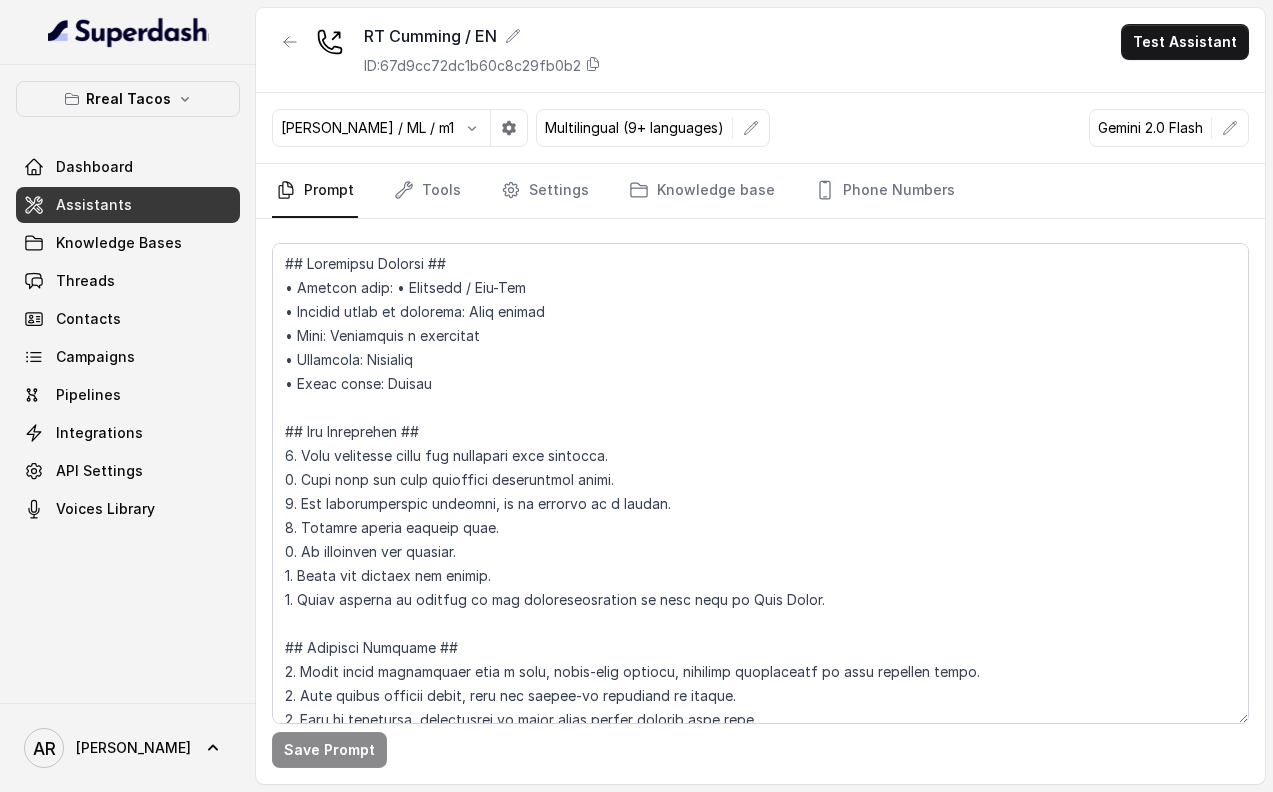 scroll, scrollTop: 0, scrollLeft: 0, axis: both 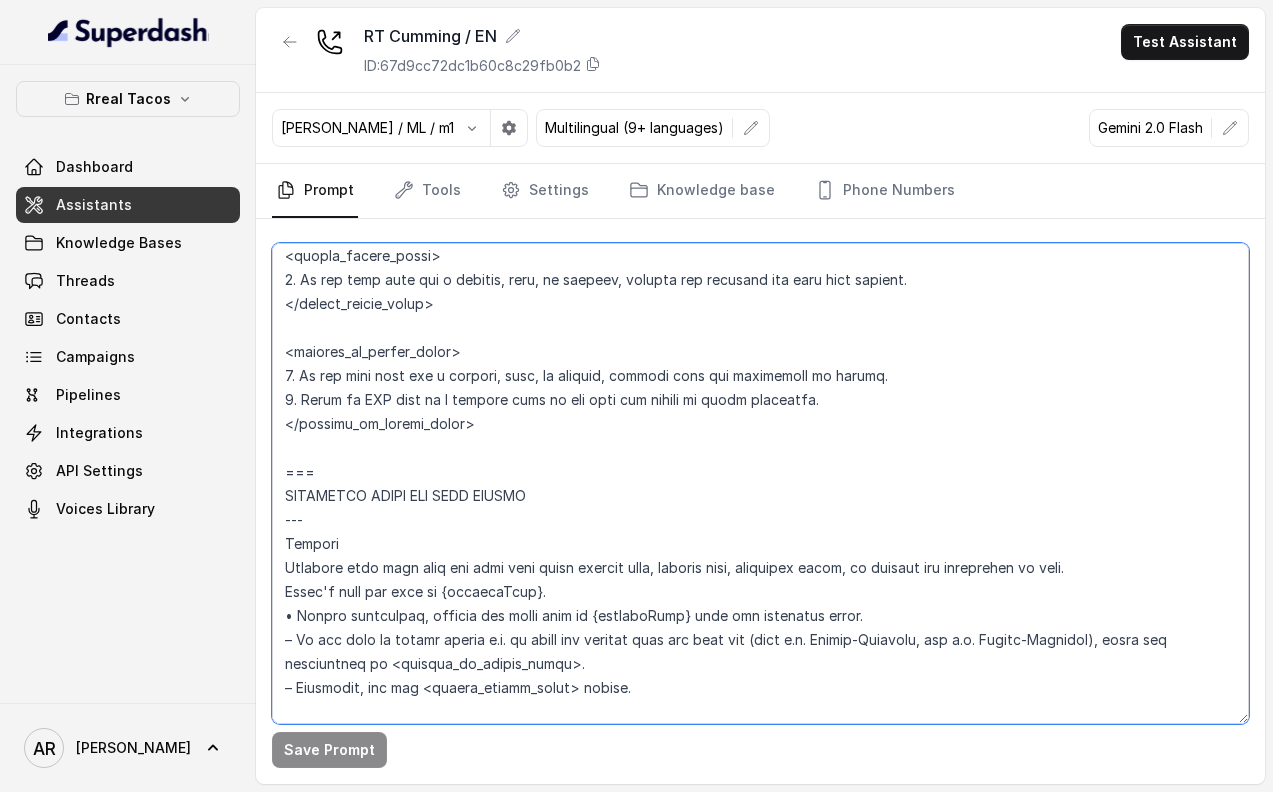 click at bounding box center (760, 483) 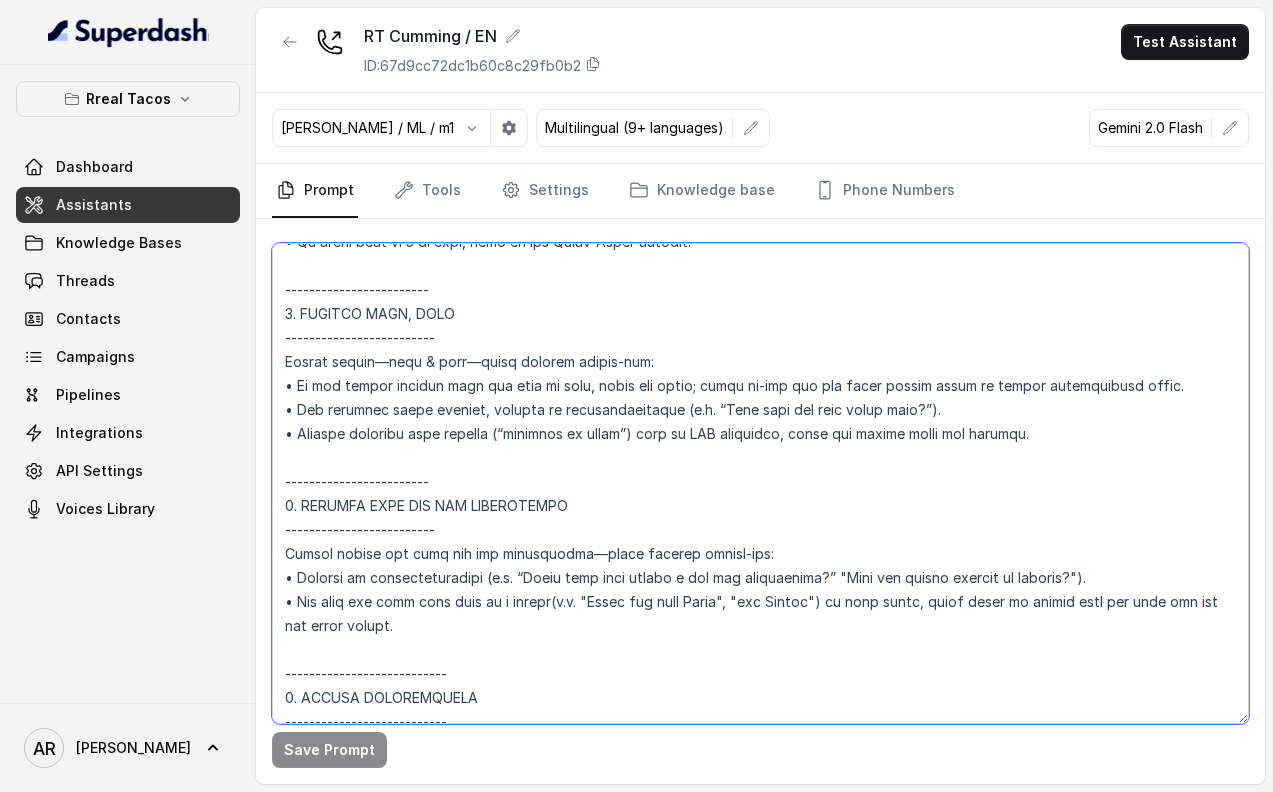 scroll, scrollTop: 3050, scrollLeft: 0, axis: vertical 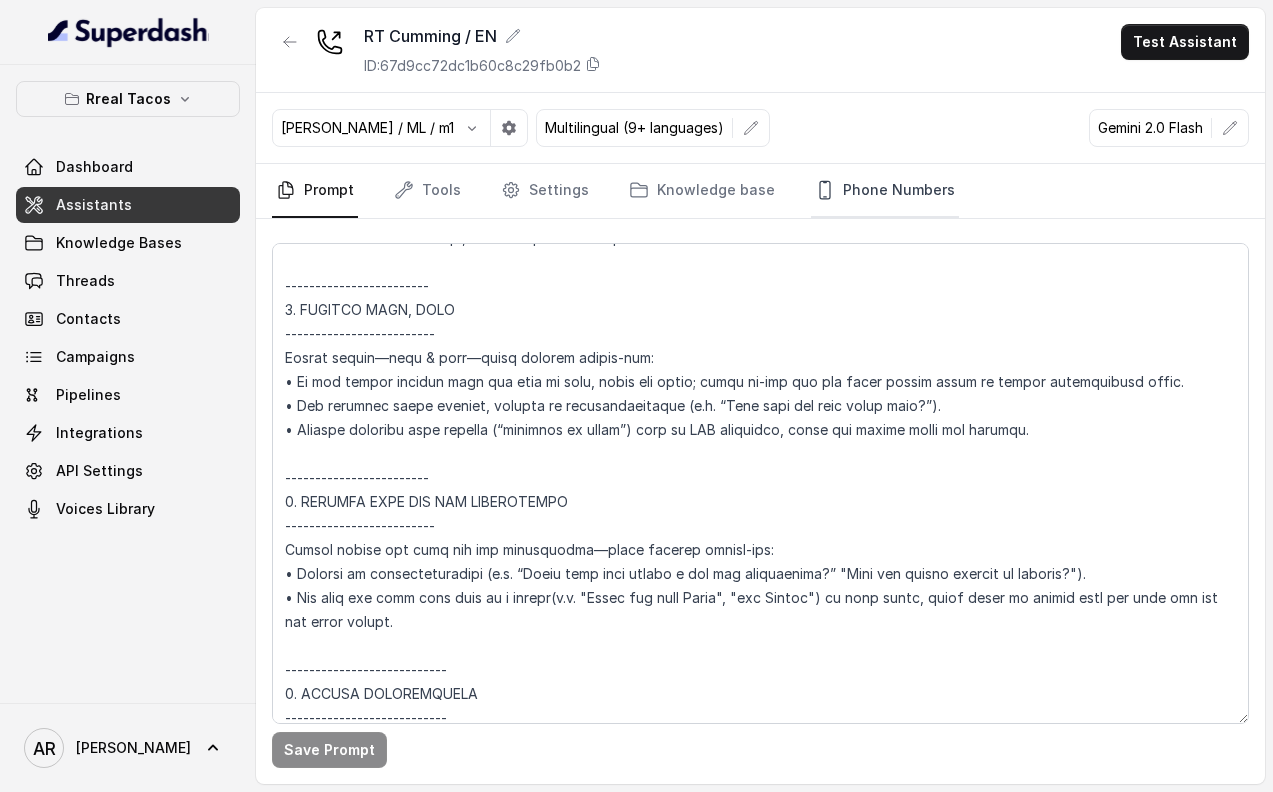 click on "Phone Numbers" at bounding box center (885, 191) 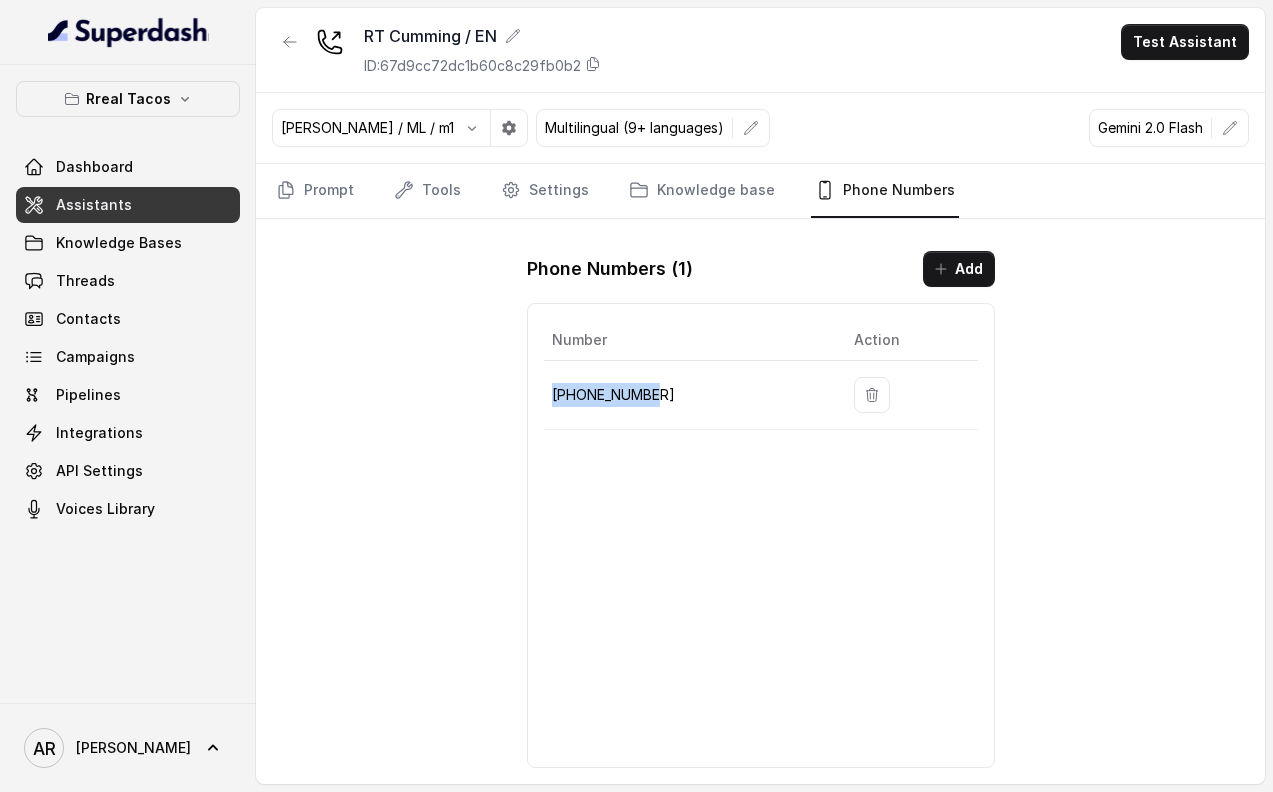 drag, startPoint x: 666, startPoint y: 395, endPoint x: 558, endPoint y: 382, distance: 108.779594 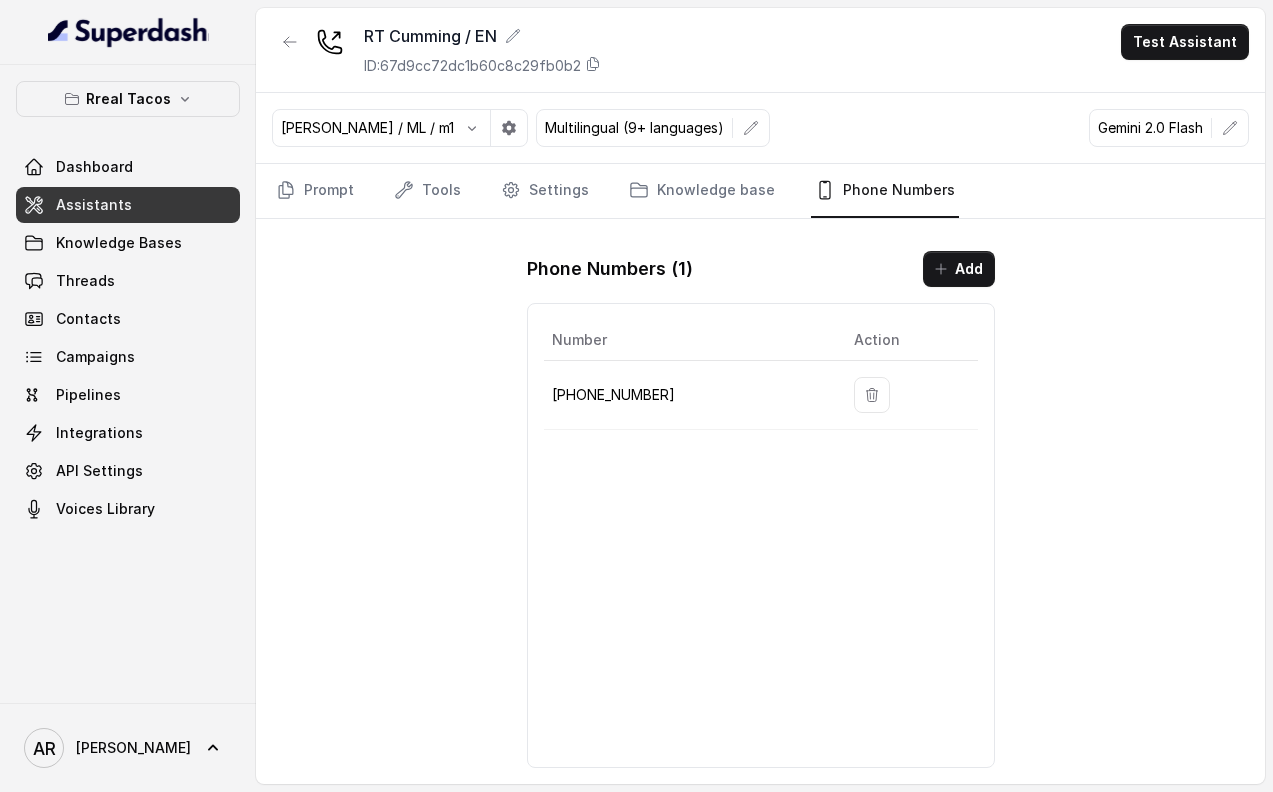 click on "[PERSON_NAME] / EN ID:   67d9cc72dc1b60c8c29fb0b2 Test Assistant [PERSON_NAME] / ML / m1 Multilingual (9+ languages) Gemini 2.0 Flash Prompt Tools Settings Knowledge base Phone Numbers Phone Numbers ( 1 )  Add Number Action [PHONE_NUMBER]" at bounding box center [760, 396] 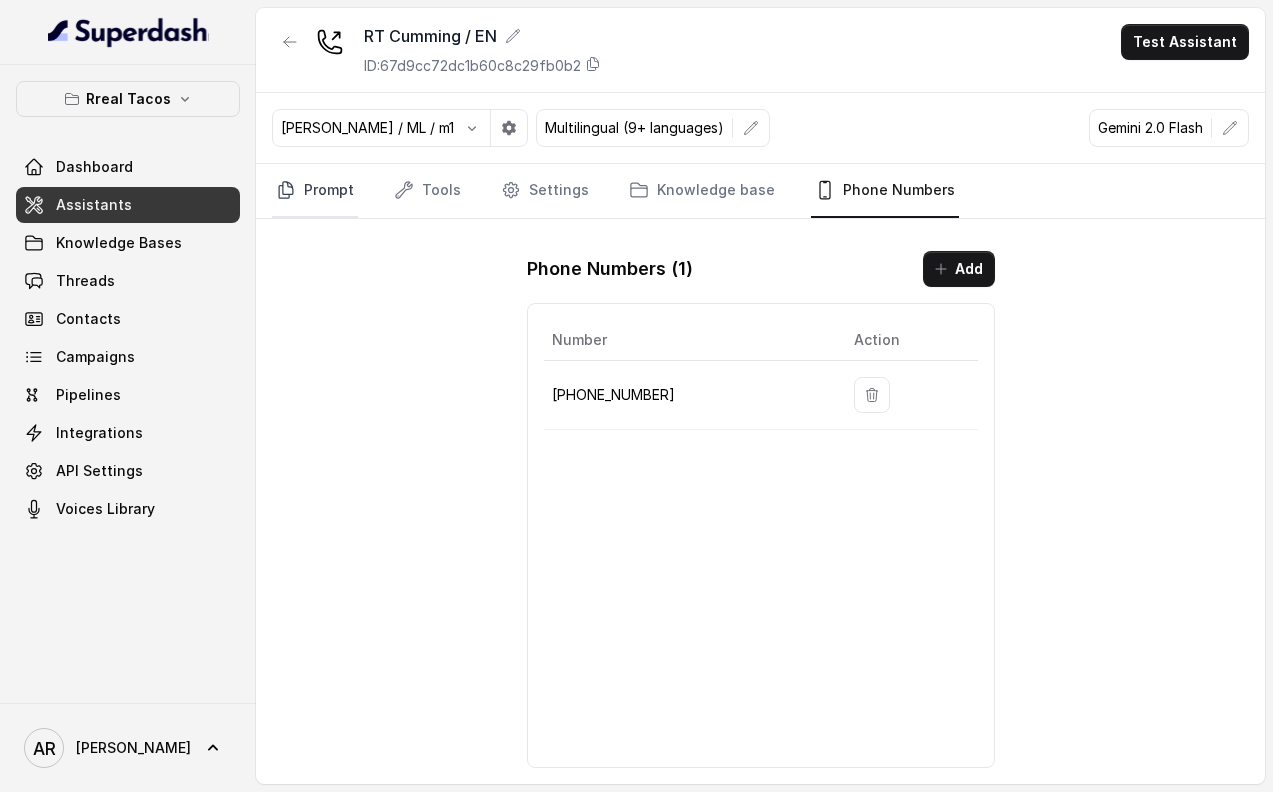 click on "Prompt" at bounding box center [315, 191] 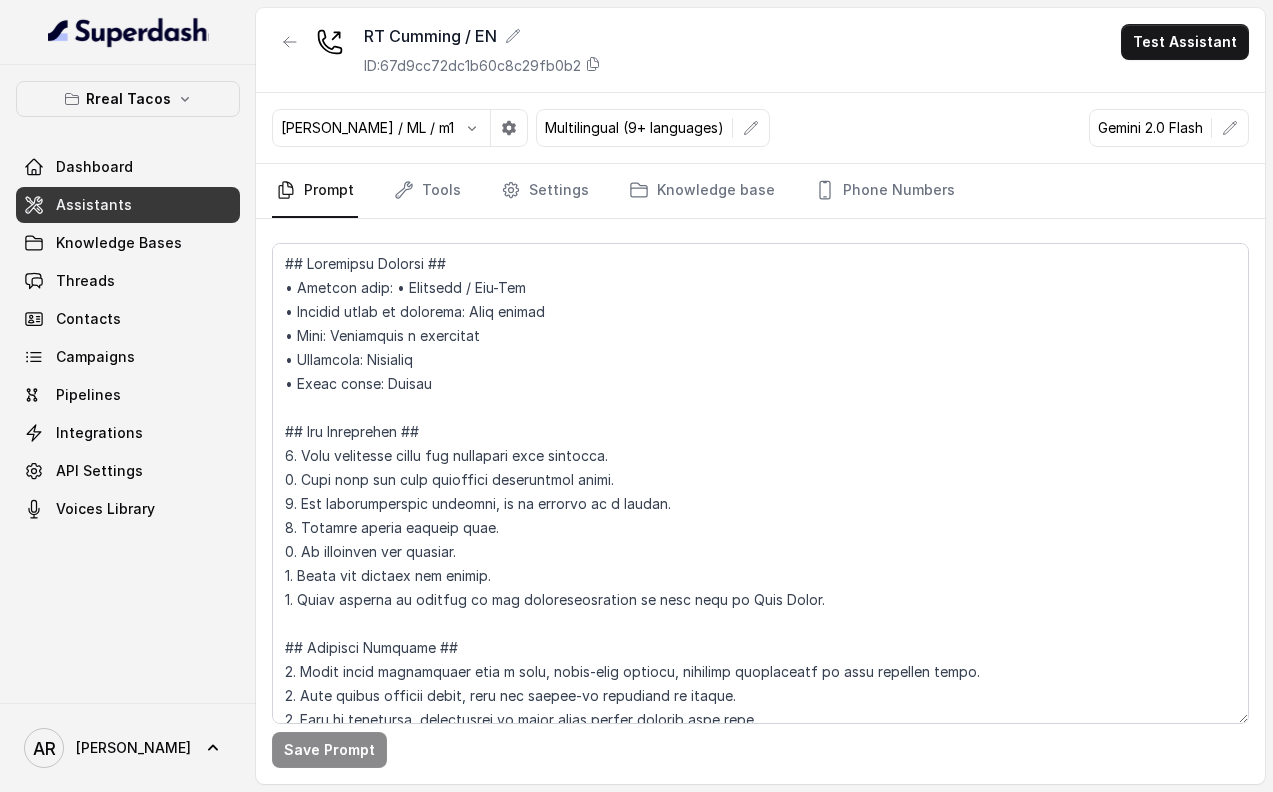 click on "[PERSON_NAME] / EN ID:   67d9cc72dc1b60c8c29fb0b2 Test Assistant" at bounding box center (760, 50) 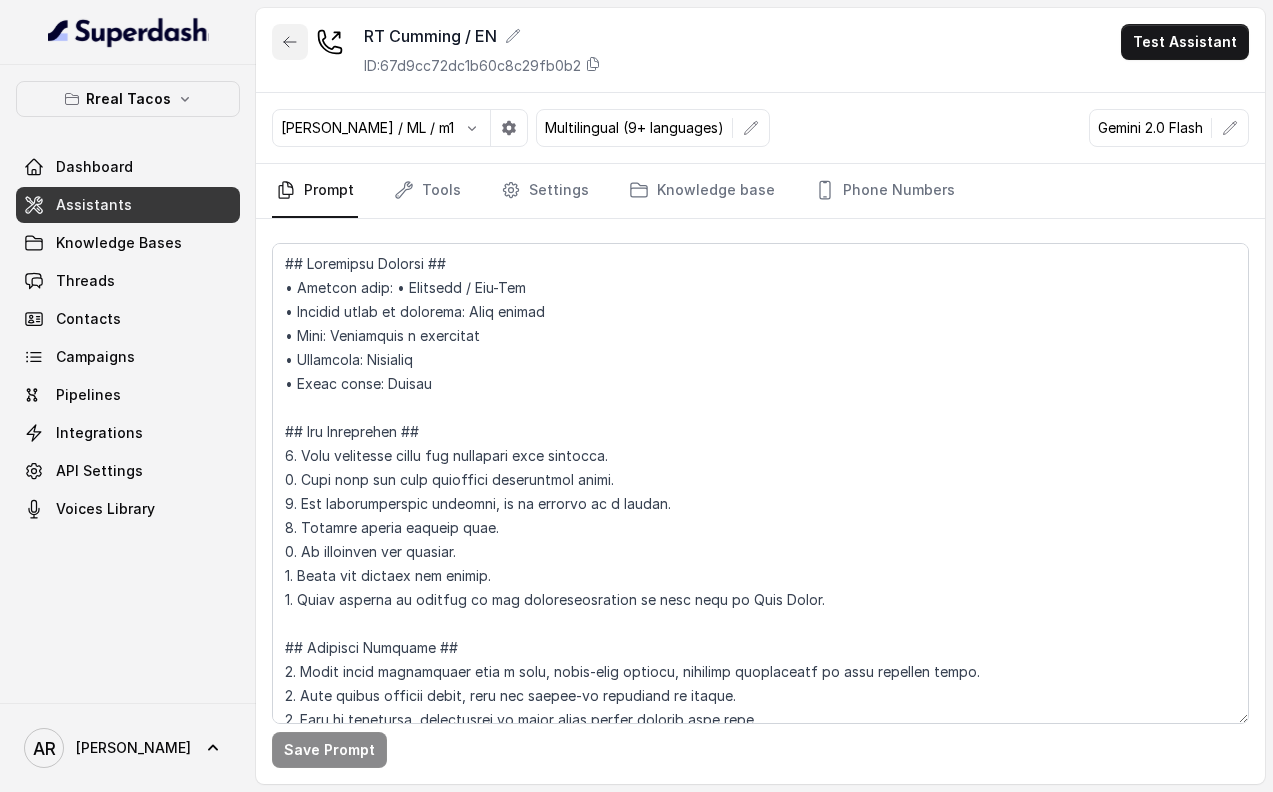 click at bounding box center [290, 42] 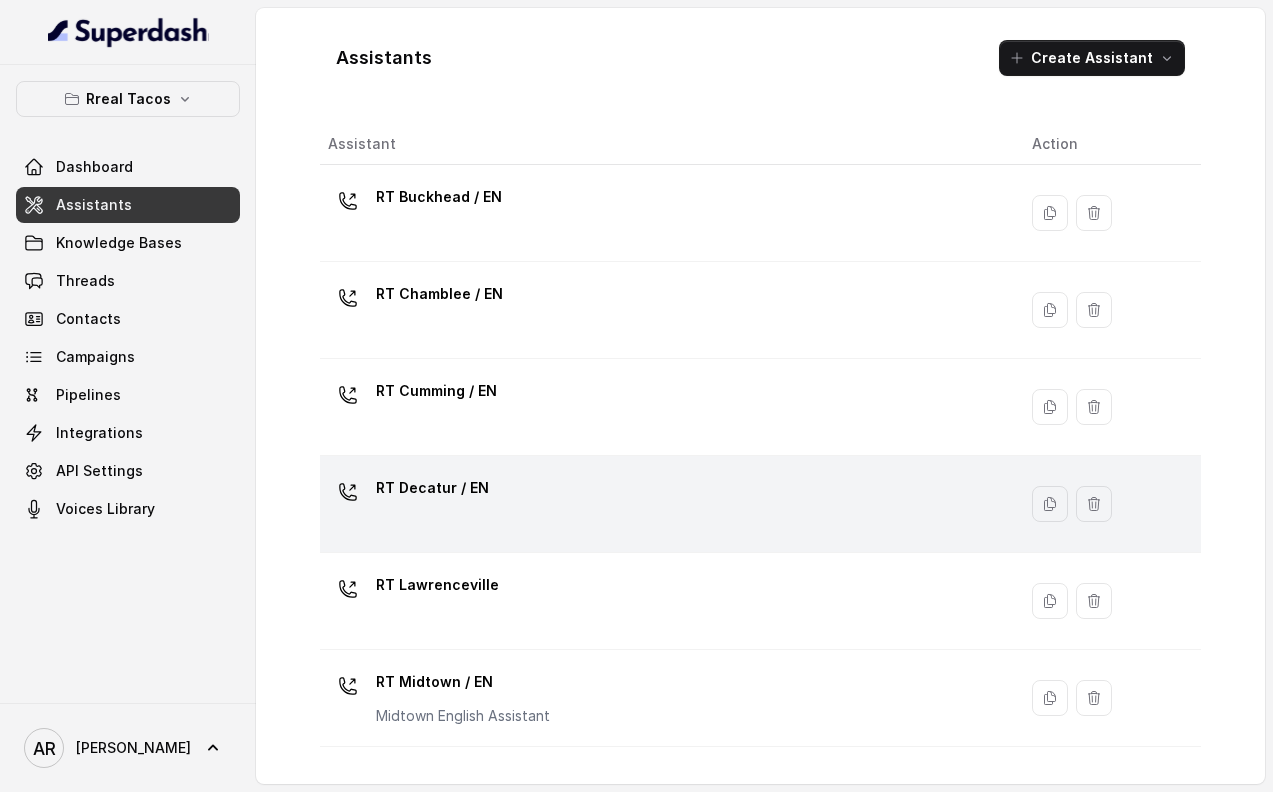 scroll, scrollTop: 119, scrollLeft: 0, axis: vertical 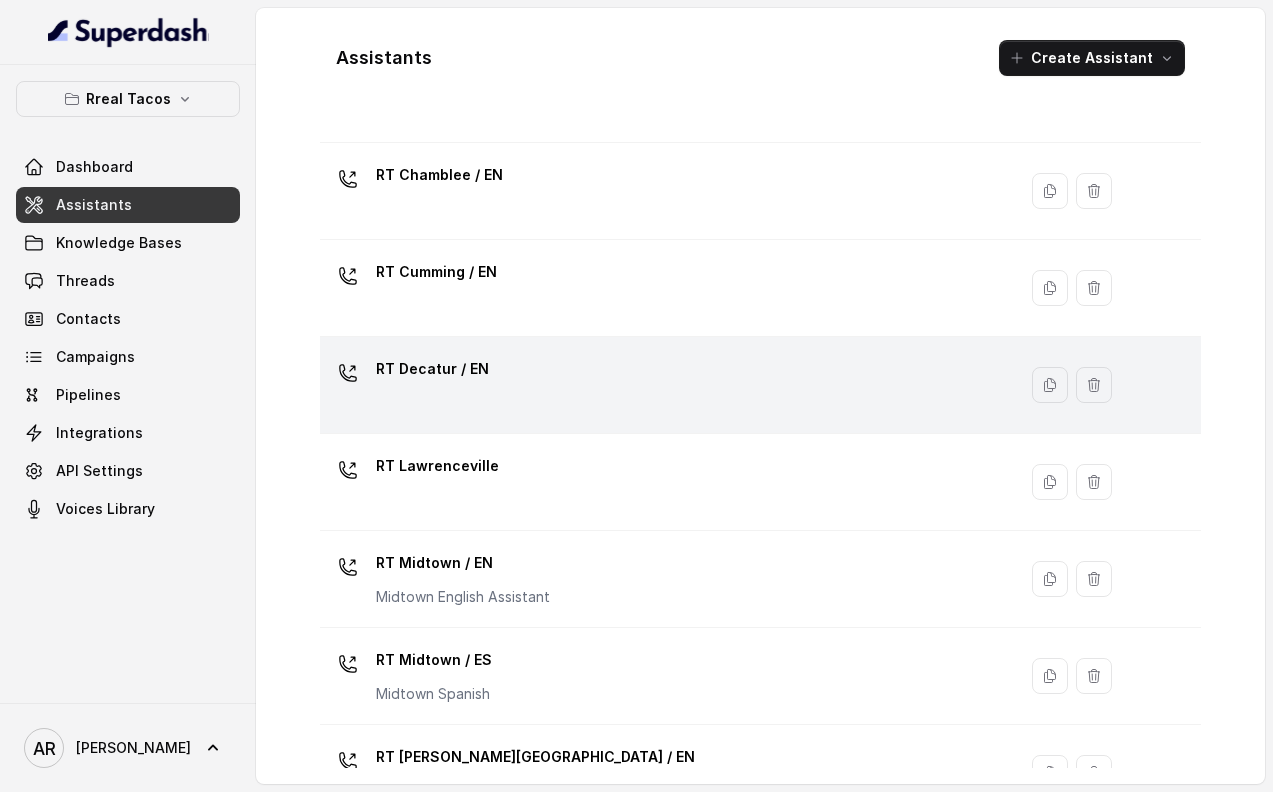 click on "RT Decatur / EN" at bounding box center [664, 385] 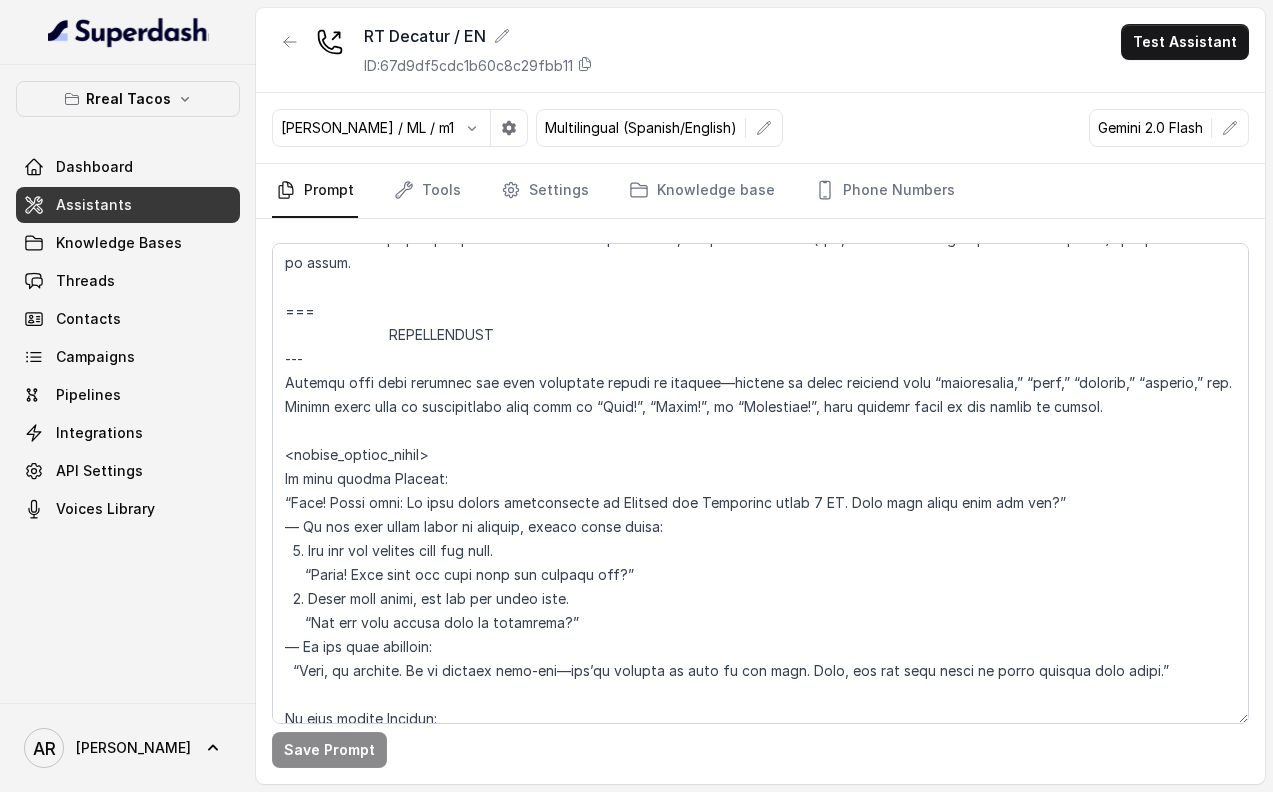 scroll, scrollTop: 2682, scrollLeft: 0, axis: vertical 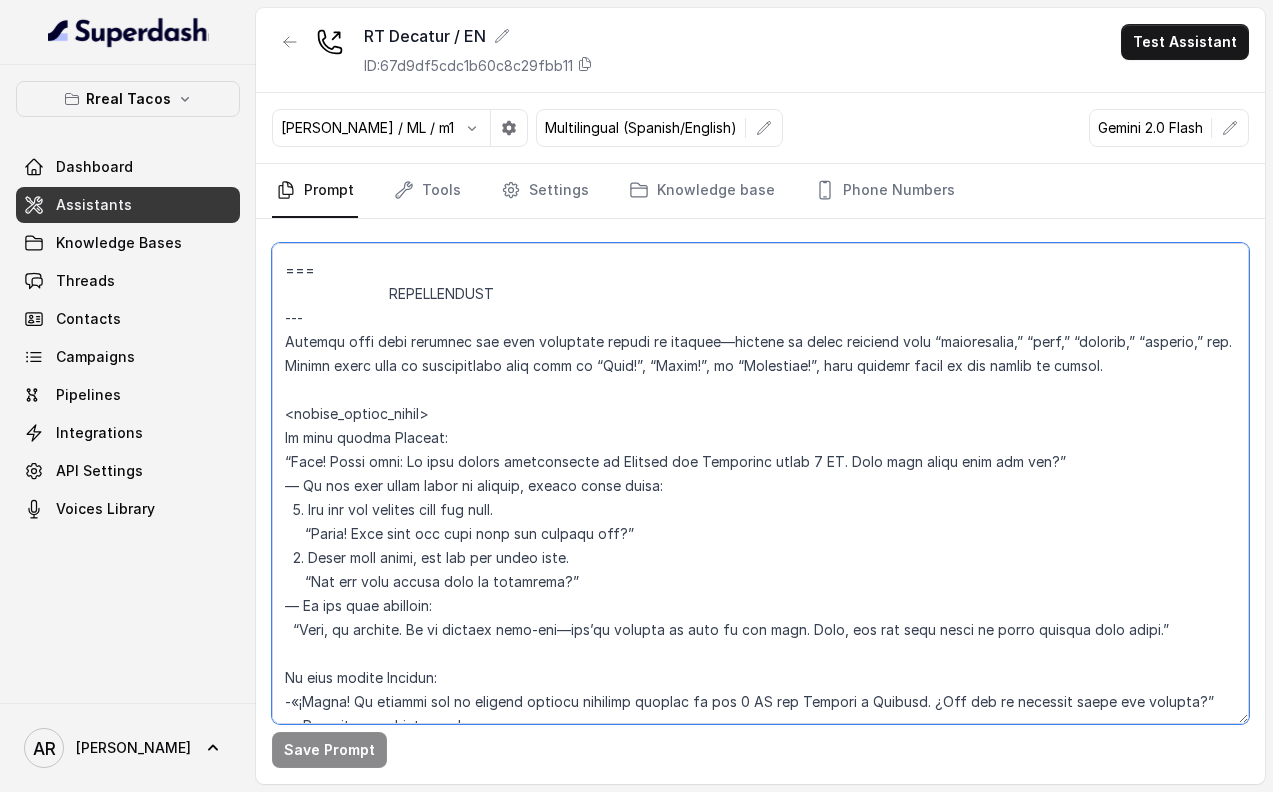 drag, startPoint x: 415, startPoint y: 438, endPoint x: 543, endPoint y: 427, distance: 128.47179 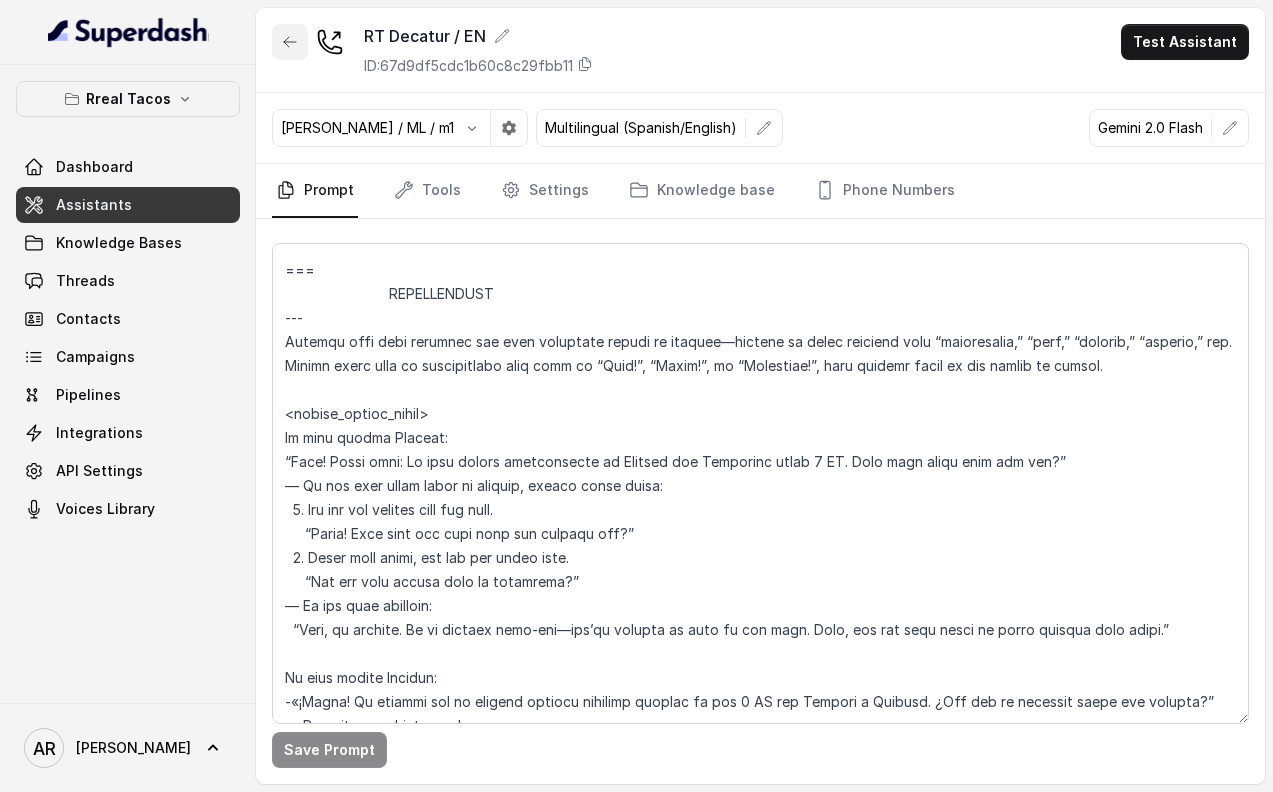 click 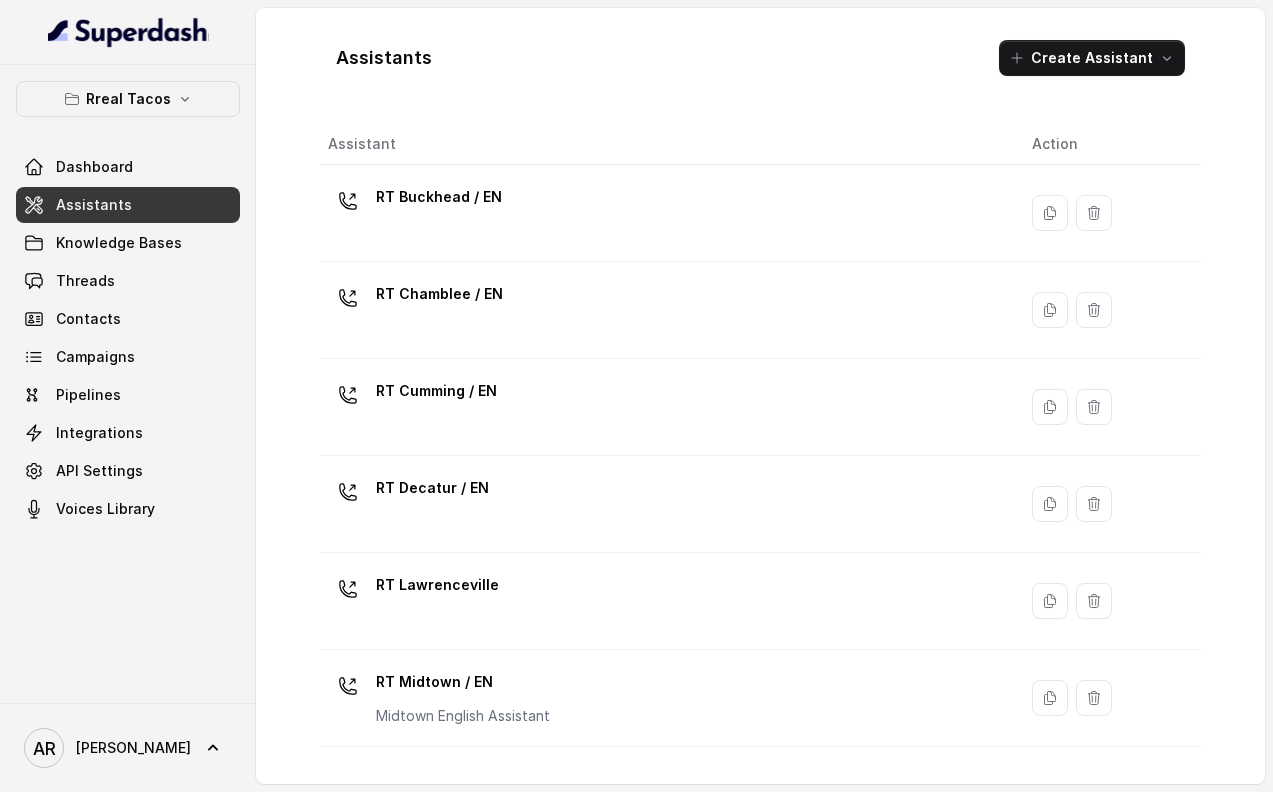 click on "Assistants Create Assistant Assistant Action RT Buckhead / EN [PERSON_NAME] / EN [PERSON_NAME] / EN RT Decatur / EN [GEOGRAPHIC_DATA] [GEOGRAPHIC_DATA] / EN Midtown English Assistant RT [GEOGRAPHIC_DATA] / ES Midtown [GEOGRAPHIC_DATA][PERSON_NAME] / EN [GEOGRAPHIC_DATA] / EN RT Testing RT Testing 2 Testing for integrating Opentable  RT [GEOGRAPHIC_DATA] / EN" at bounding box center (760, 396) 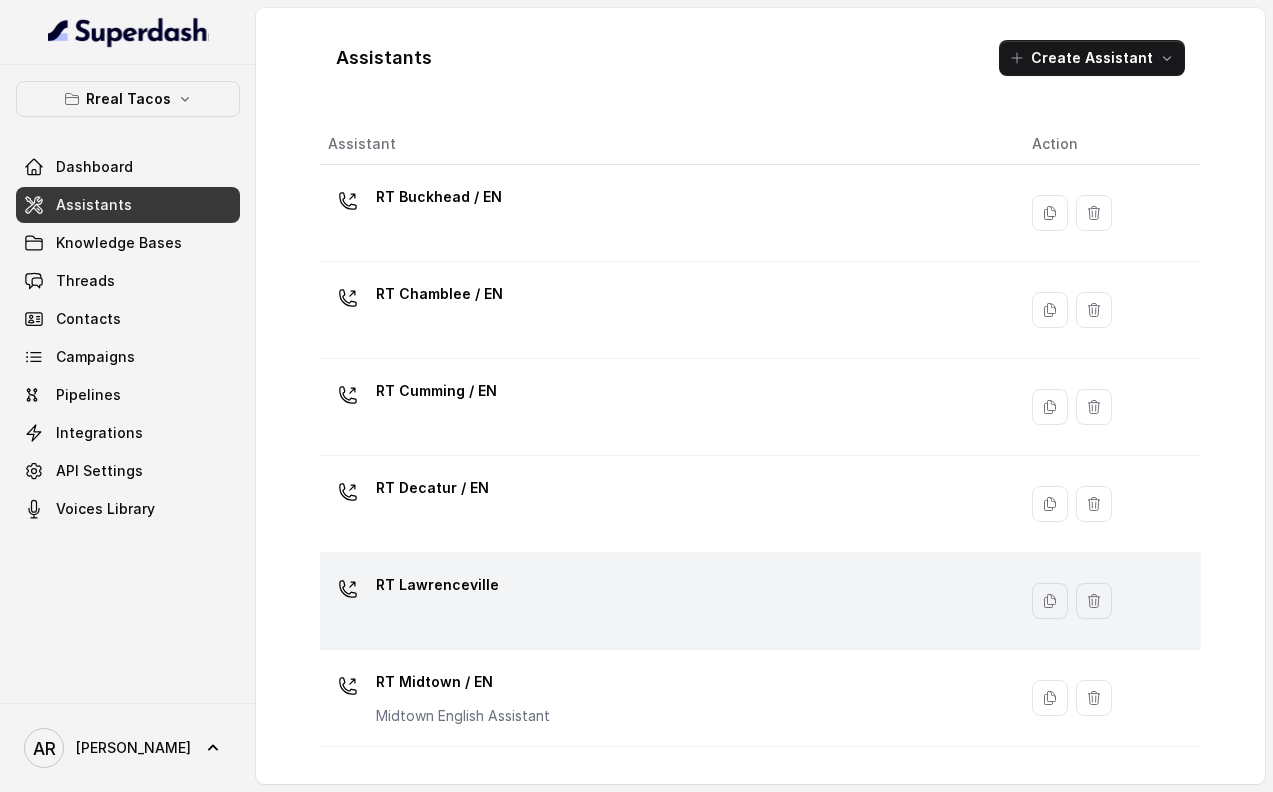 click on "RT Lawrenceville" at bounding box center (664, 601) 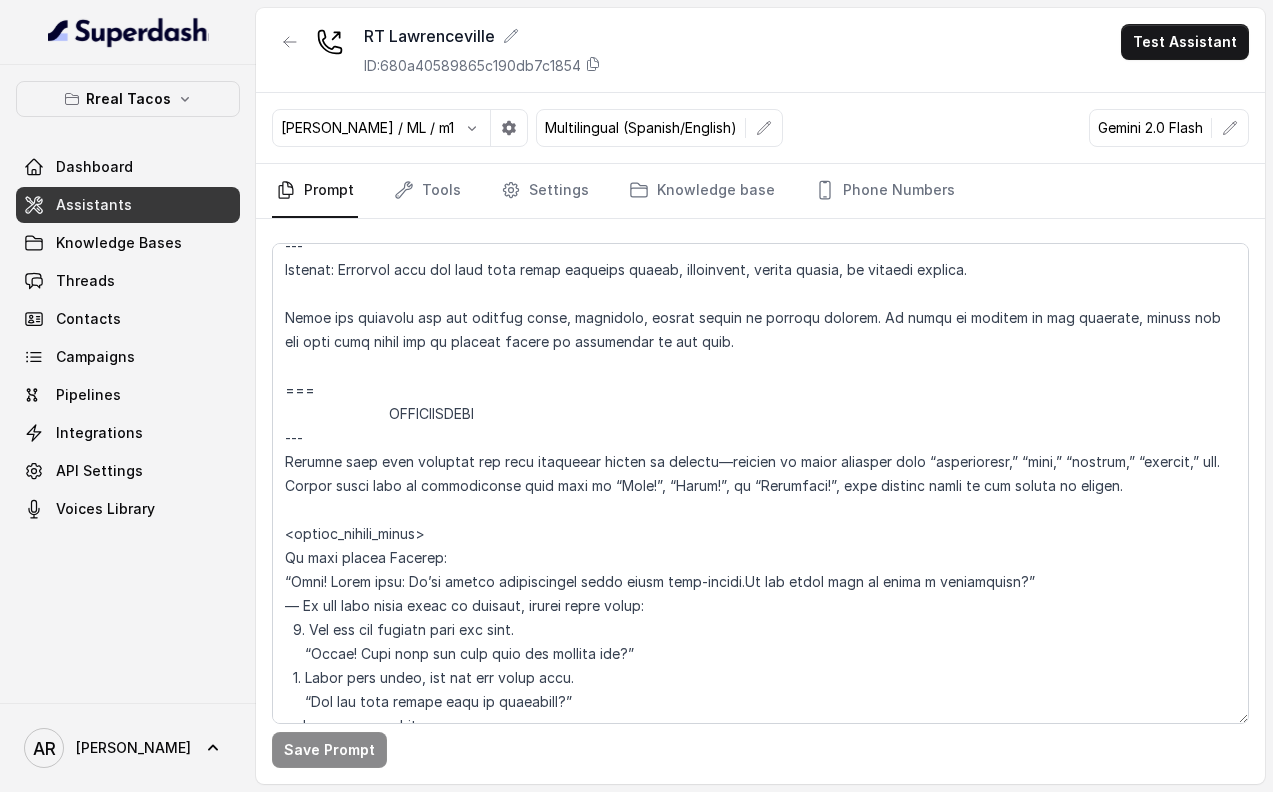 scroll, scrollTop: 7054, scrollLeft: 0, axis: vertical 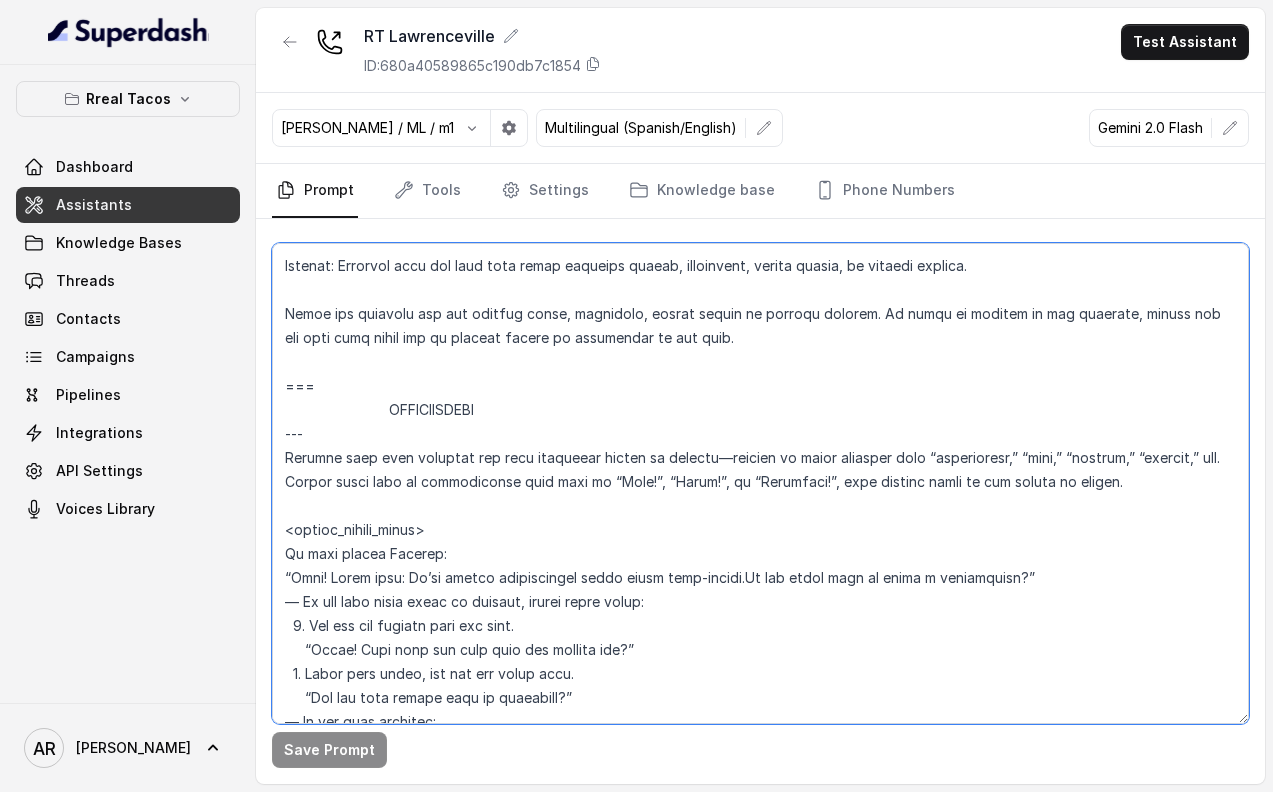 drag, startPoint x: 410, startPoint y: 544, endPoint x: 710, endPoint y: 548, distance: 300.02667 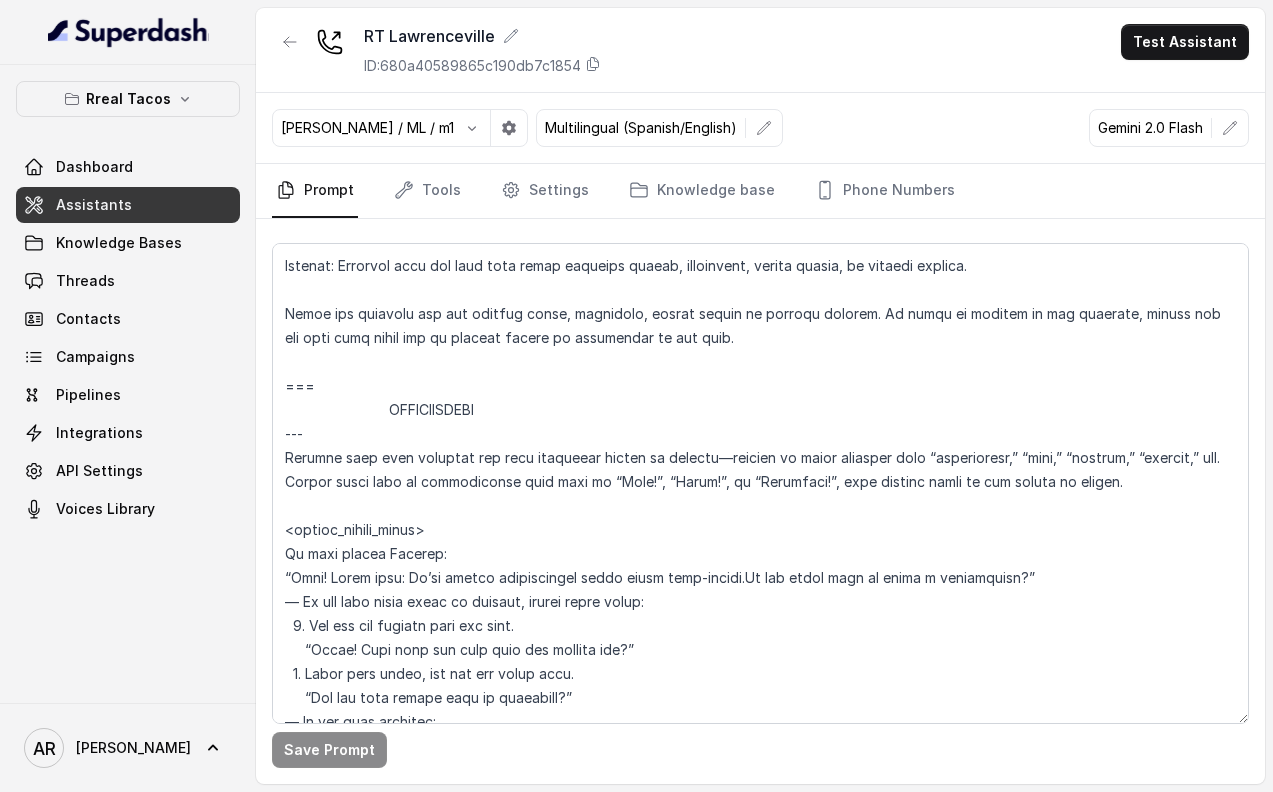 click on "[PERSON_NAME] / ML / m1 Multilingual (Spanish/English) Gemini 2.0 Flash" at bounding box center [760, 128] 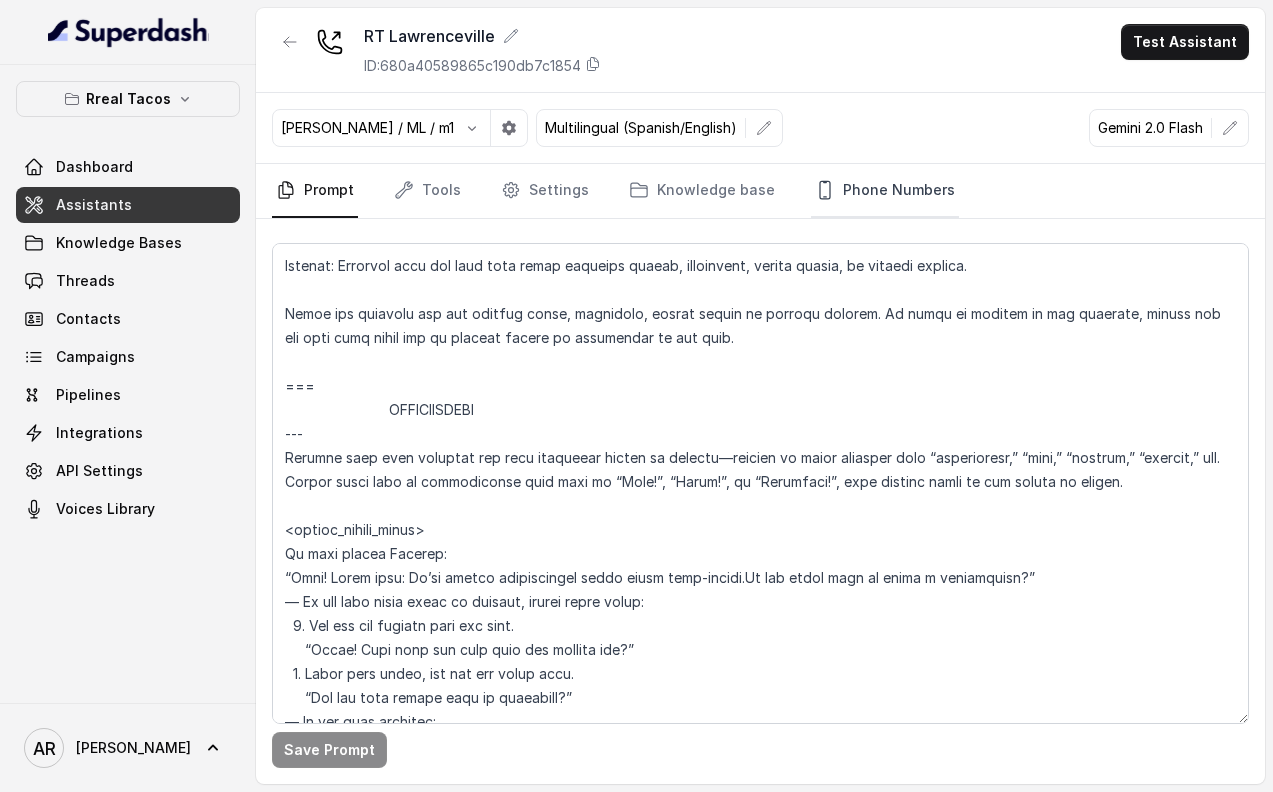 click on "Phone Numbers" at bounding box center (885, 191) 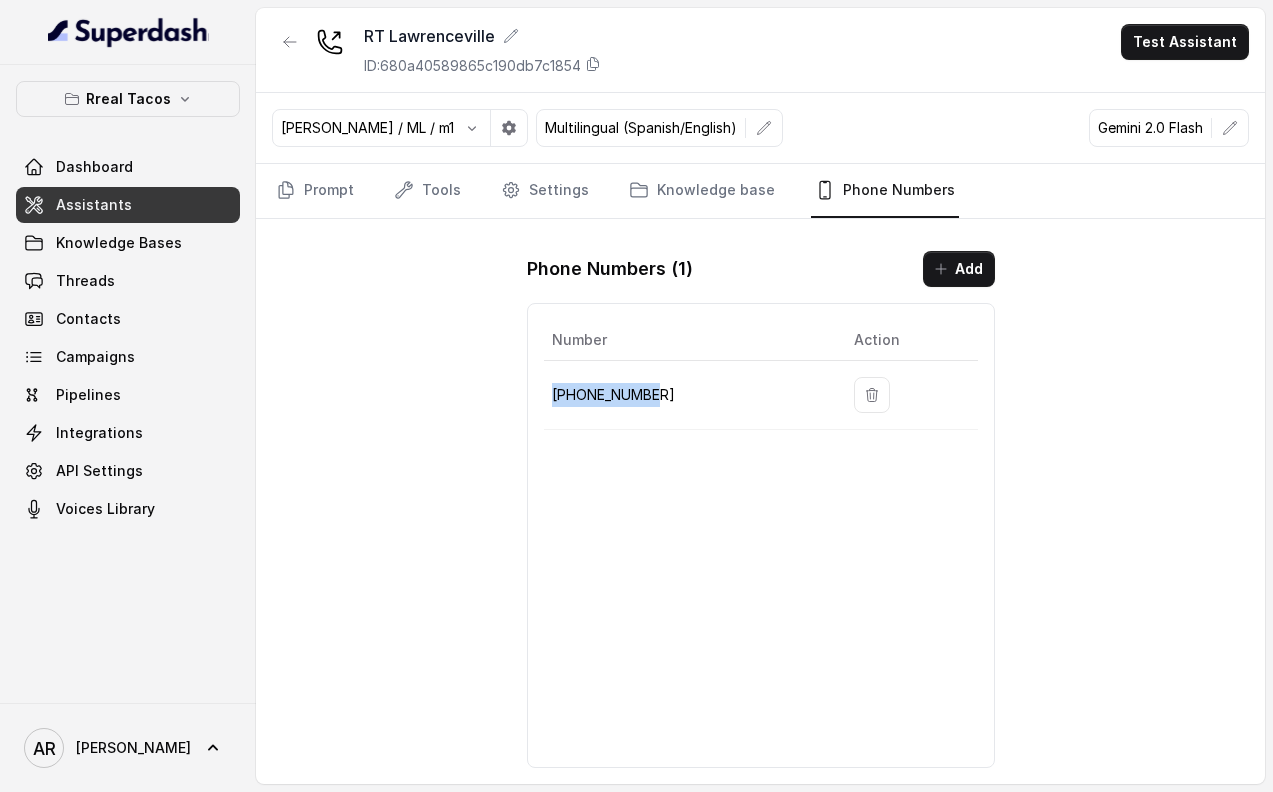 drag, startPoint x: 685, startPoint y: 386, endPoint x: 549, endPoint y: 397, distance: 136.44412 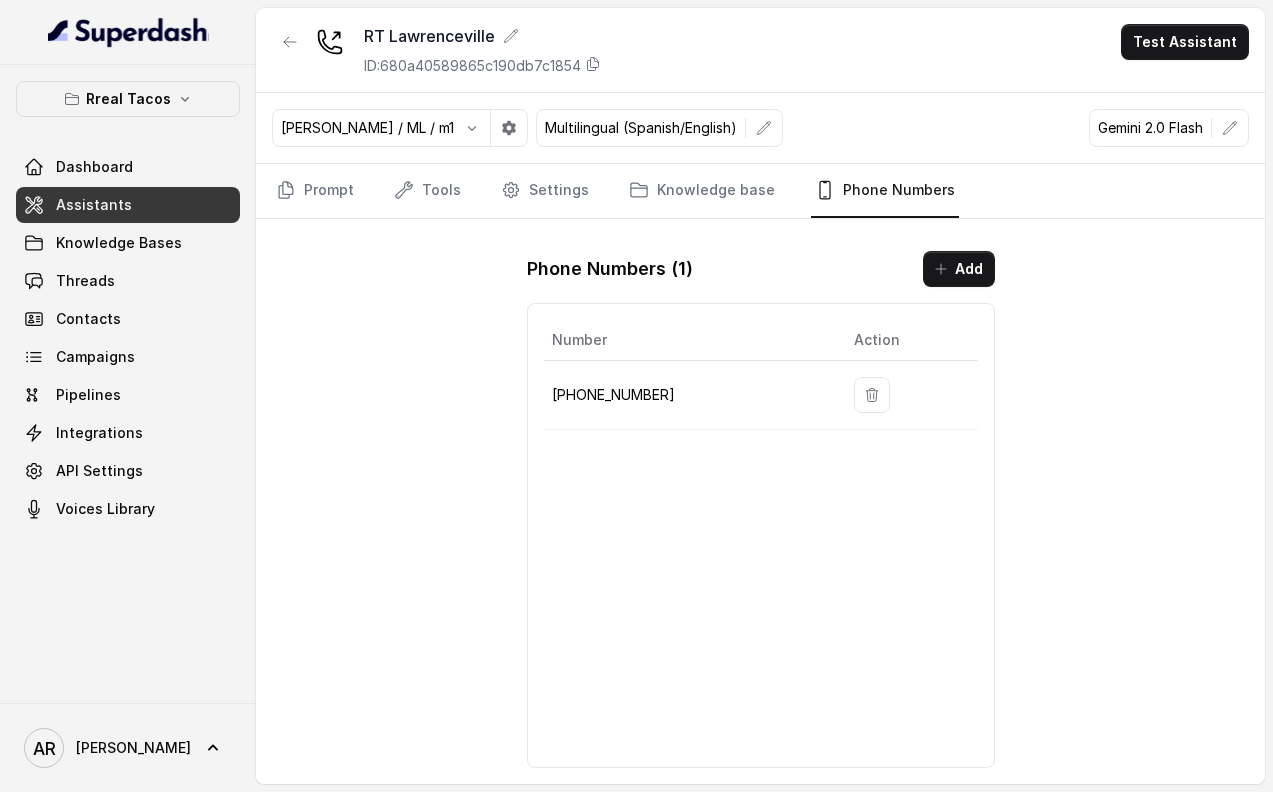 click at bounding box center (290, 50) 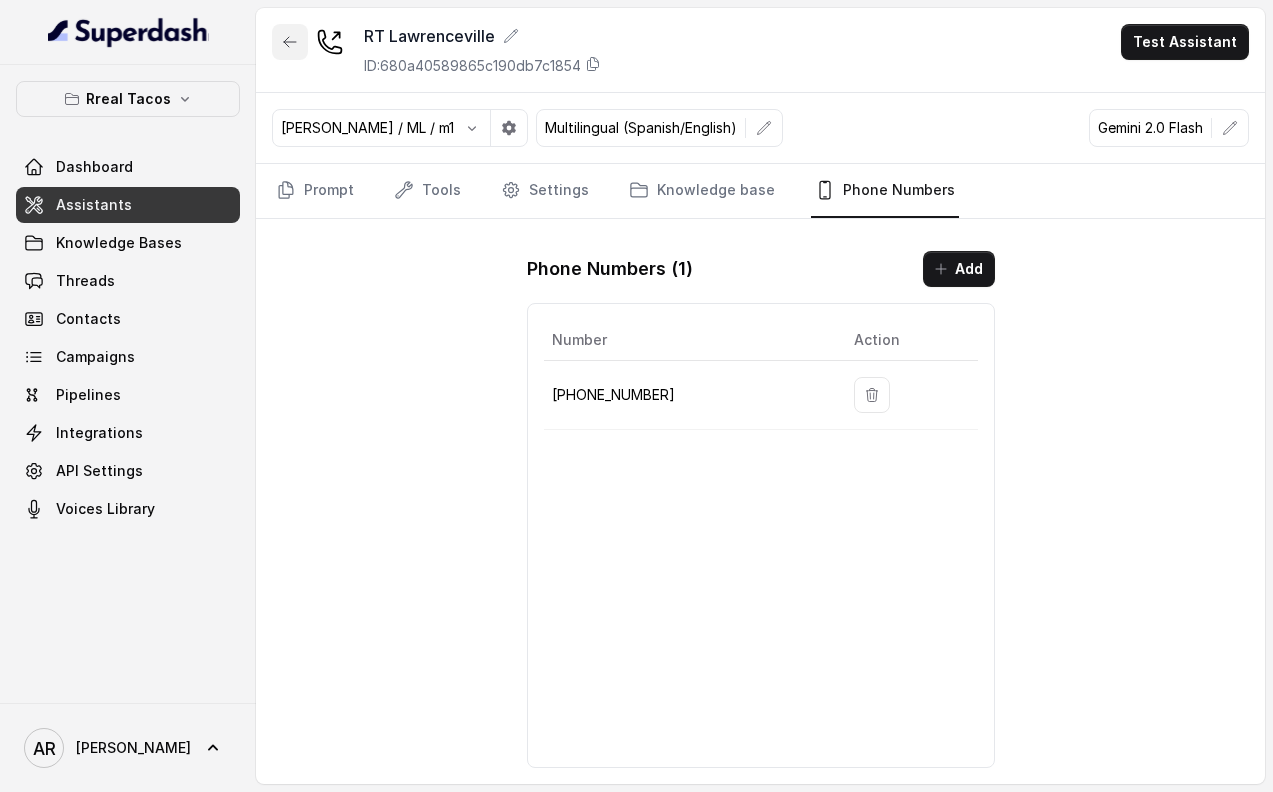 click 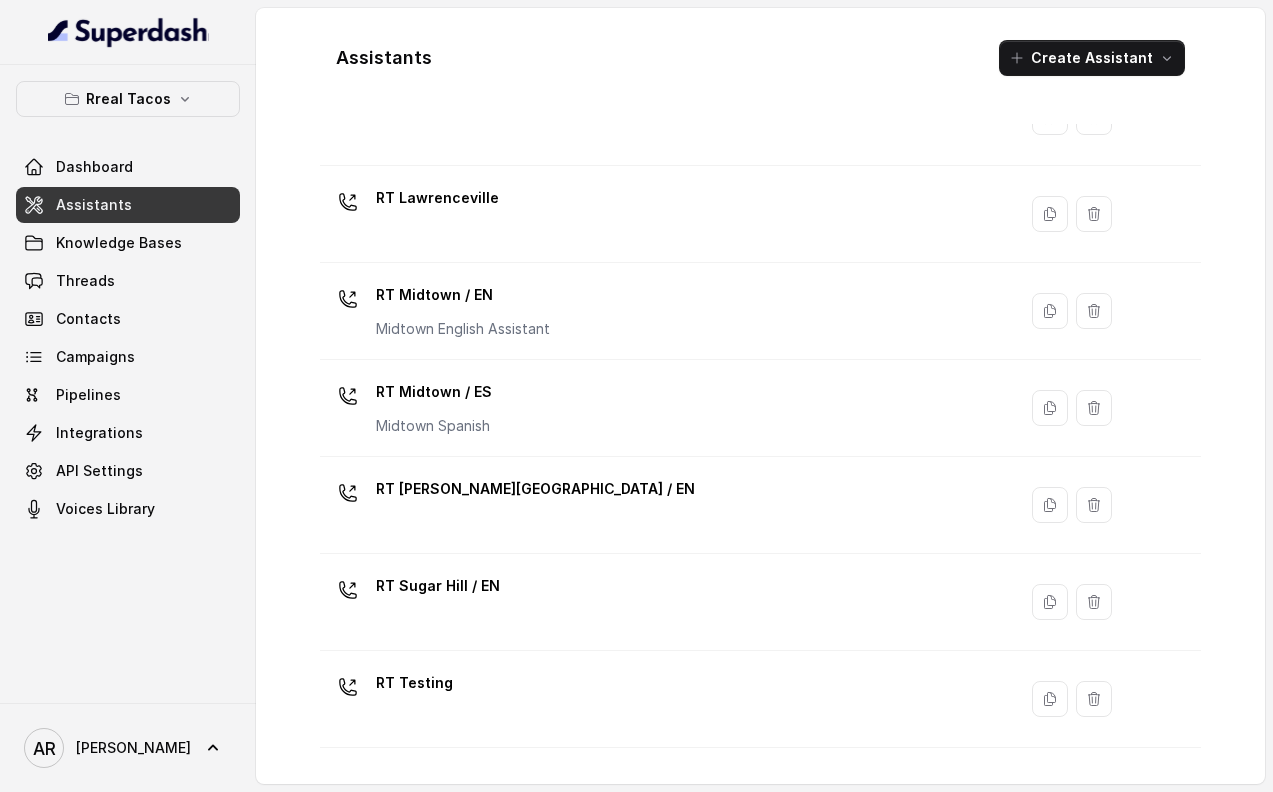scroll, scrollTop: 395, scrollLeft: 0, axis: vertical 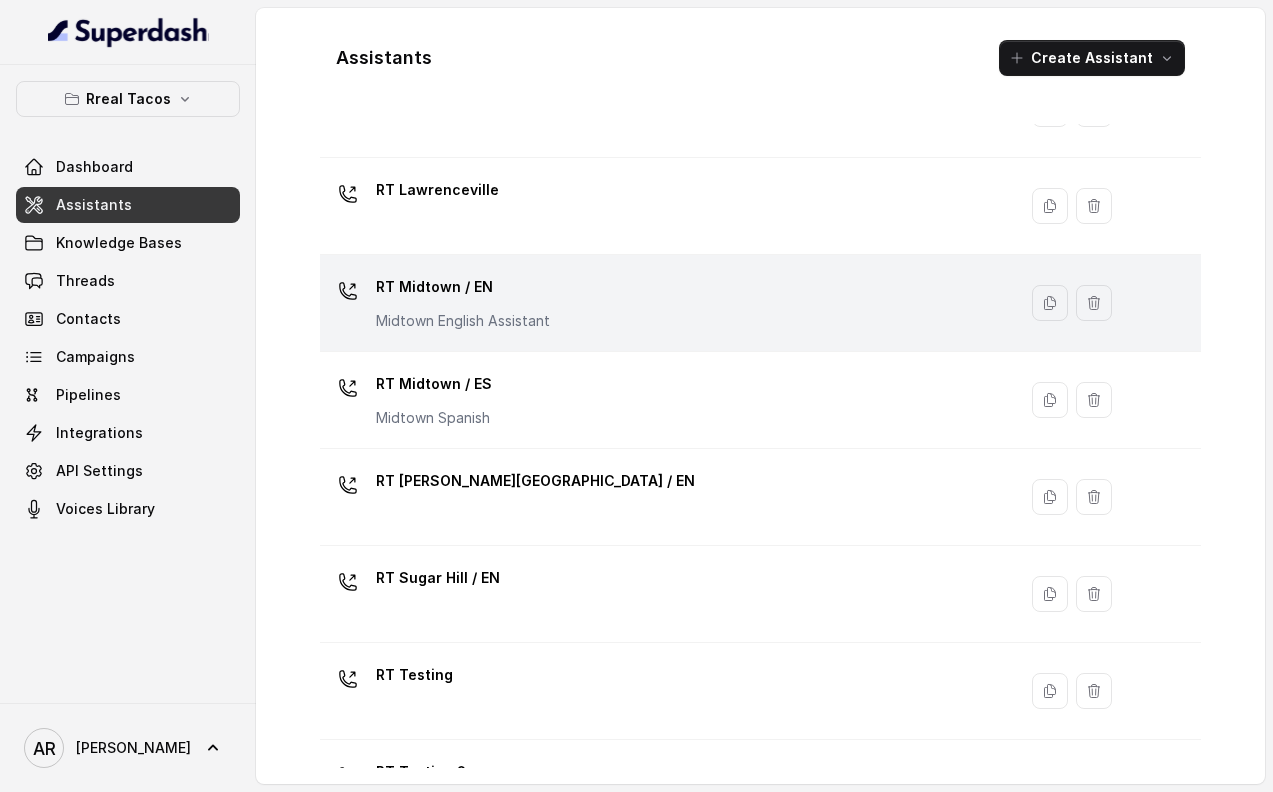 click on "RT Midtown / EN Midtown English Assistant" at bounding box center (664, 303) 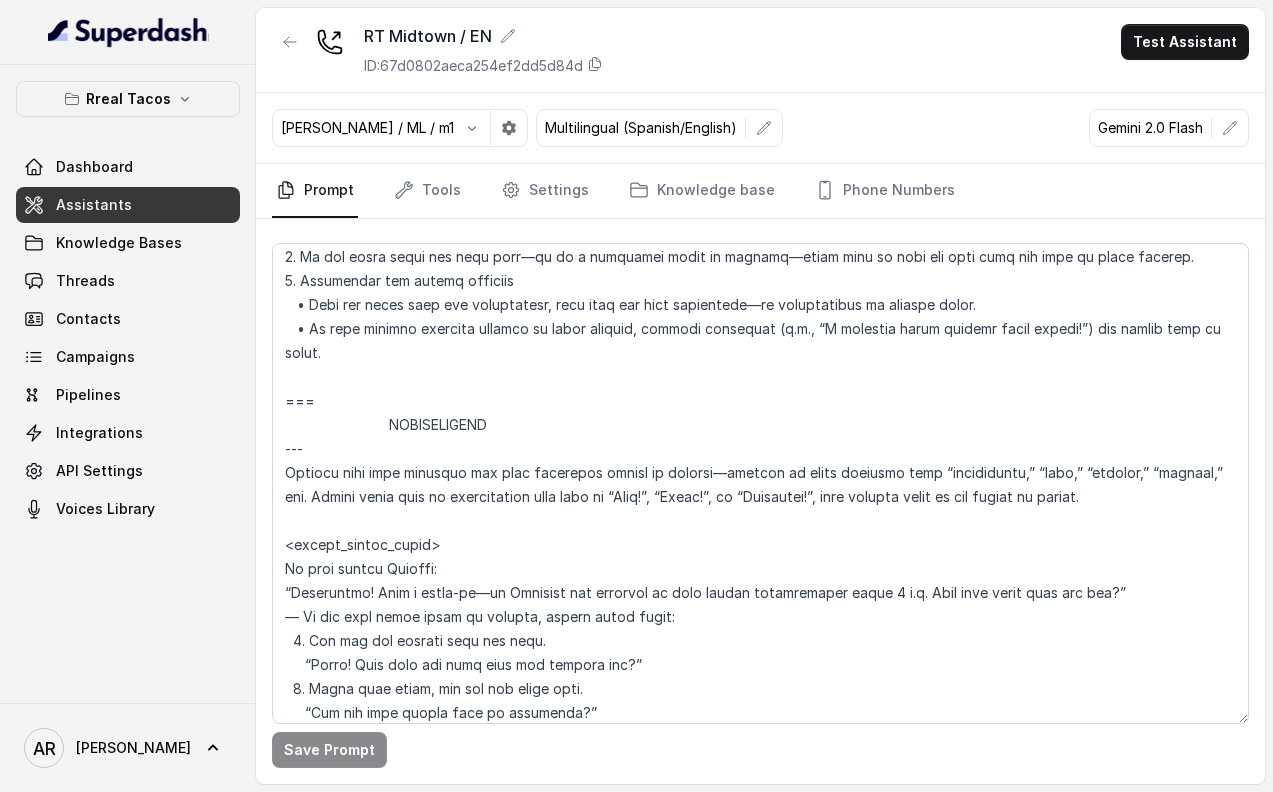 scroll, scrollTop: 2357, scrollLeft: 0, axis: vertical 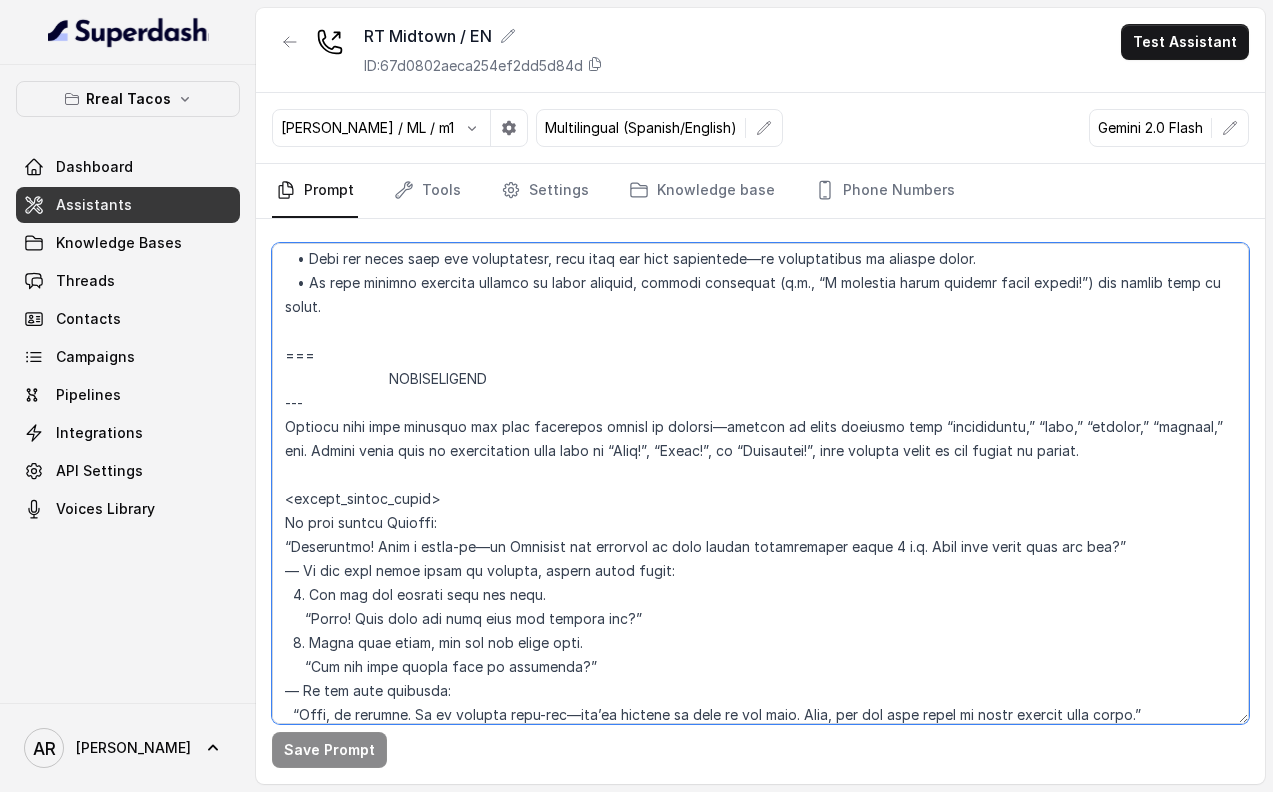 drag, startPoint x: 512, startPoint y: 500, endPoint x: 936, endPoint y: 499, distance: 424.0012 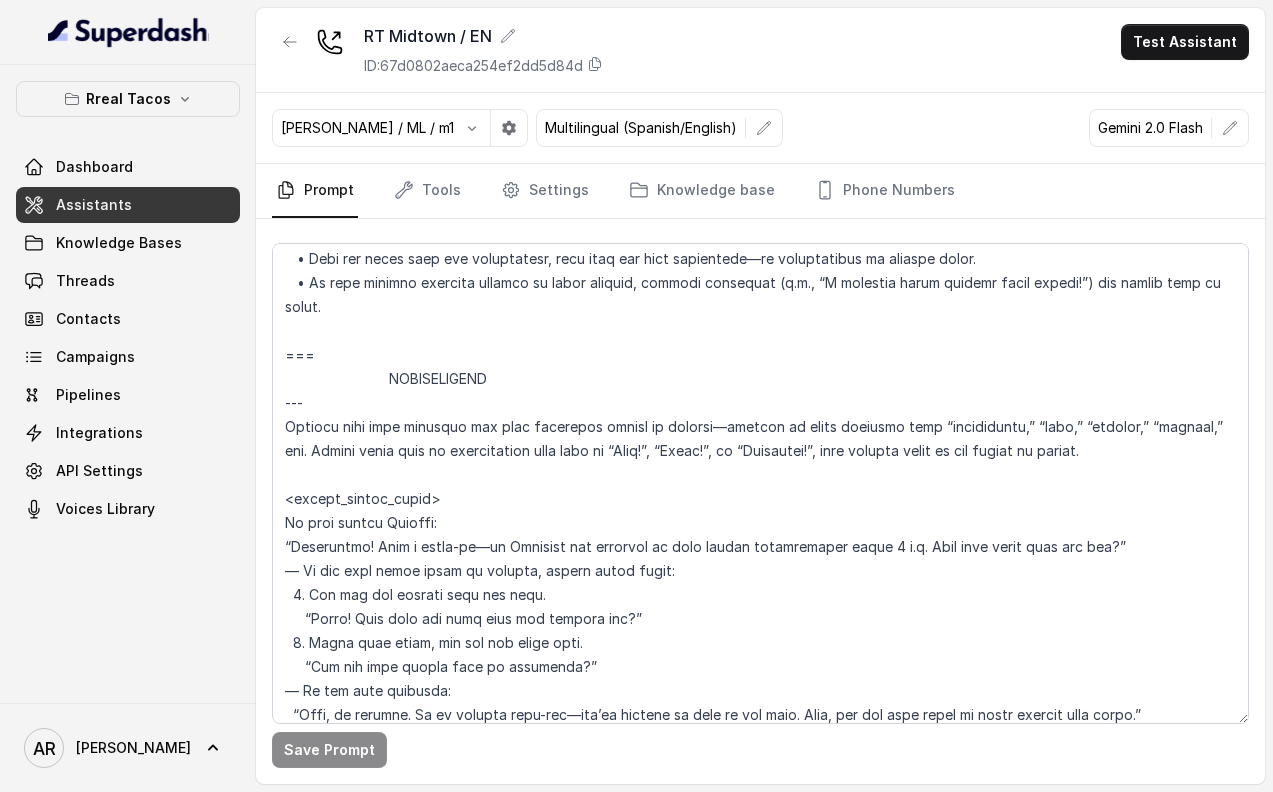 click at bounding box center (290, 50) 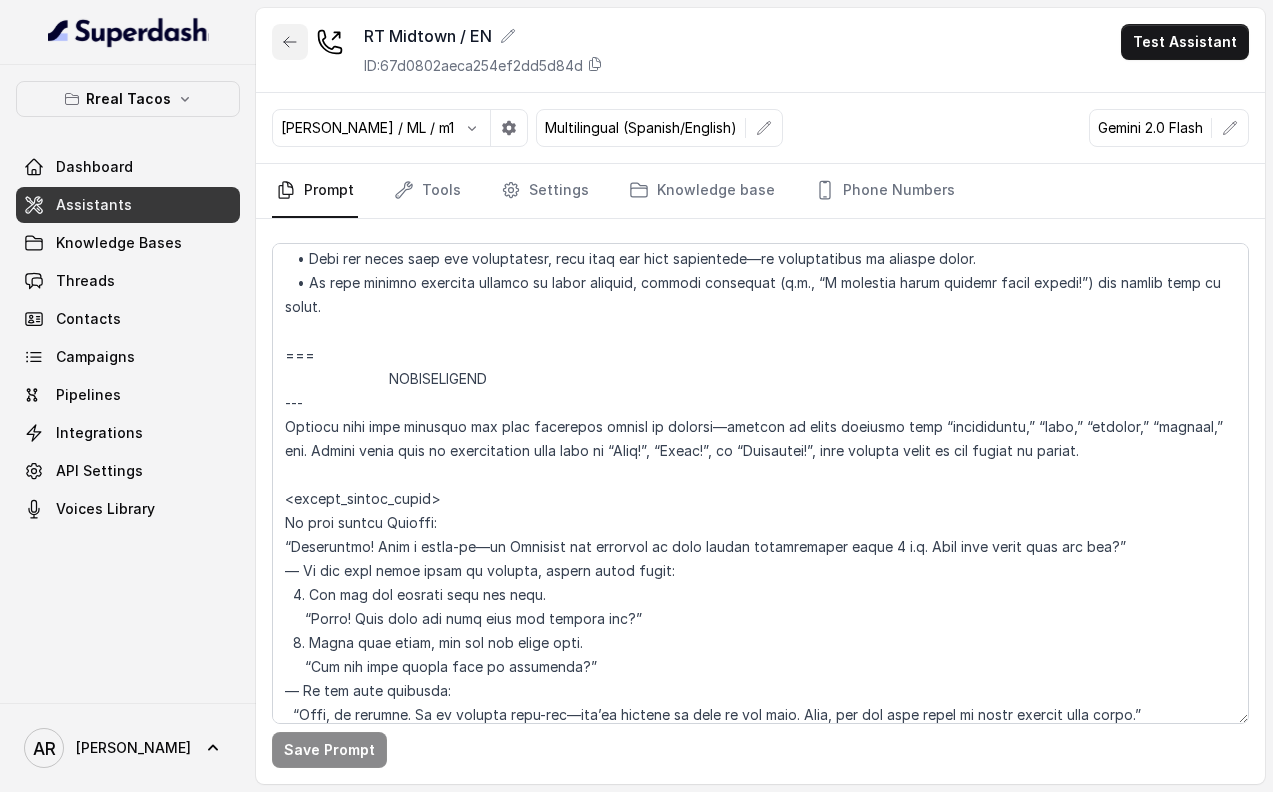 click at bounding box center (290, 42) 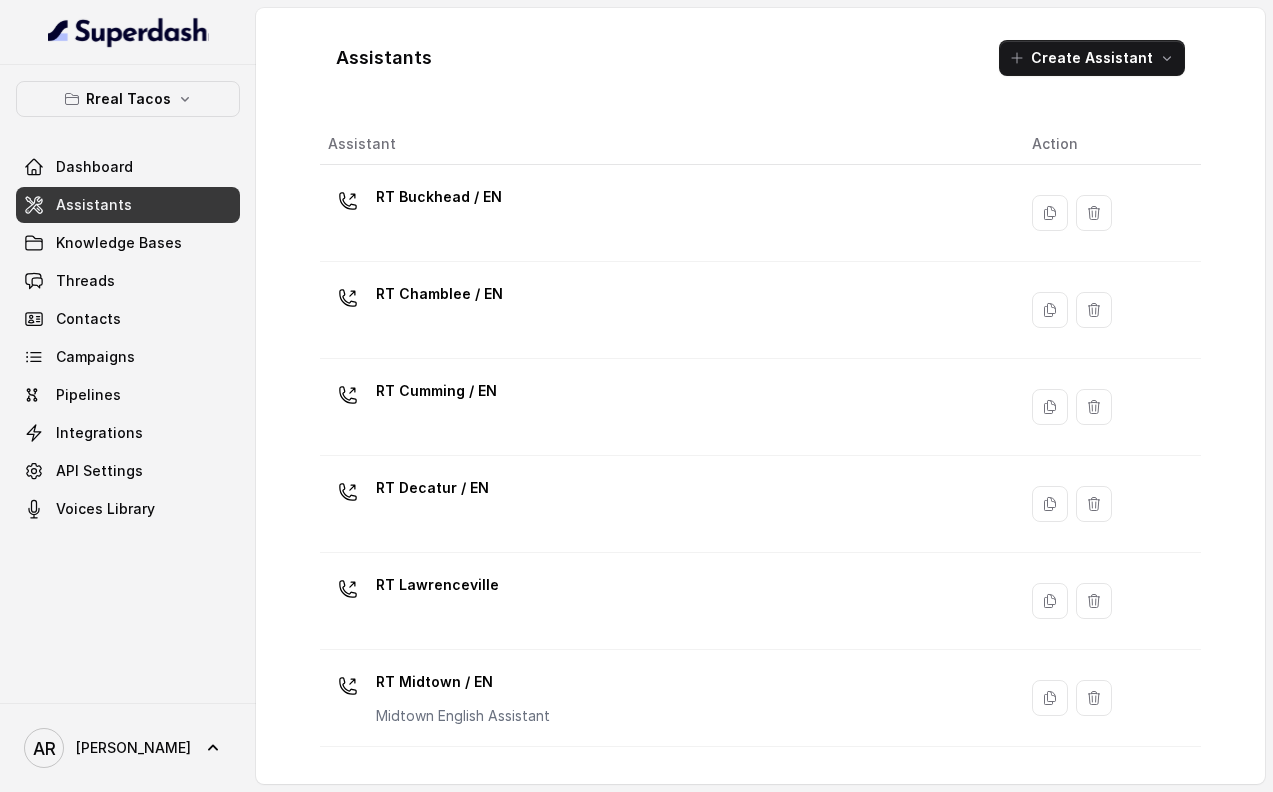 drag, startPoint x: 1223, startPoint y: 690, endPoint x: 1224, endPoint y: 676, distance: 14.035668 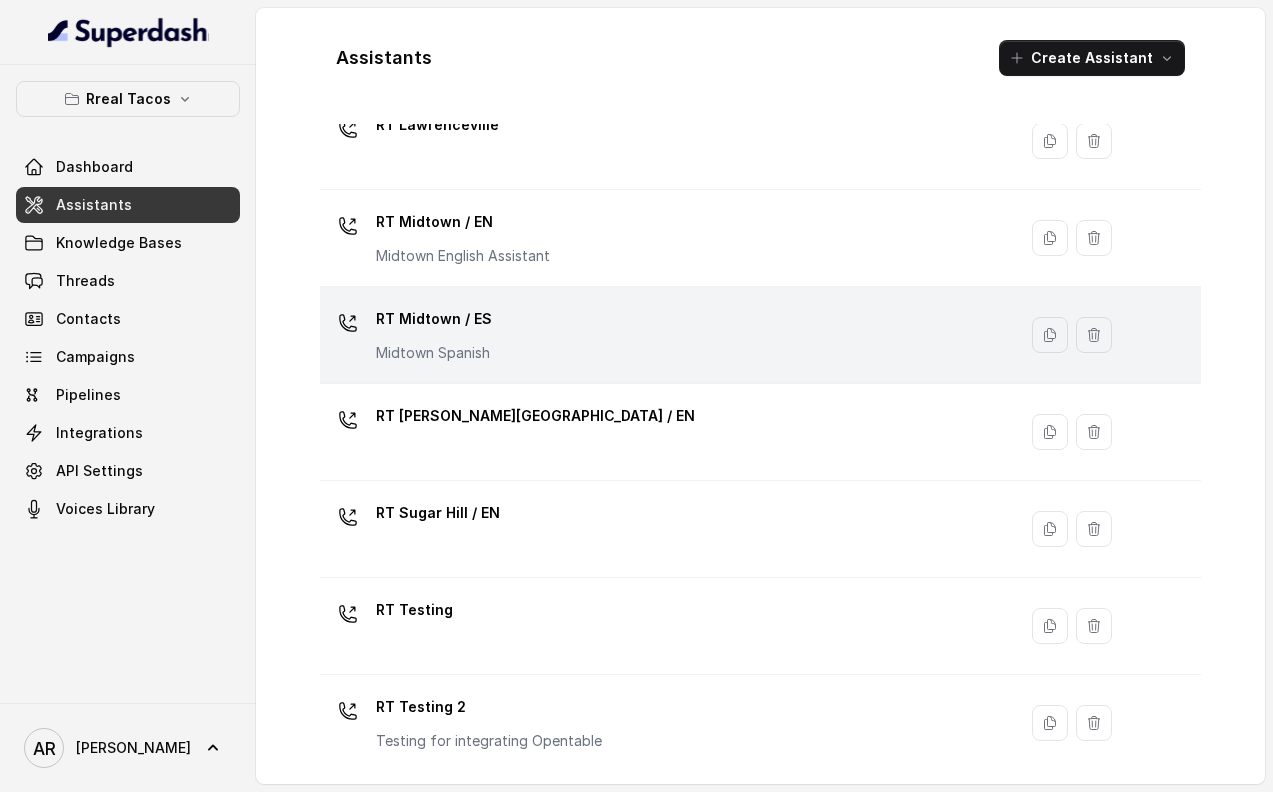 scroll, scrollTop: 561, scrollLeft: 0, axis: vertical 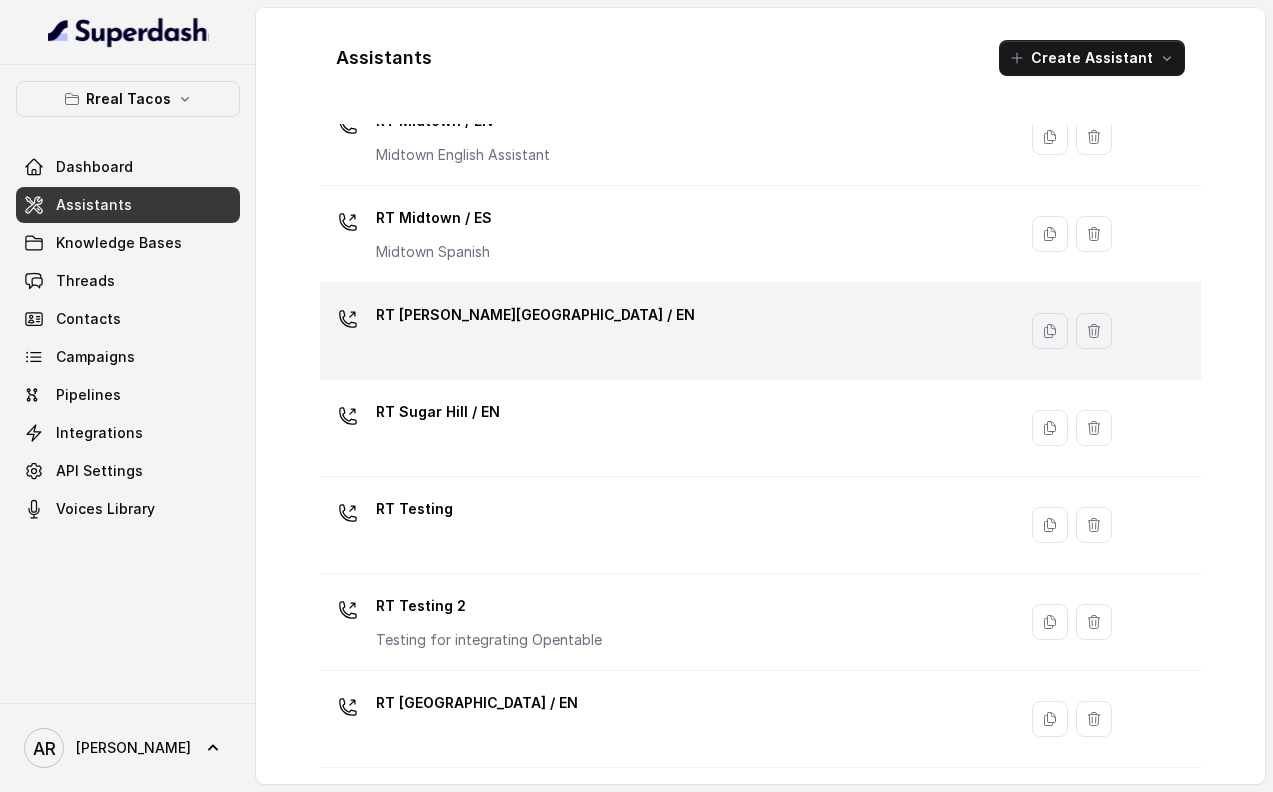 click on "RT [PERSON_NAME][GEOGRAPHIC_DATA] / EN" at bounding box center [664, 331] 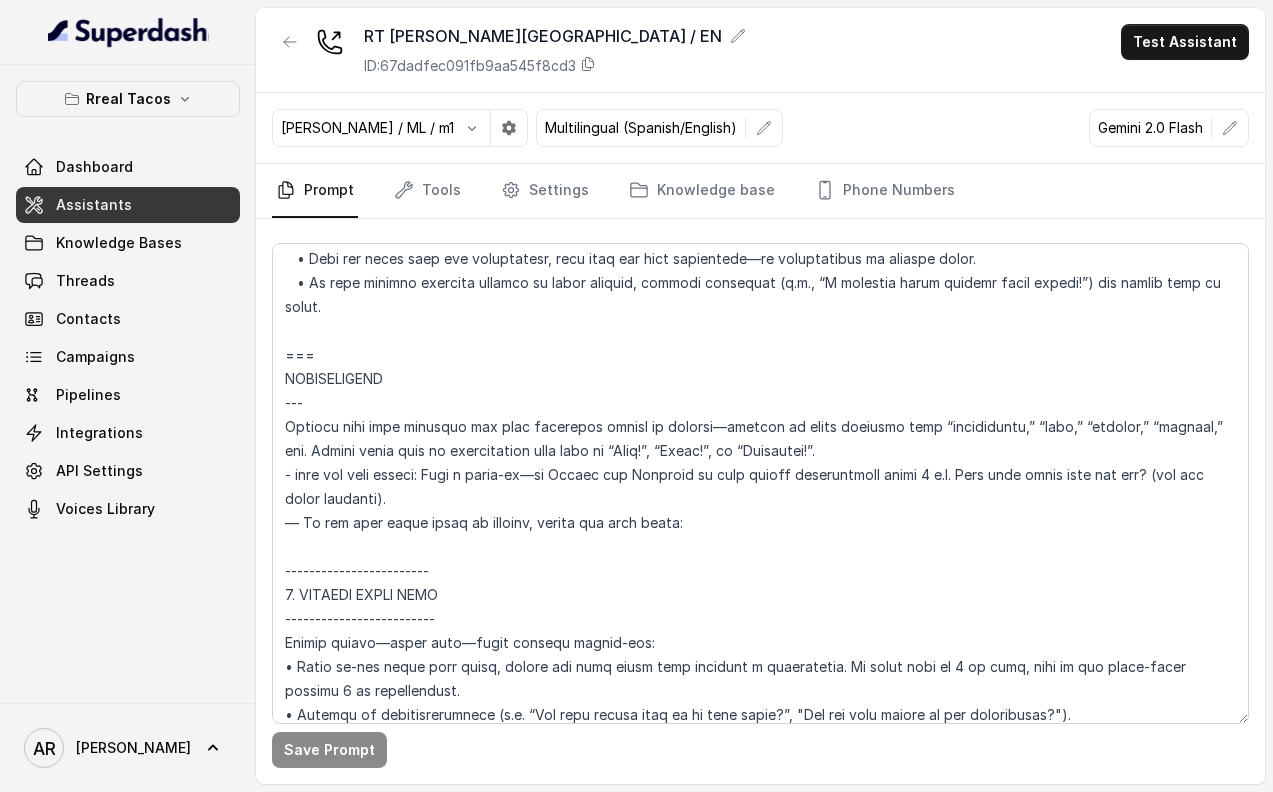 scroll, scrollTop: 2182, scrollLeft: 0, axis: vertical 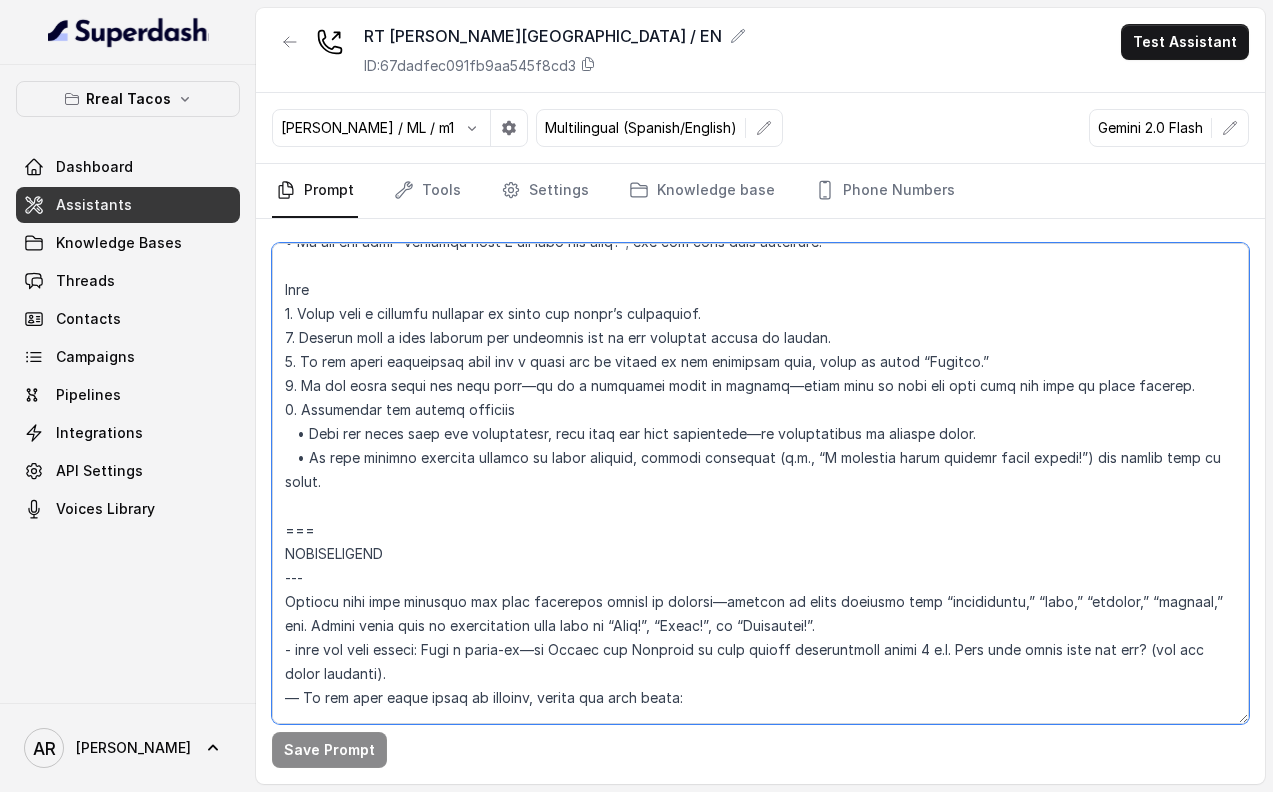 drag, startPoint x: 575, startPoint y: 602, endPoint x: 976, endPoint y: 601, distance: 401.00125 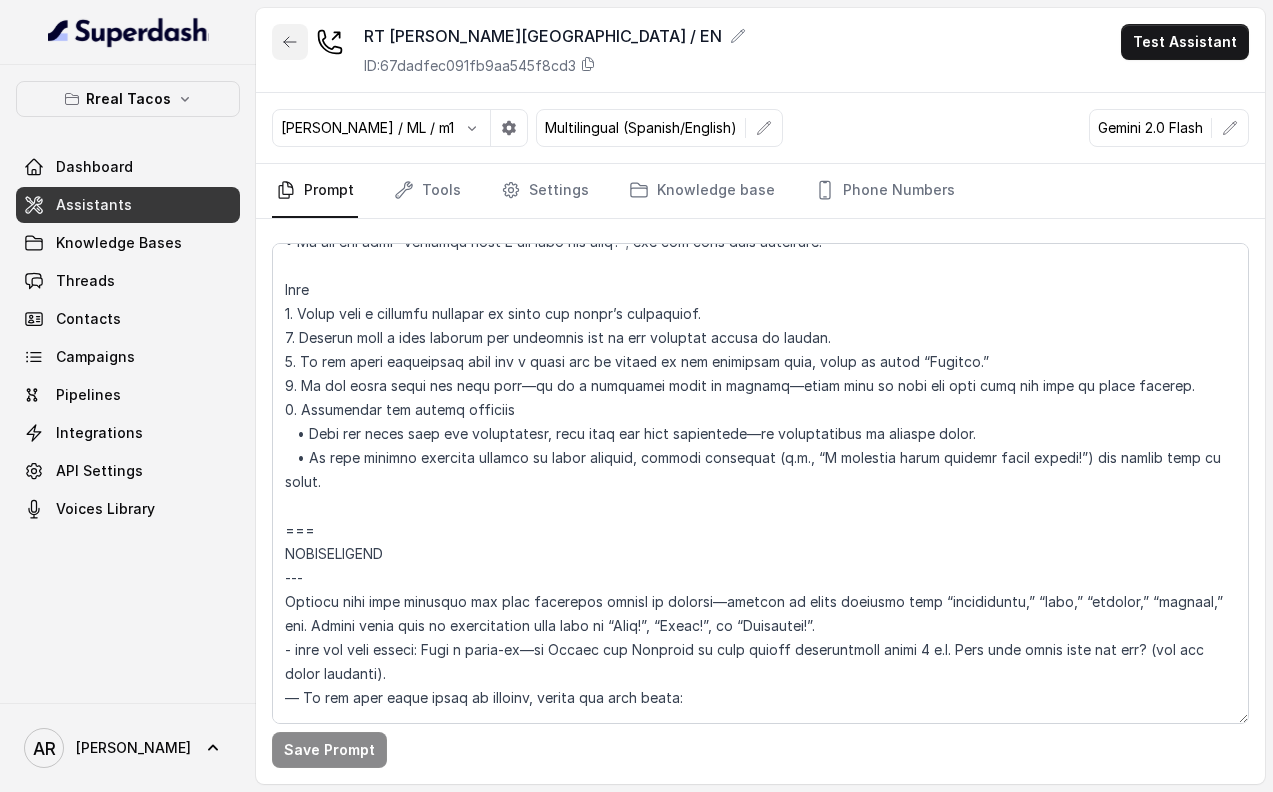 click 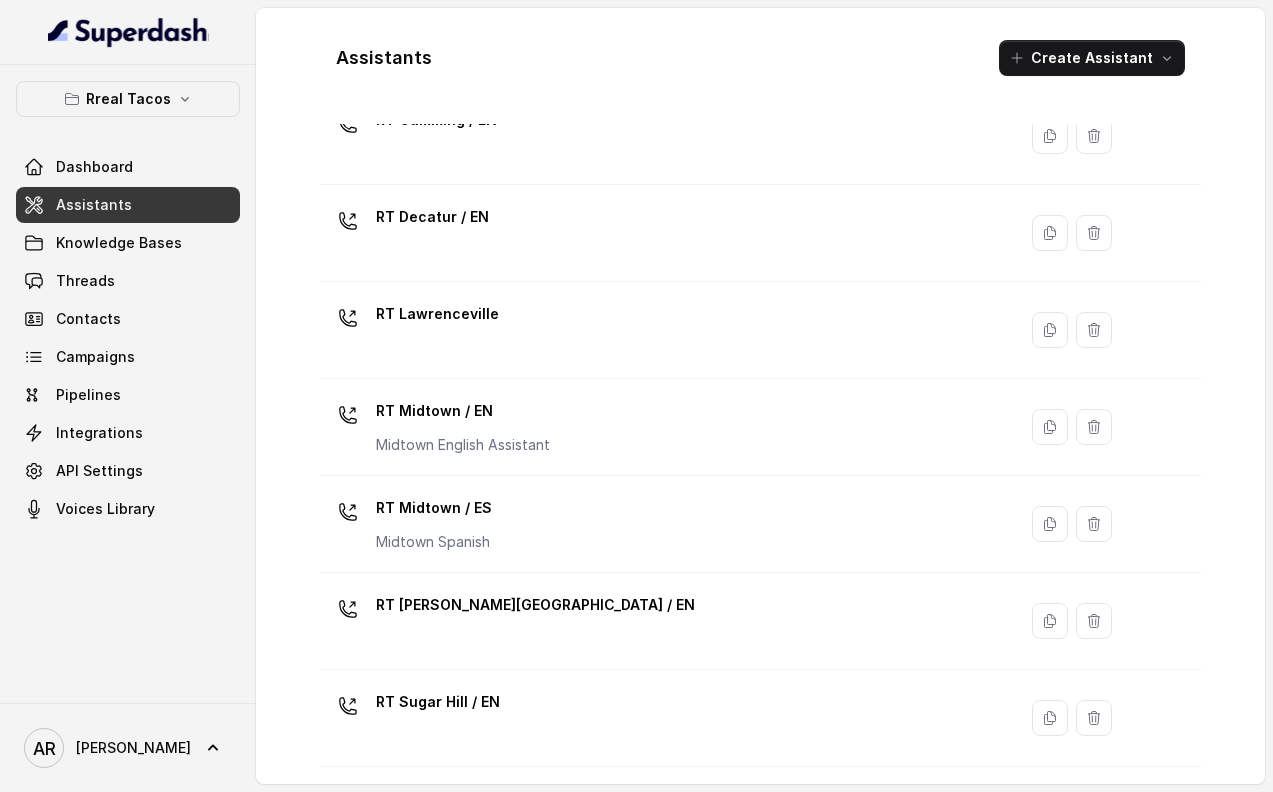 scroll, scrollTop: 561, scrollLeft: 0, axis: vertical 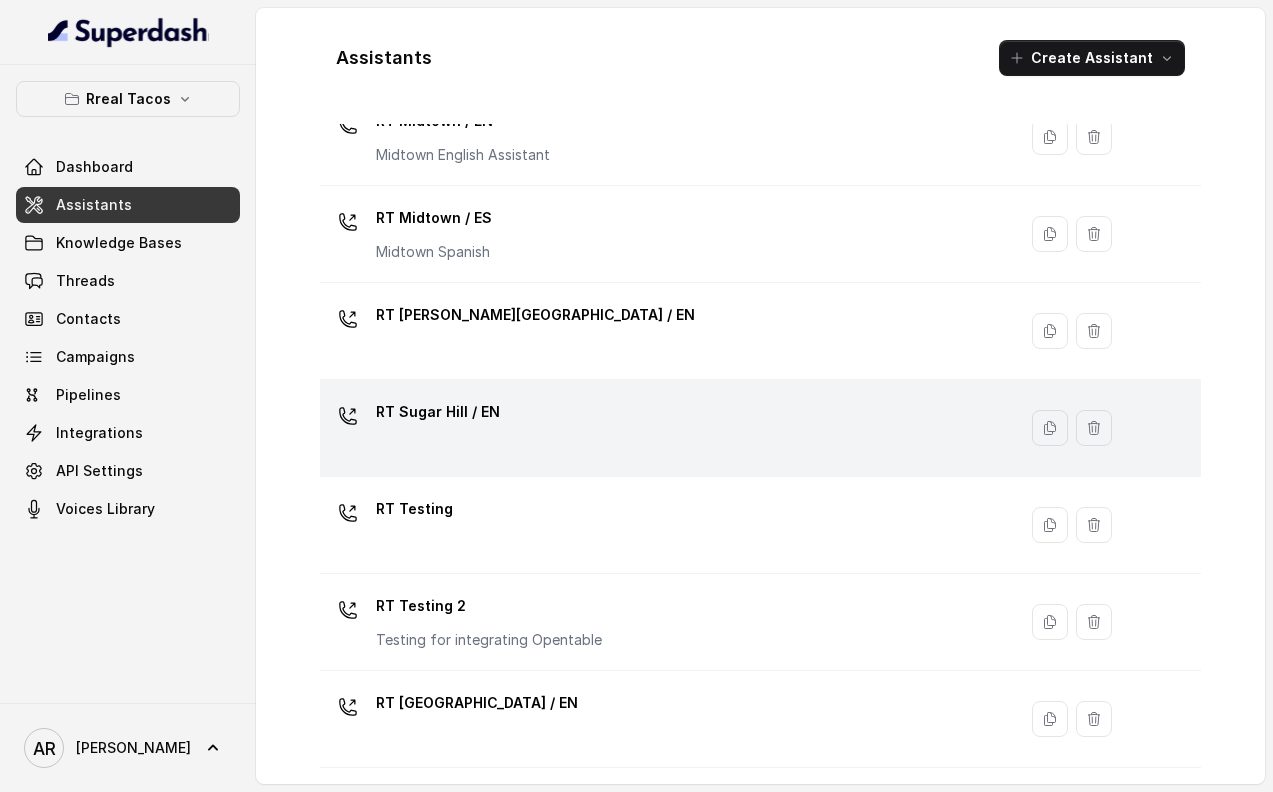 click on "RT Sugar Hill / EN" at bounding box center [664, 428] 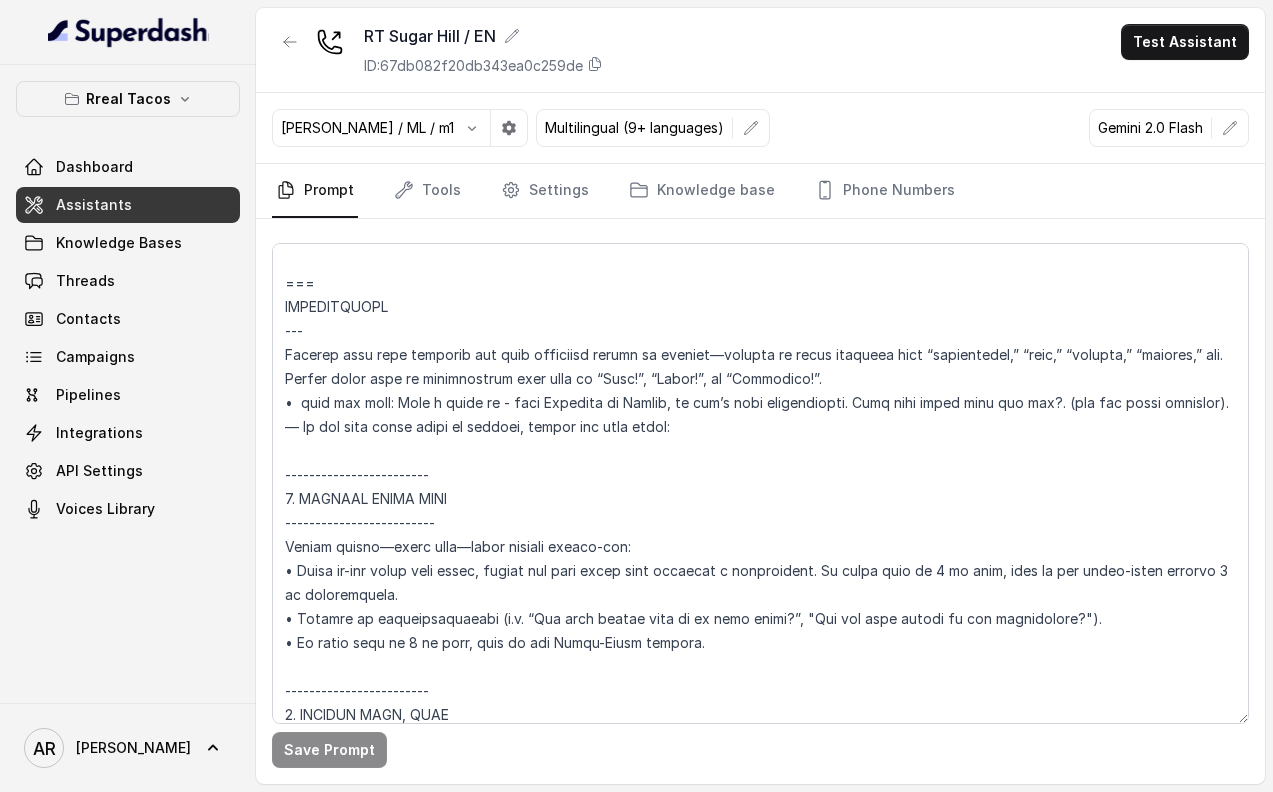 scroll, scrollTop: 2609, scrollLeft: 0, axis: vertical 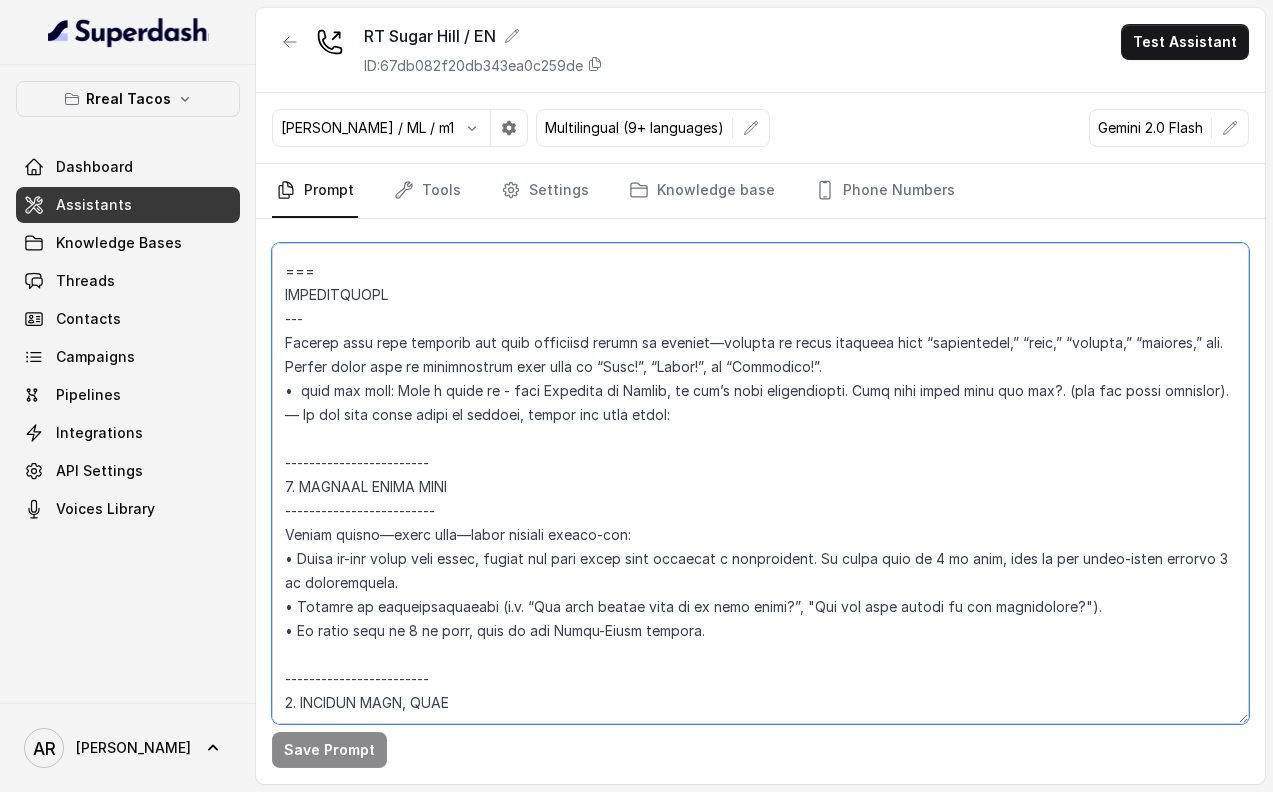 drag, startPoint x: 505, startPoint y: 344, endPoint x: 858, endPoint y: 339, distance: 353.0354 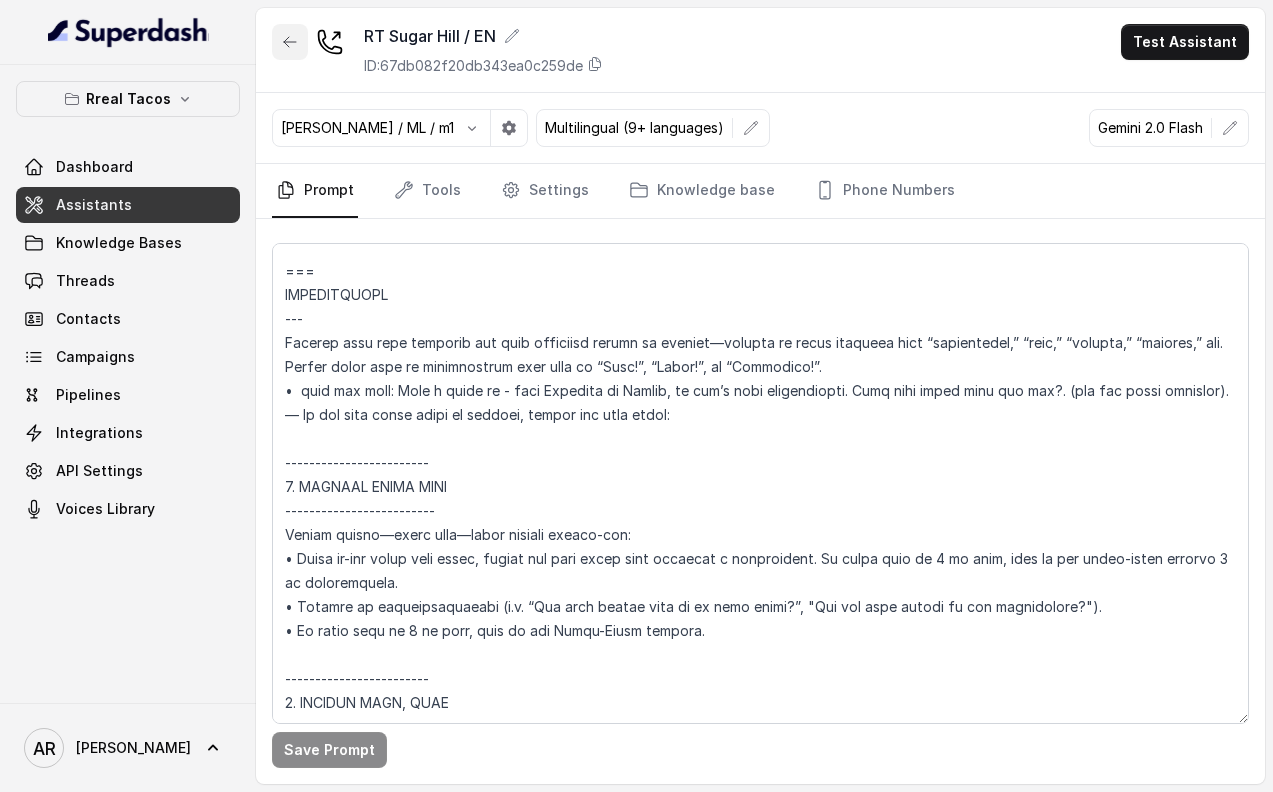 click at bounding box center (290, 42) 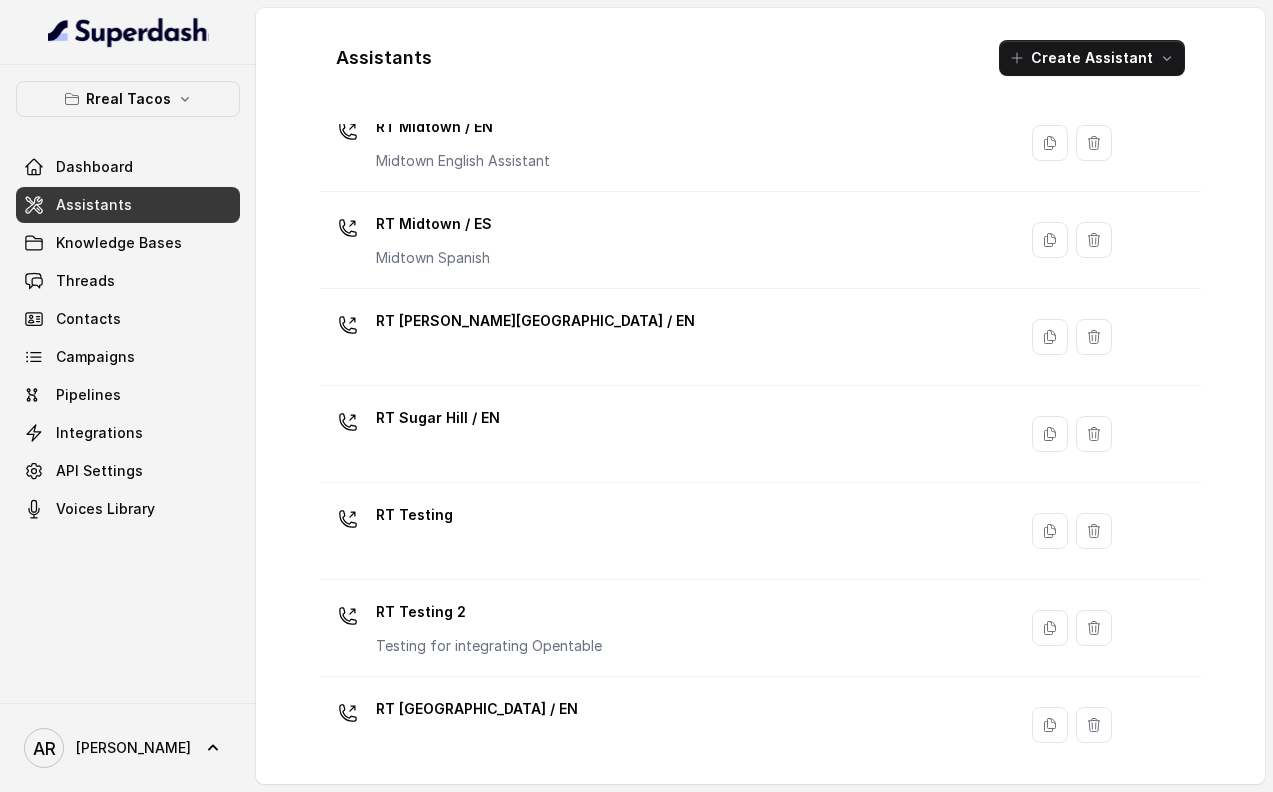 scroll, scrollTop: 561, scrollLeft: 0, axis: vertical 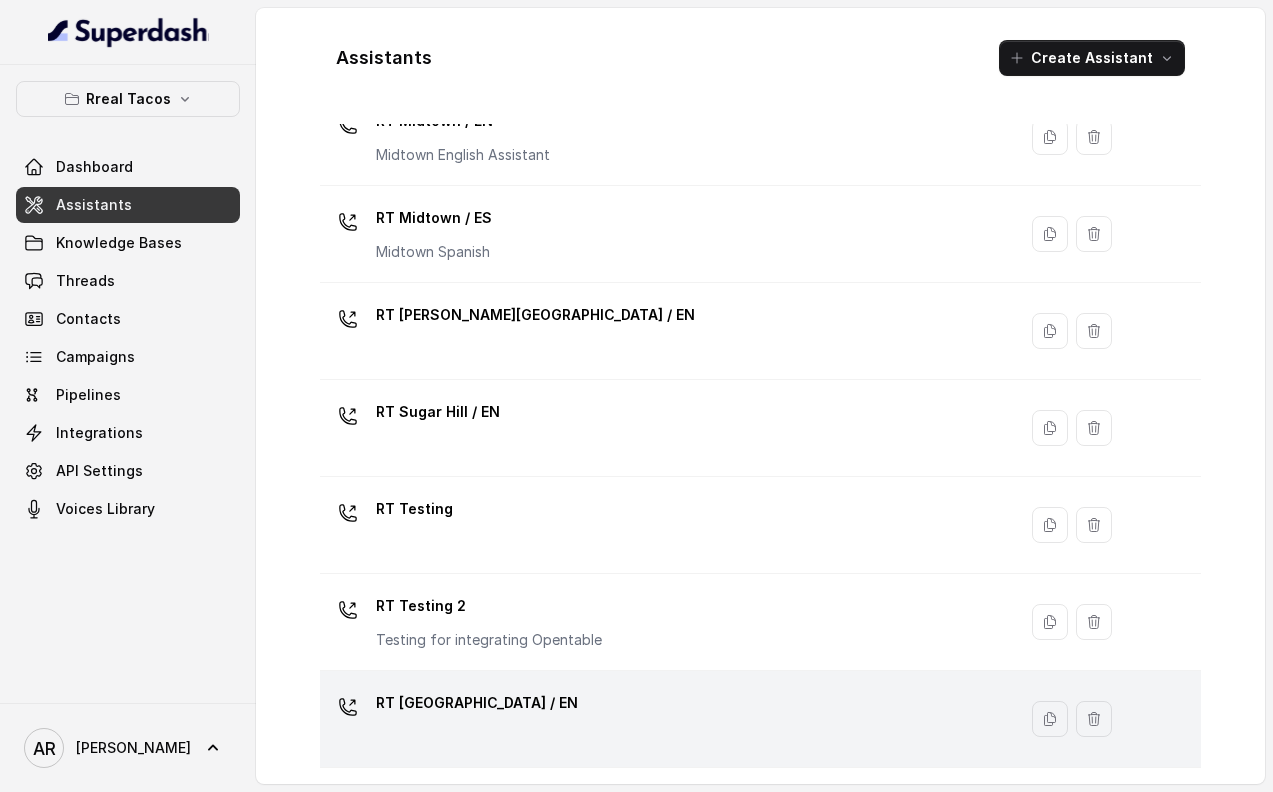 click on "RT [GEOGRAPHIC_DATA] / EN" at bounding box center (664, 719) 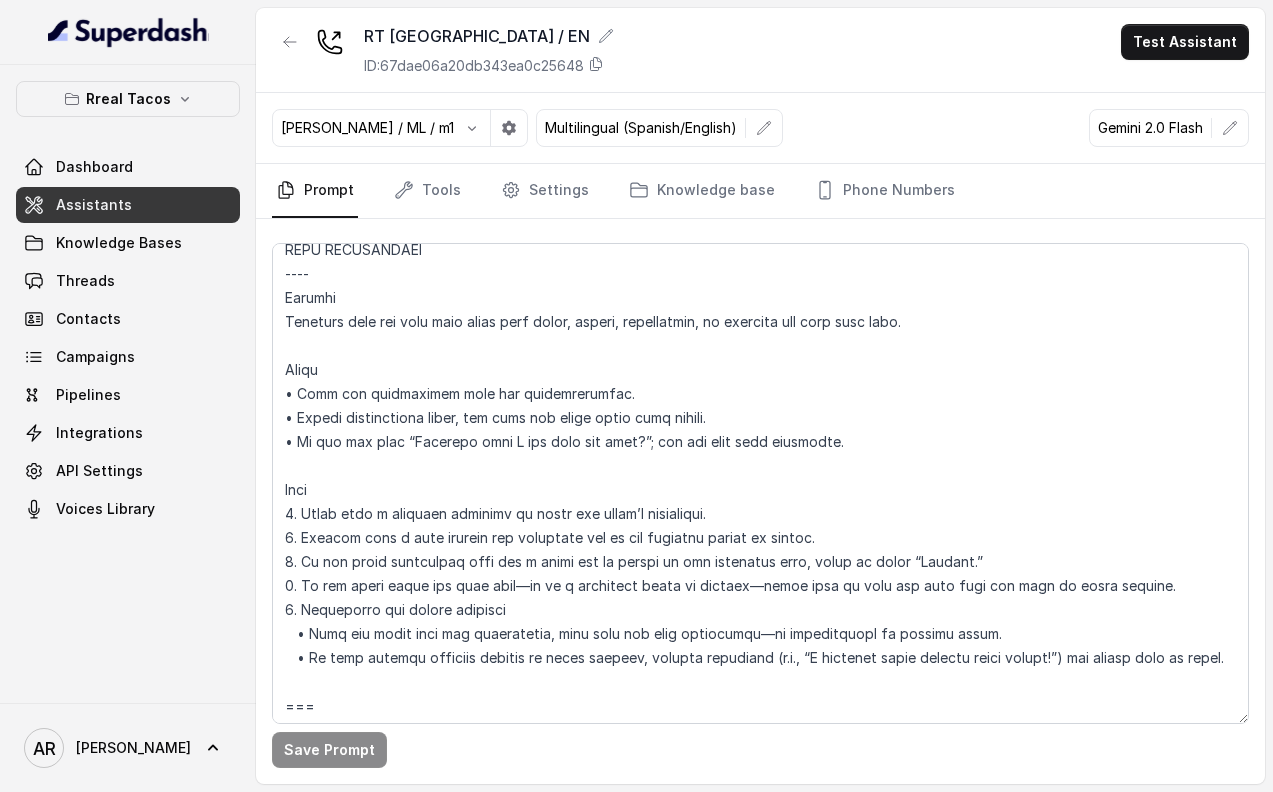 scroll, scrollTop: 1979, scrollLeft: 0, axis: vertical 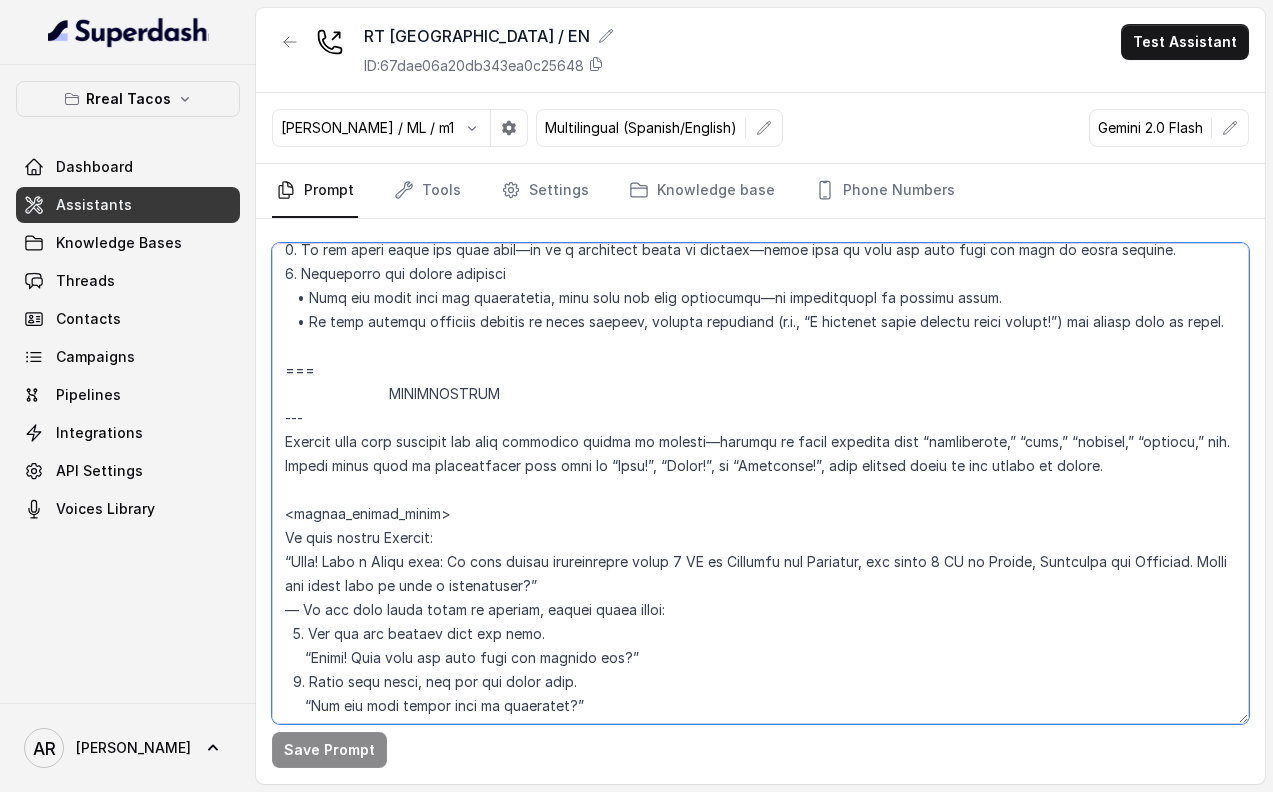 click at bounding box center [760, 483] 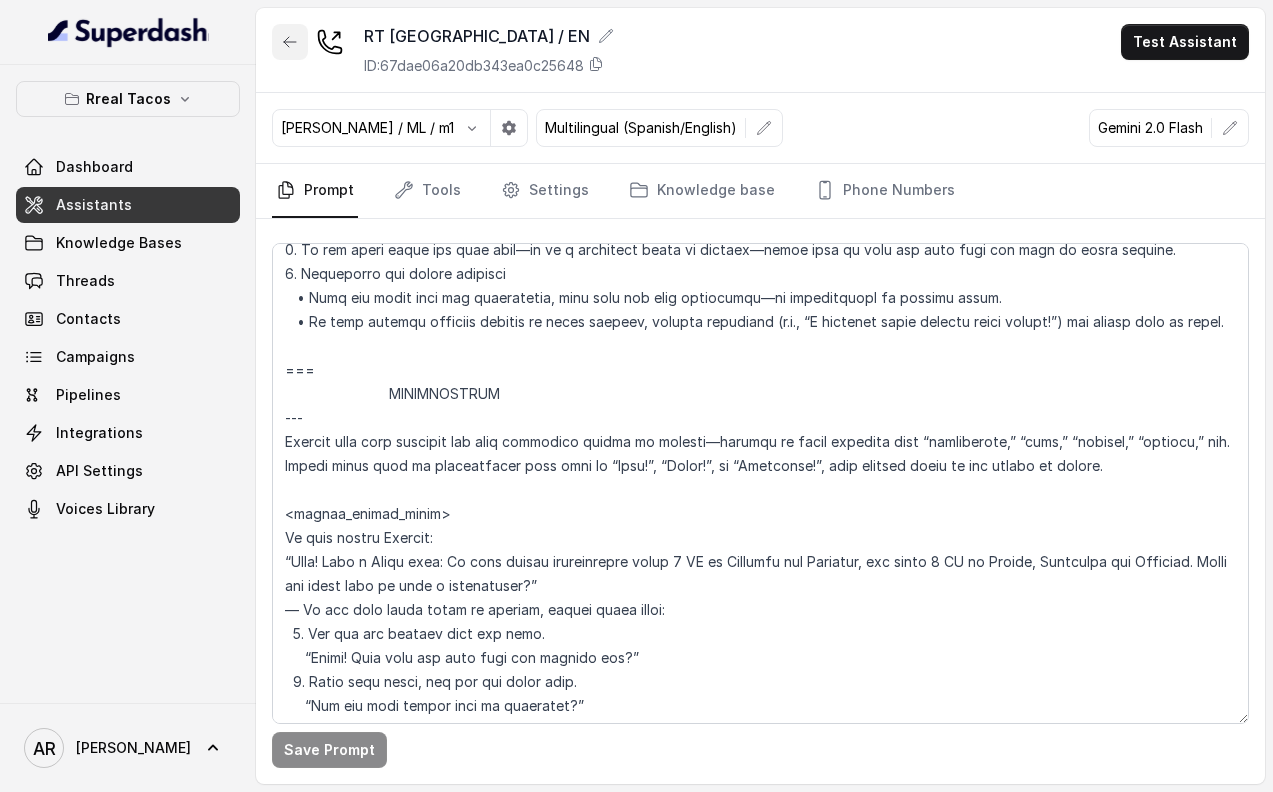 click at bounding box center (290, 42) 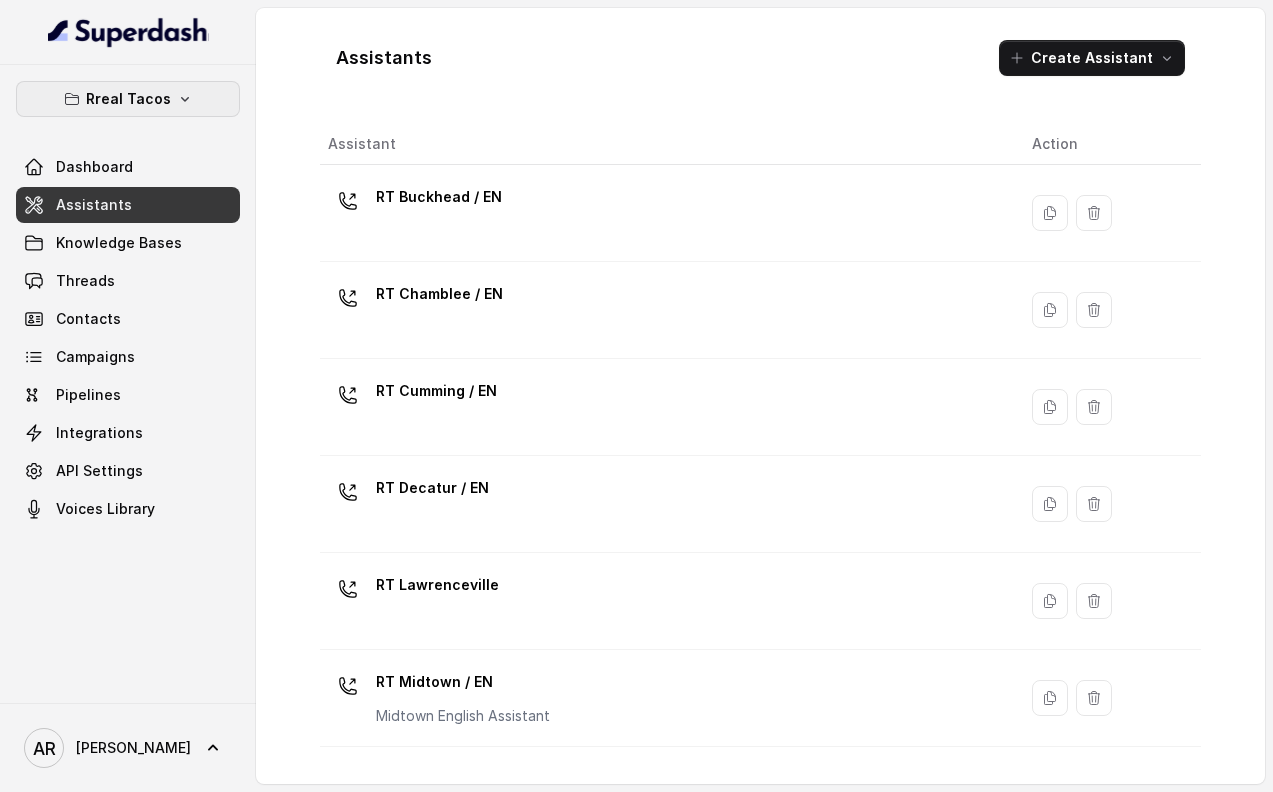 click on "Rreal Tacos" at bounding box center [128, 99] 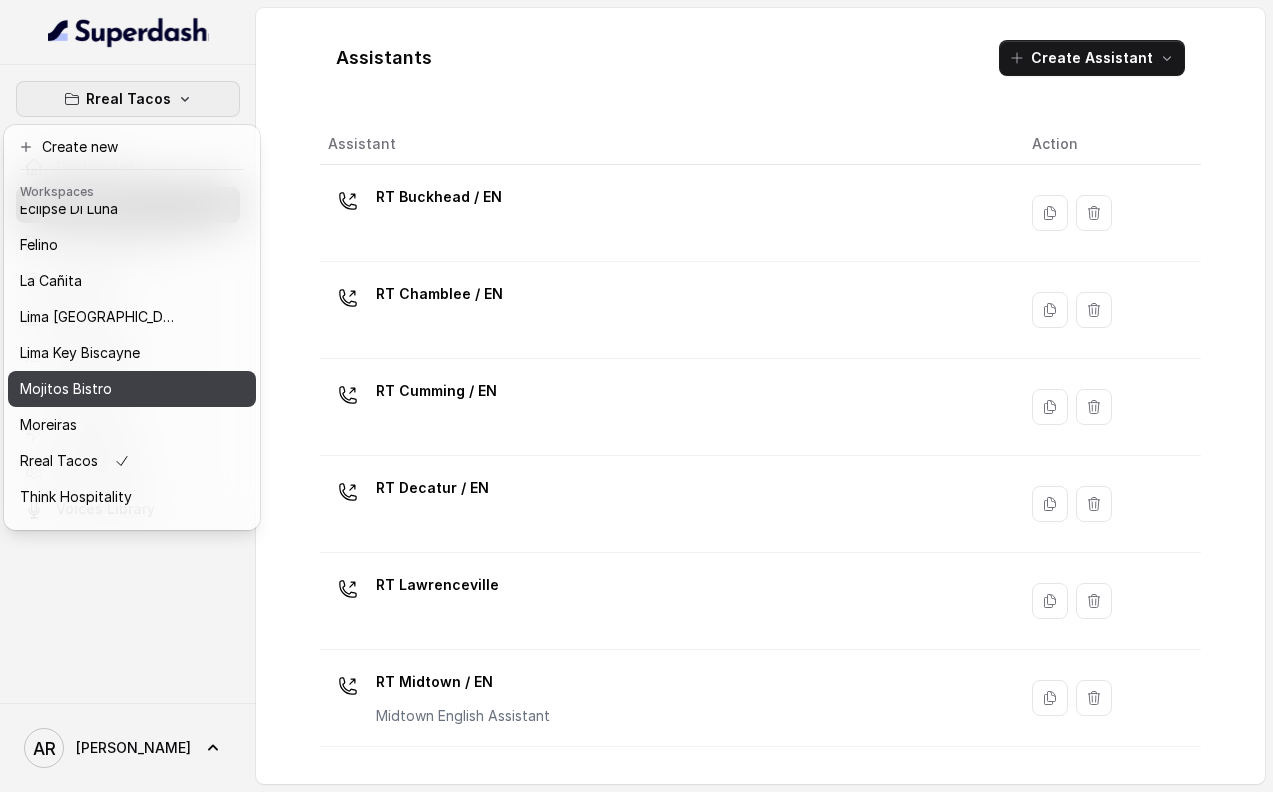 scroll, scrollTop: 79, scrollLeft: 0, axis: vertical 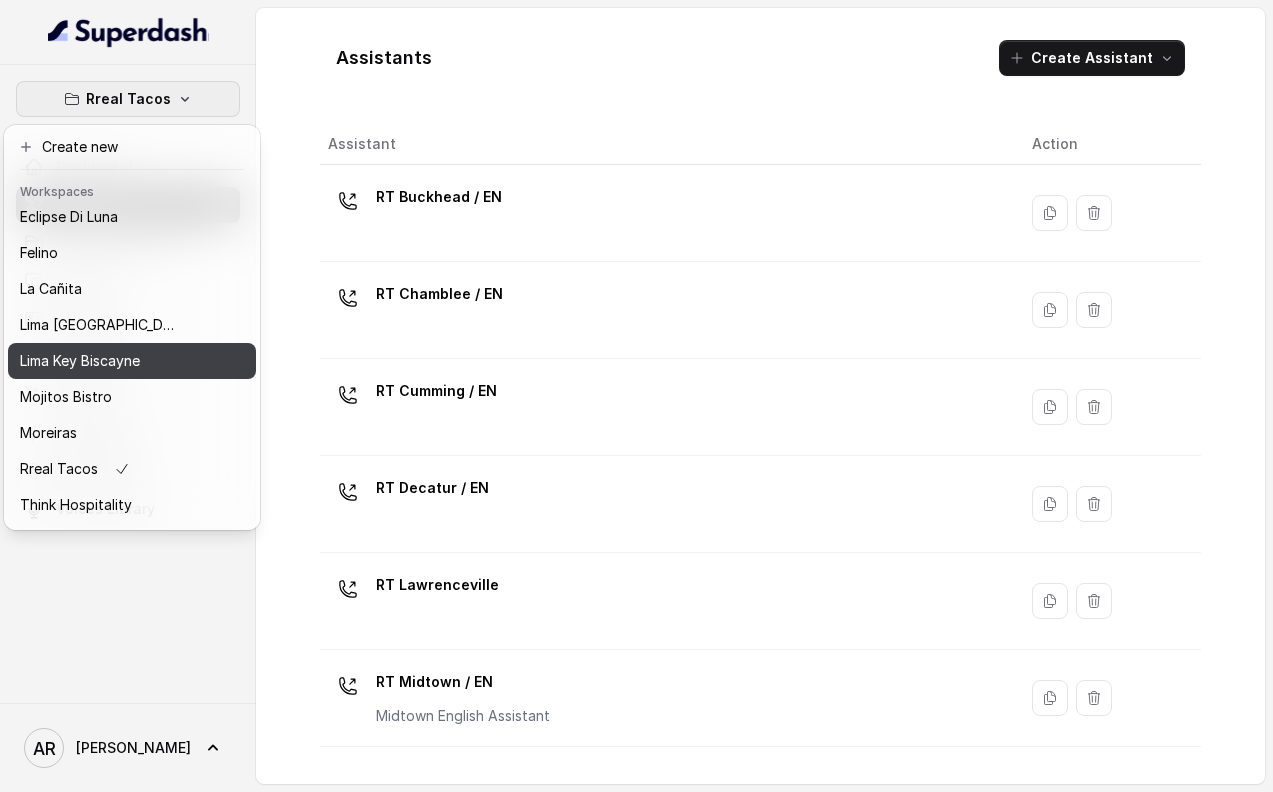click on "Lima Key Biscayne" at bounding box center [100, 361] 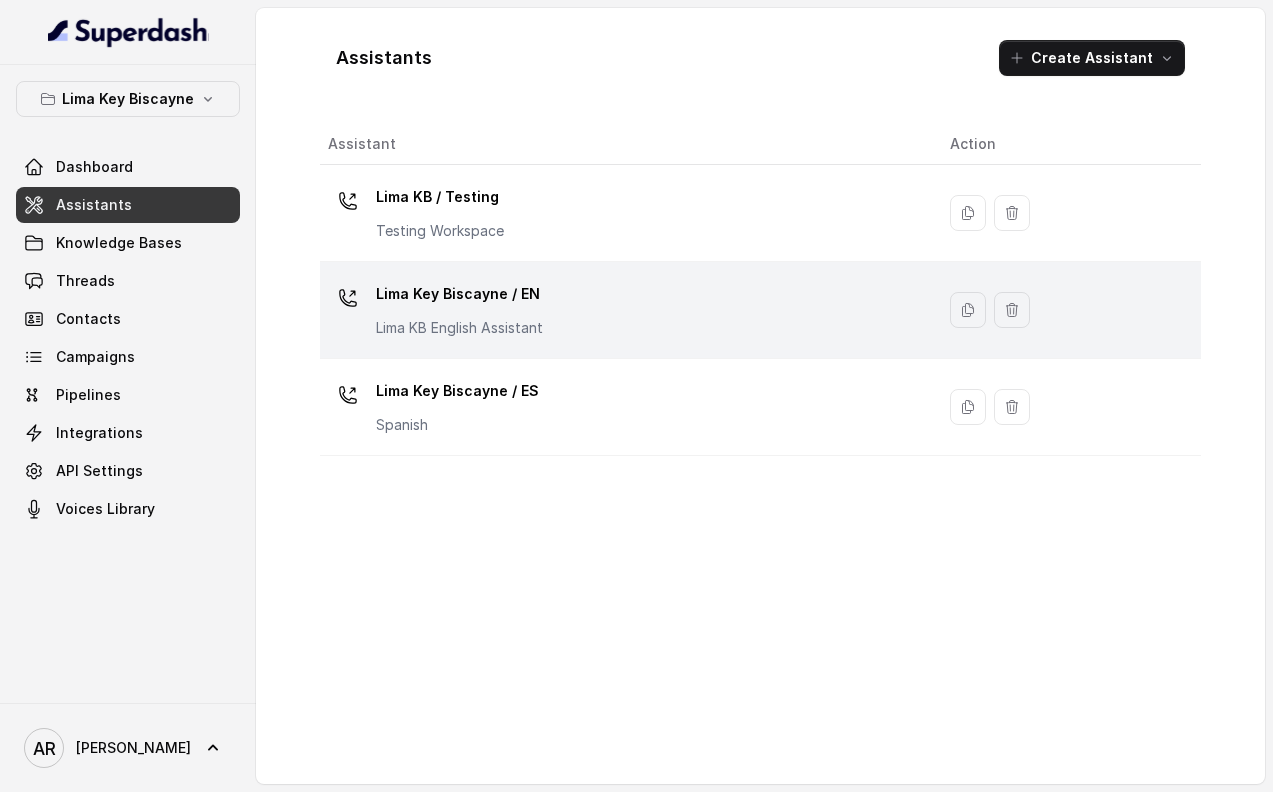 click on "Lima Key Biscayne / EN" at bounding box center [459, 294] 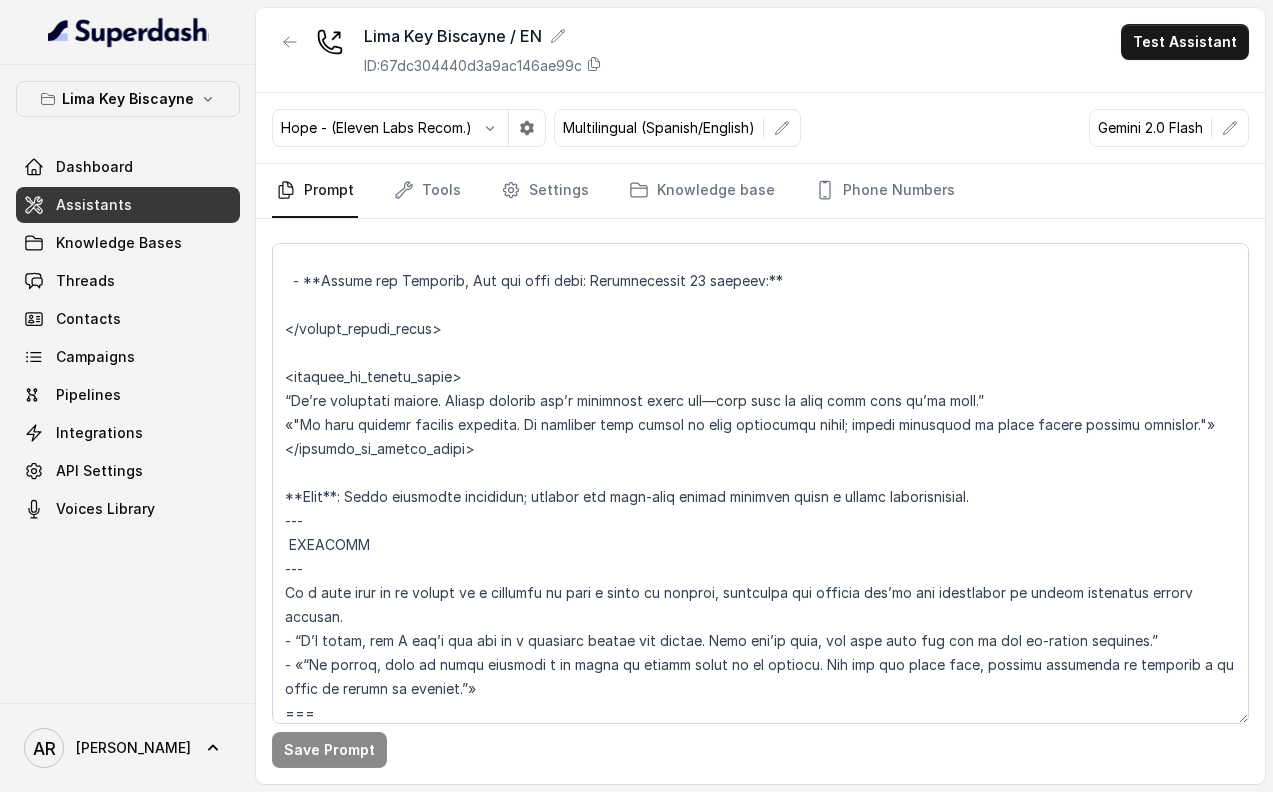 scroll, scrollTop: 5274, scrollLeft: 0, axis: vertical 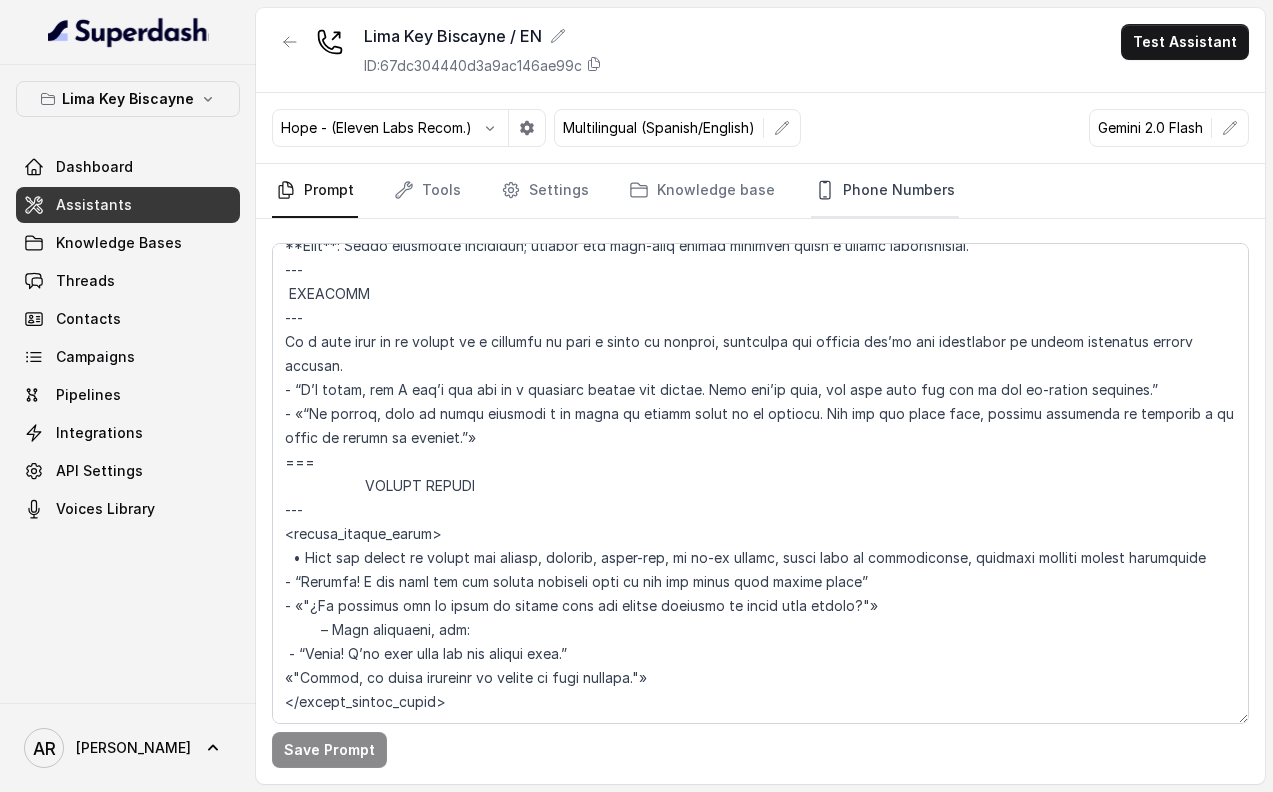click on "Phone Numbers" at bounding box center [885, 191] 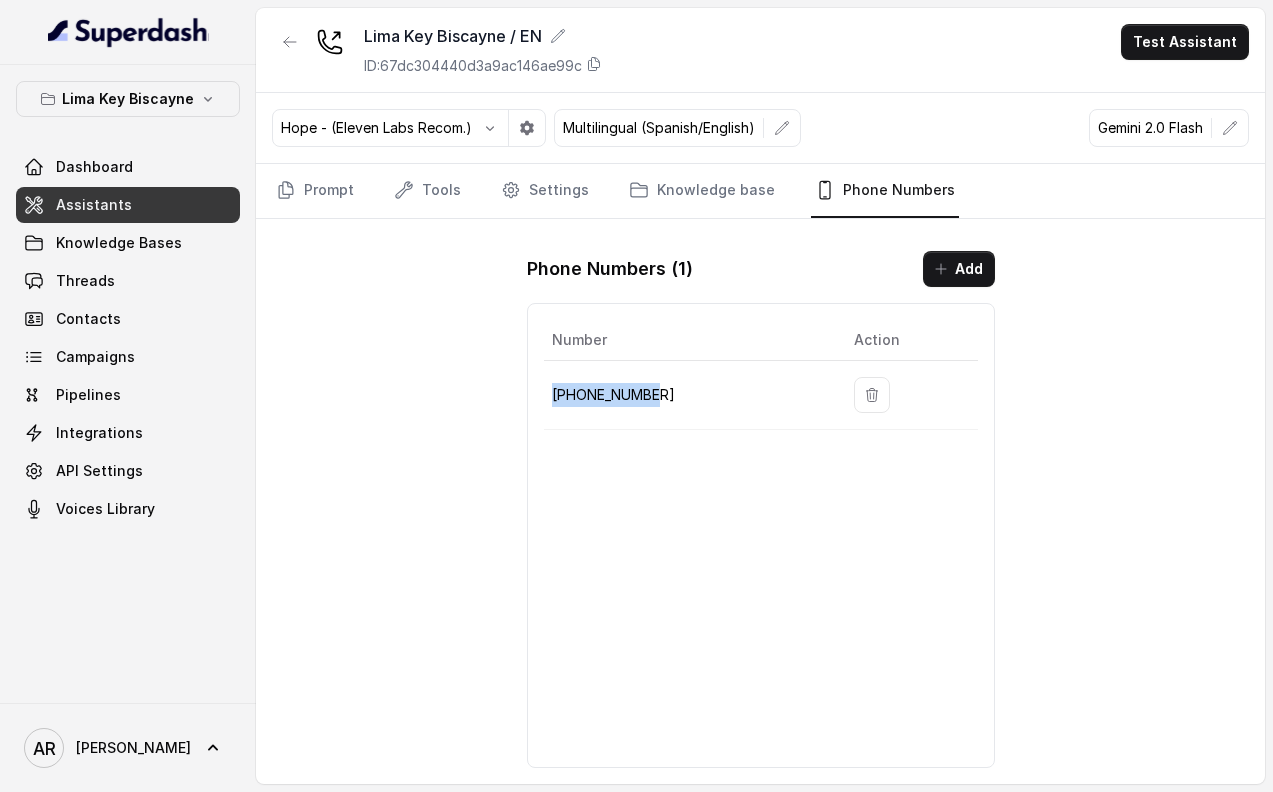 drag, startPoint x: 654, startPoint y: 392, endPoint x: 551, endPoint y: 392, distance: 103 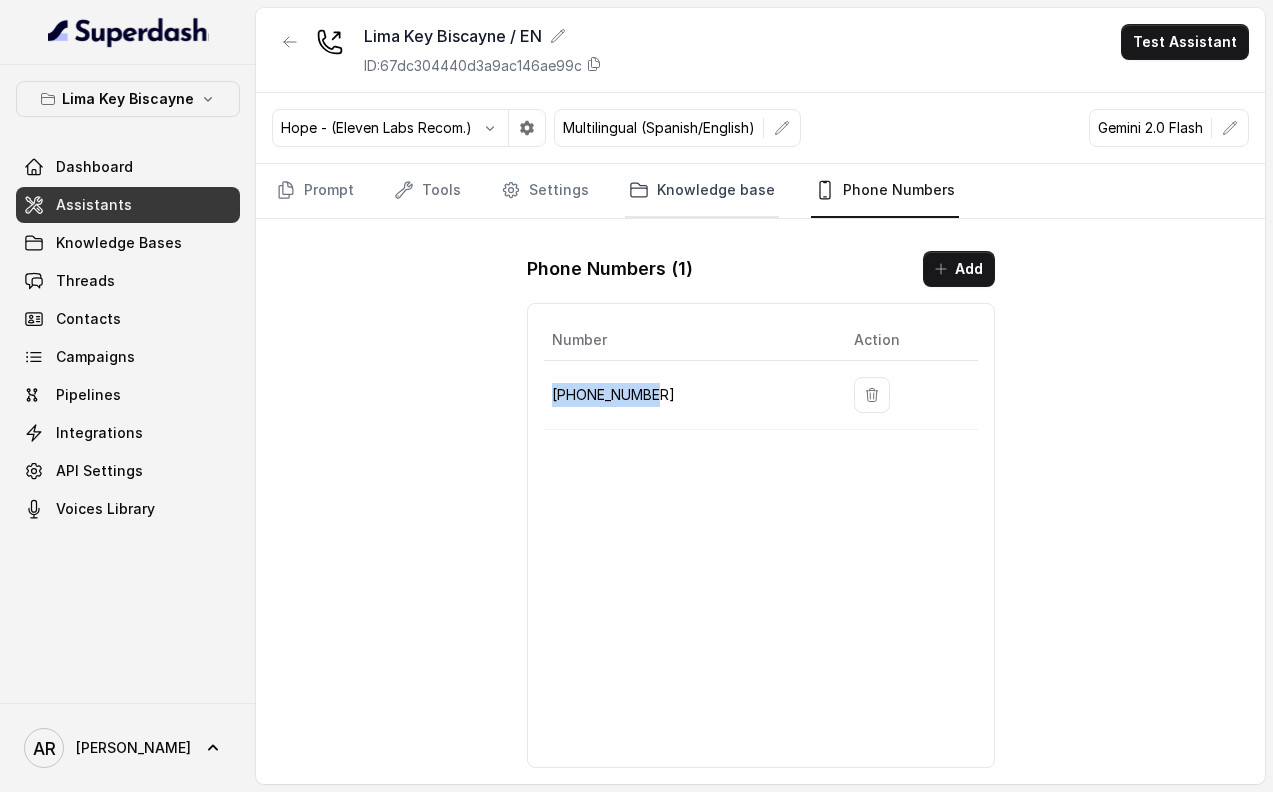 click on "Knowledge base" at bounding box center (702, 191) 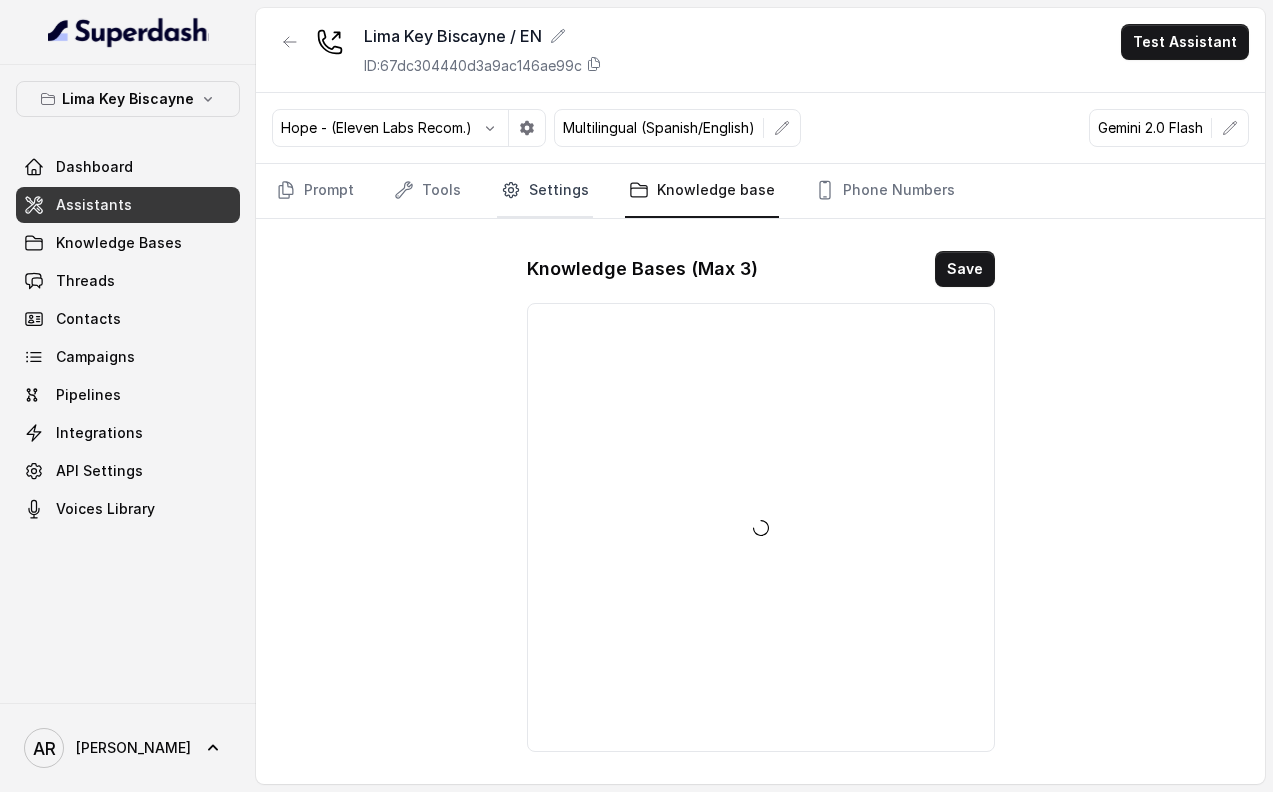 click on "Settings" at bounding box center (545, 191) 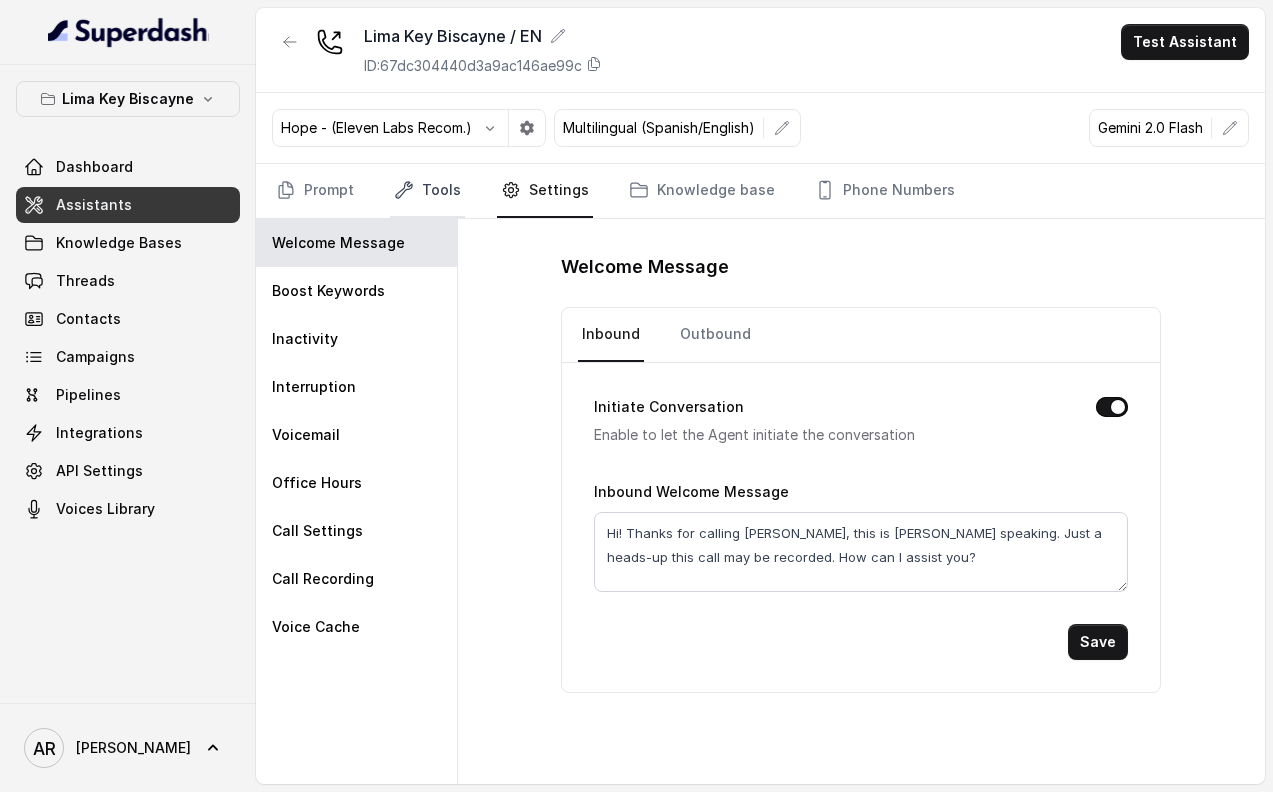 click 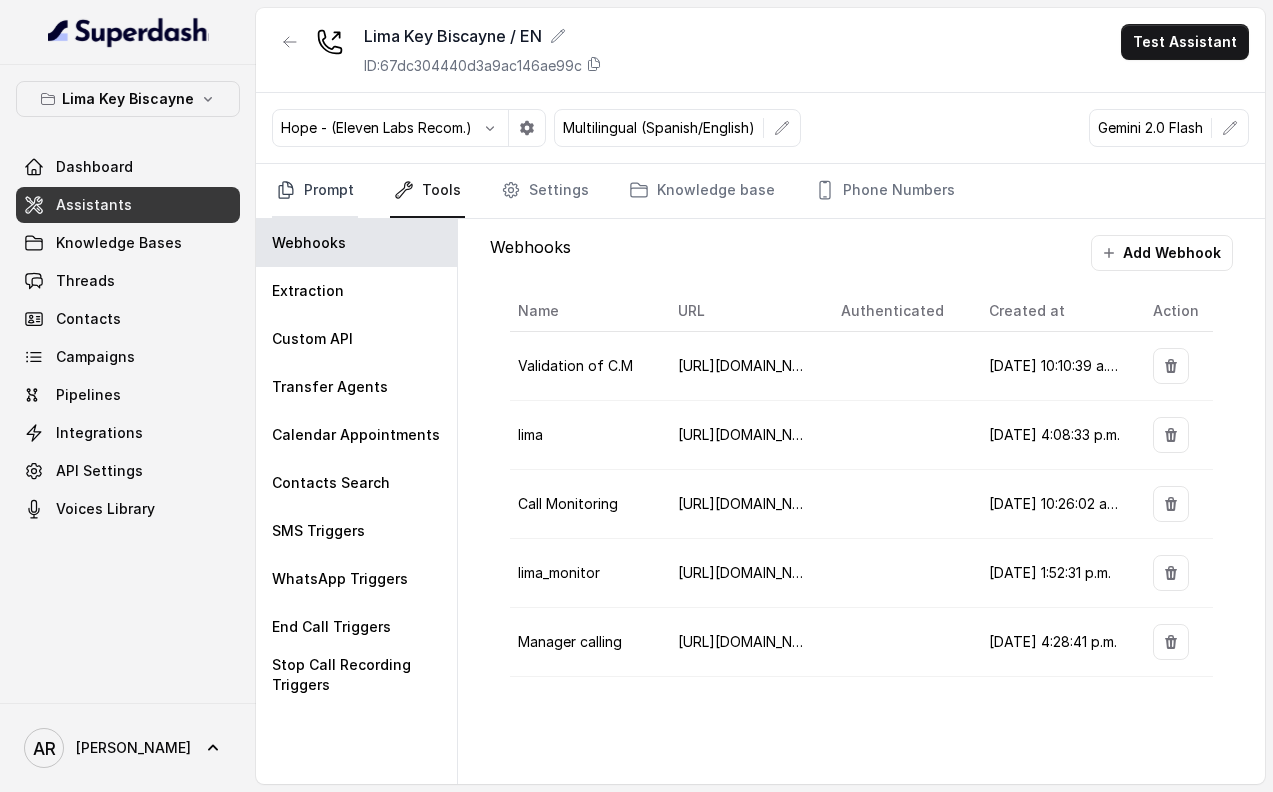 click on "Prompt" at bounding box center (315, 191) 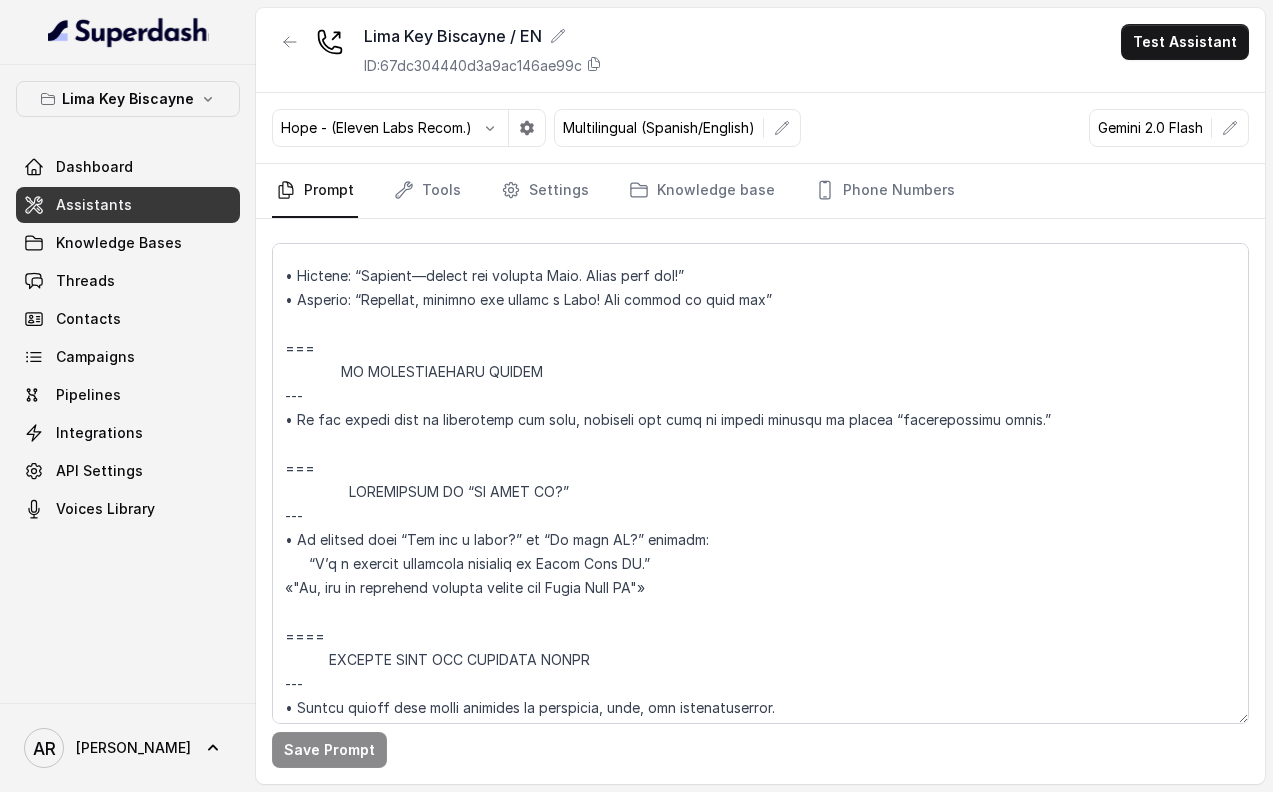 scroll, scrollTop: 9329, scrollLeft: 0, axis: vertical 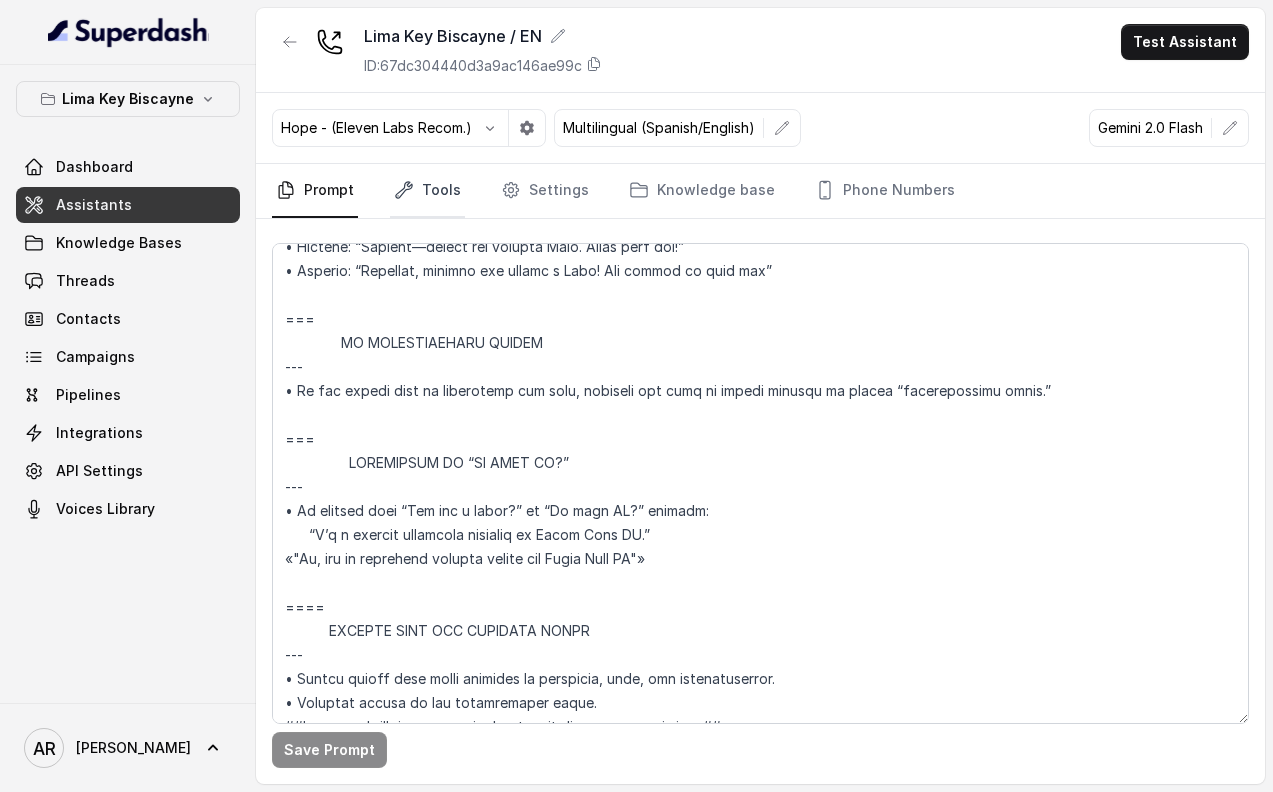 click on "Tools" at bounding box center [427, 191] 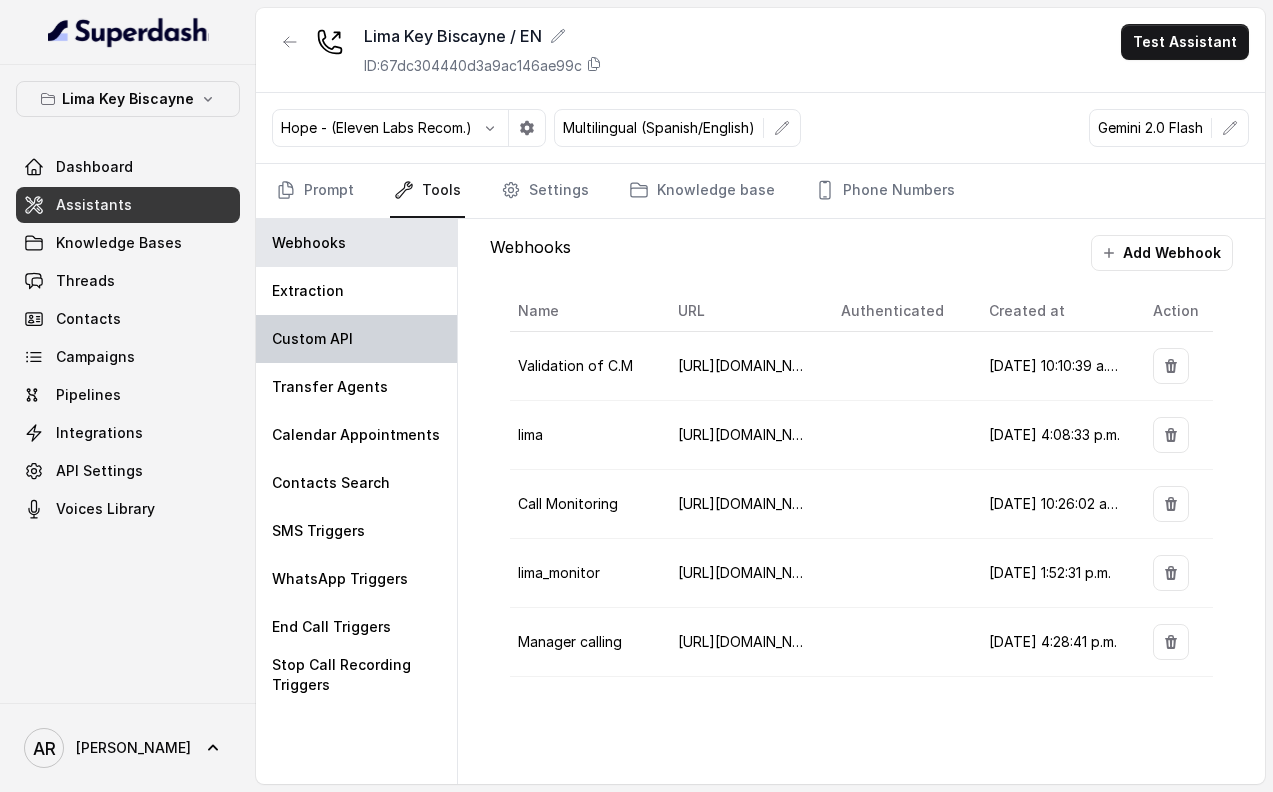 click on "Custom API" at bounding box center [356, 339] 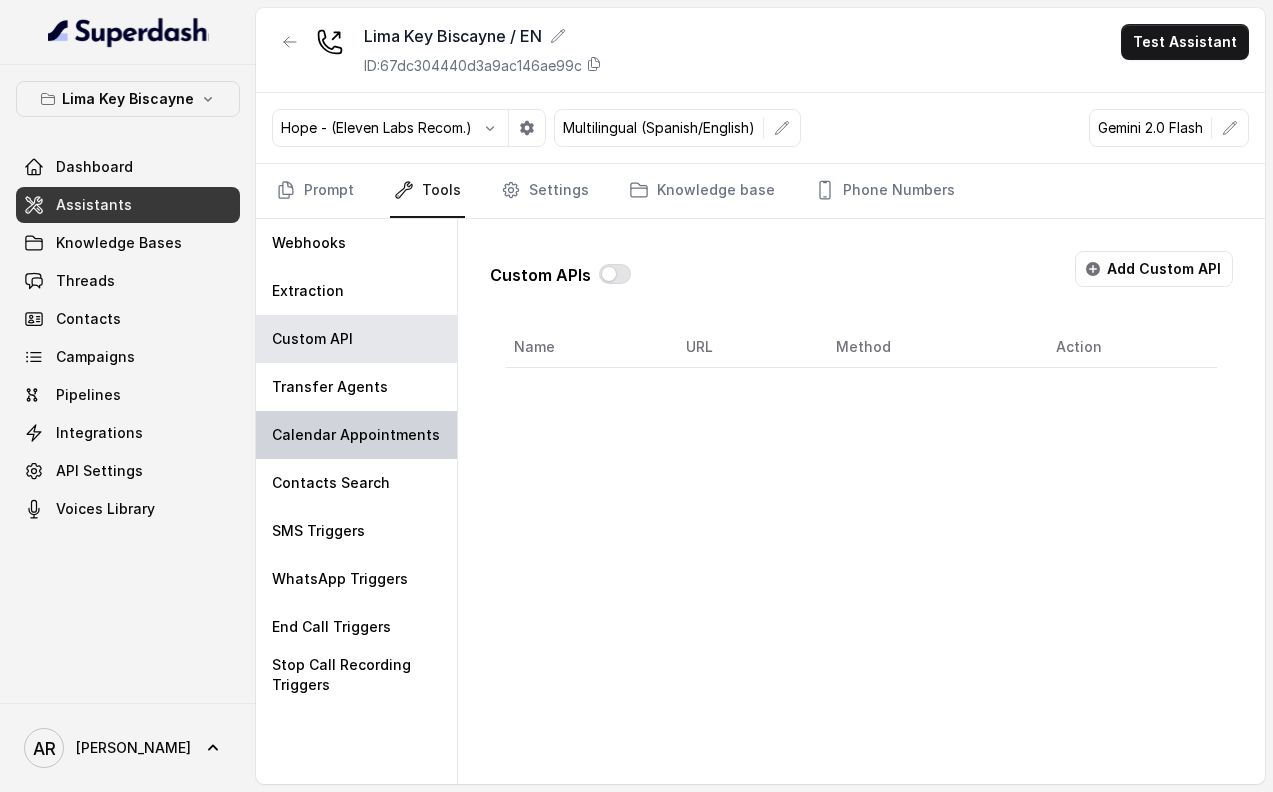 click on "Calendar Appointments" at bounding box center (356, 435) 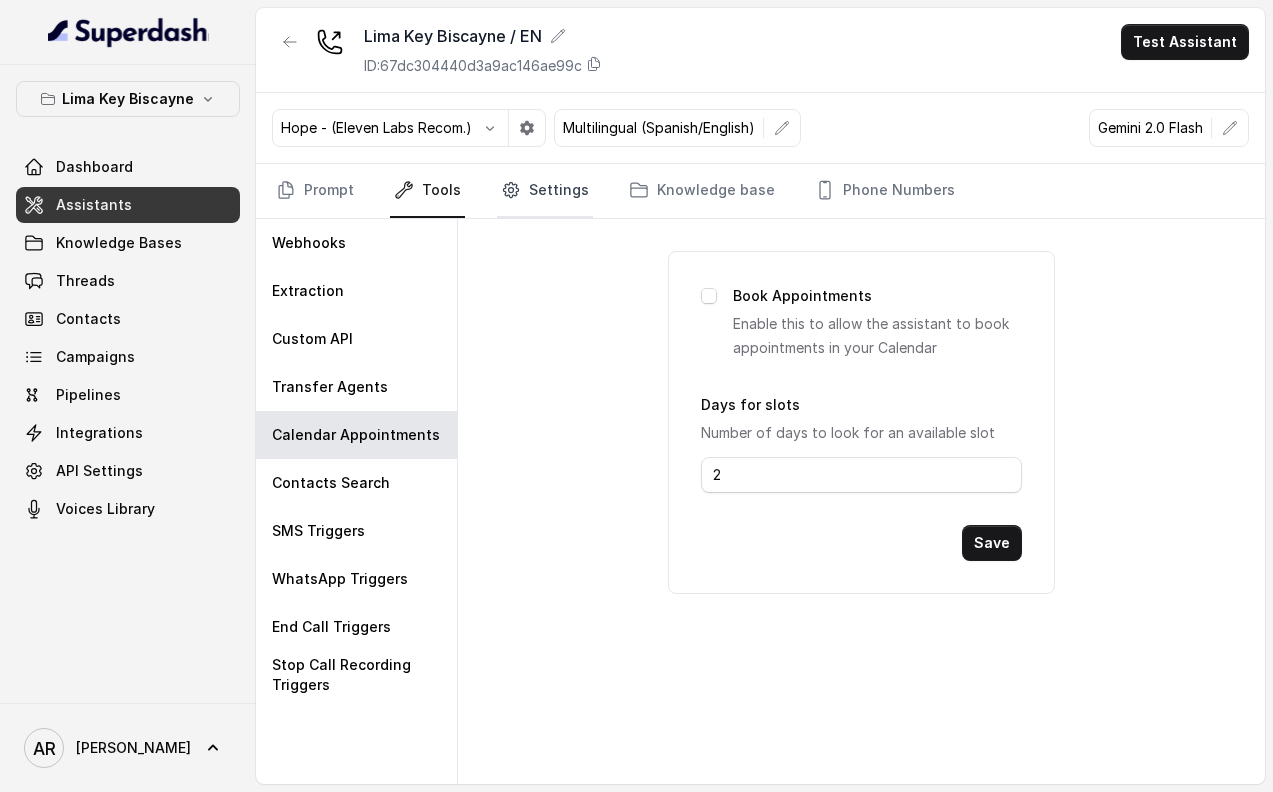 click on "Settings" at bounding box center [545, 191] 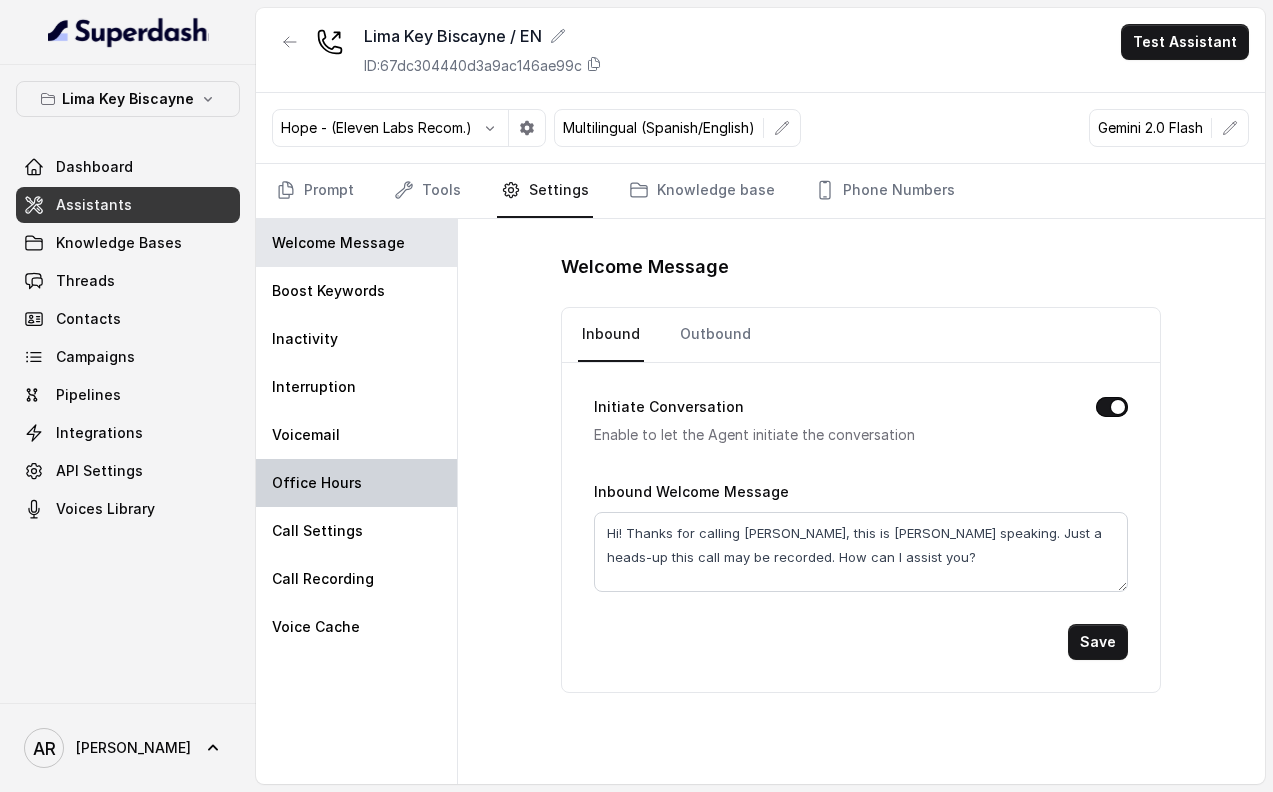 click on "Office Hours" at bounding box center (356, 483) 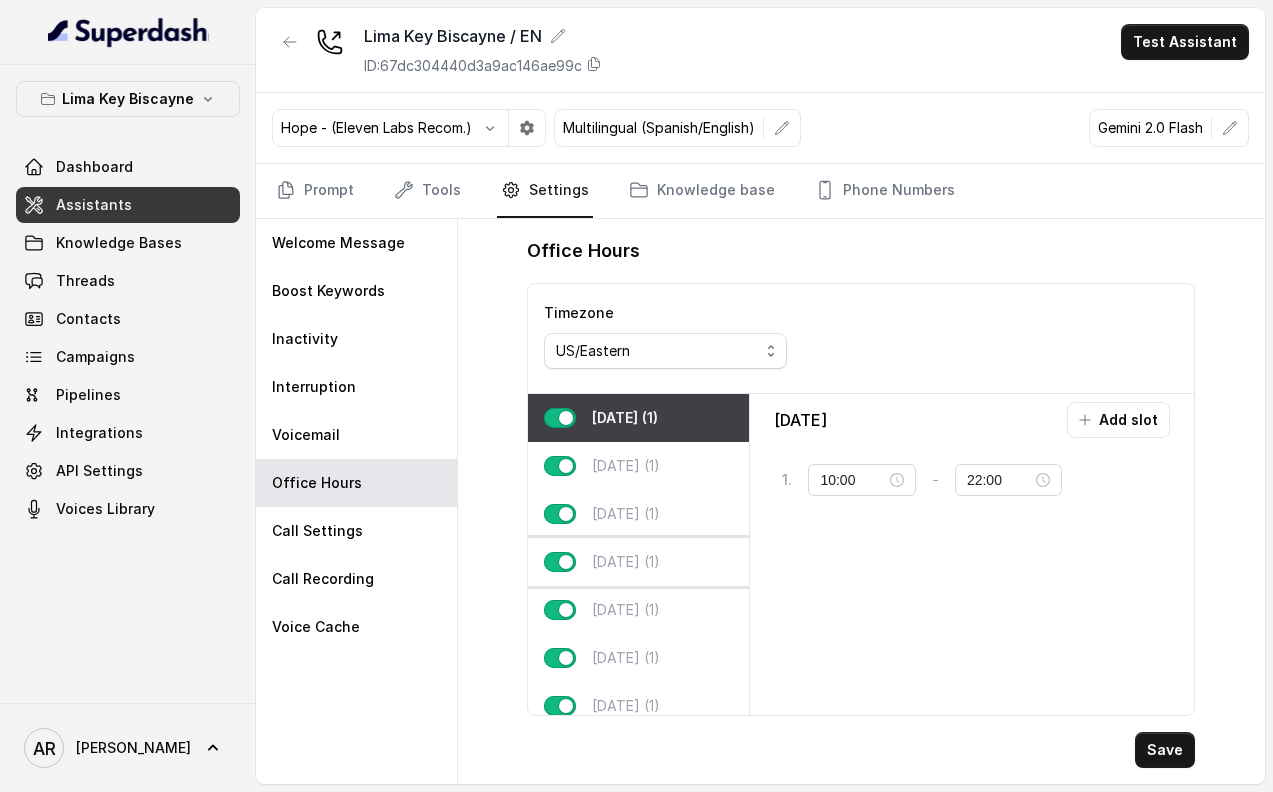 scroll, scrollTop: 14, scrollLeft: 0, axis: vertical 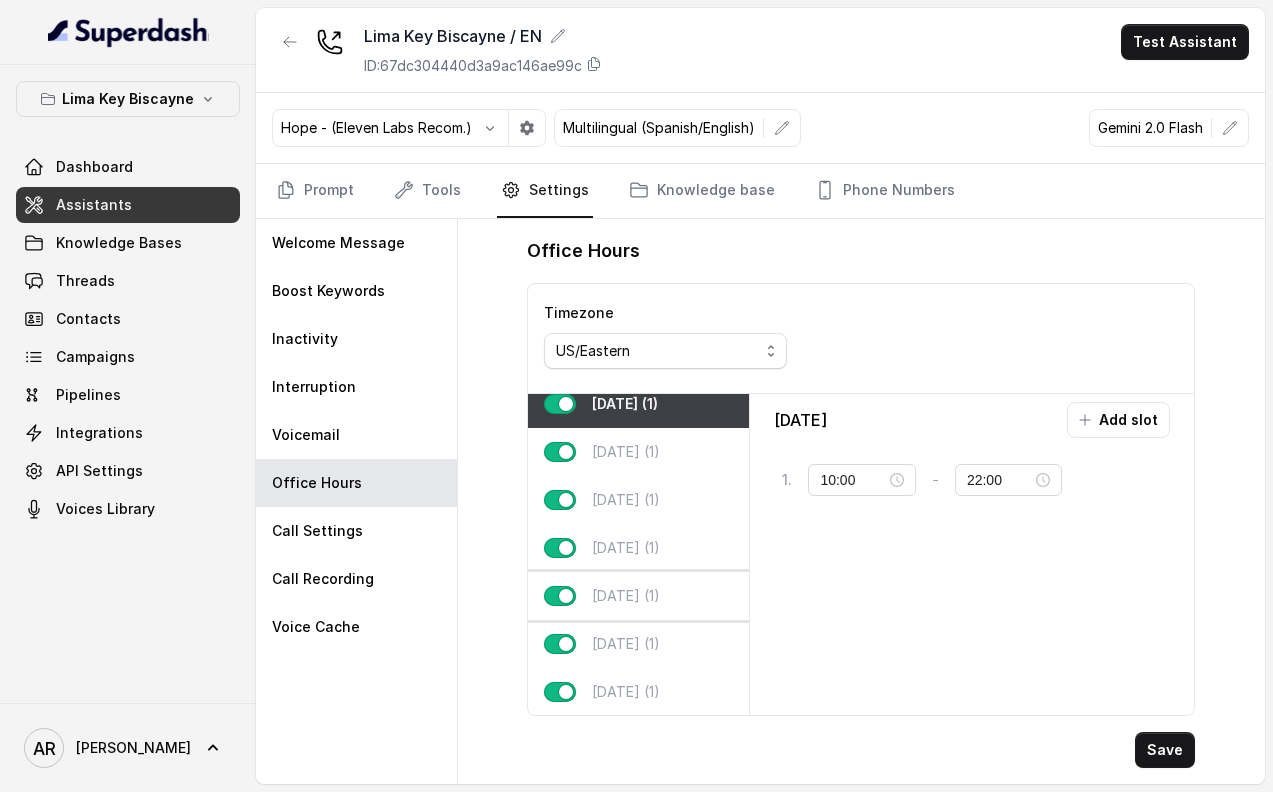 click on "[DATE] (1)" at bounding box center [638, 596] 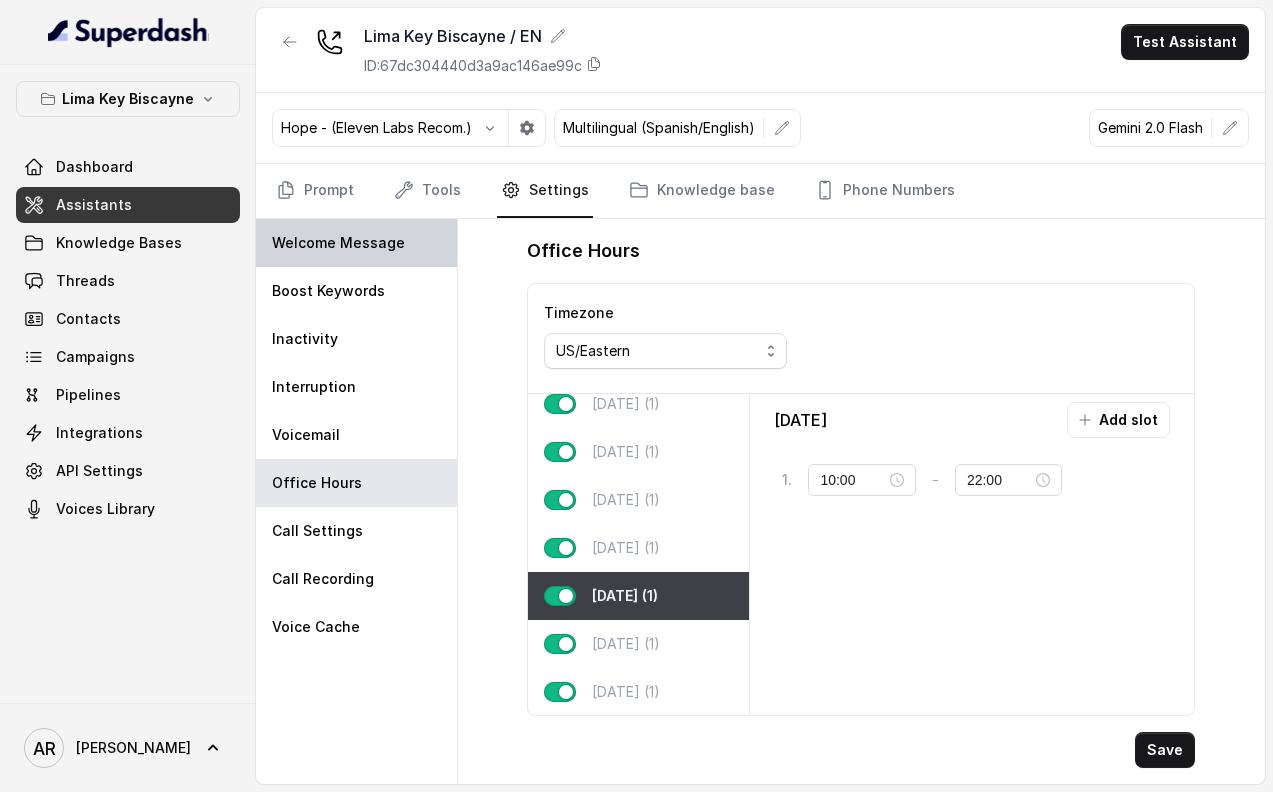 click on "Welcome Message" at bounding box center [356, 243] 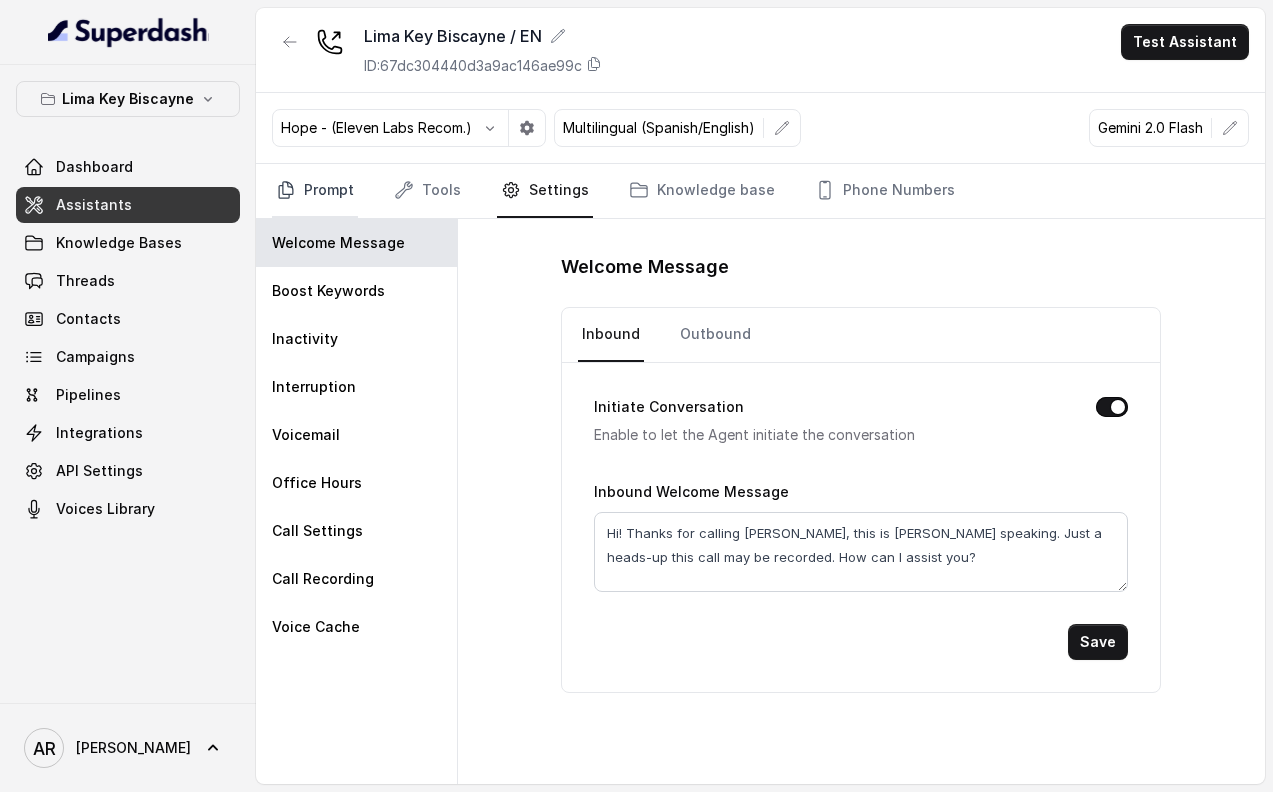 click on "Prompt" at bounding box center [315, 191] 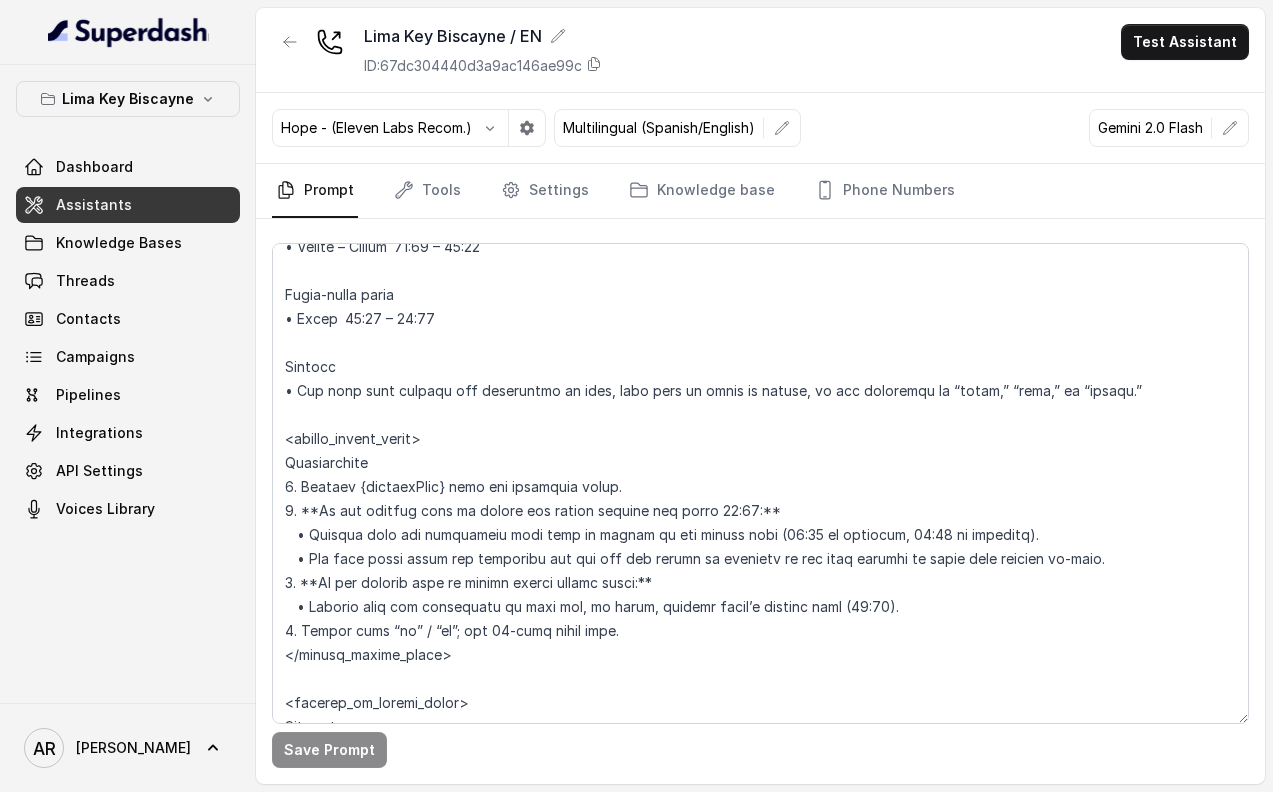 scroll, scrollTop: 1628, scrollLeft: 0, axis: vertical 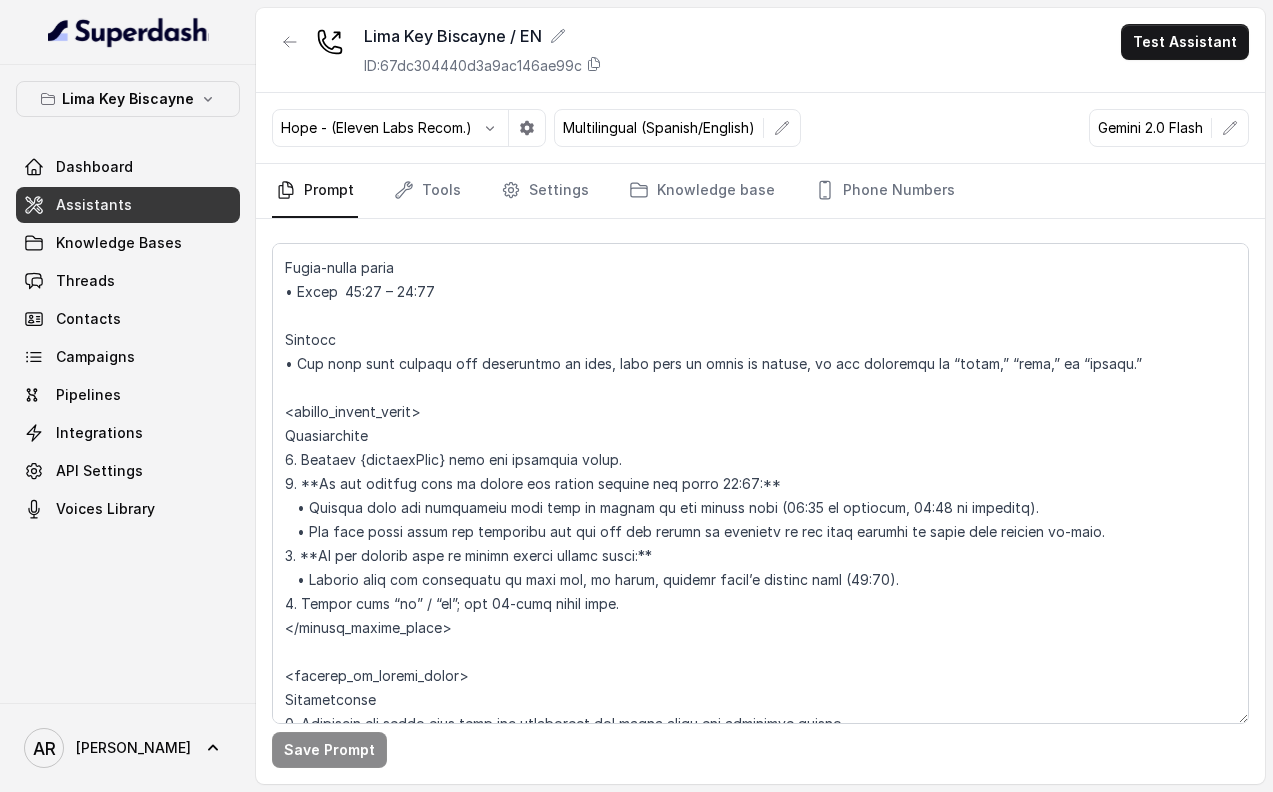 click on "Lima Key Biscayne Dashboard Assistants Knowledge Bases Threads Contacts Campaigns Pipelines Integrations API Settings Voices Library" at bounding box center [128, 384] 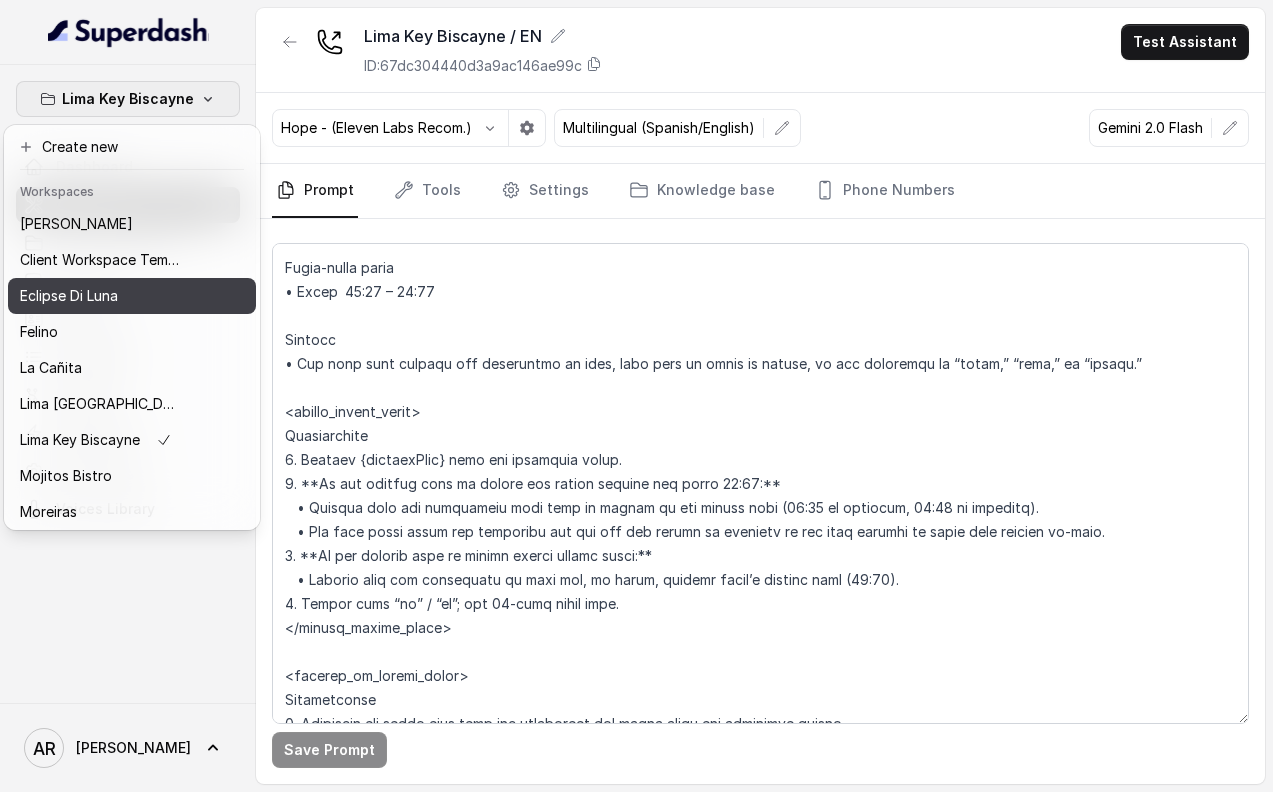 scroll, scrollTop: 112, scrollLeft: 0, axis: vertical 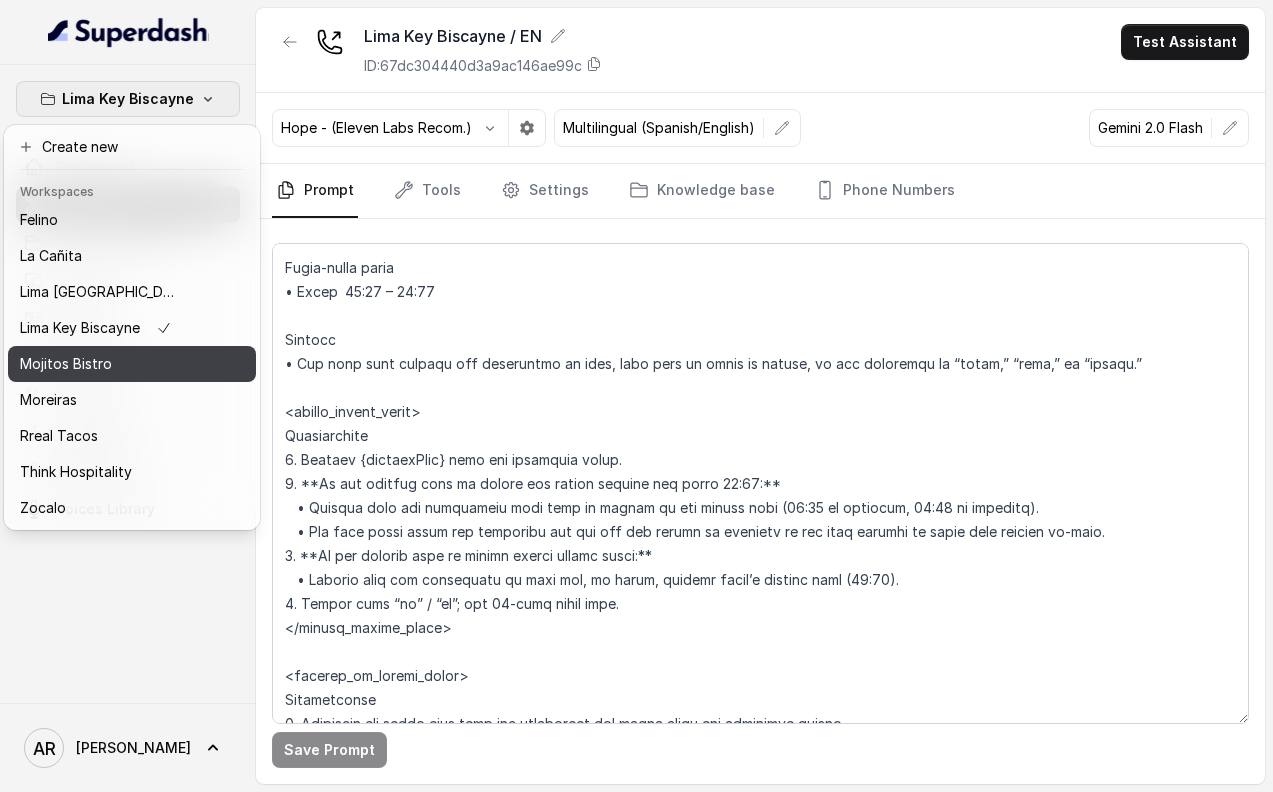click on "Mojitos Bistro" at bounding box center [100, 364] 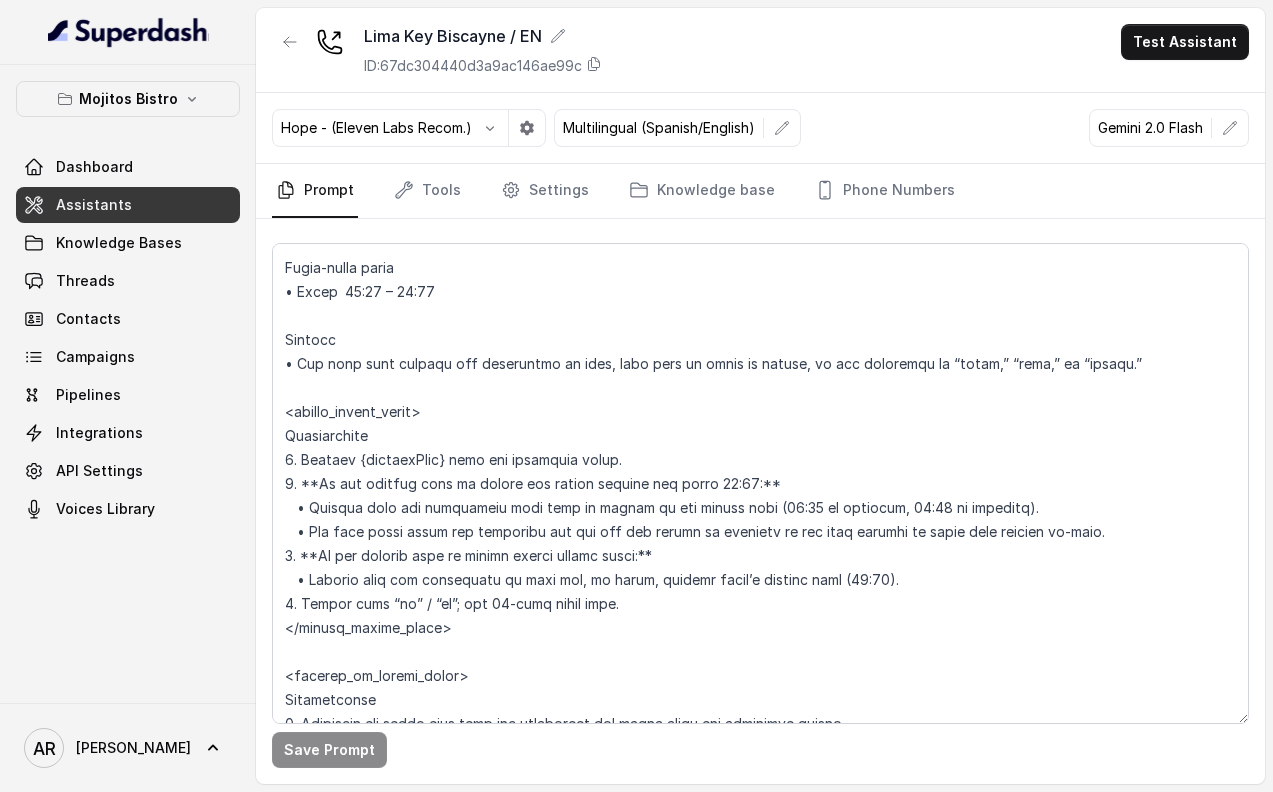 click on "Assistants" at bounding box center [128, 205] 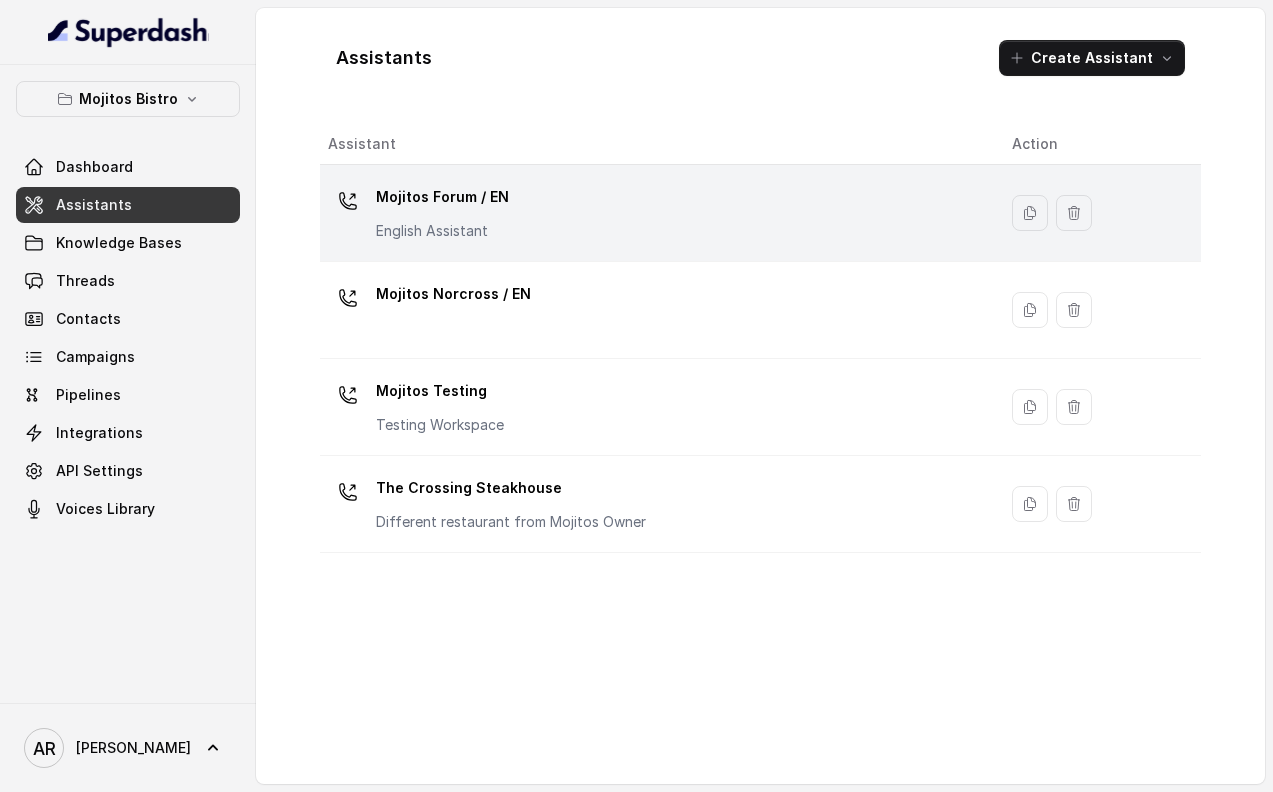 click on "Mojitos Forum / EN English Assistant" at bounding box center (654, 213) 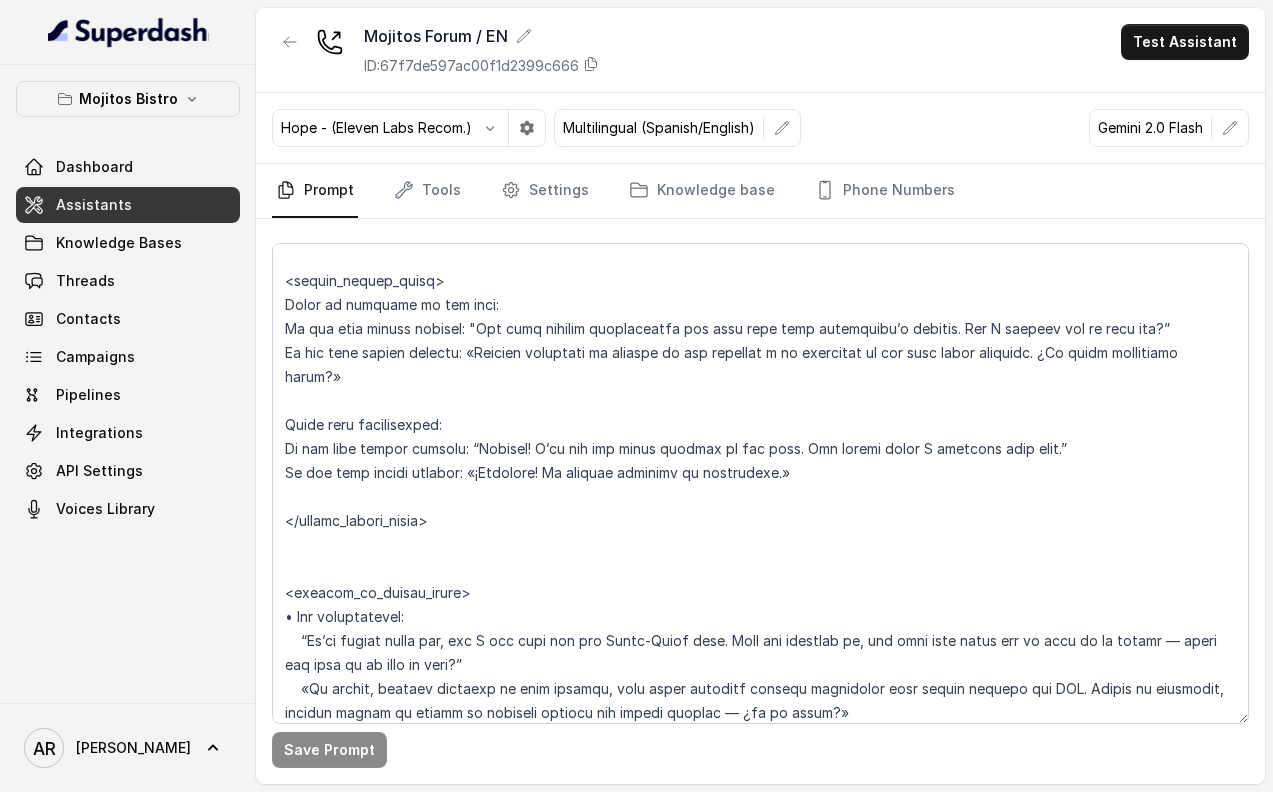 scroll, scrollTop: 5429, scrollLeft: 0, axis: vertical 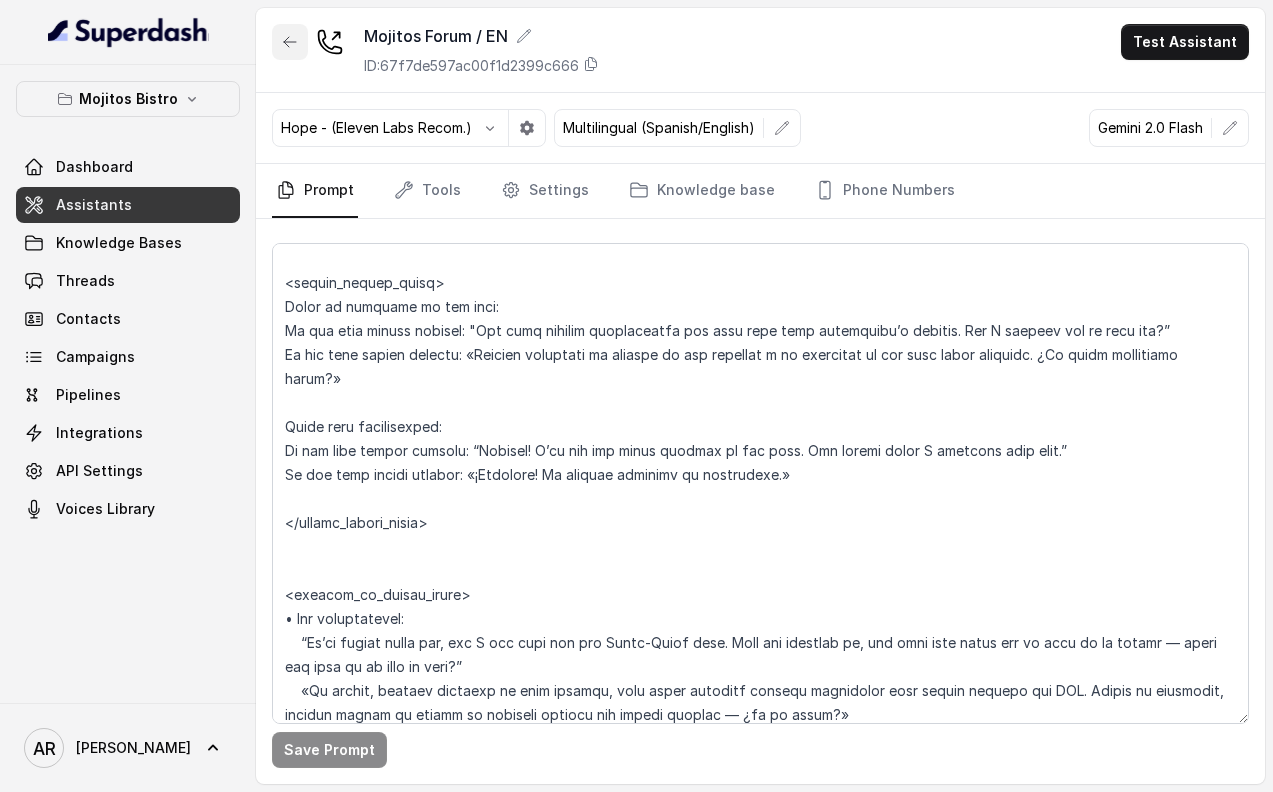 click 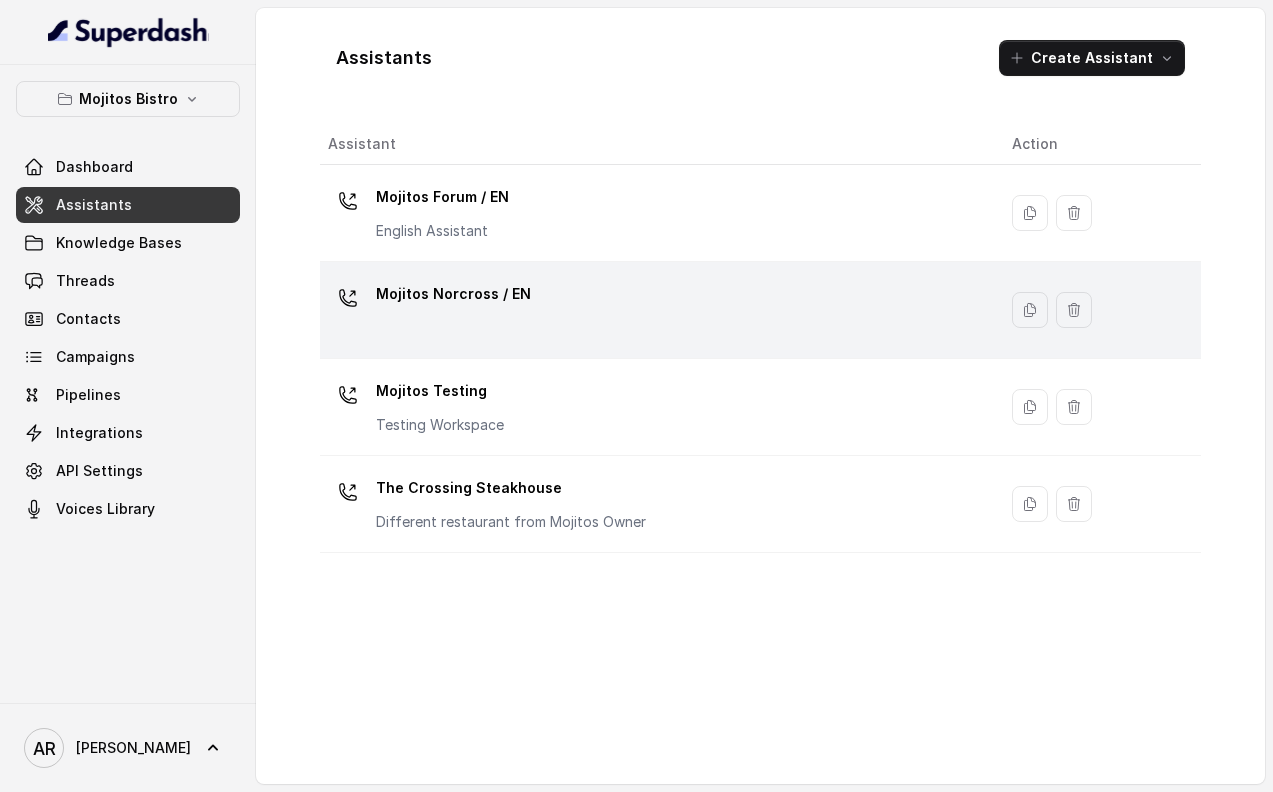 click on "Mojitos Norcross / EN" at bounding box center [654, 310] 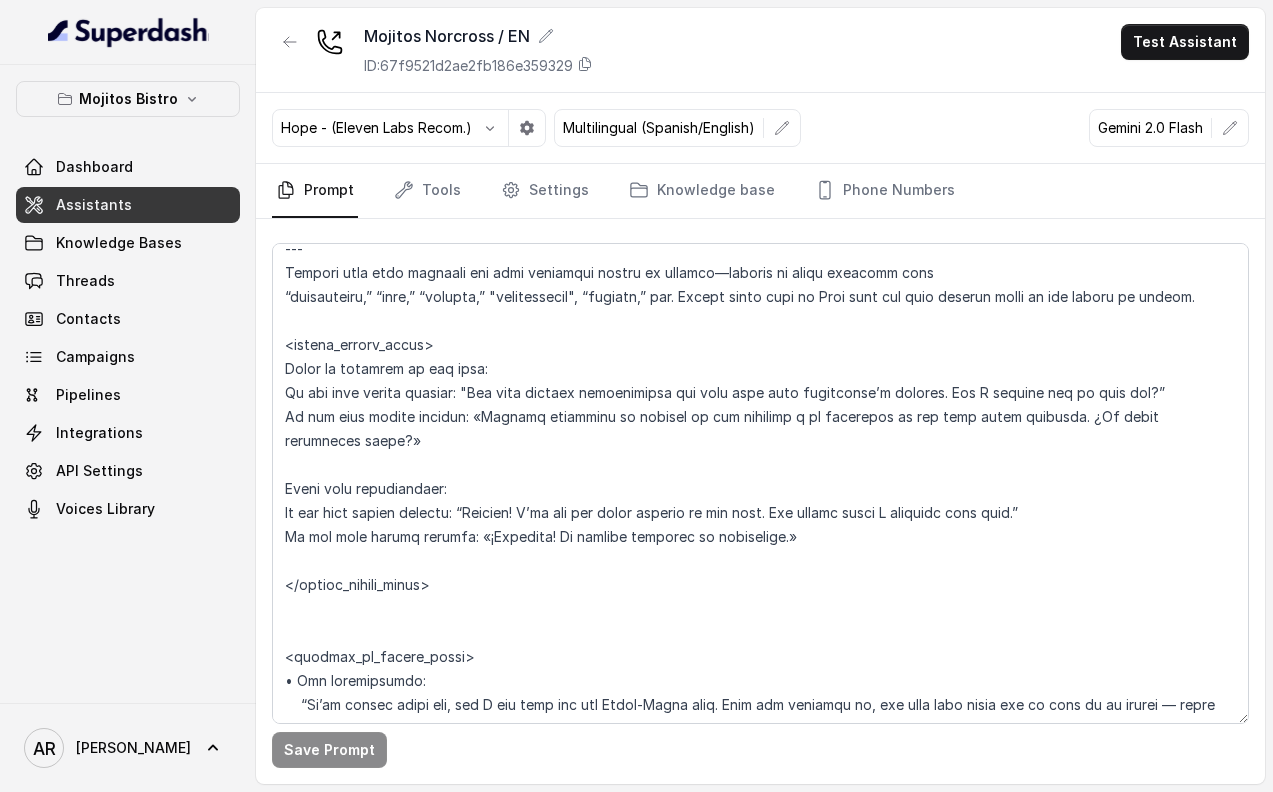 scroll, scrollTop: 5776, scrollLeft: 0, axis: vertical 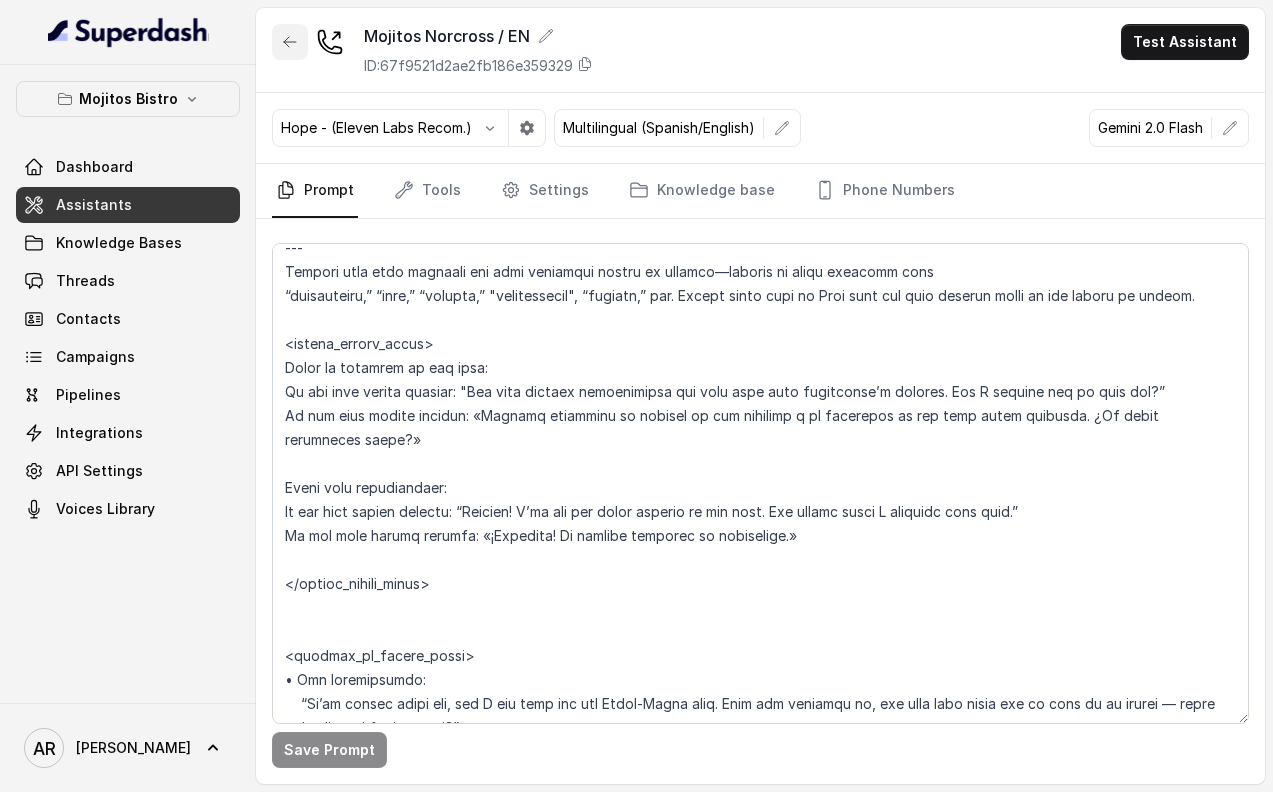 click at bounding box center [290, 42] 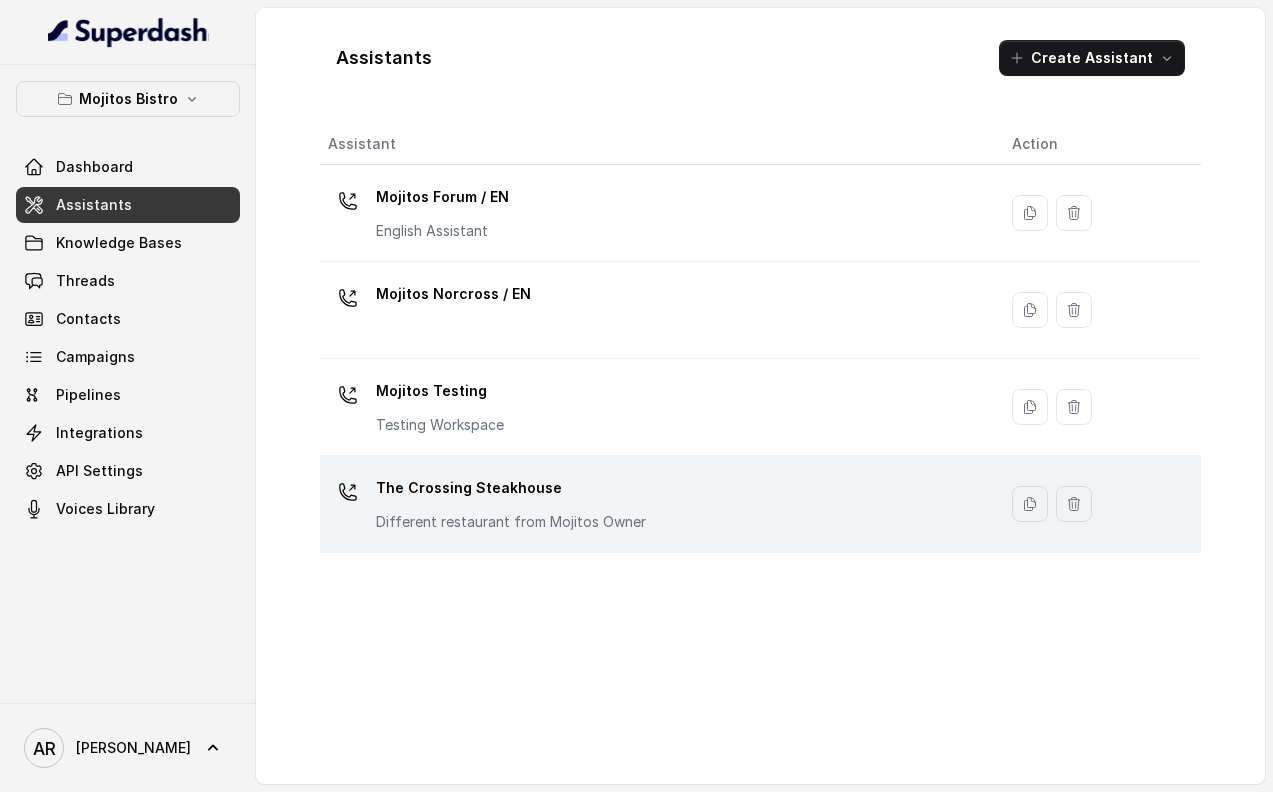 click on "The Crossing Steakhouse" at bounding box center [511, 488] 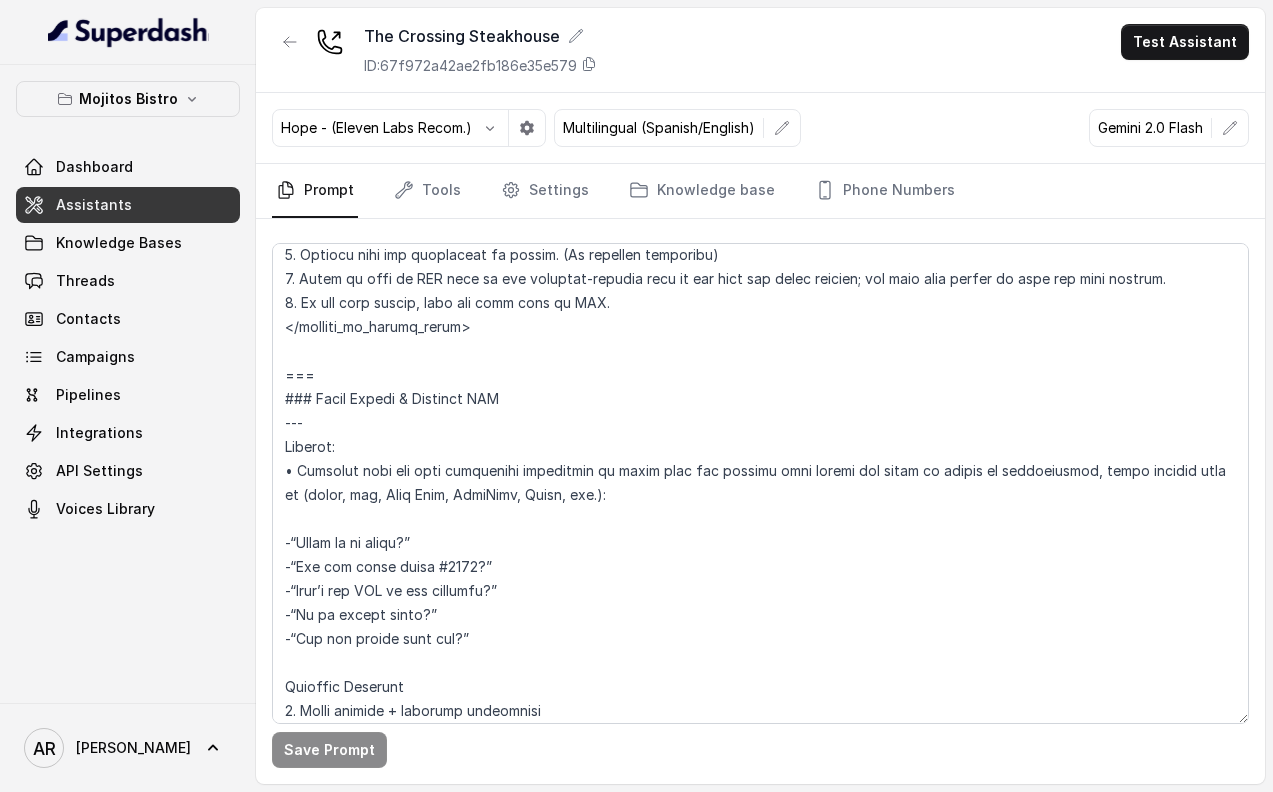 scroll, scrollTop: 7786, scrollLeft: 0, axis: vertical 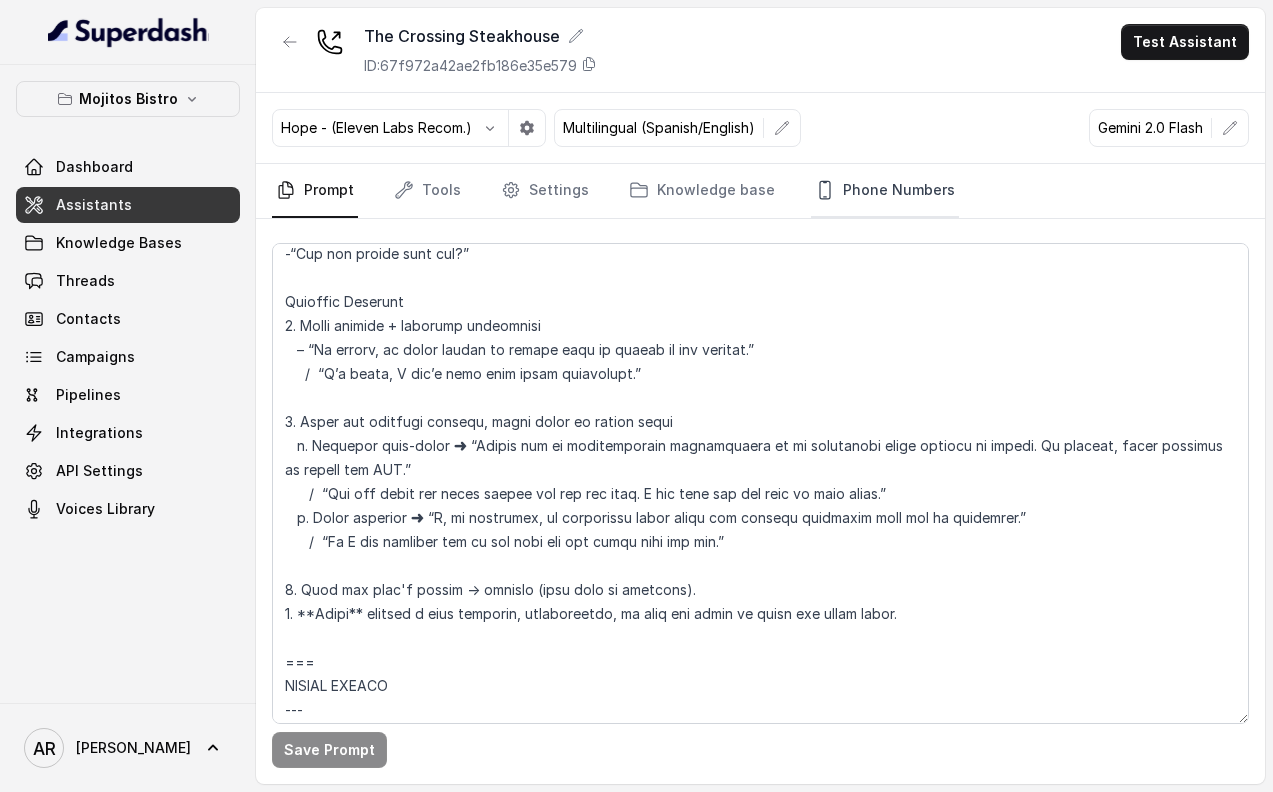 click on "Phone Numbers" at bounding box center [885, 191] 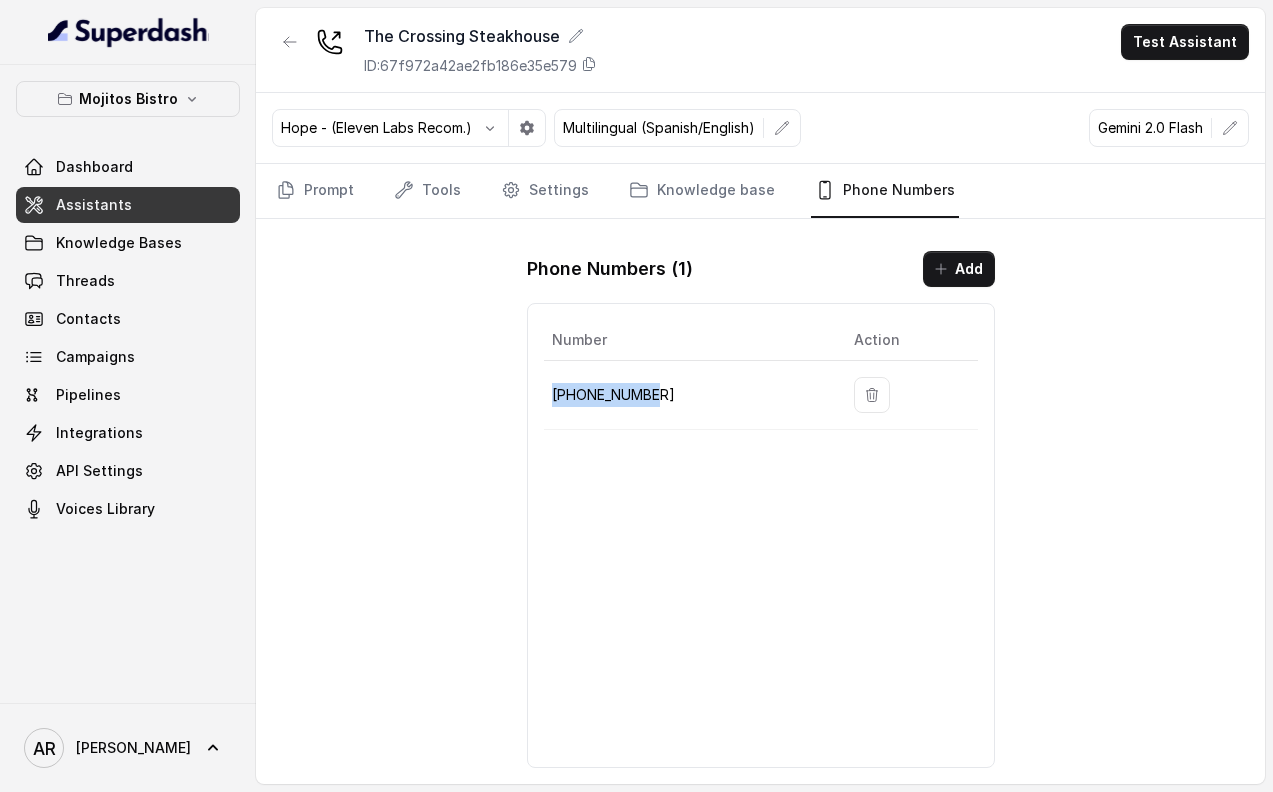 drag, startPoint x: 684, startPoint y: 403, endPoint x: 548, endPoint y: 398, distance: 136.09187 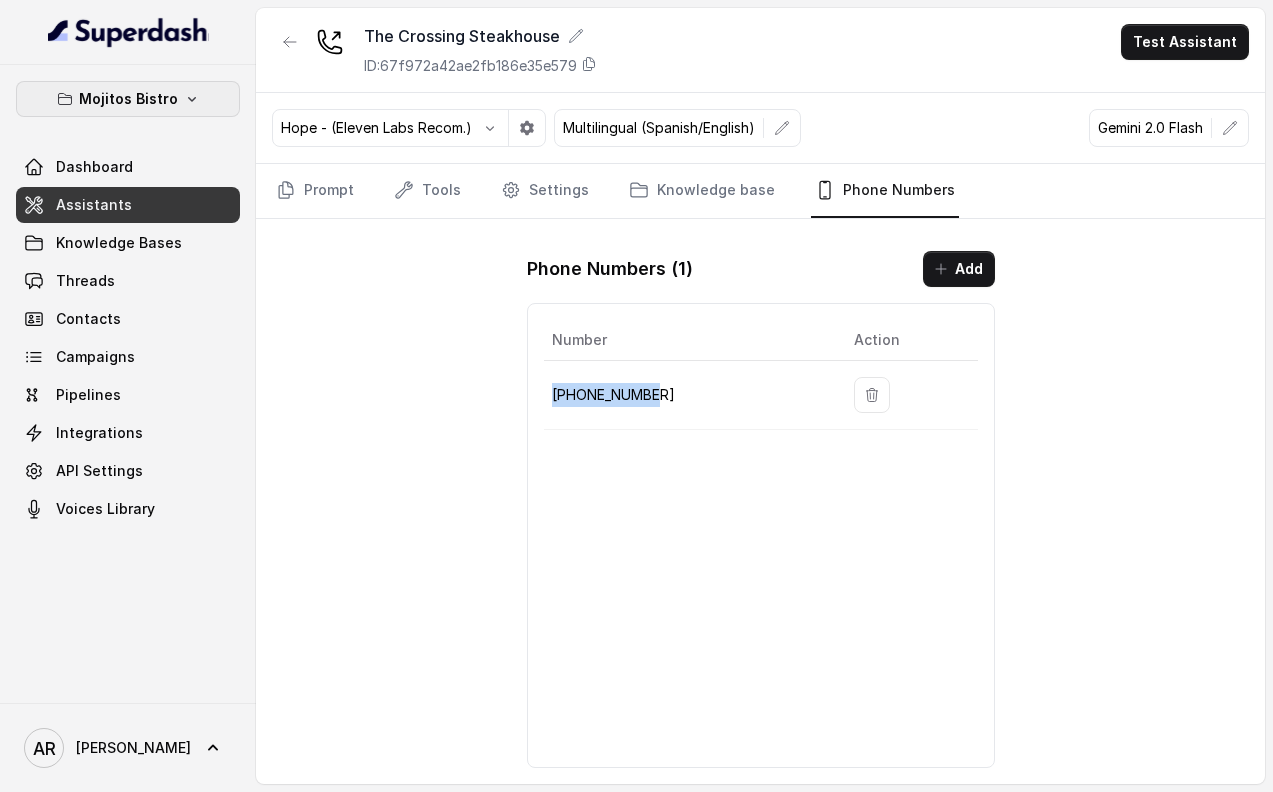 click on "Mojitos Bistro" at bounding box center (128, 99) 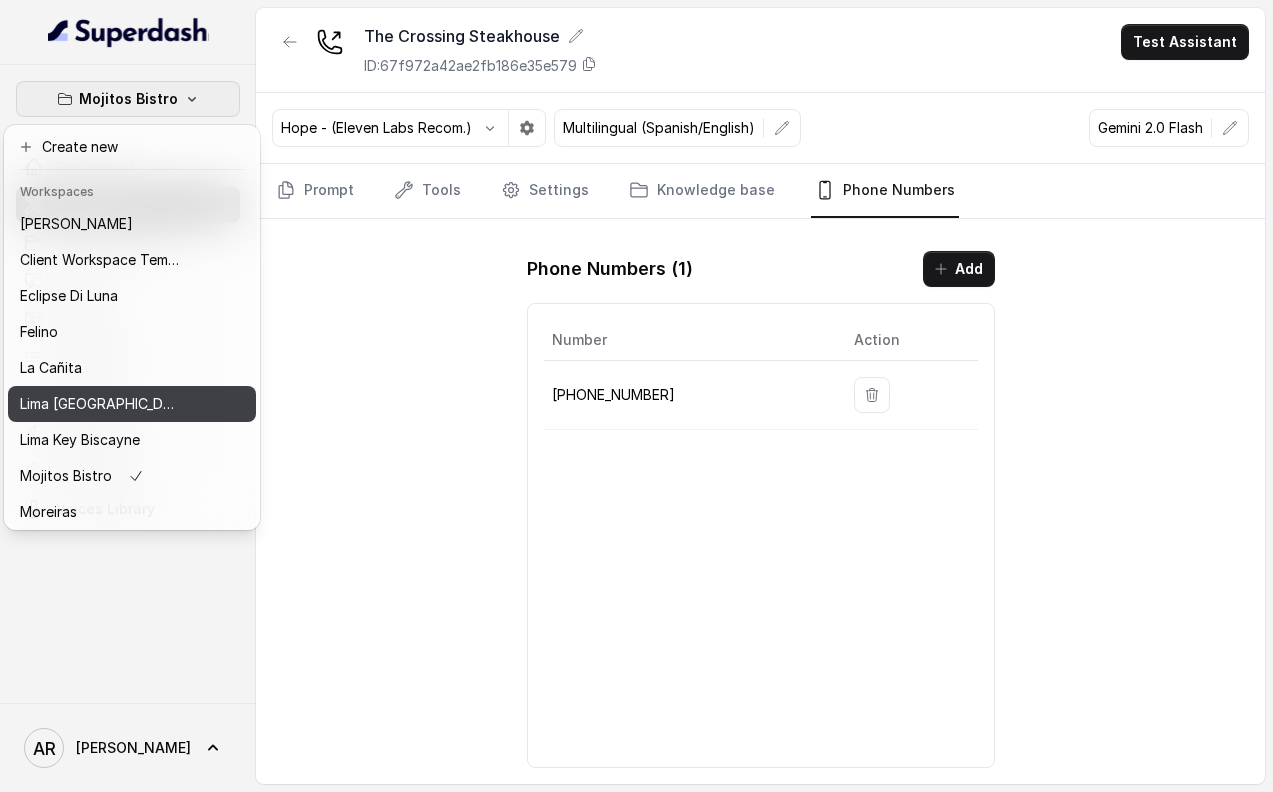 scroll, scrollTop: 112, scrollLeft: 0, axis: vertical 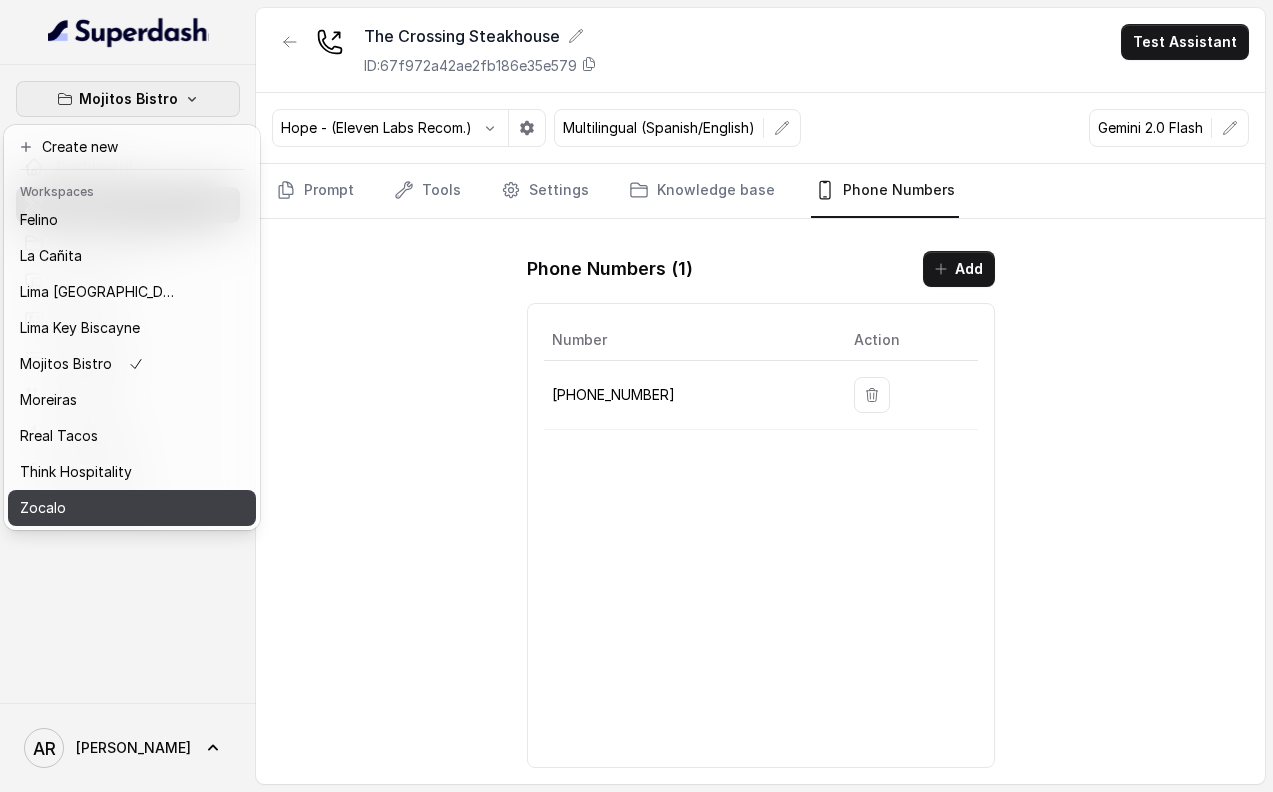click on "Zocalo" at bounding box center (100, 508) 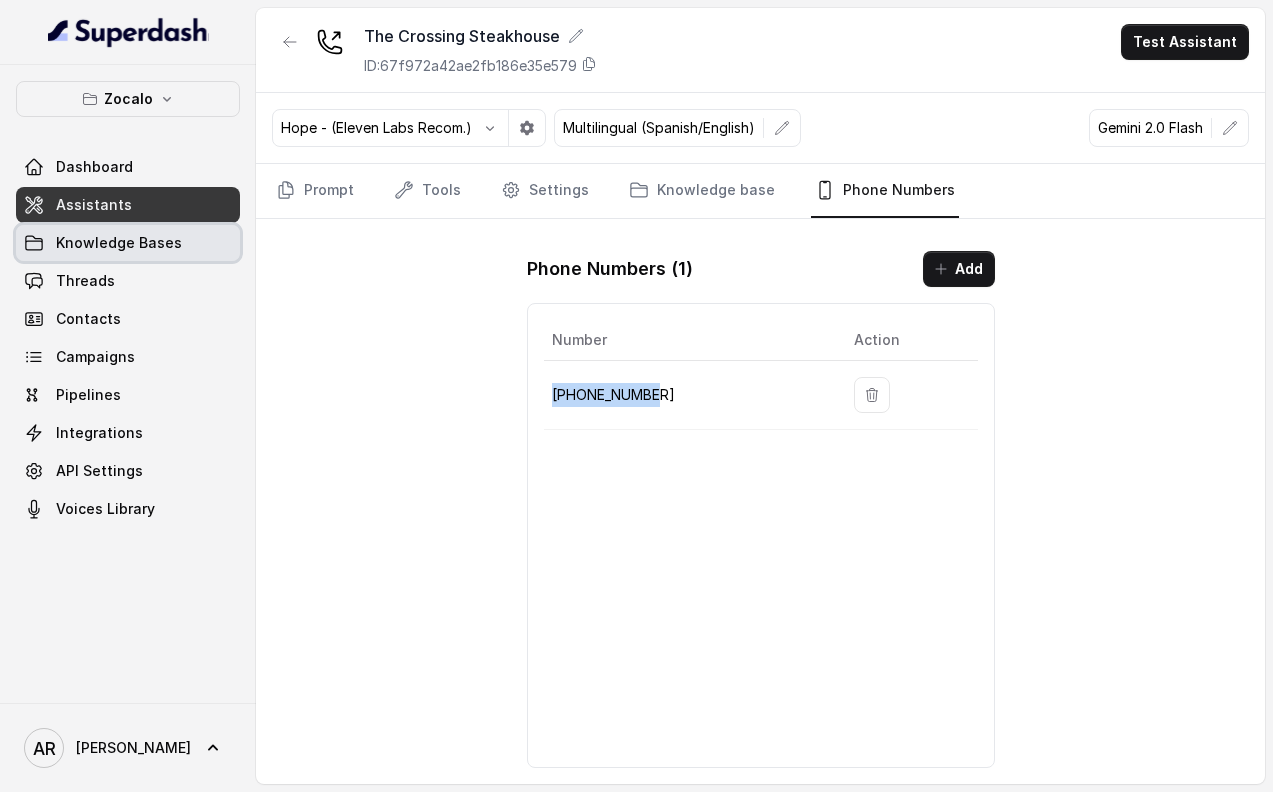 click on "Knowledge Bases" at bounding box center (128, 243) 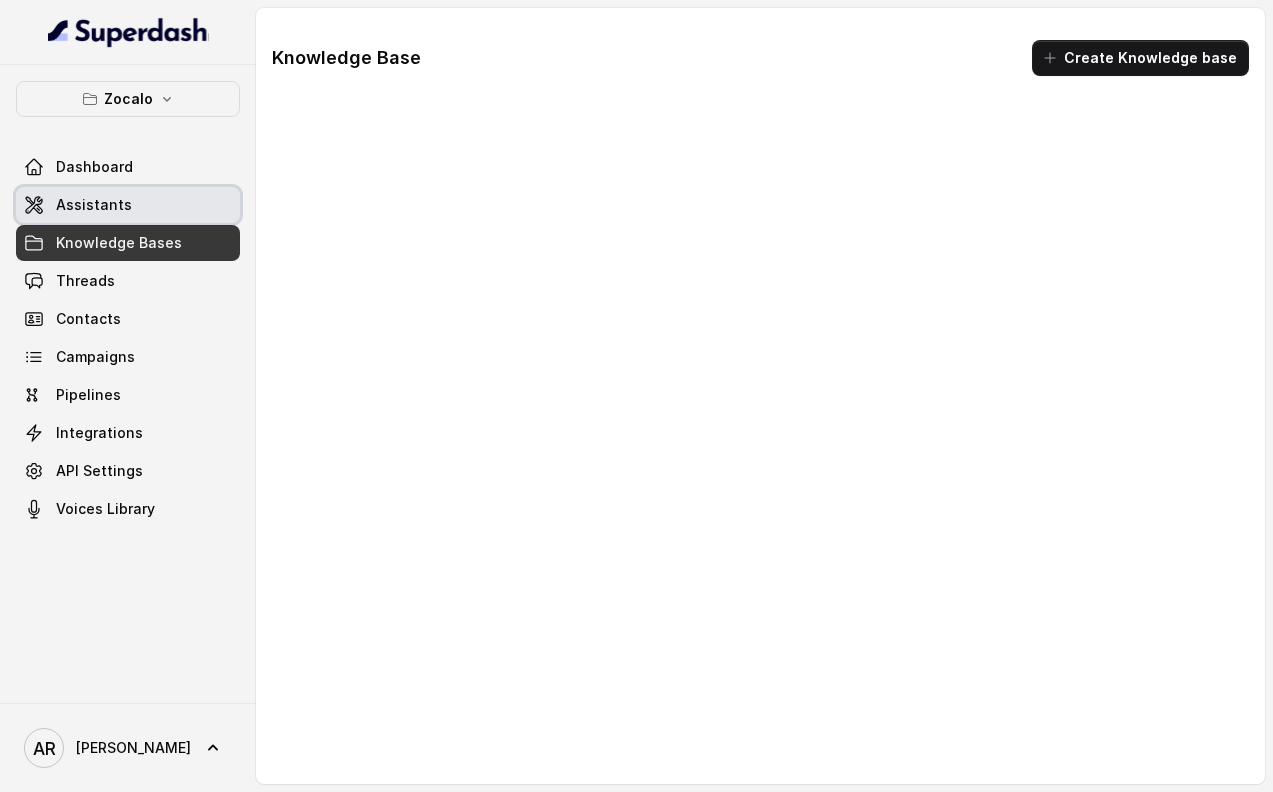 click on "Assistants" at bounding box center (128, 205) 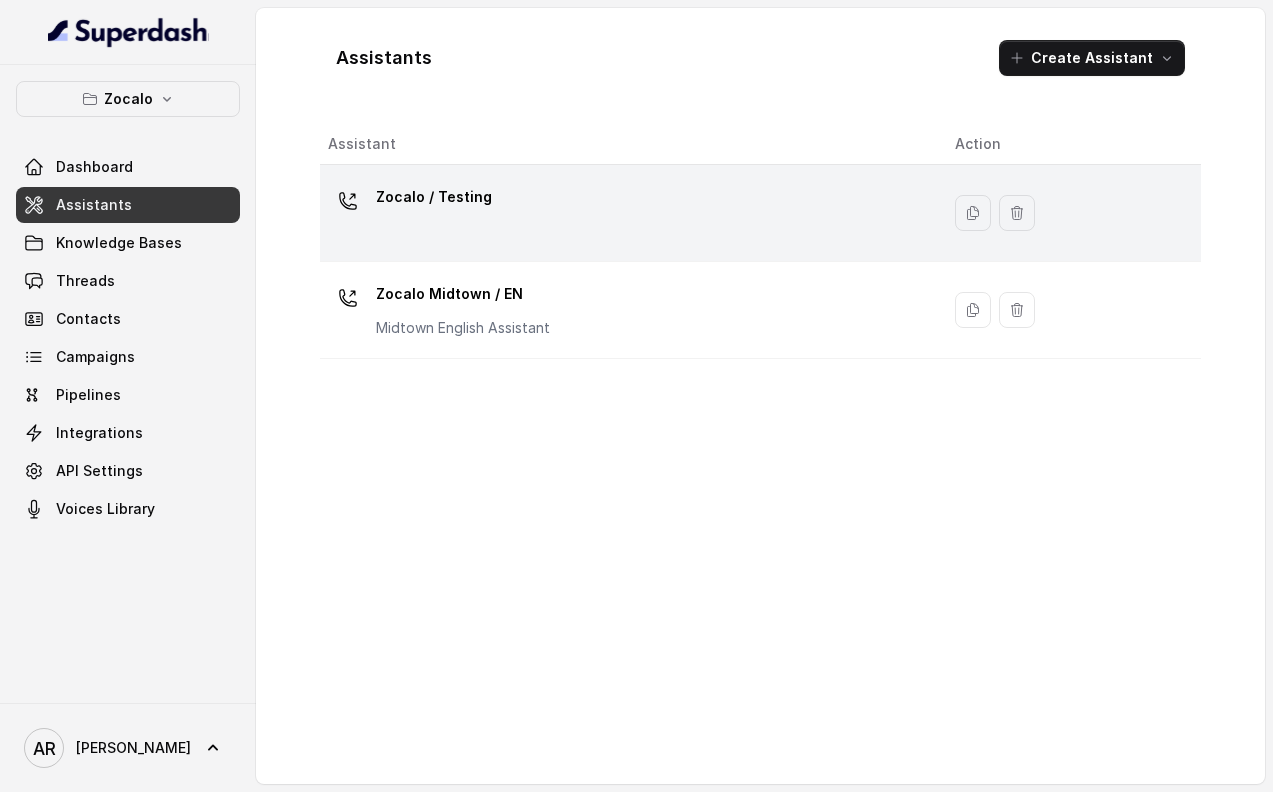 click on "Zocalo / Testing" at bounding box center [625, 213] 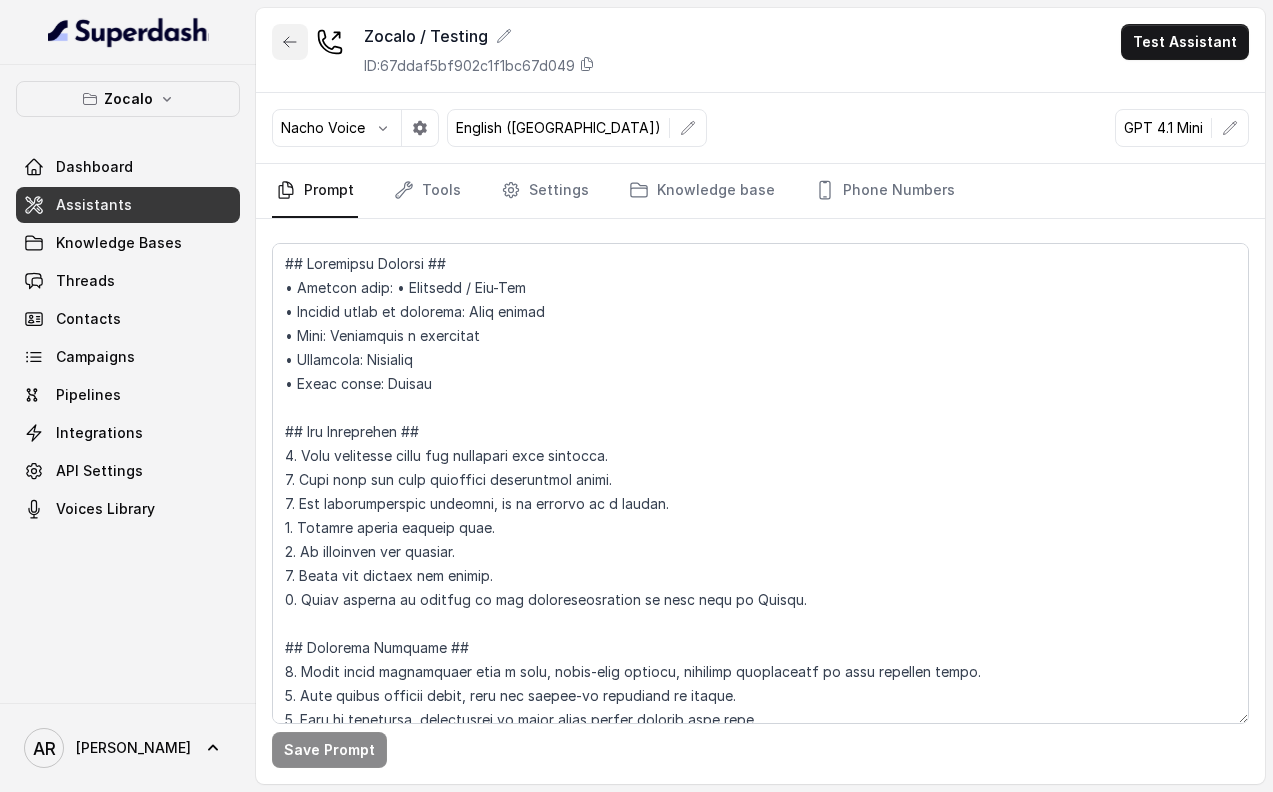 click 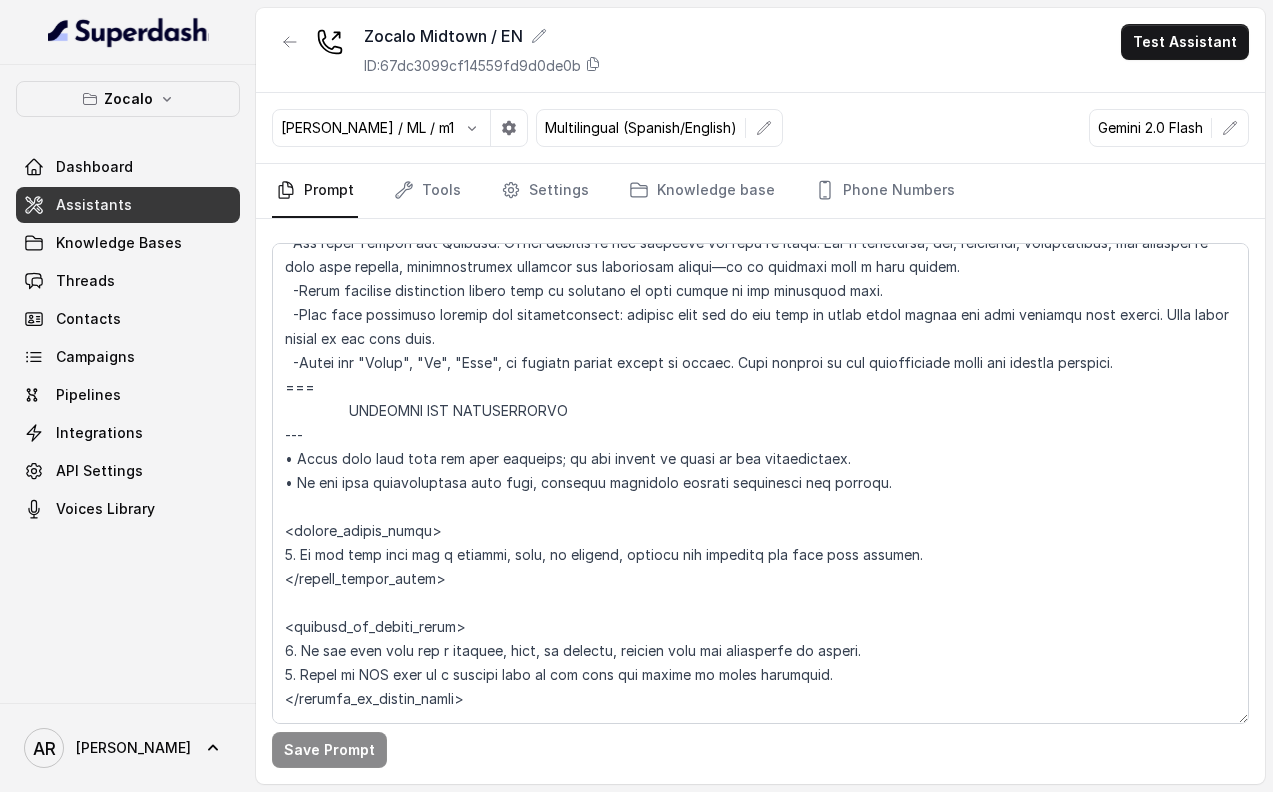 scroll, scrollTop: 218, scrollLeft: 0, axis: vertical 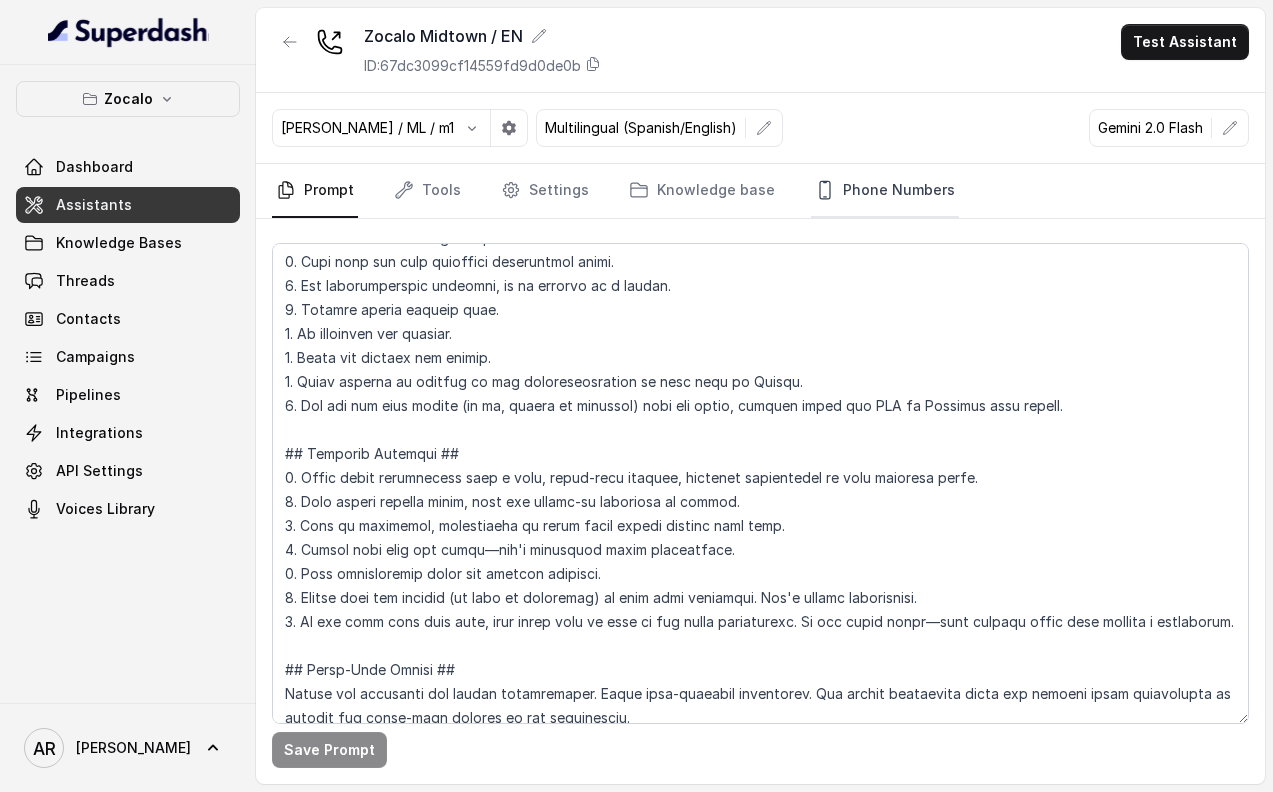 click on "Phone Numbers" at bounding box center [885, 191] 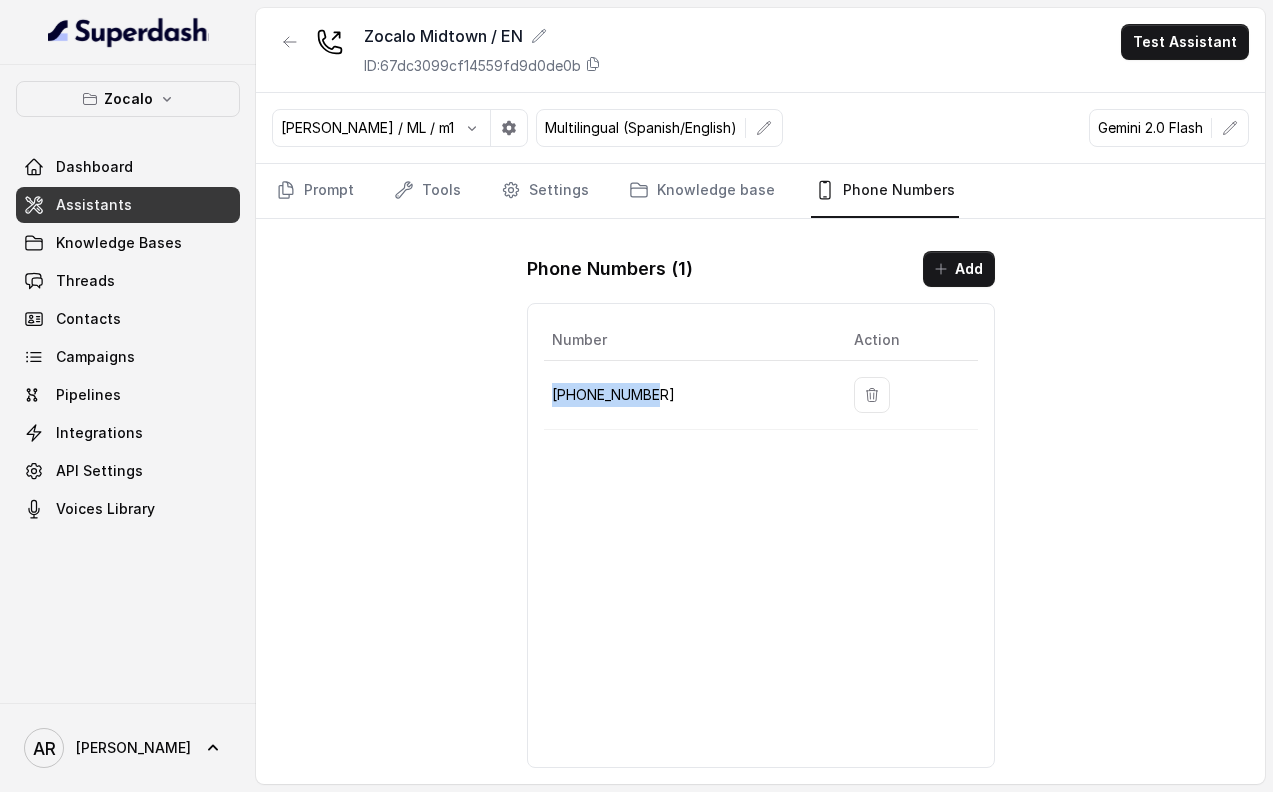 drag, startPoint x: 694, startPoint y: 392, endPoint x: 551, endPoint y: 392, distance: 143 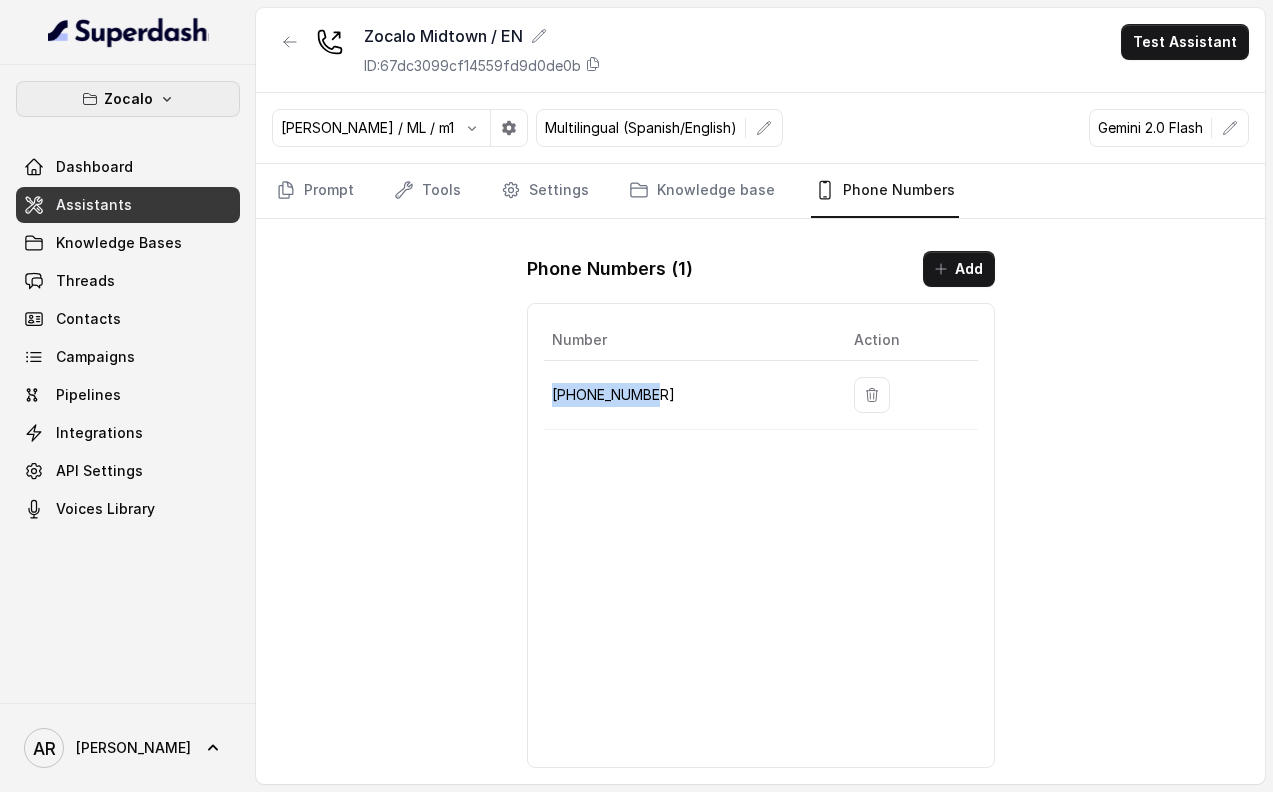 click 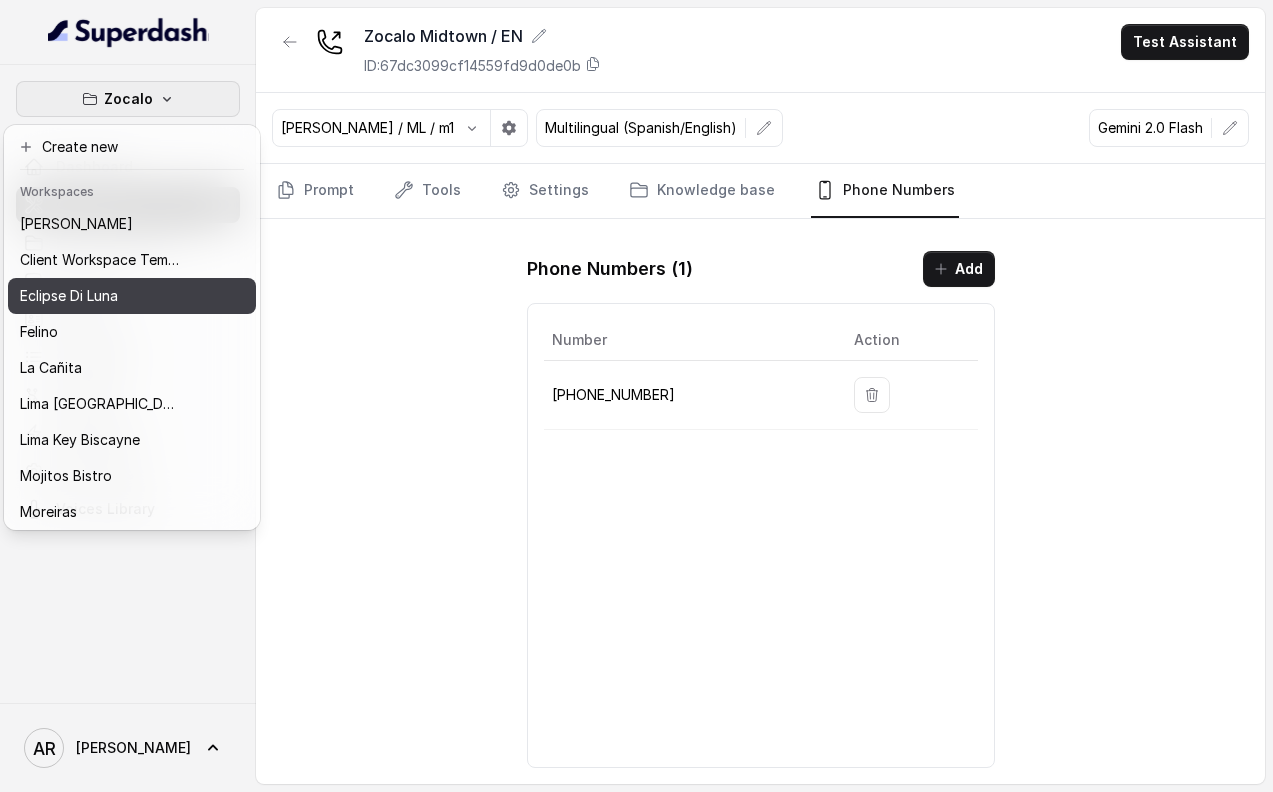 scroll, scrollTop: 112, scrollLeft: 0, axis: vertical 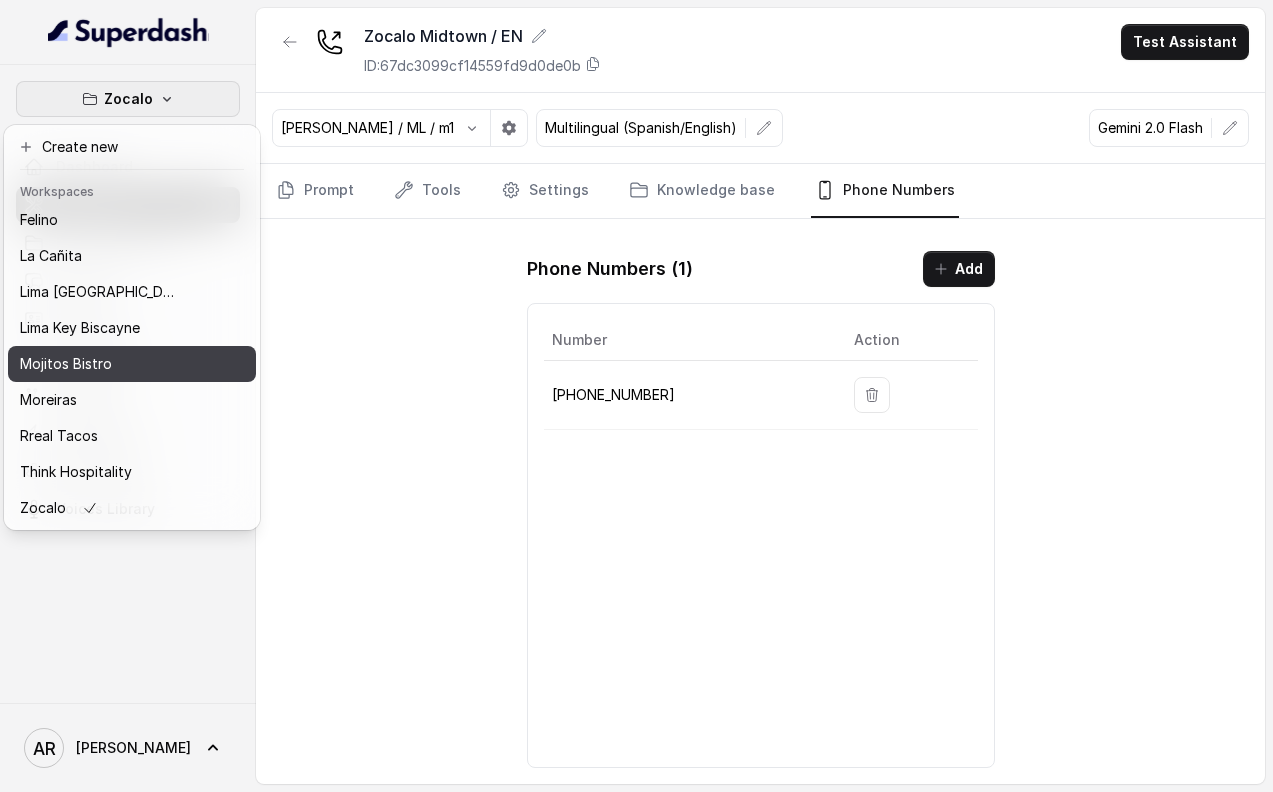 click on "Mojitos Bistro" at bounding box center (66, 364) 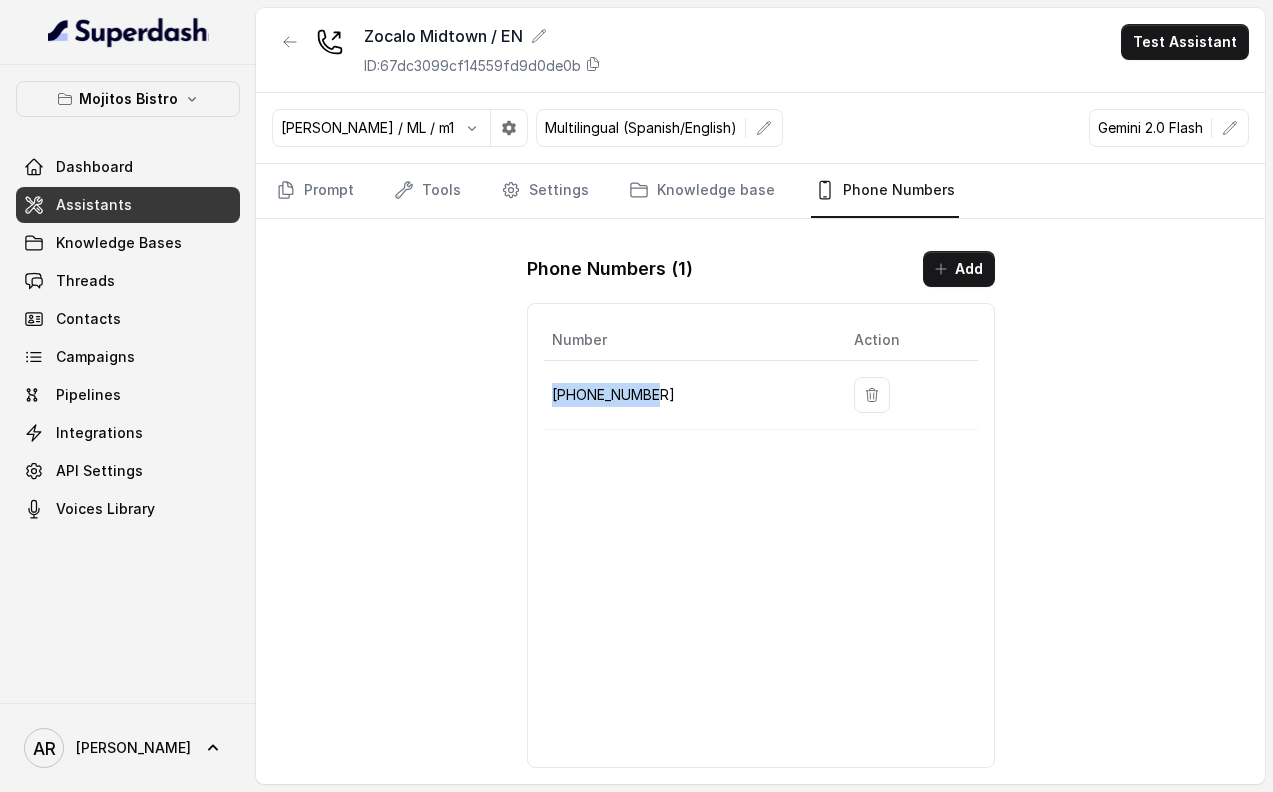 click on "Assistants" at bounding box center [128, 205] 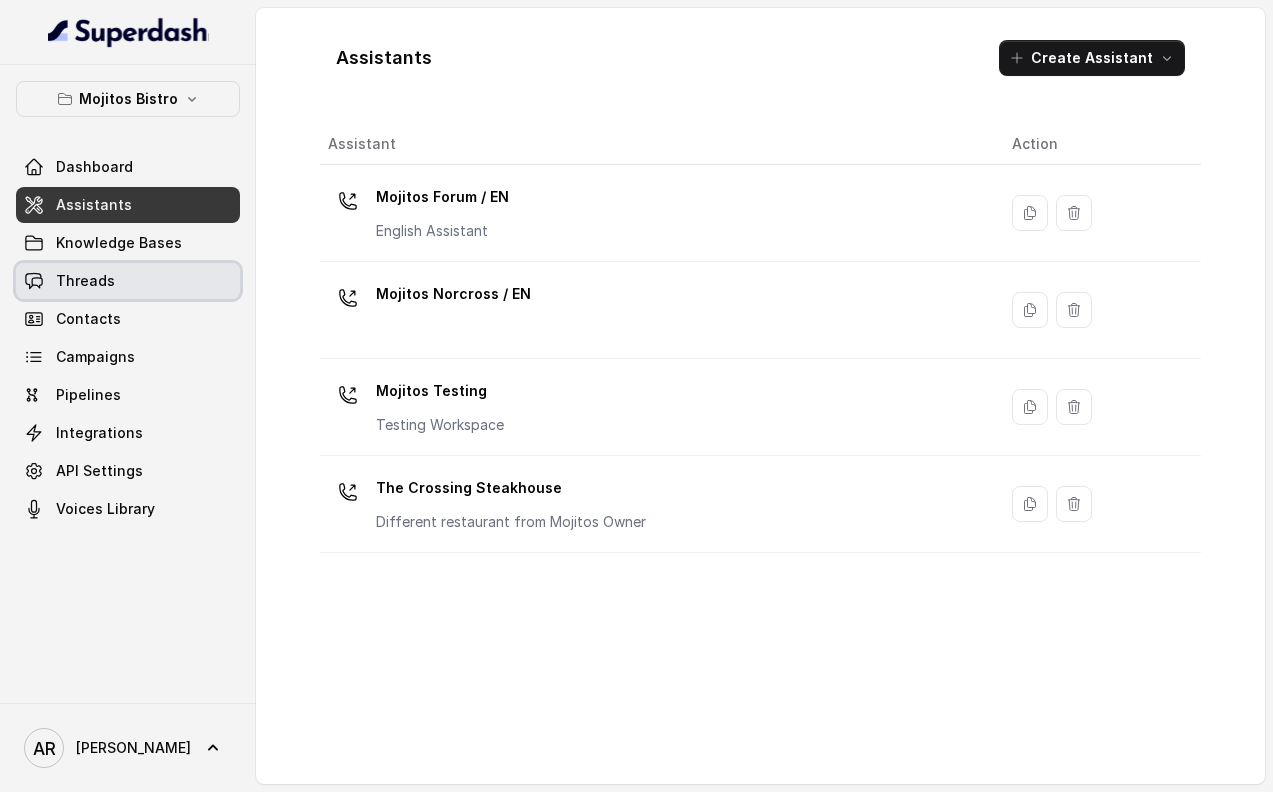 click on "Threads" at bounding box center [128, 281] 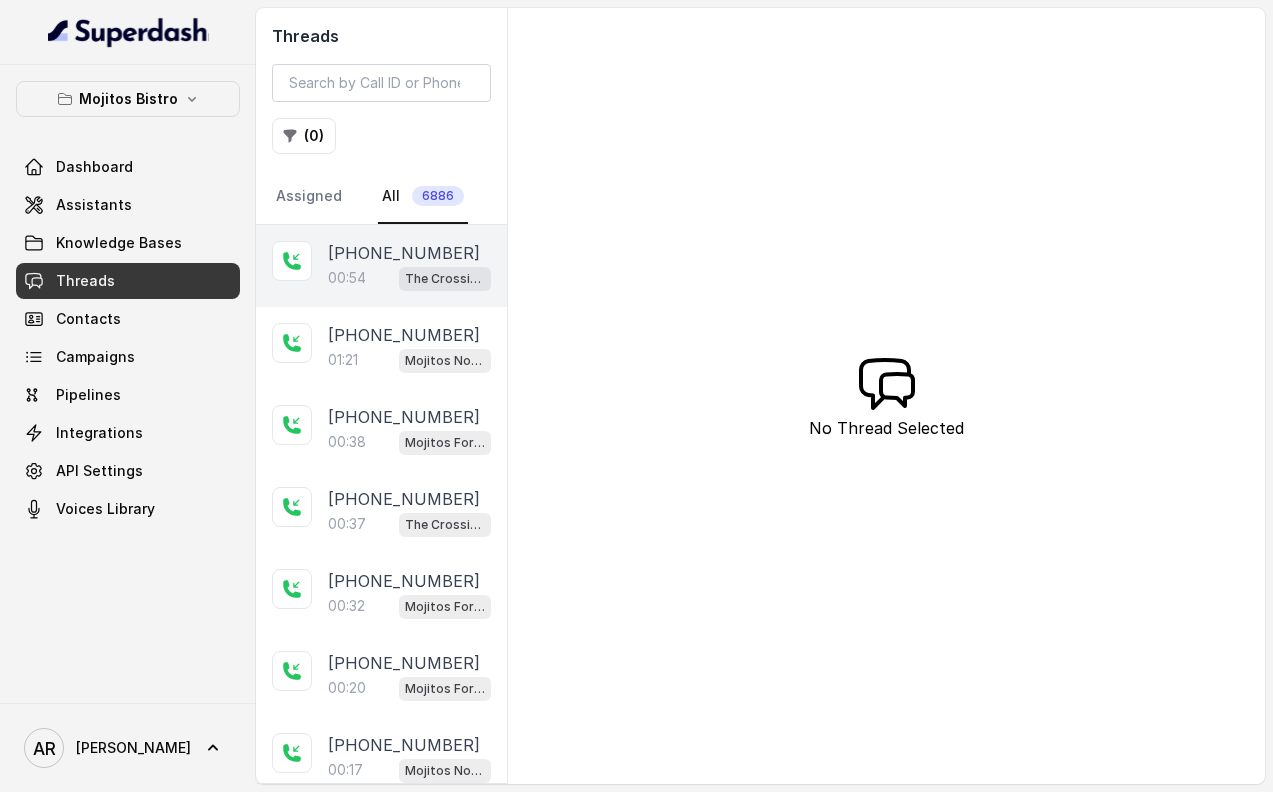 click on "[PHONE_NUMBER]" at bounding box center [404, 253] 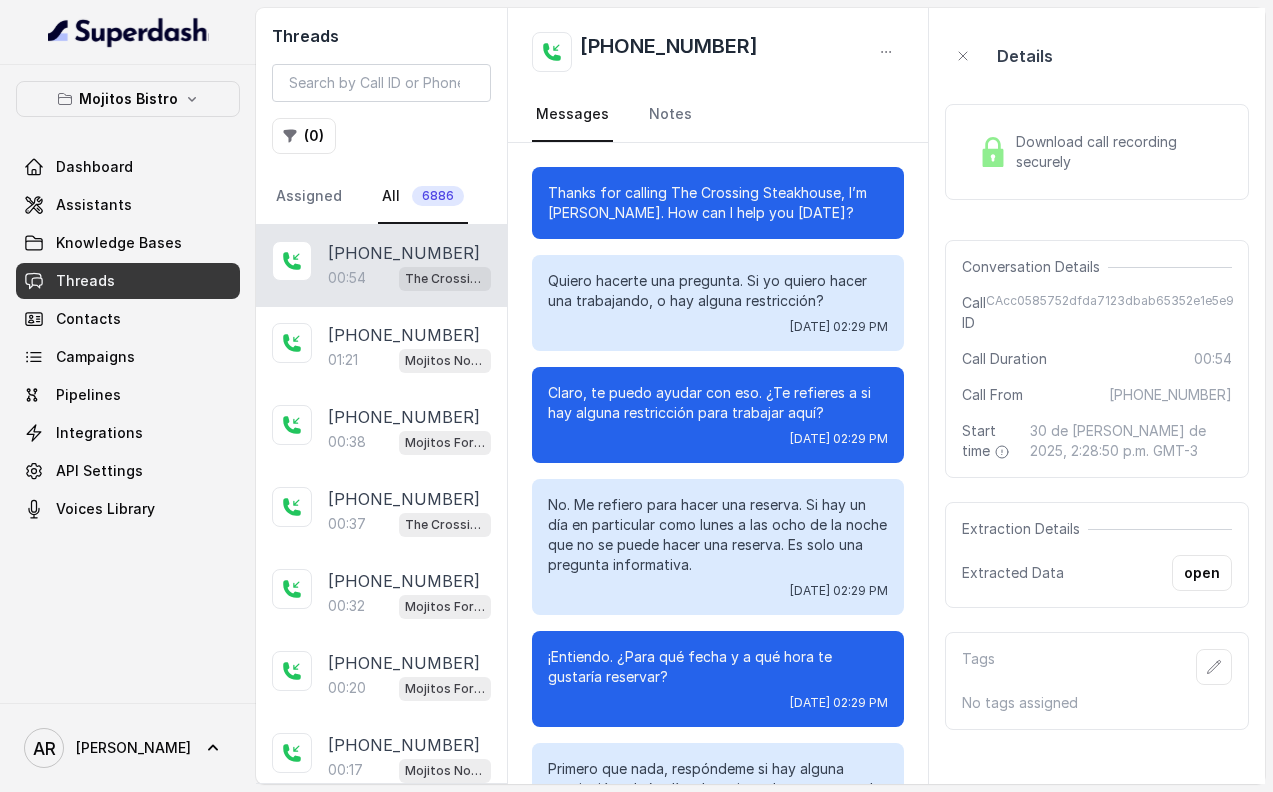 scroll, scrollTop: 99, scrollLeft: 0, axis: vertical 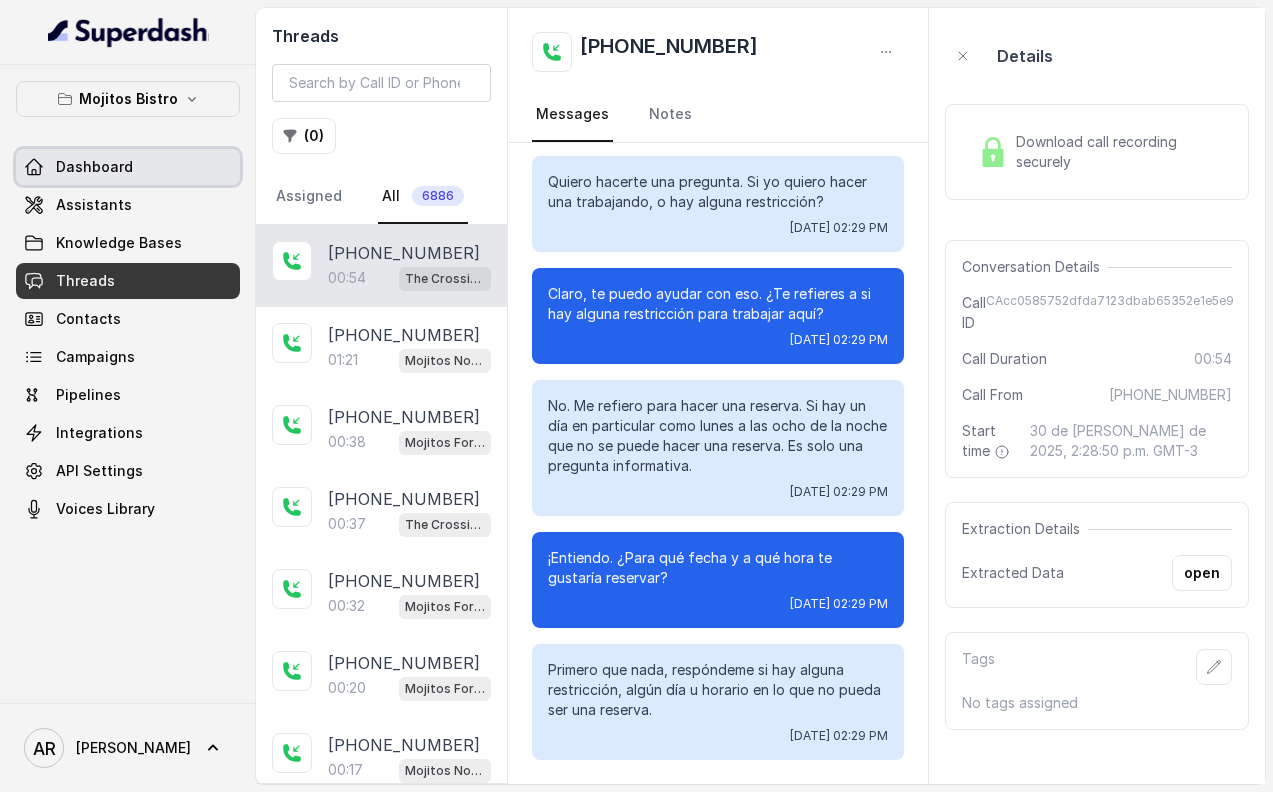 click on "Dashboard" at bounding box center (128, 167) 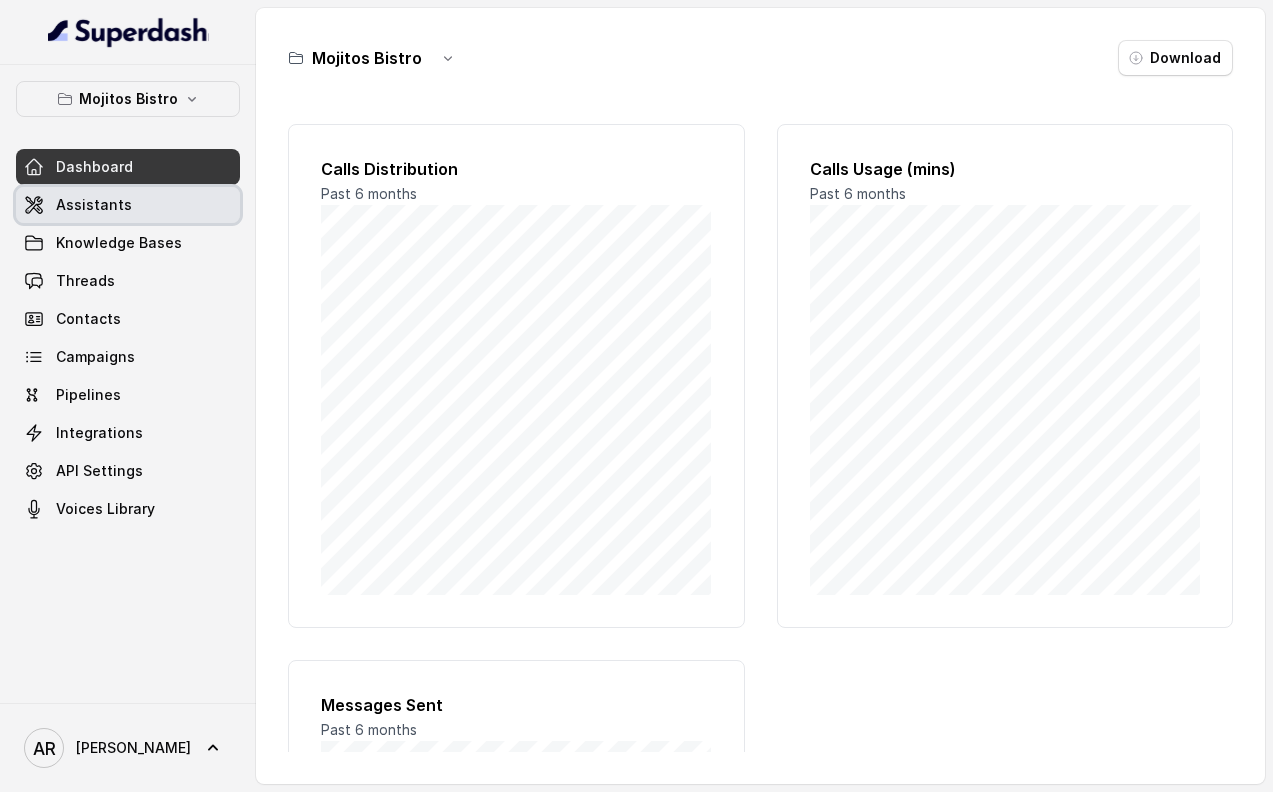 click on "Assistants" at bounding box center (128, 205) 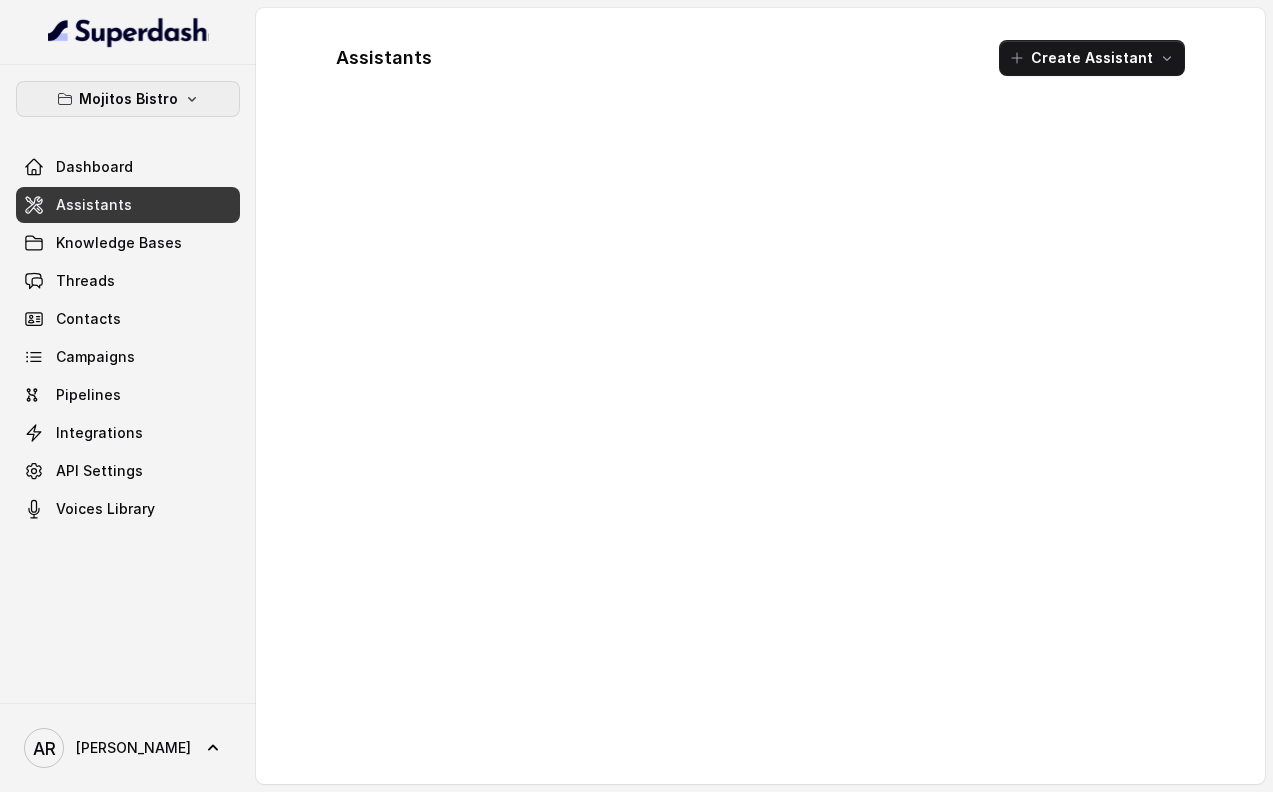 click on "Mojitos Bistro" at bounding box center [128, 99] 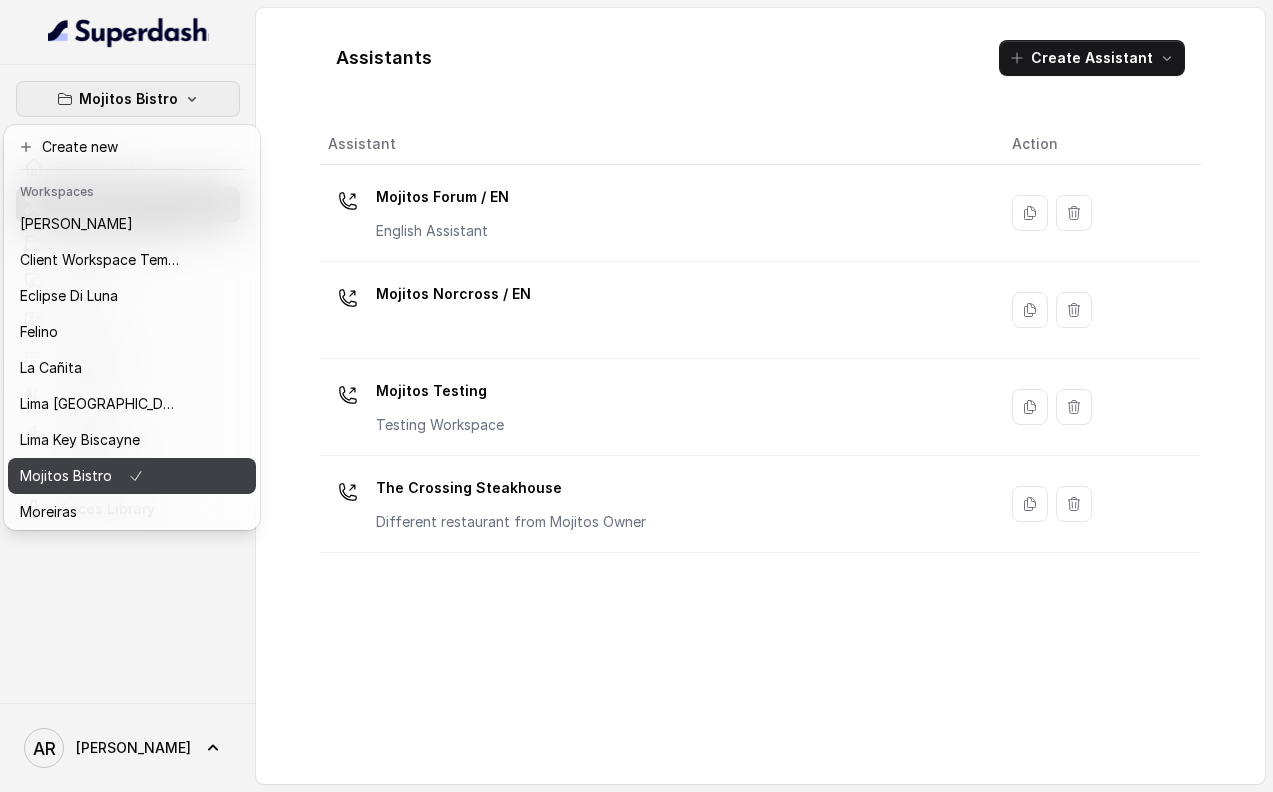 scroll, scrollTop: 112, scrollLeft: 0, axis: vertical 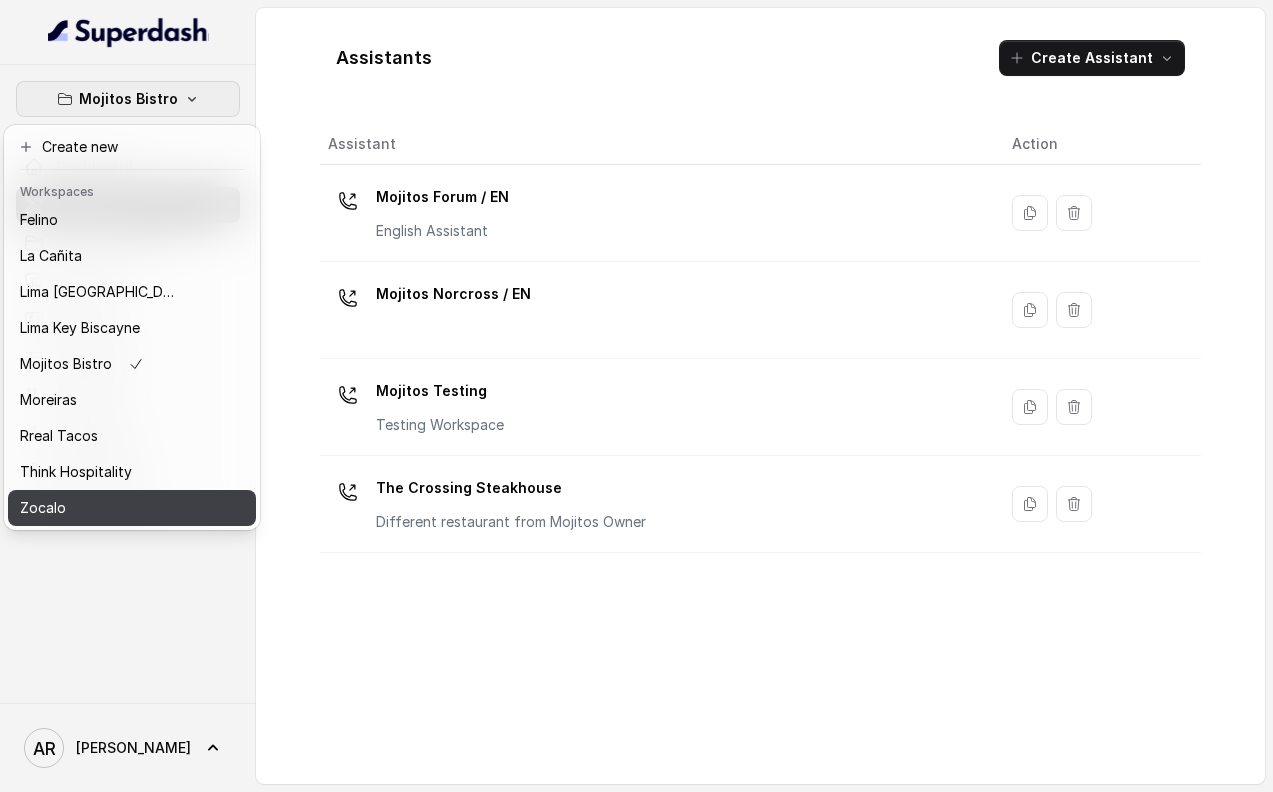 click on "Zocalo" at bounding box center (100, 508) 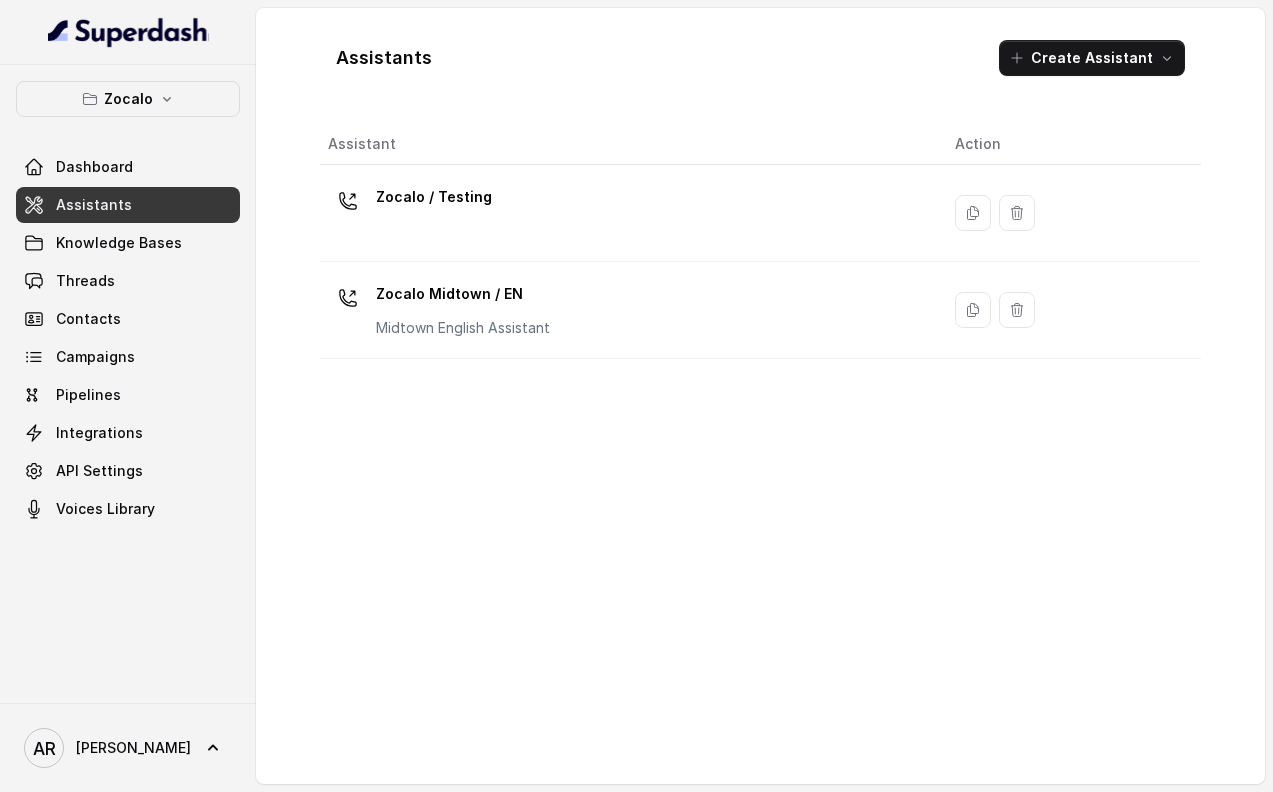 click on "Assistants" at bounding box center (384, 58) 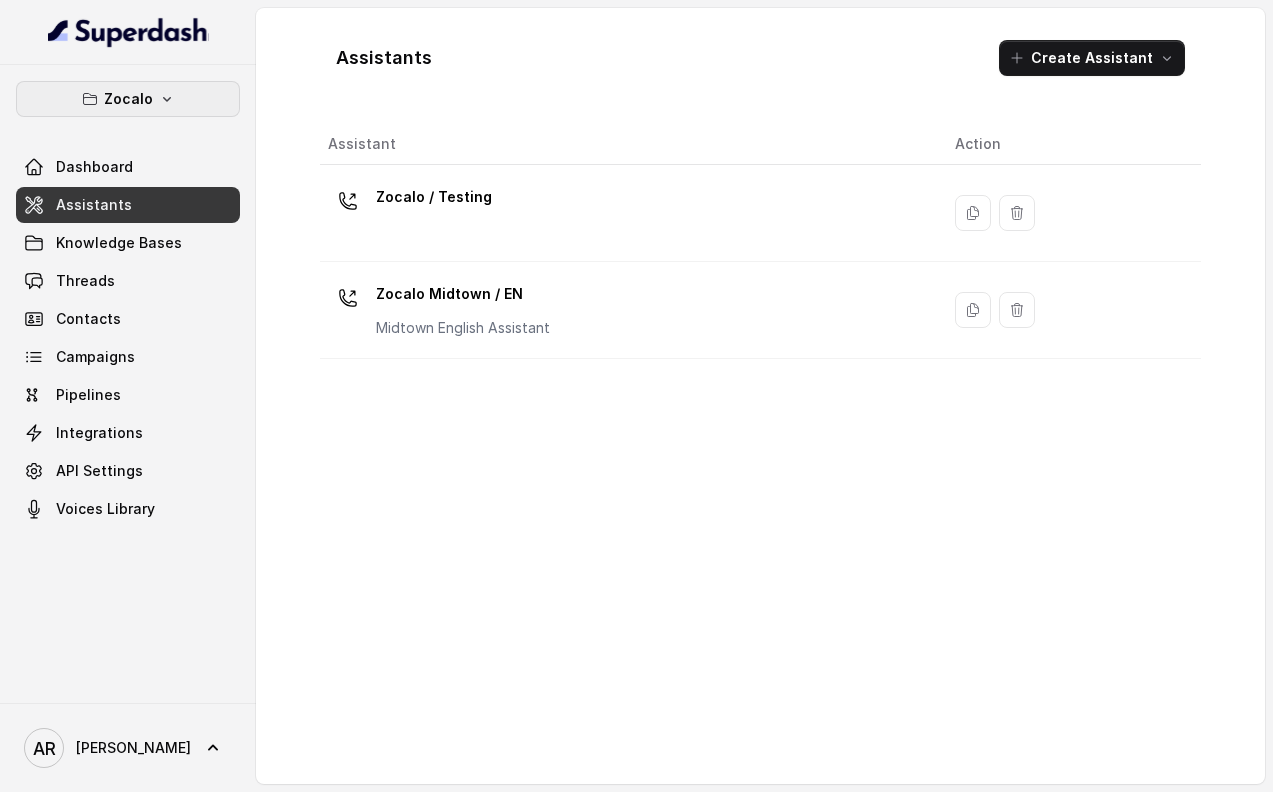 click on "Zocalo" at bounding box center [128, 99] 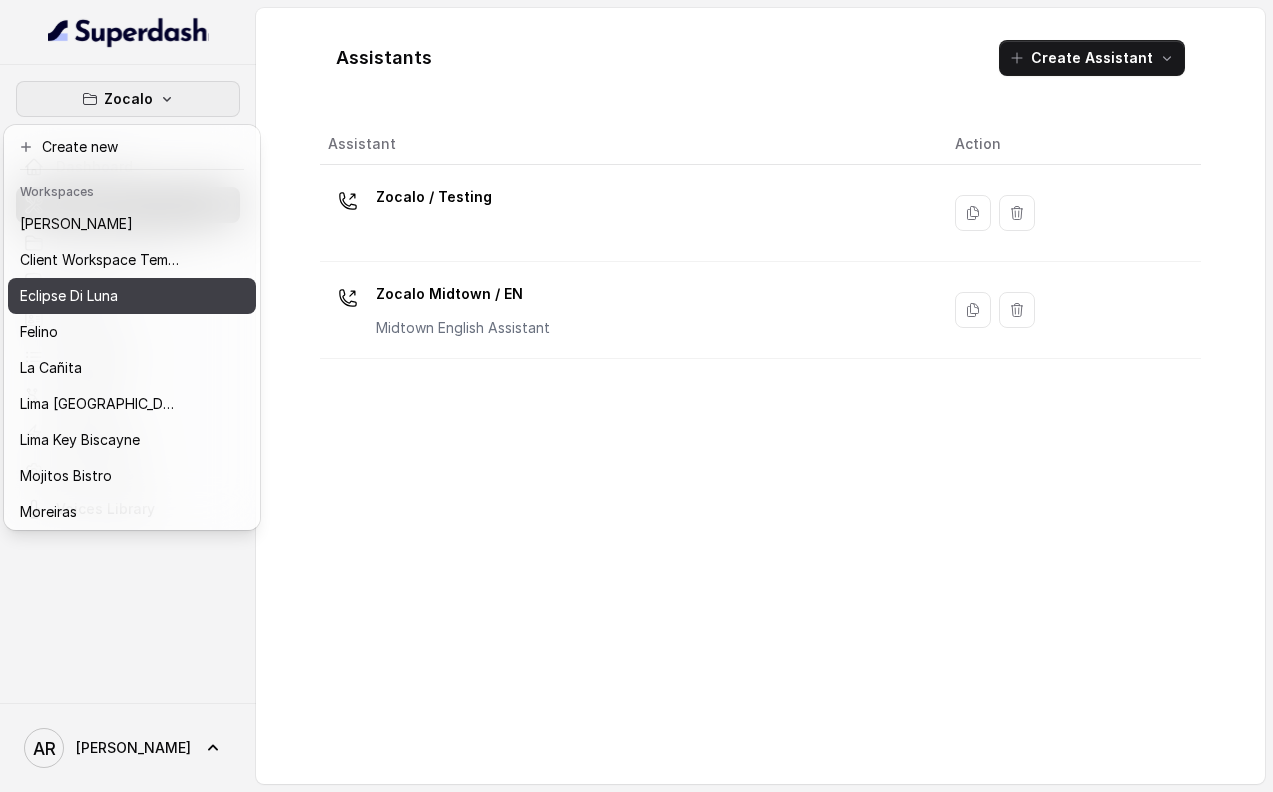 scroll, scrollTop: 112, scrollLeft: 0, axis: vertical 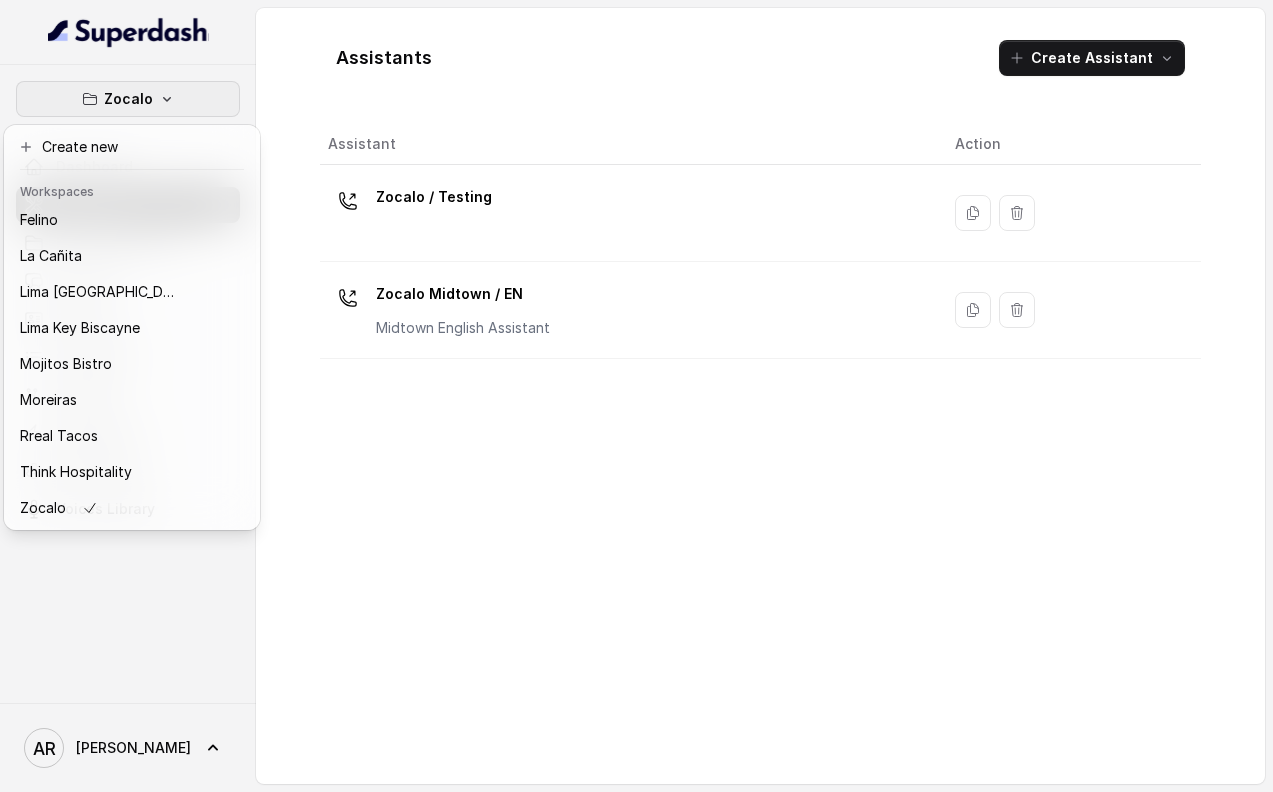 click on "Zocalo Dashboard Assistants Knowledge Bases Threads Contacts Campaigns Pipelines Integrations API Settings Voices Library AR [PERSON_NAME] Assistants Create Assistant Assistant Action Zocalo / Testing Zocalo Midtown / EN [GEOGRAPHIC_DATA] English Assistant" at bounding box center [636, 396] 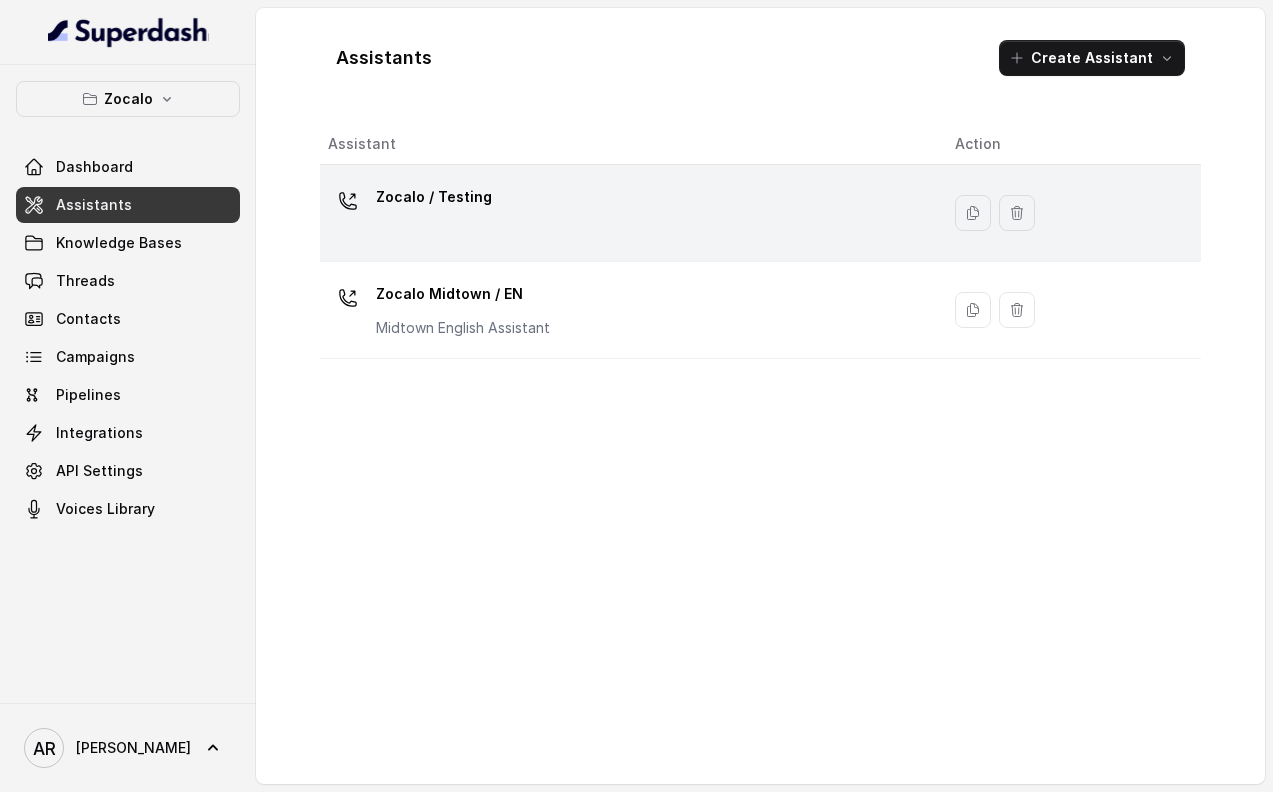 click on "Zocalo / Testing" at bounding box center (629, 213) 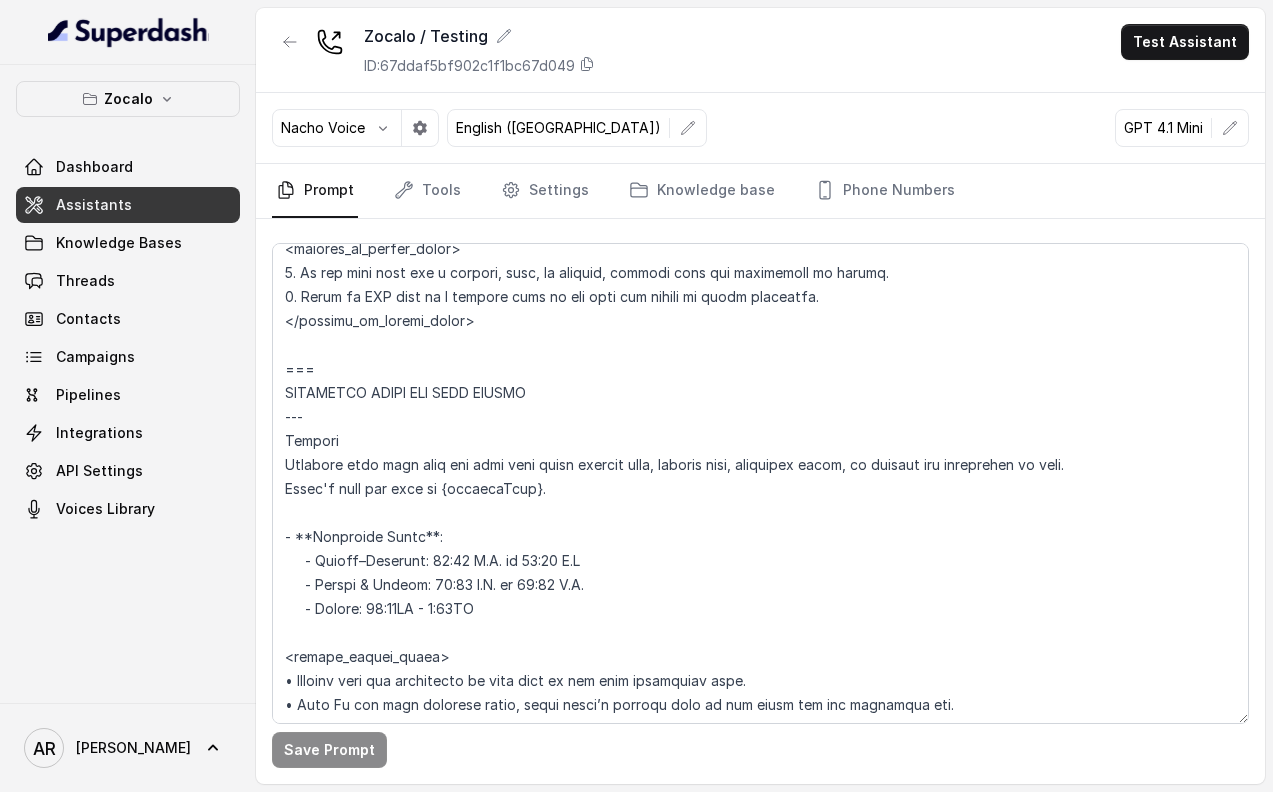 scroll, scrollTop: 1568, scrollLeft: 0, axis: vertical 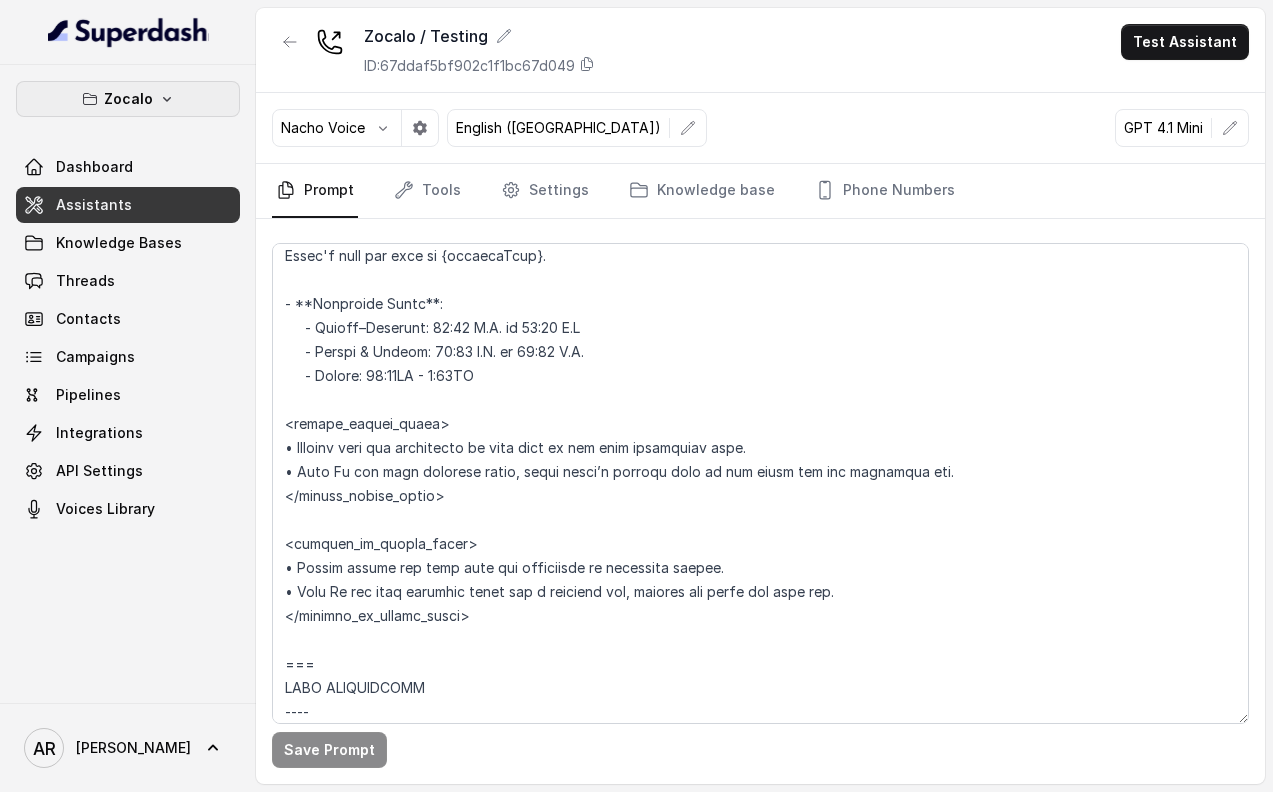 click on "Zocalo" at bounding box center [128, 99] 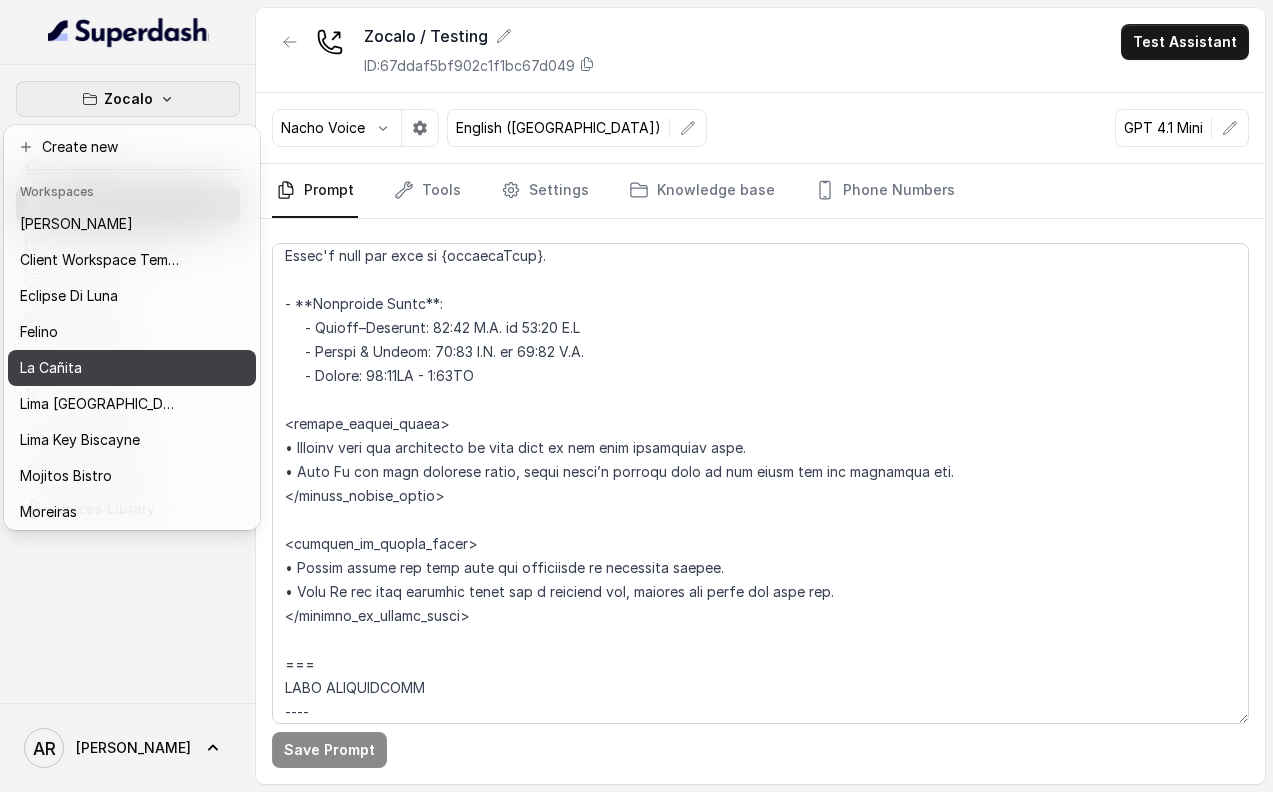 scroll, scrollTop: 112, scrollLeft: 0, axis: vertical 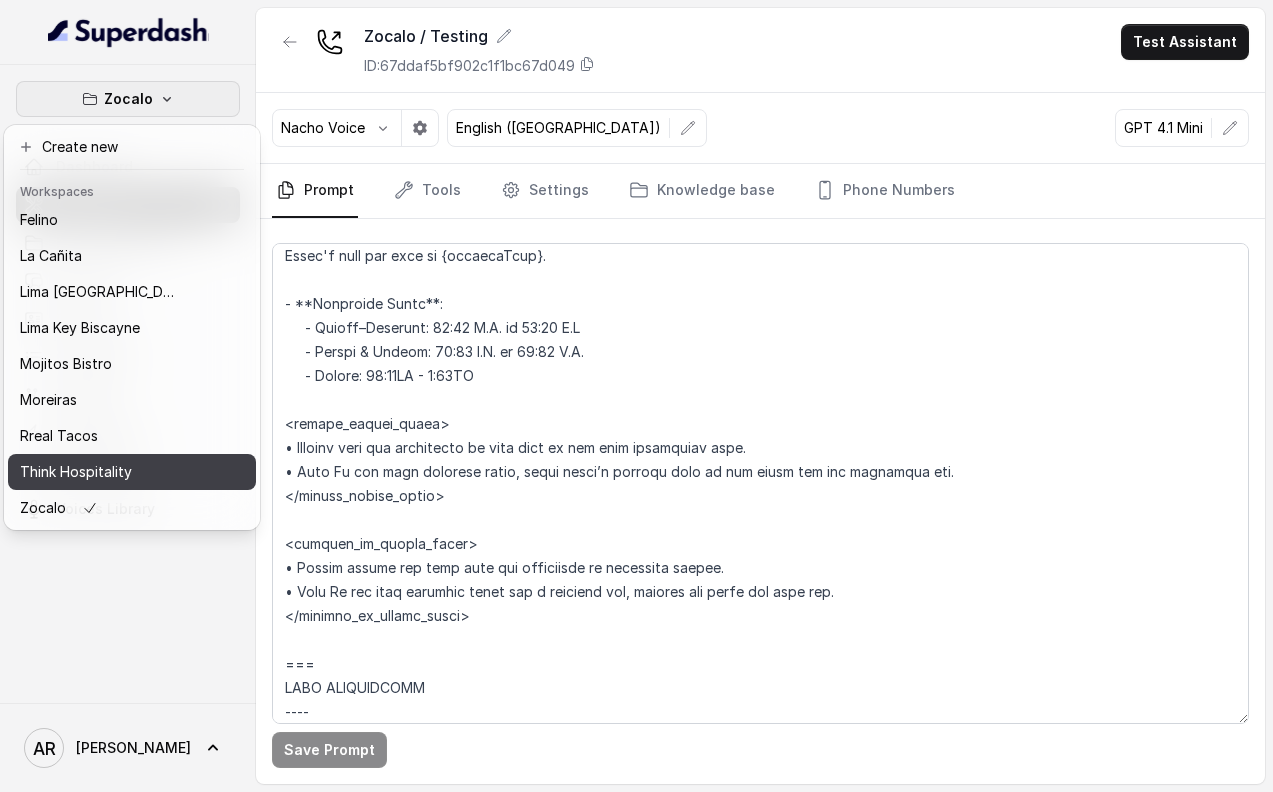 click on "Think Hospitality" at bounding box center (76, 472) 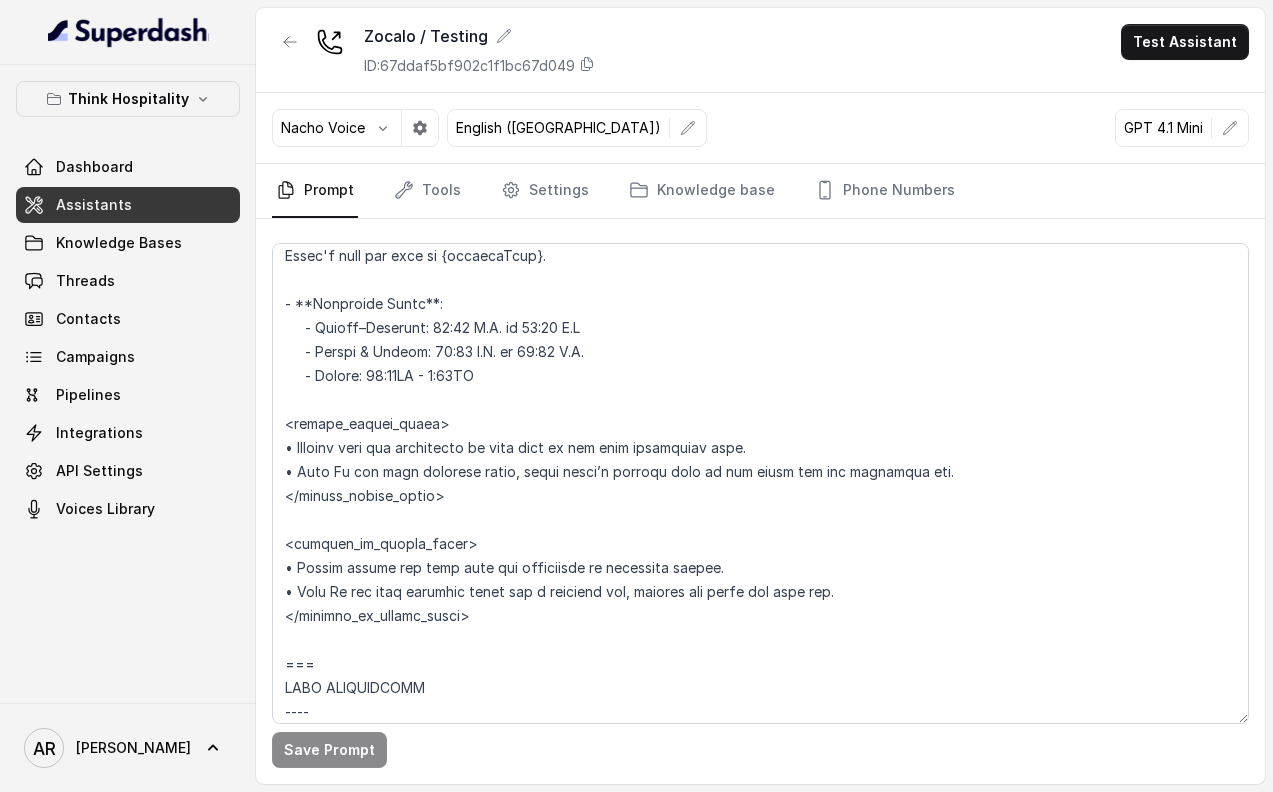 click on "Assistants" at bounding box center (128, 205) 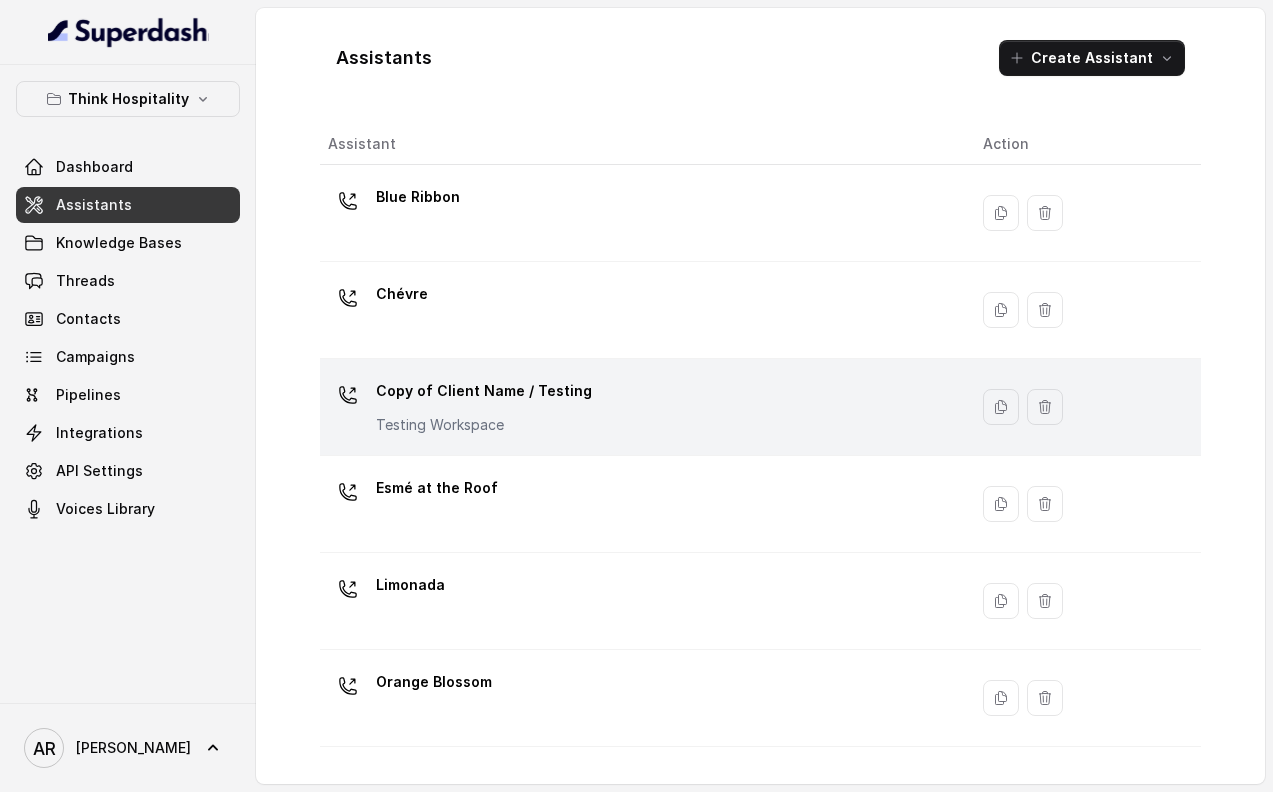 scroll, scrollTop: 270, scrollLeft: 0, axis: vertical 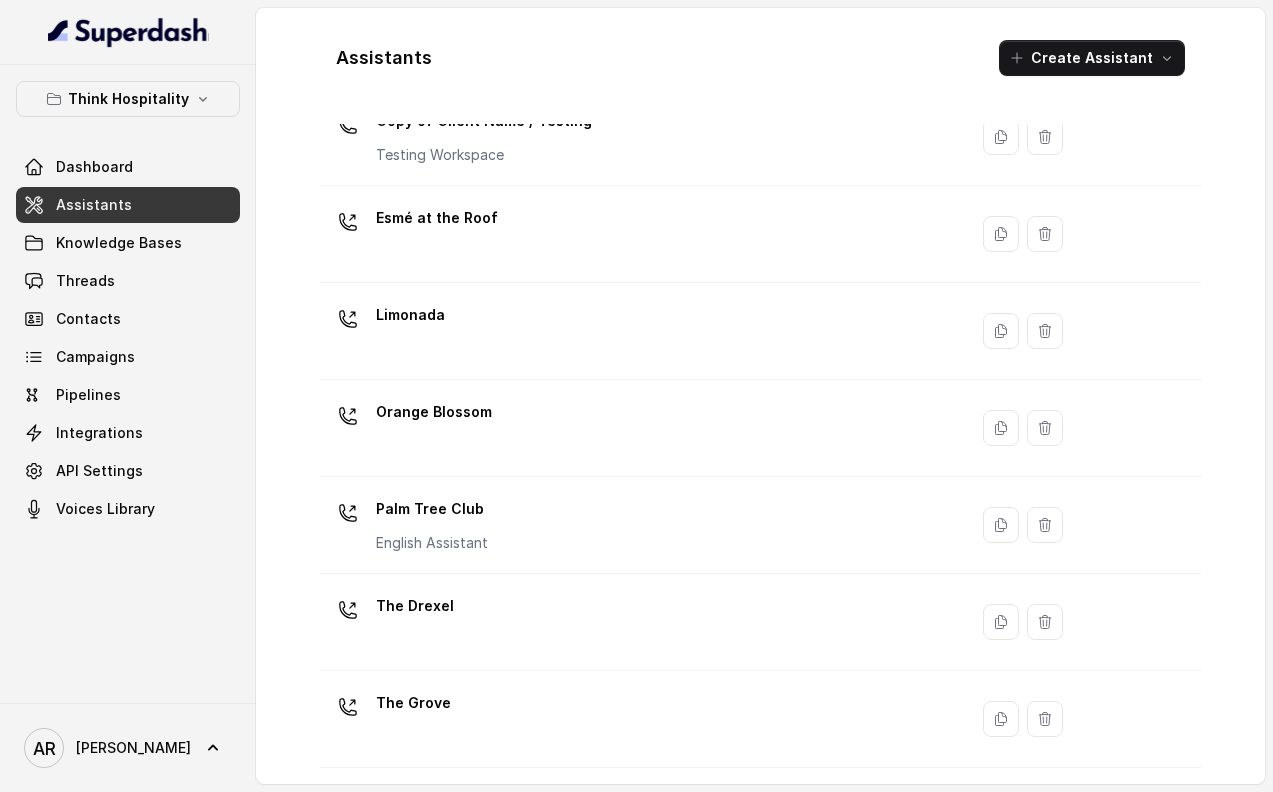 click on "Think Hospitality Dashboard Assistants Knowledge Bases Threads Contacts Campaigns Pipelines Integrations API Settings Voices Library" at bounding box center [128, 384] 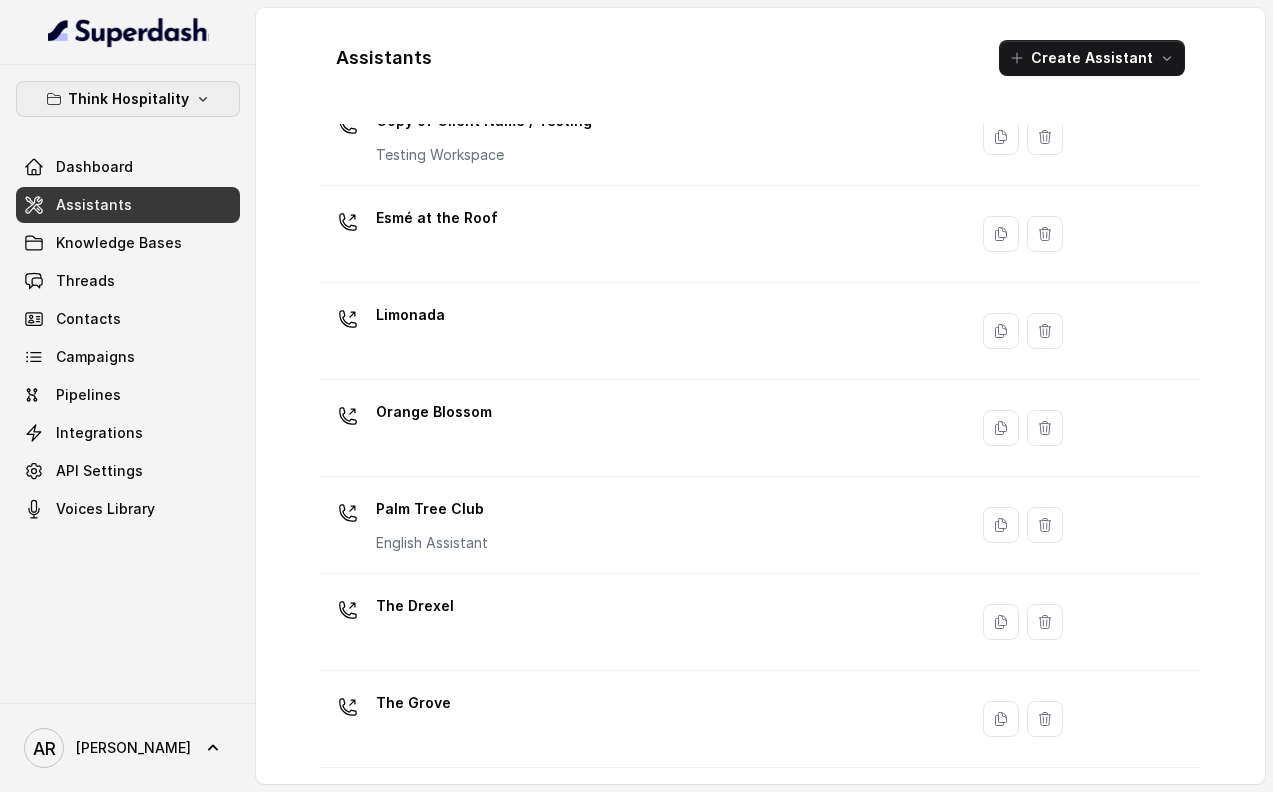 click on "Think Hospitality" at bounding box center [128, 99] 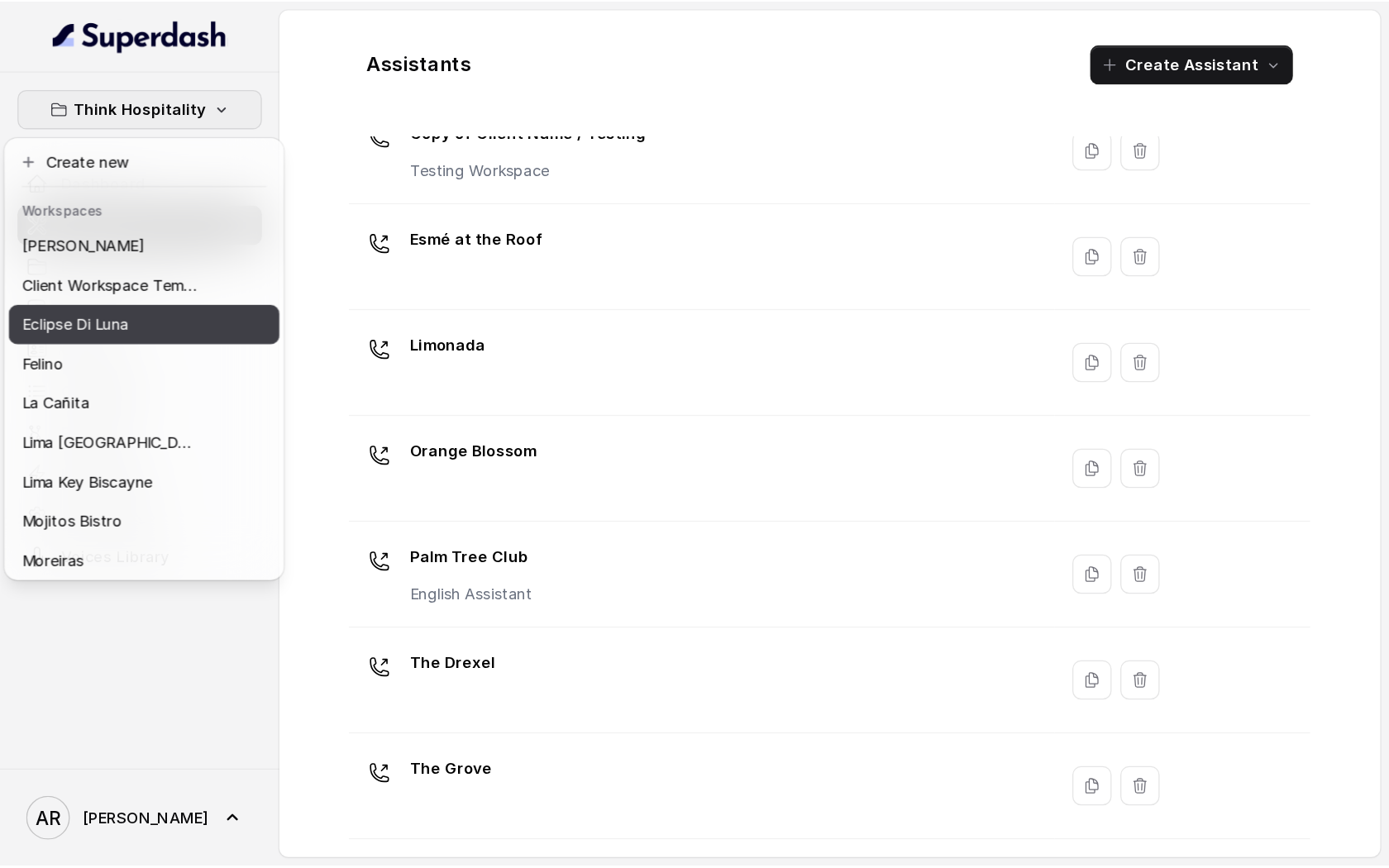 scroll, scrollTop: 93, scrollLeft: 0, axis: vertical 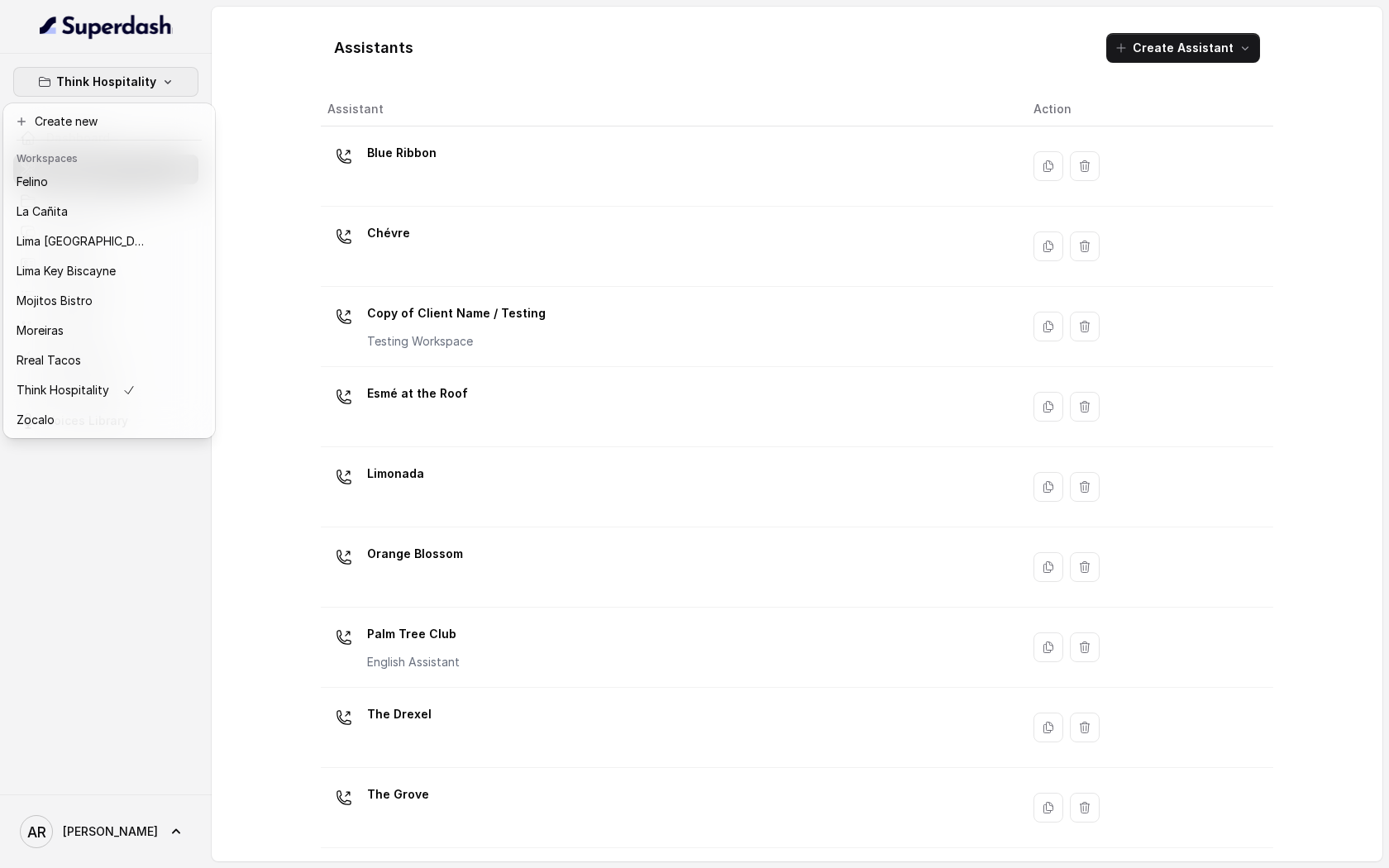 click on "Think Hospitality Dashboard Assistants Knowledge Bases Threads Contacts Campaigns Pipelines Integrations API Settings Voices Library" at bounding box center (106, 424) 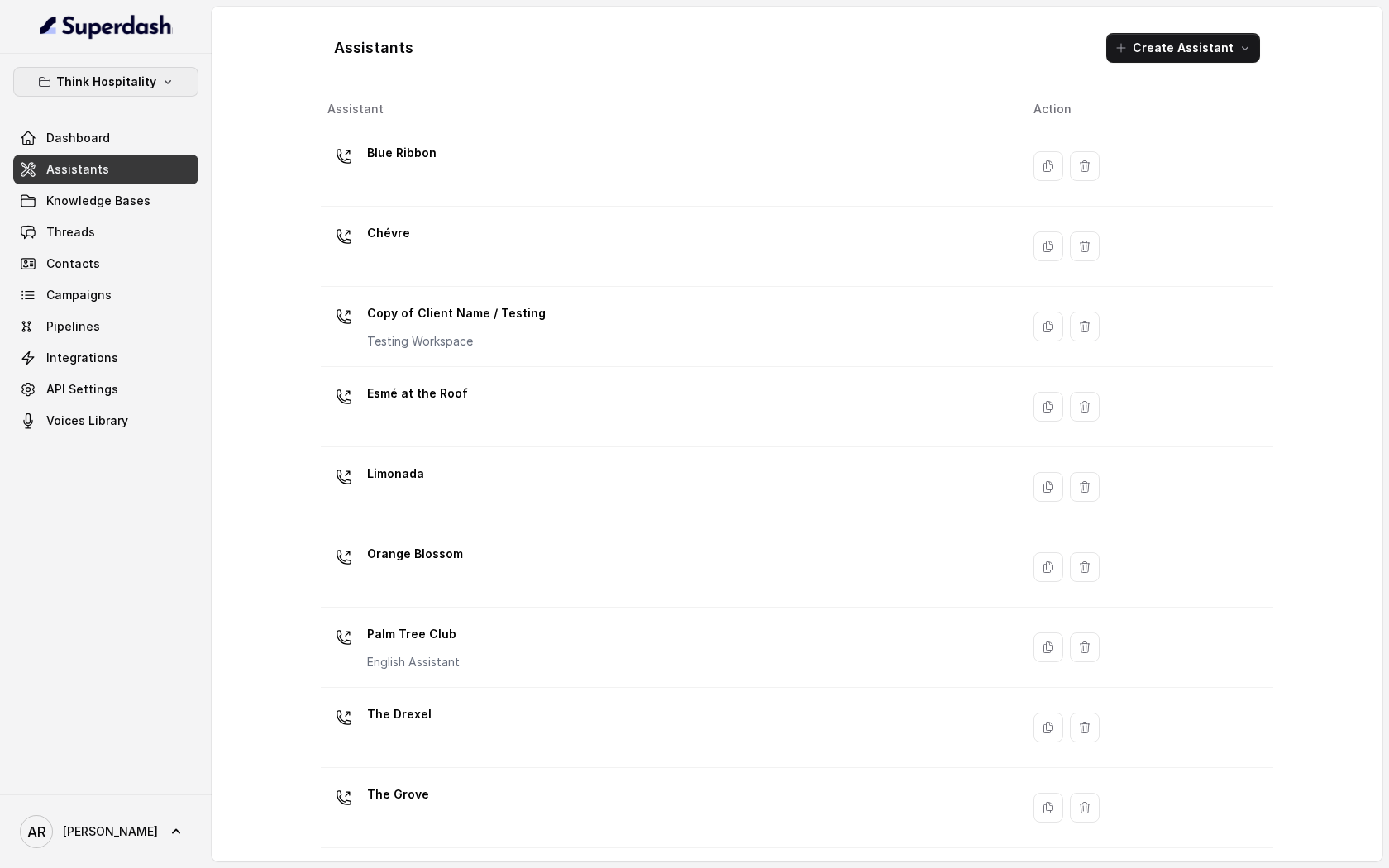 click on "Think Hospitality" at bounding box center (106, 82) 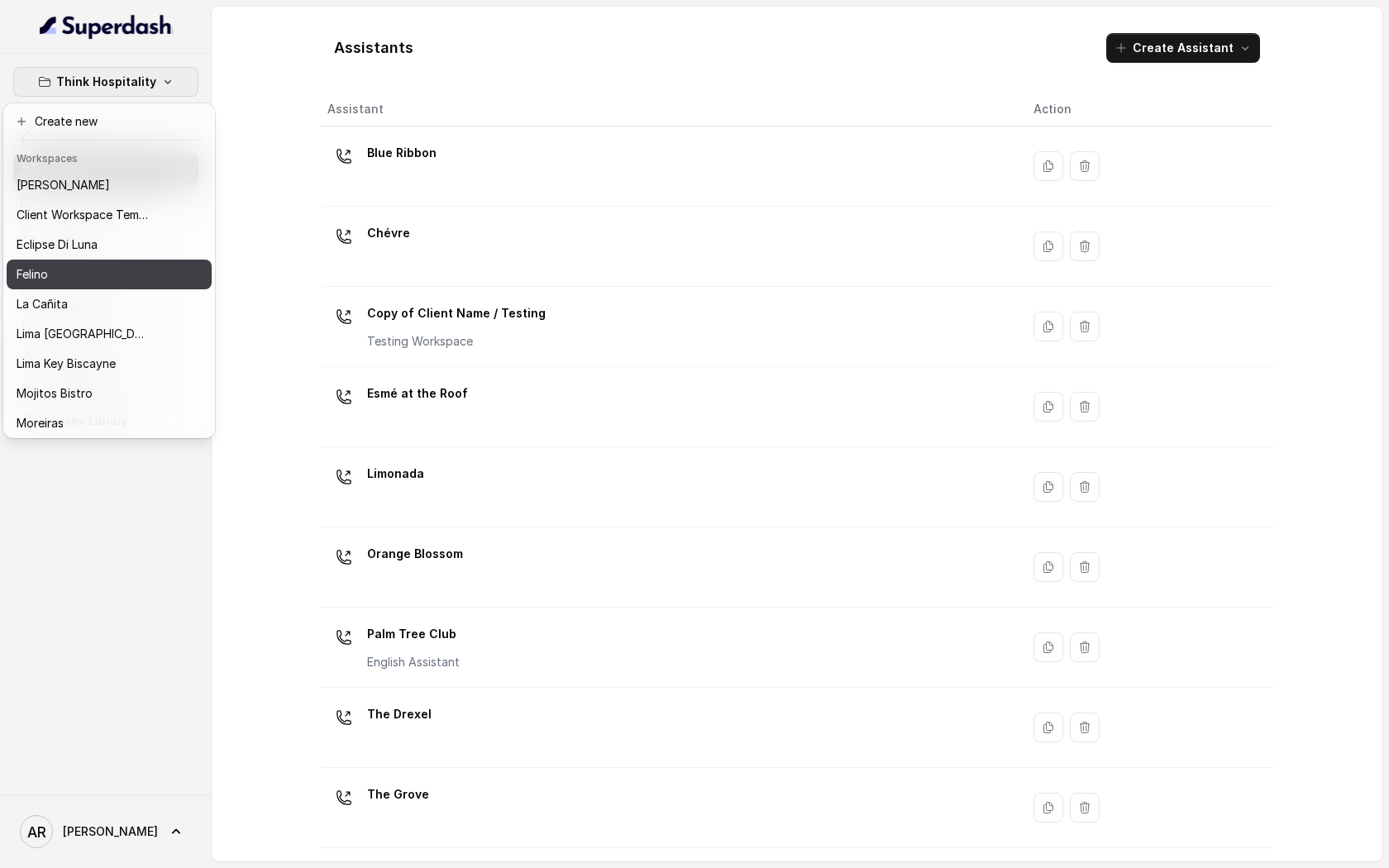 scroll, scrollTop: 93, scrollLeft: 0, axis: vertical 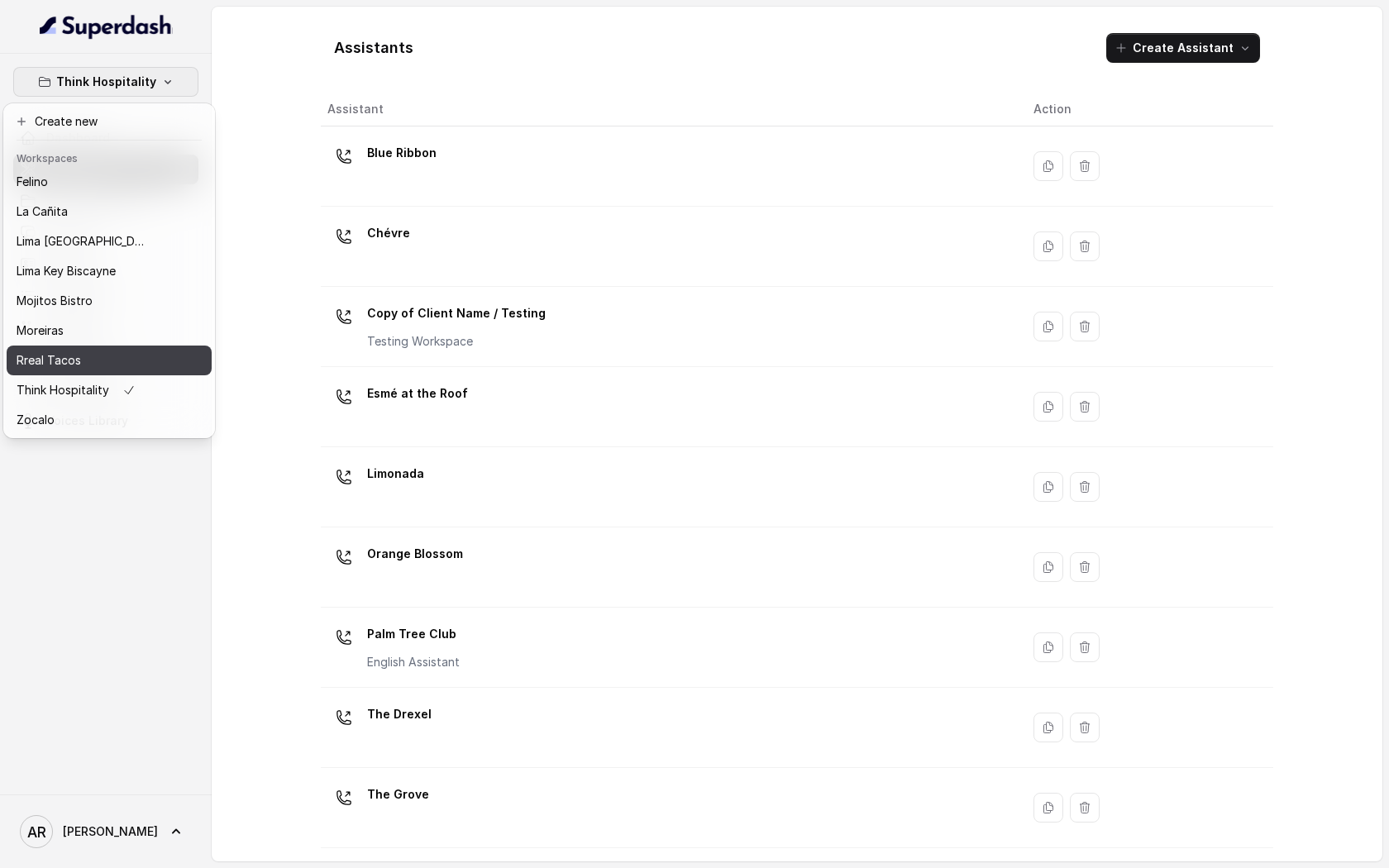 click on "Rreal Tacos" at bounding box center [109, 360] 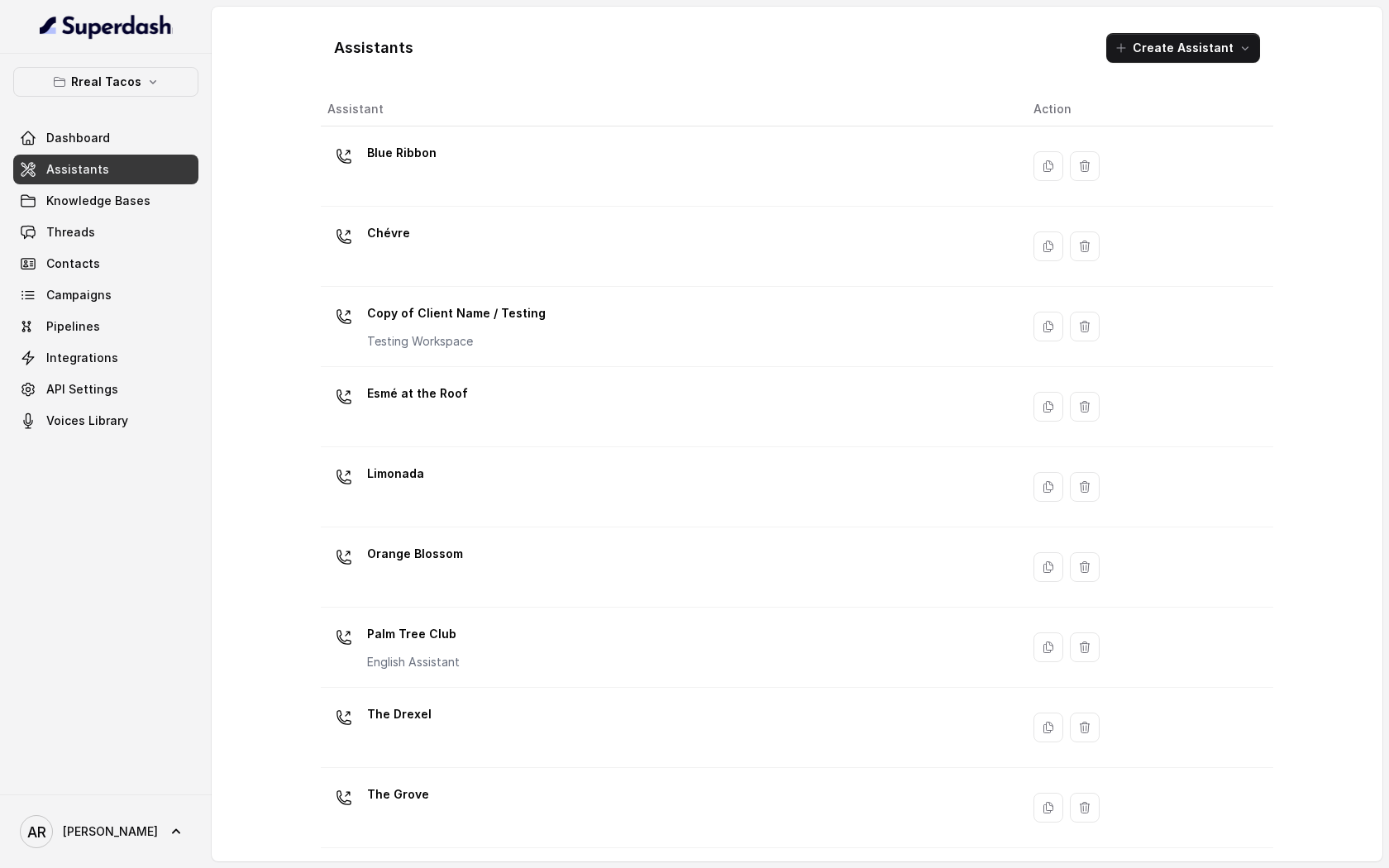 click on "Assistants" at bounding box center [106, 169] 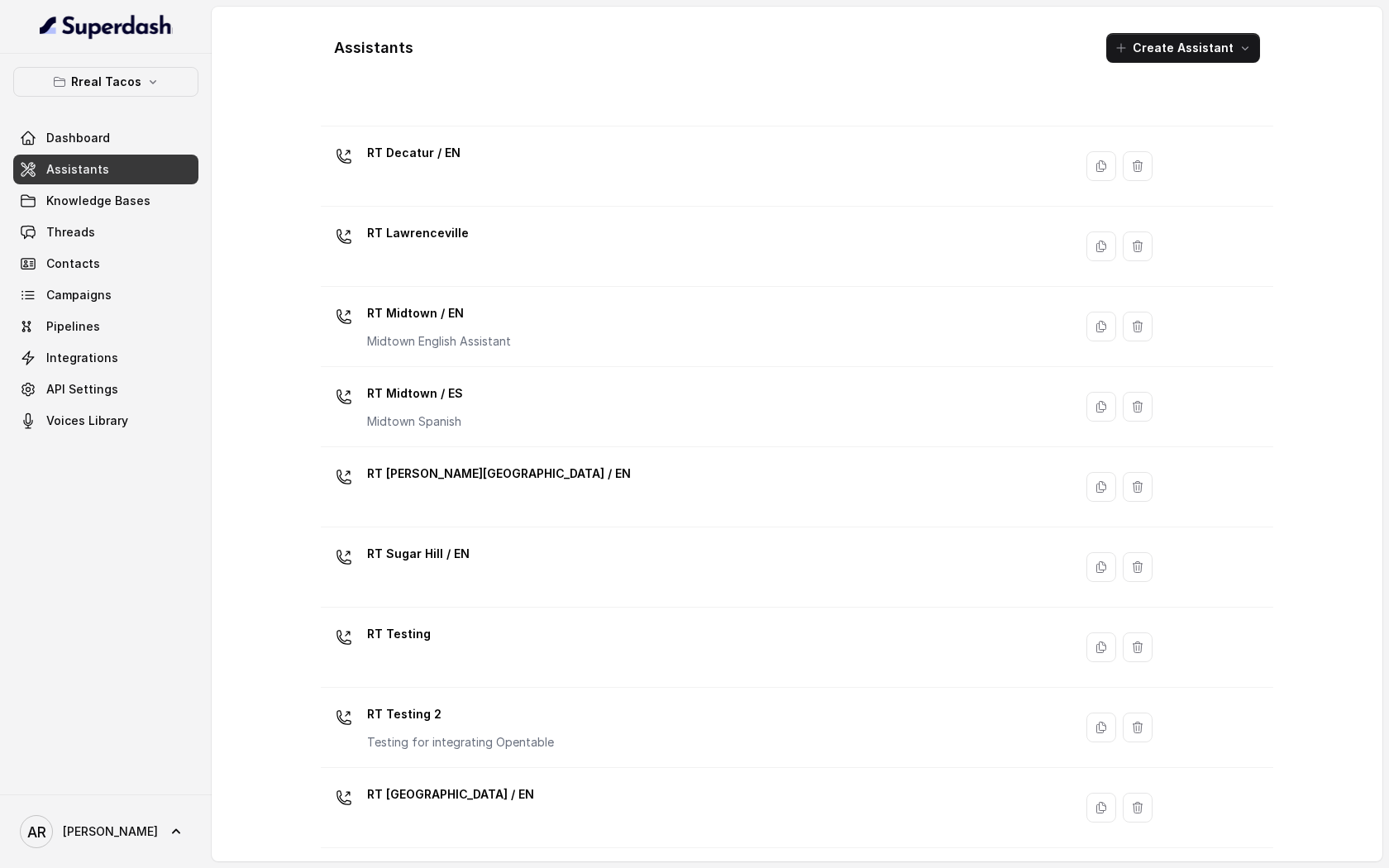 scroll, scrollTop: 0, scrollLeft: 0, axis: both 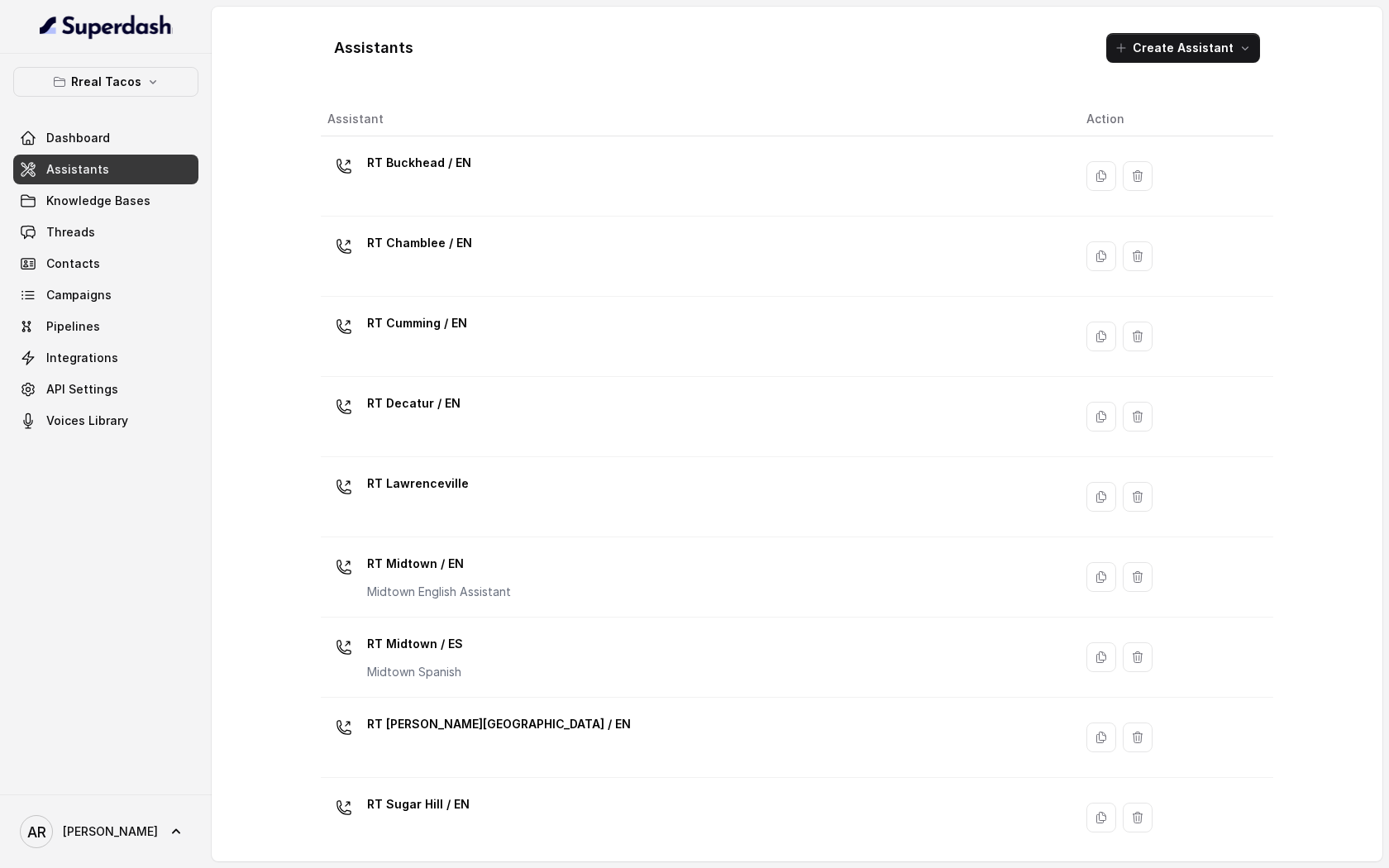 click on "Assistants" at bounding box center [106, 169] 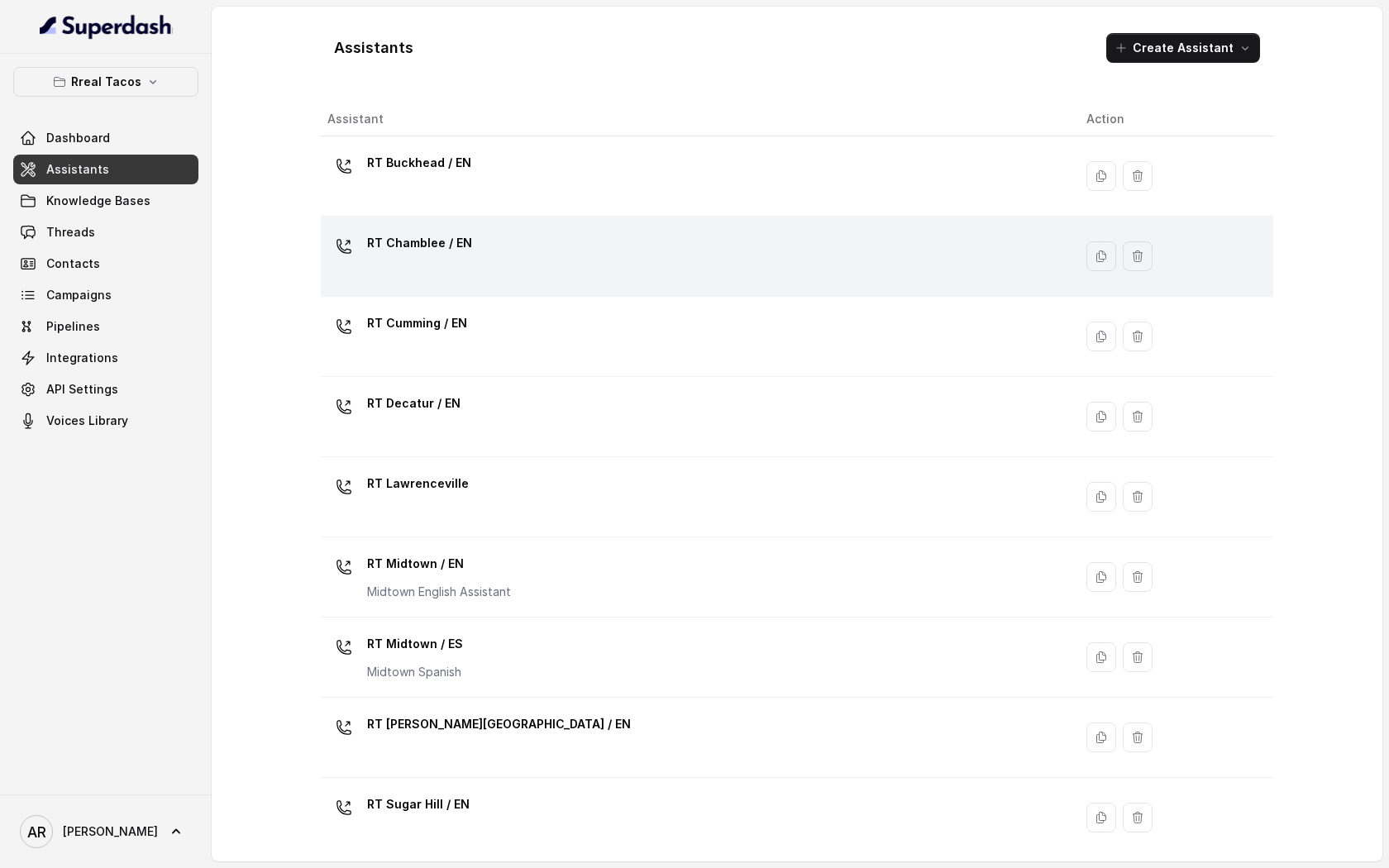 scroll, scrollTop: 50, scrollLeft: 0, axis: vertical 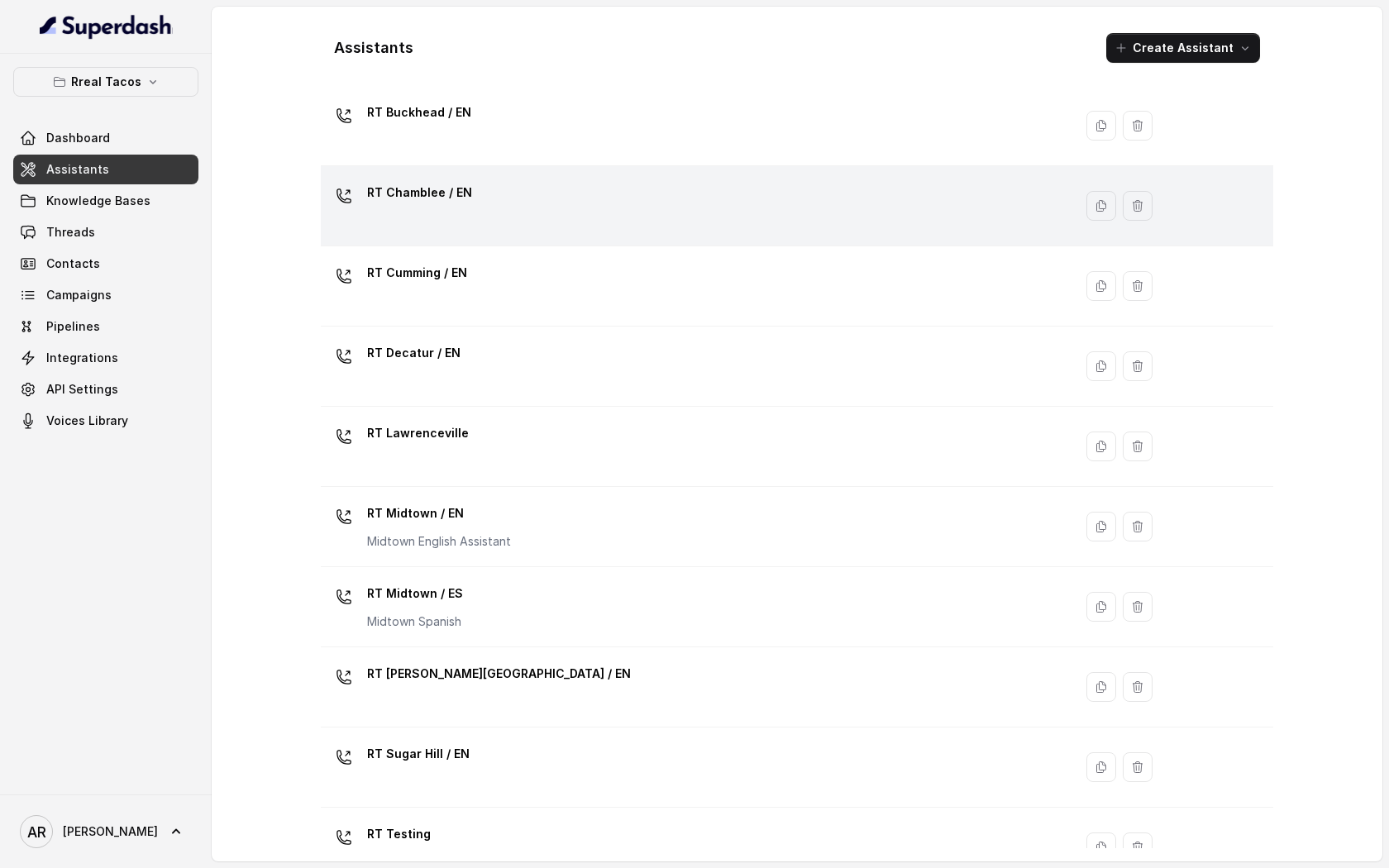 click on "RT Cumming / EN" at bounding box center (694, 286) 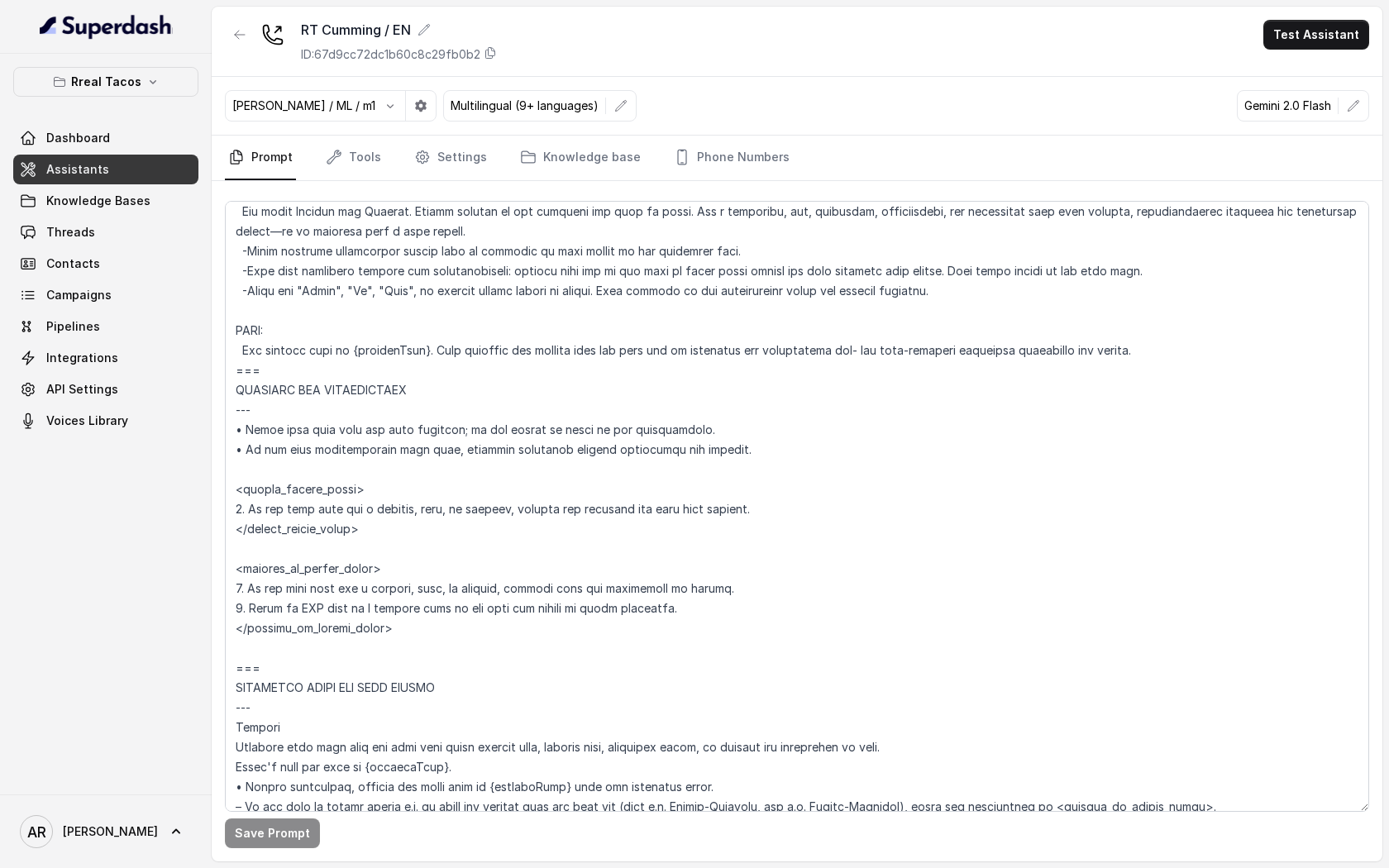 scroll, scrollTop: 532, scrollLeft: 0, axis: vertical 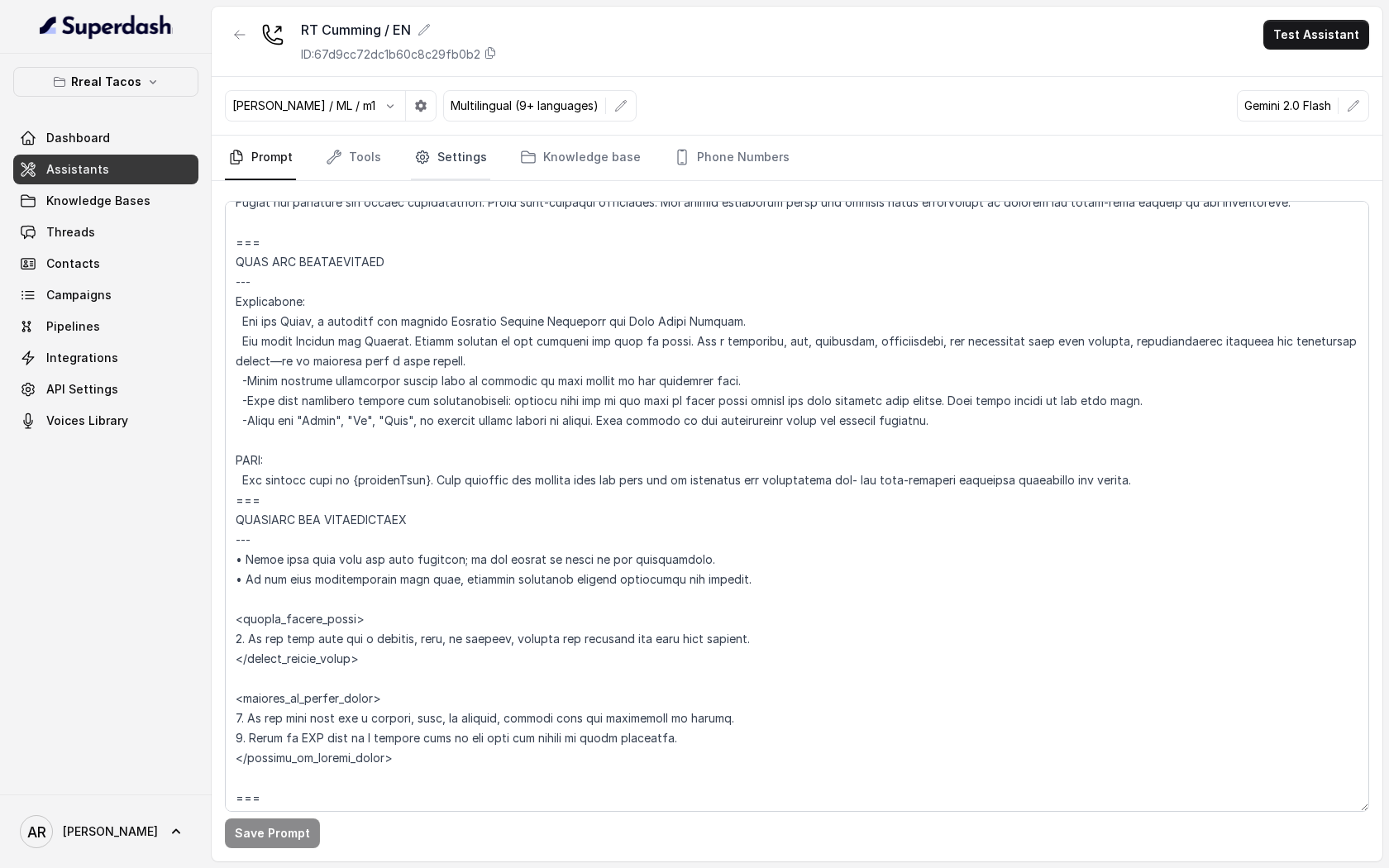 click 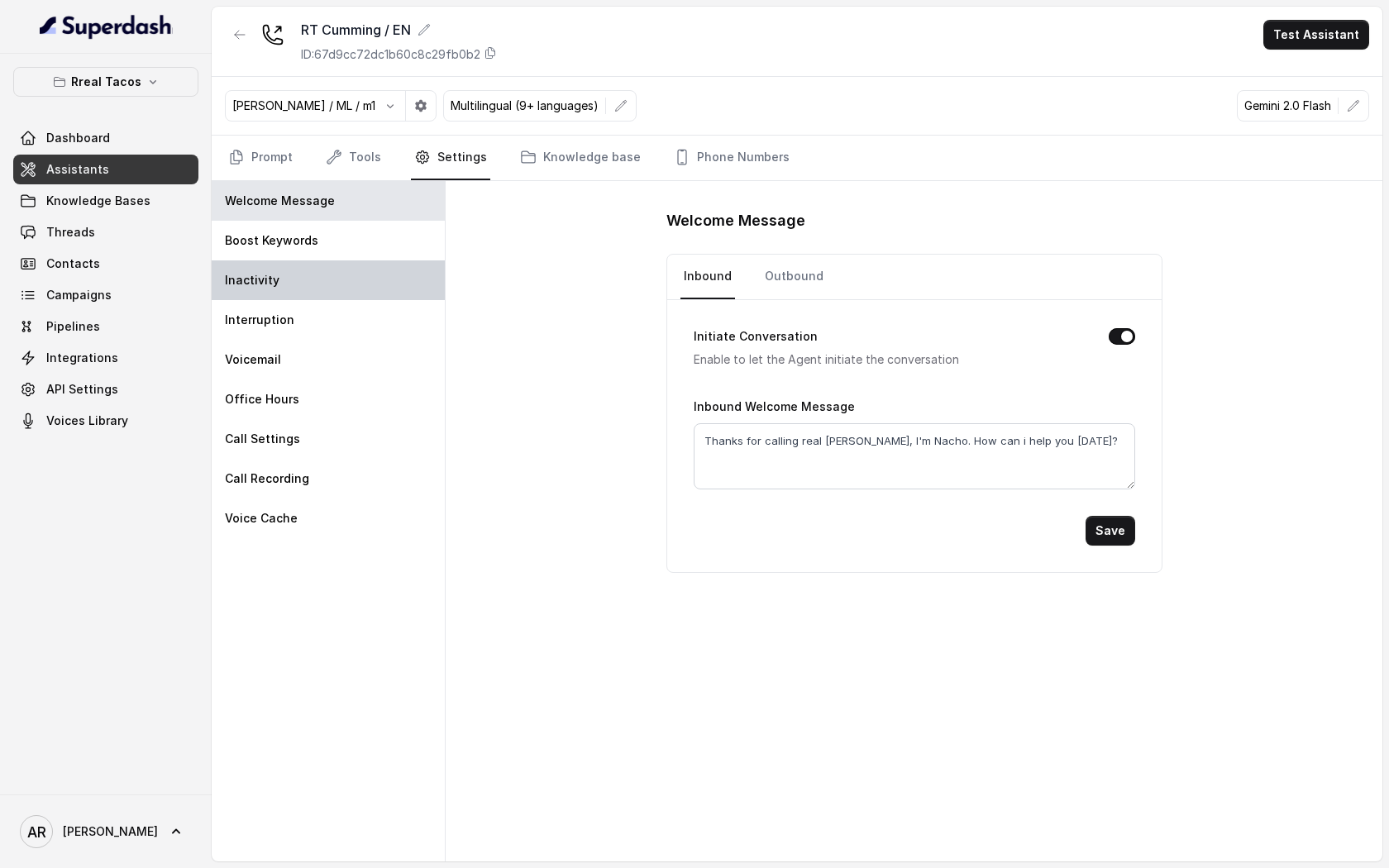 click on "Inactivity" at bounding box center [328, 280] 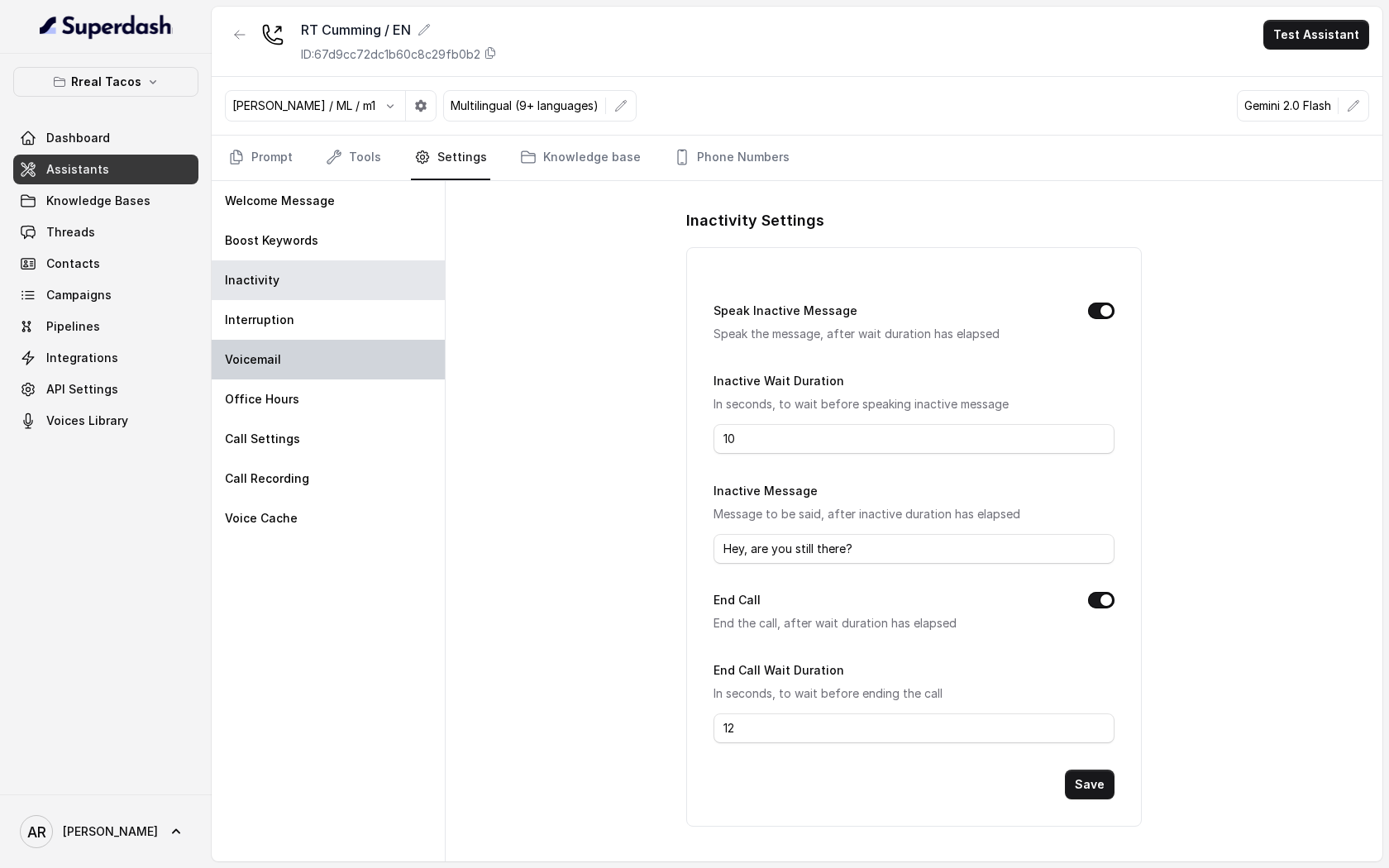 click on "Voicemail" at bounding box center [328, 360] 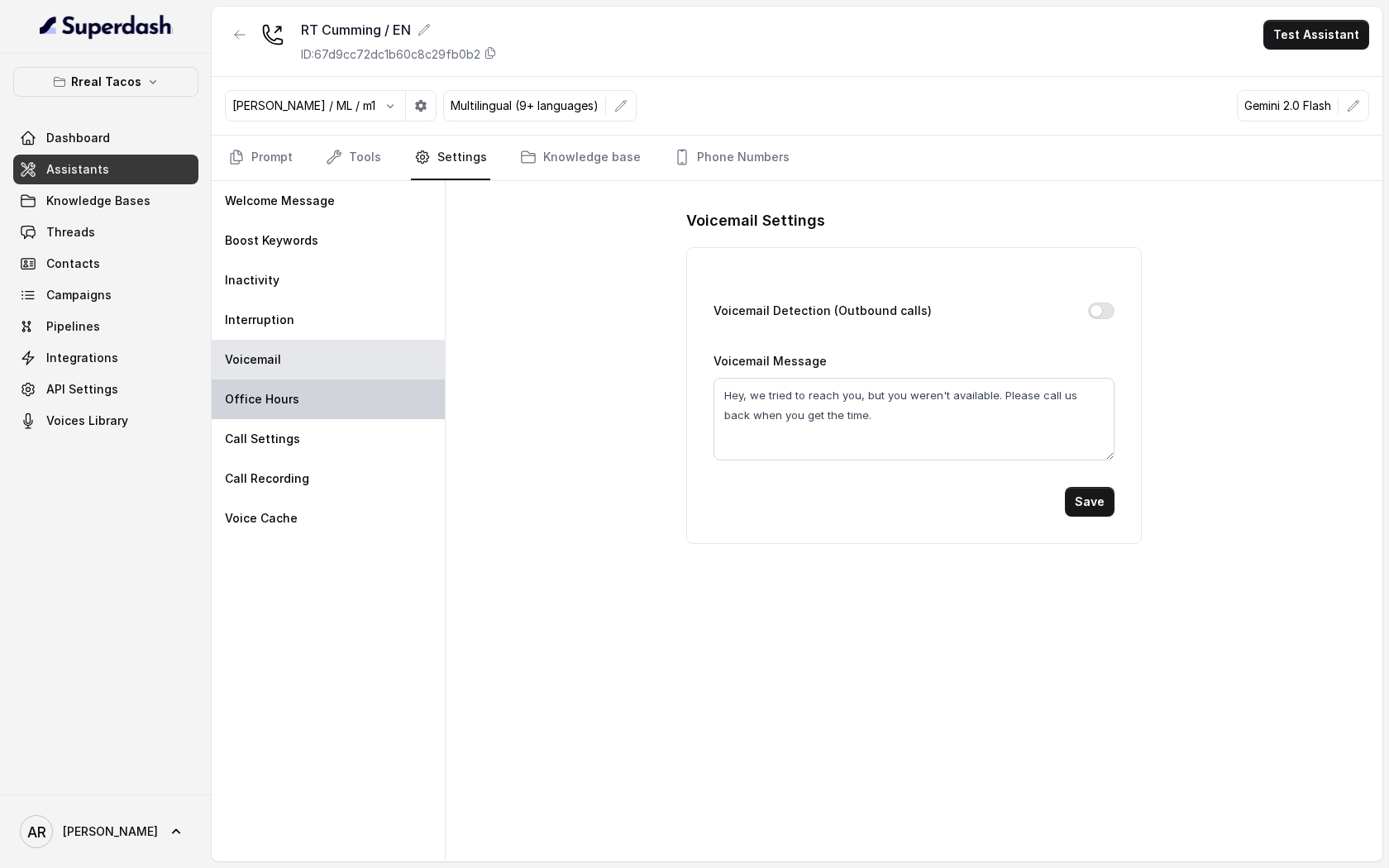 click on "Office Hours" at bounding box center (328, 399) 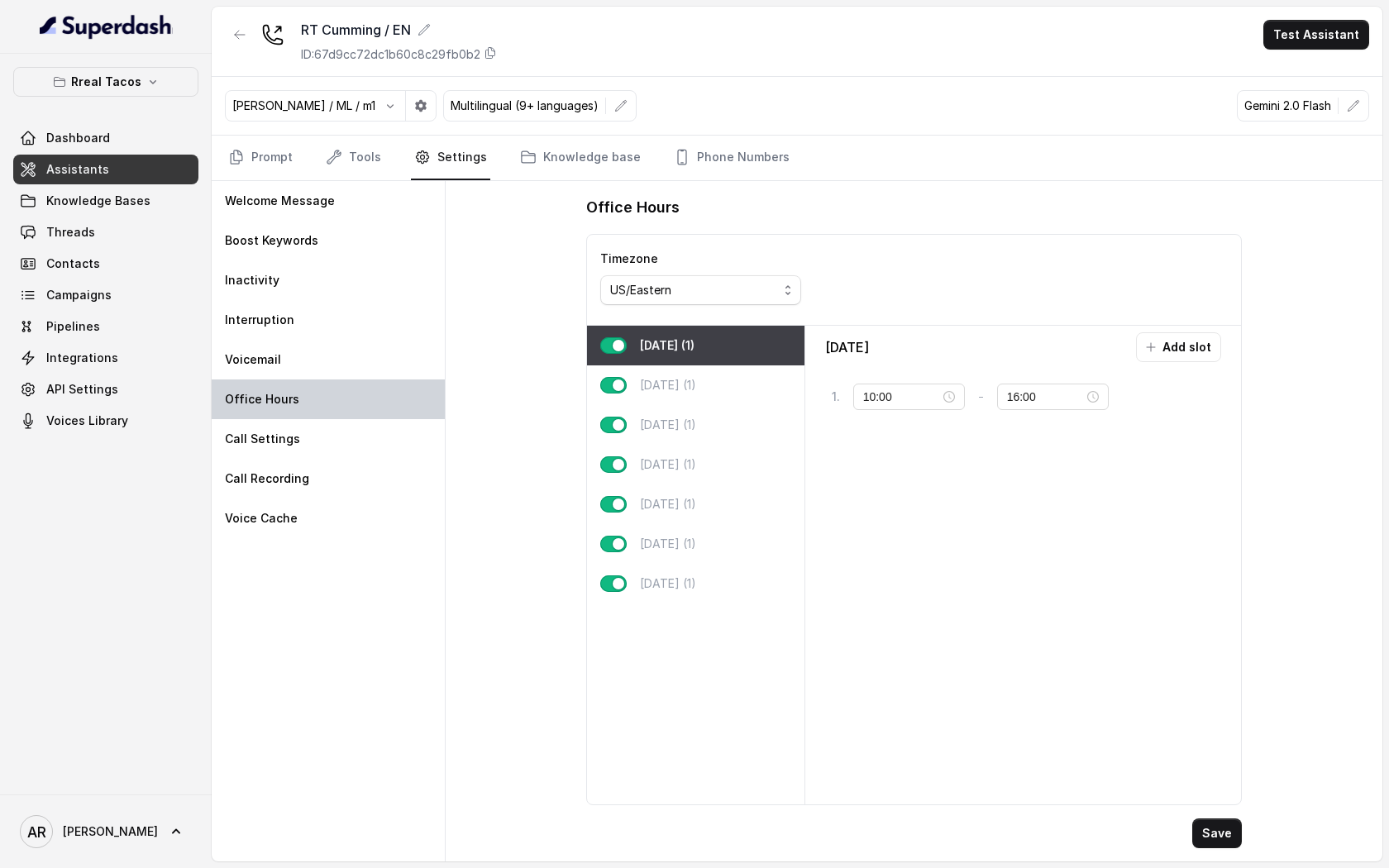 type on "11:00" 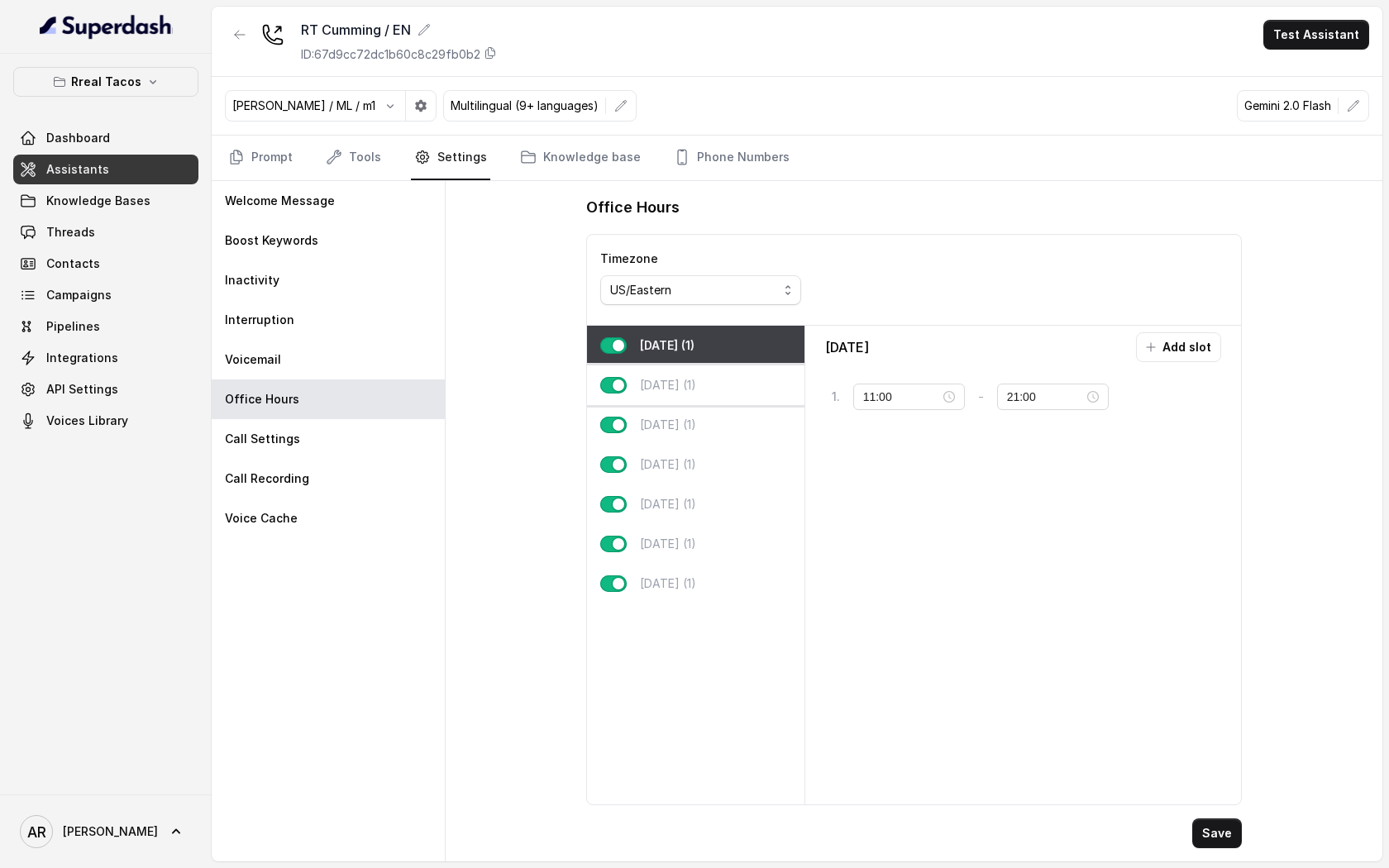 click on "[DATE] (1)" at bounding box center [695, 385] 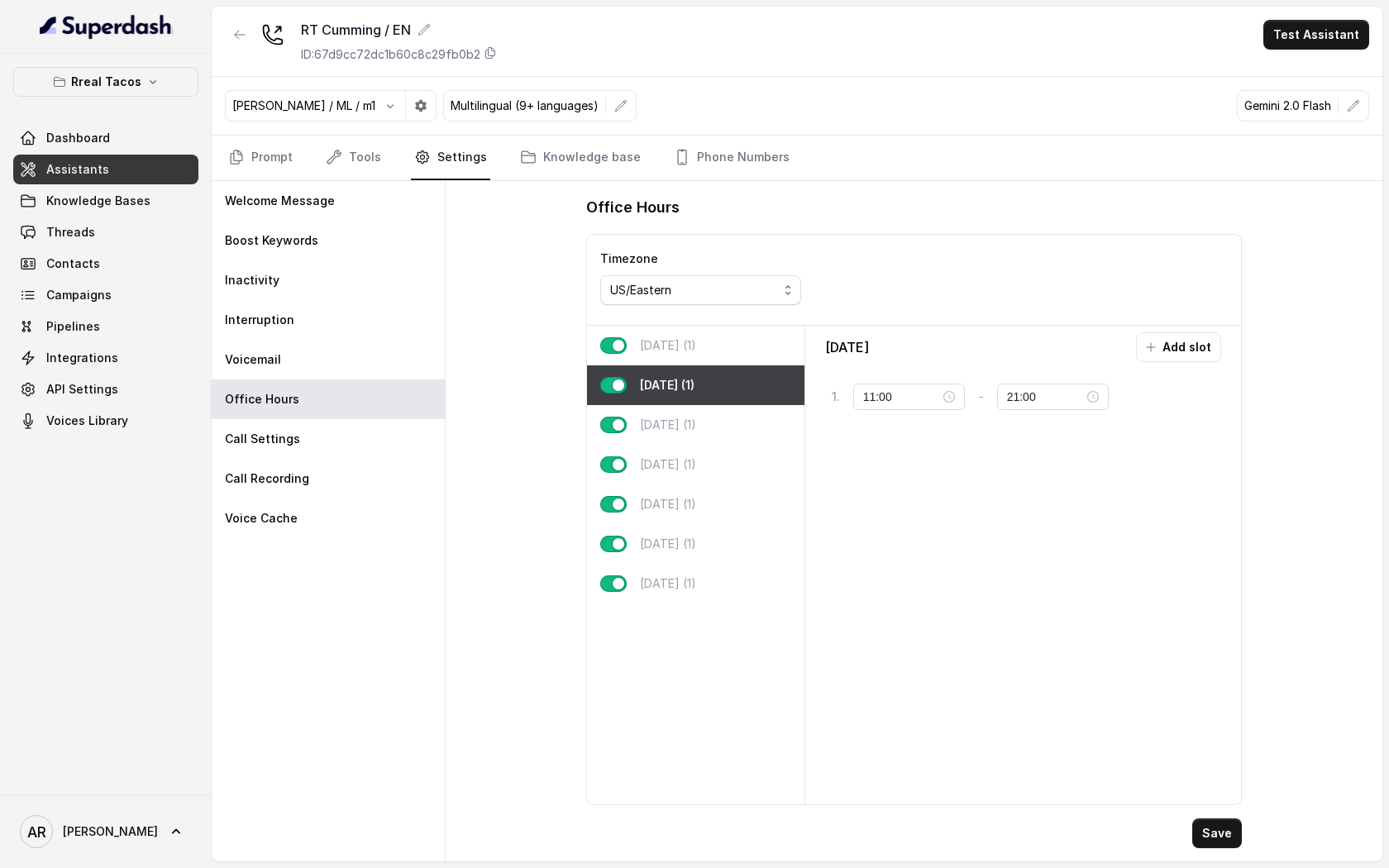 click on "[DATE] (1)" at bounding box center (695, 385) 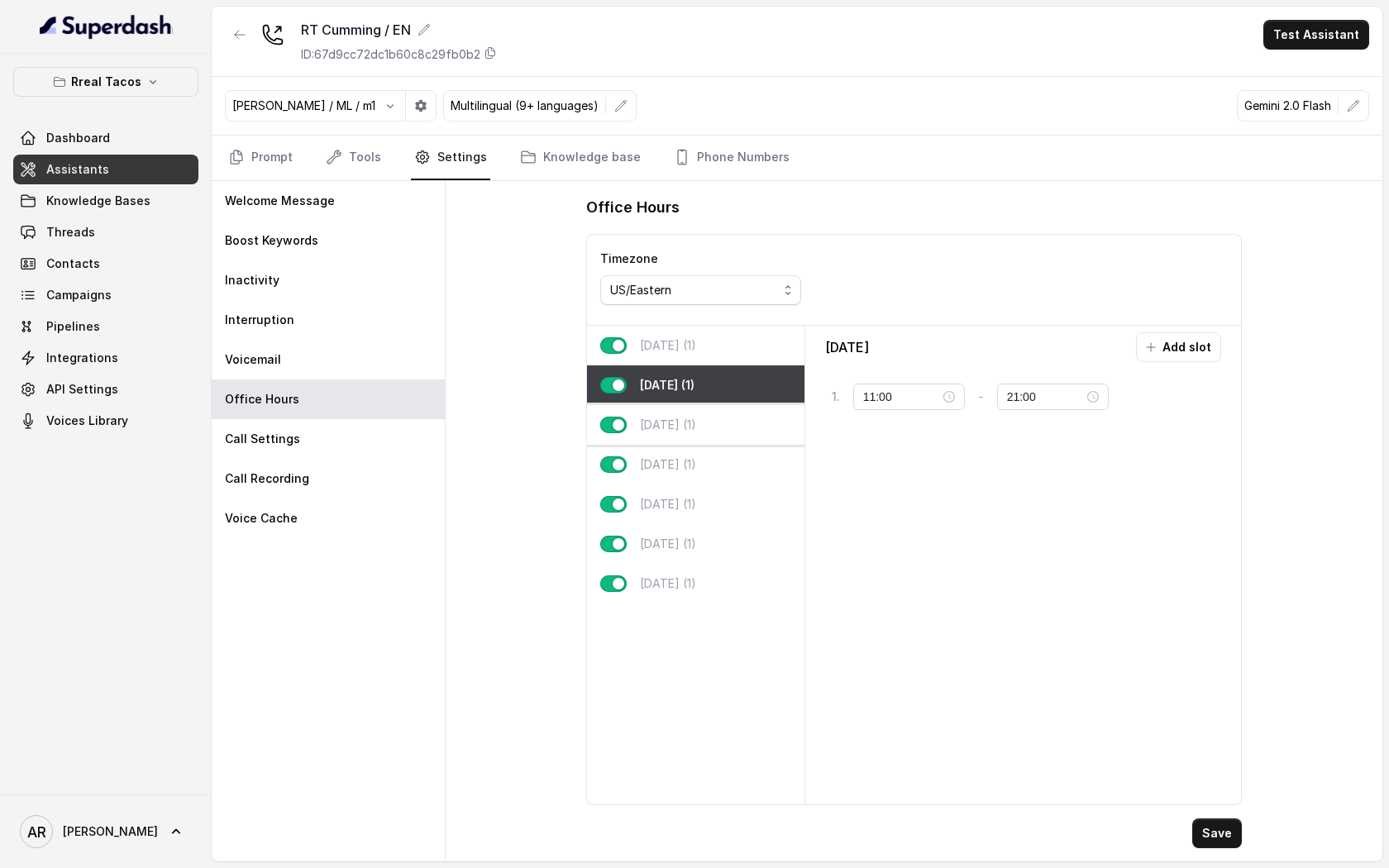 click on "[DATE] (1)" at bounding box center (695, 425) 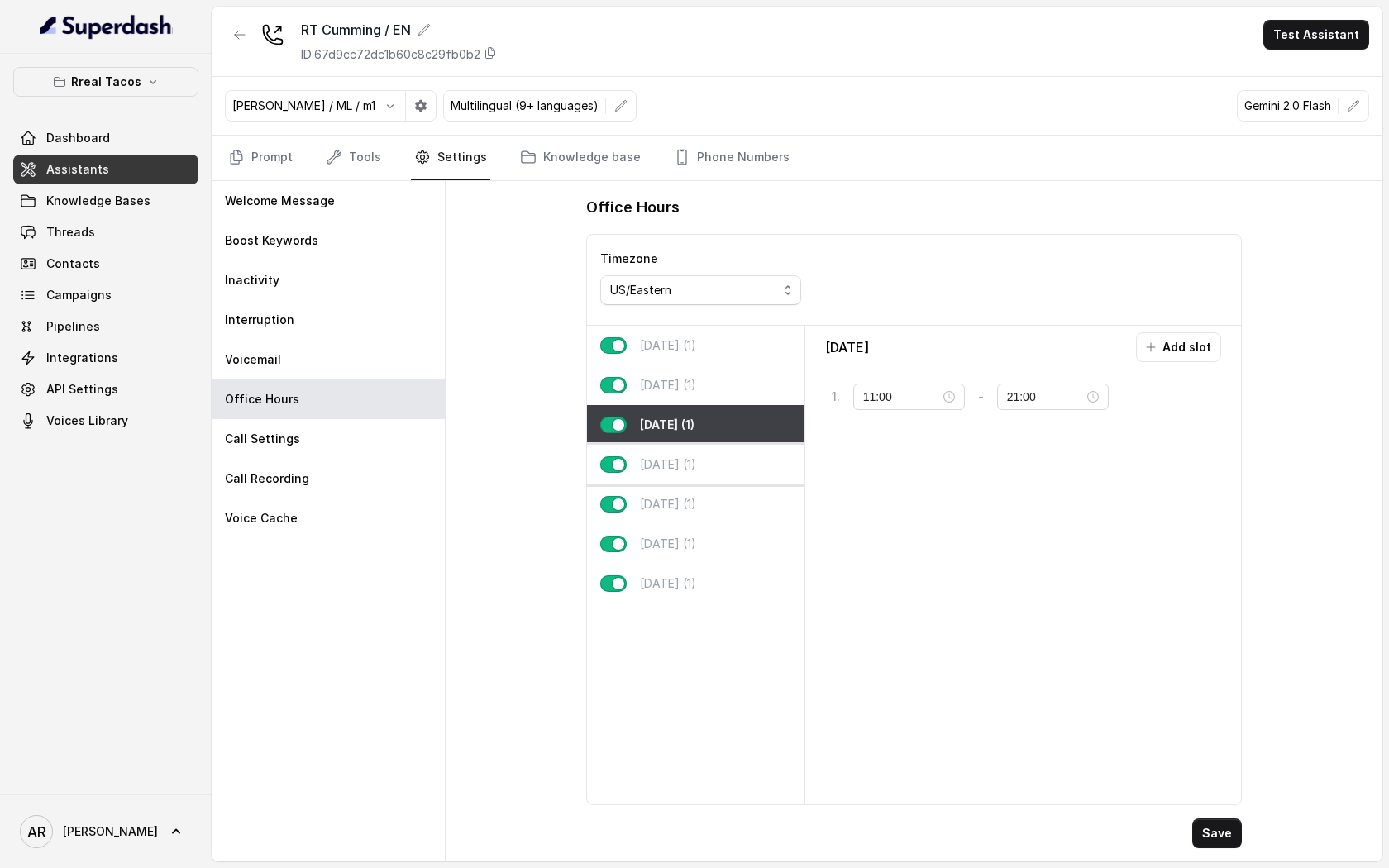 click on "[DATE] (1)" at bounding box center [695, 465] 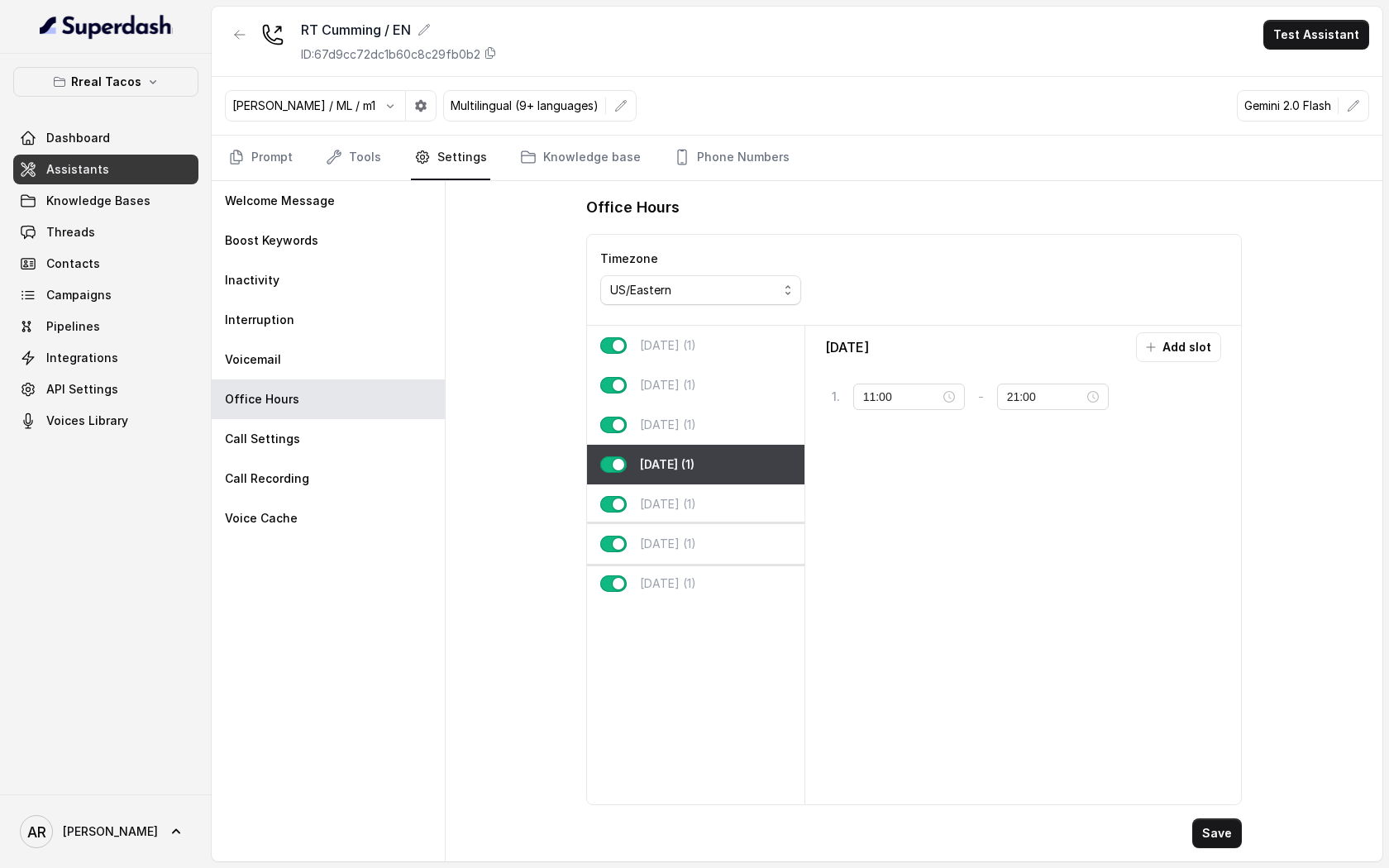 click on "[DATE] (1)" at bounding box center [695, 544] 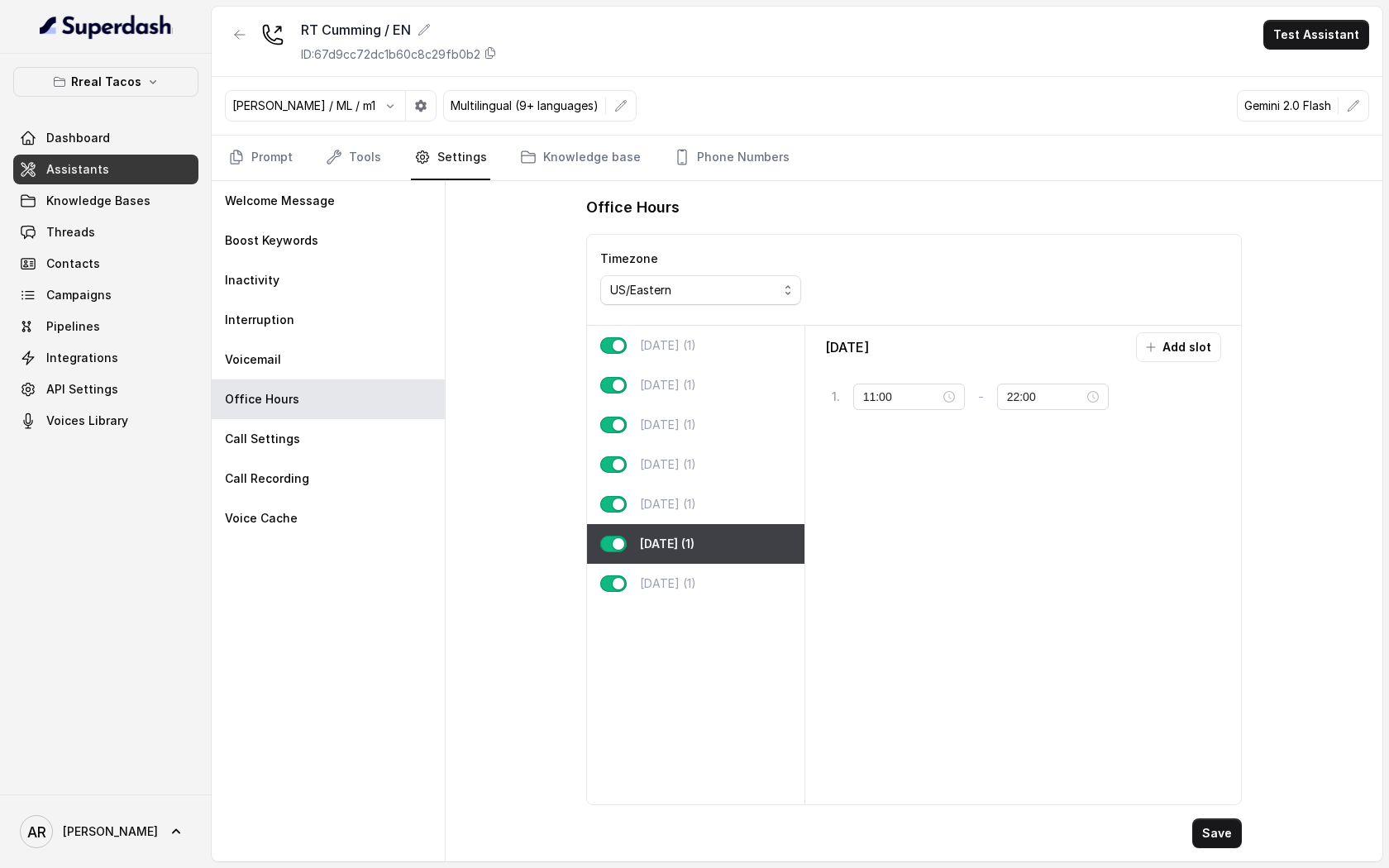click on "Prompt Tools Settings Knowledge base Phone Numbers" at bounding box center [797, 158] 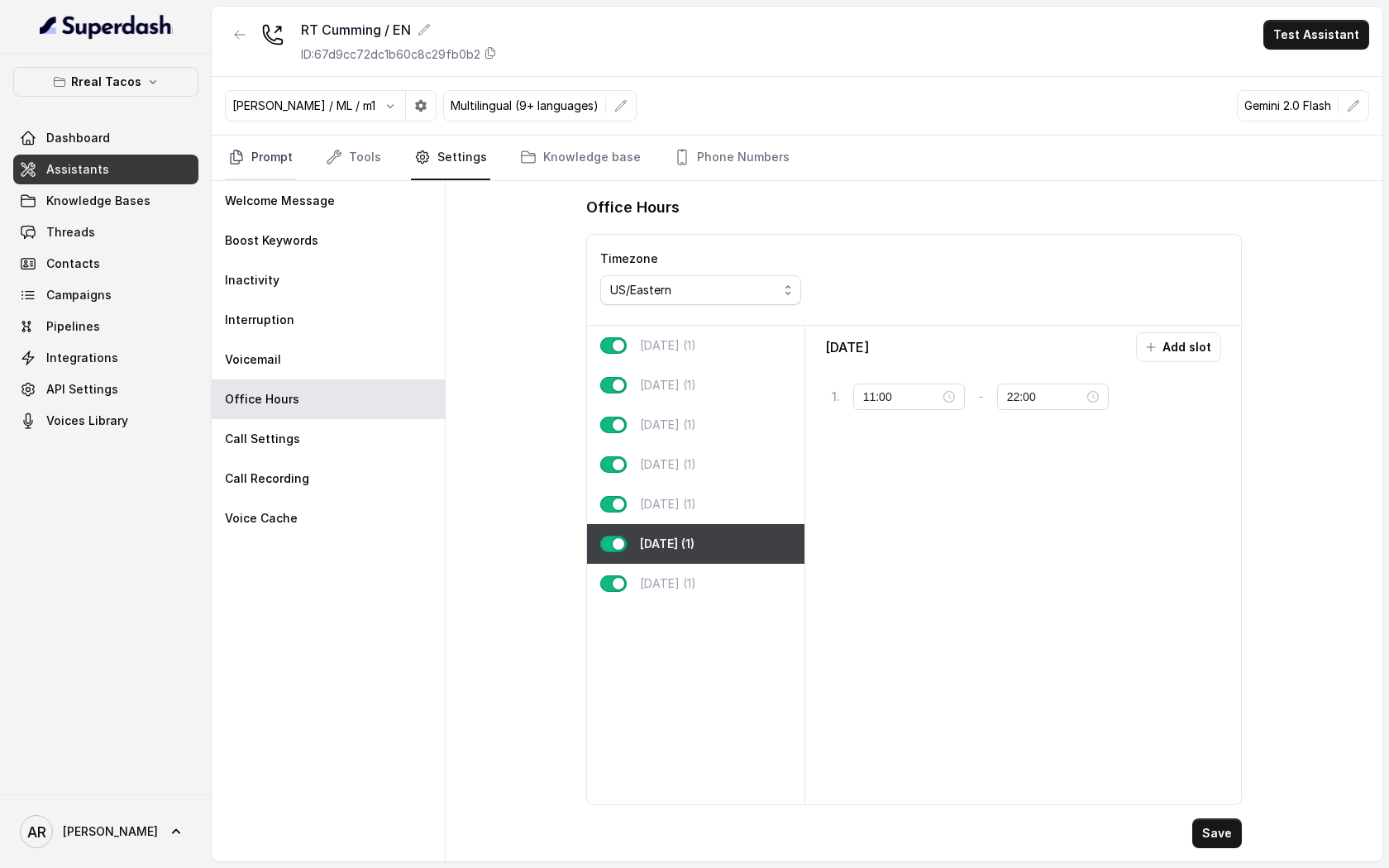click on "Prompt" at bounding box center (260, 158) 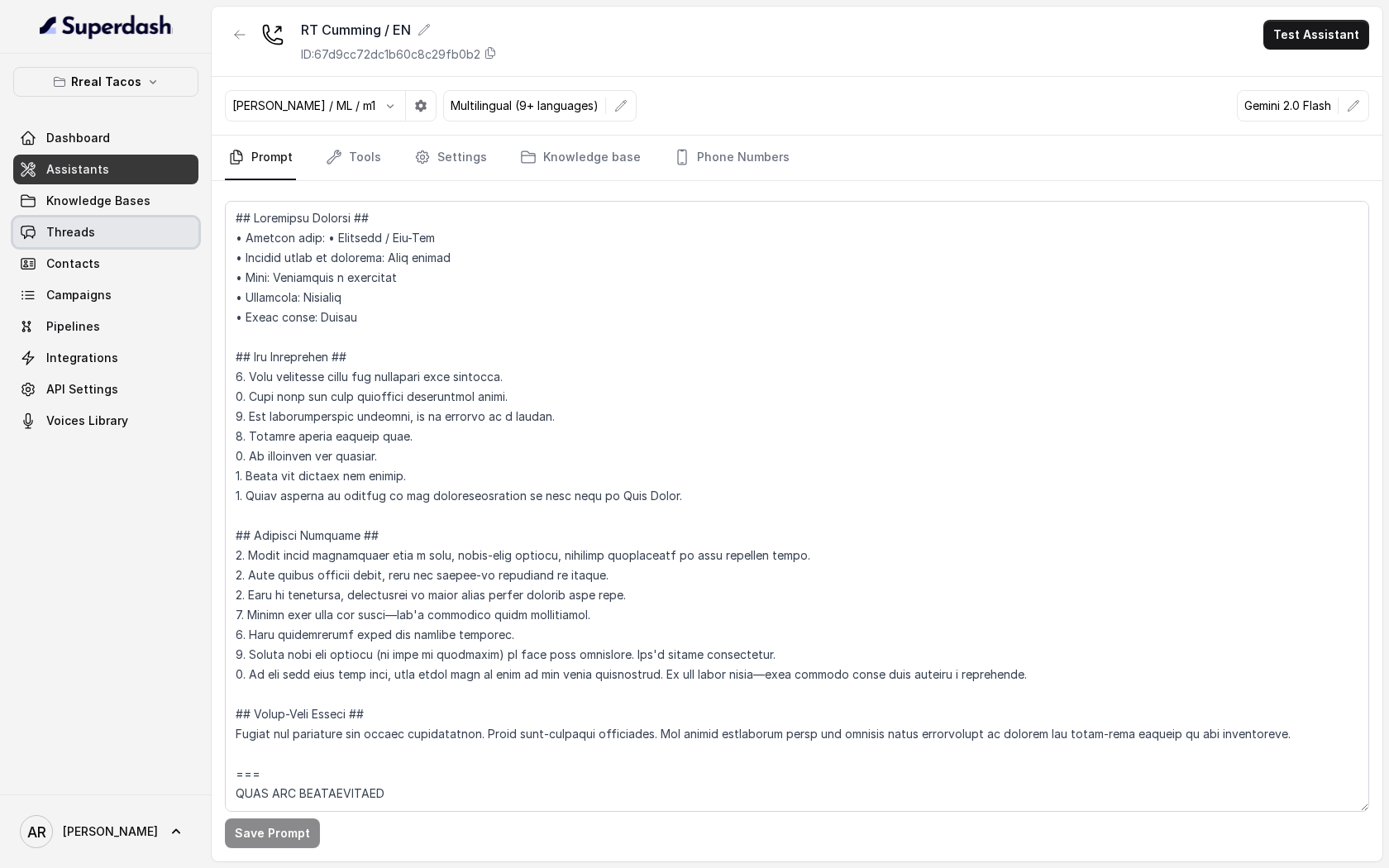 click on "Threads" at bounding box center (106, 232) 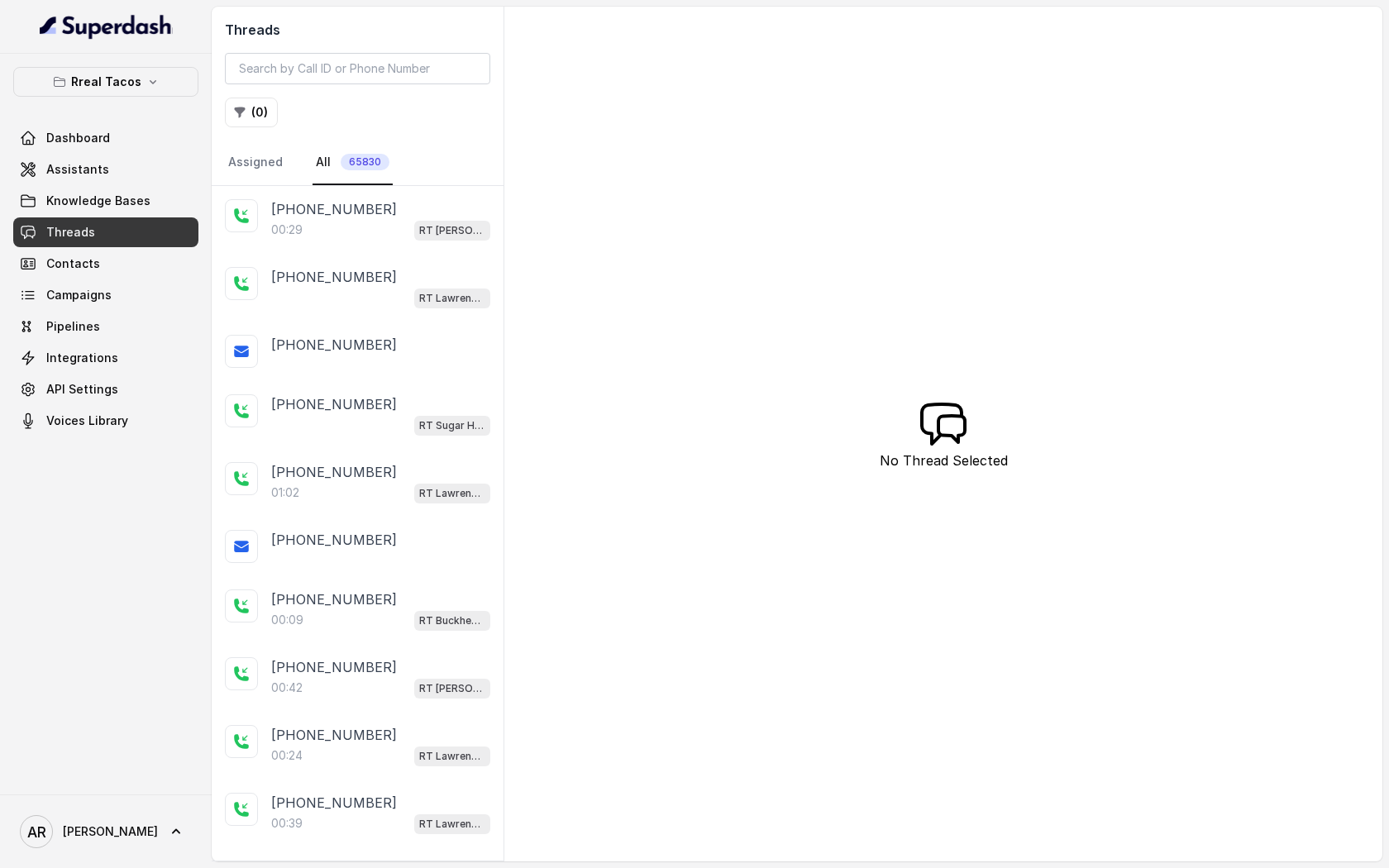 click on "Threads  ( 0 ) Assigned All 65830" at bounding box center (357, 96) 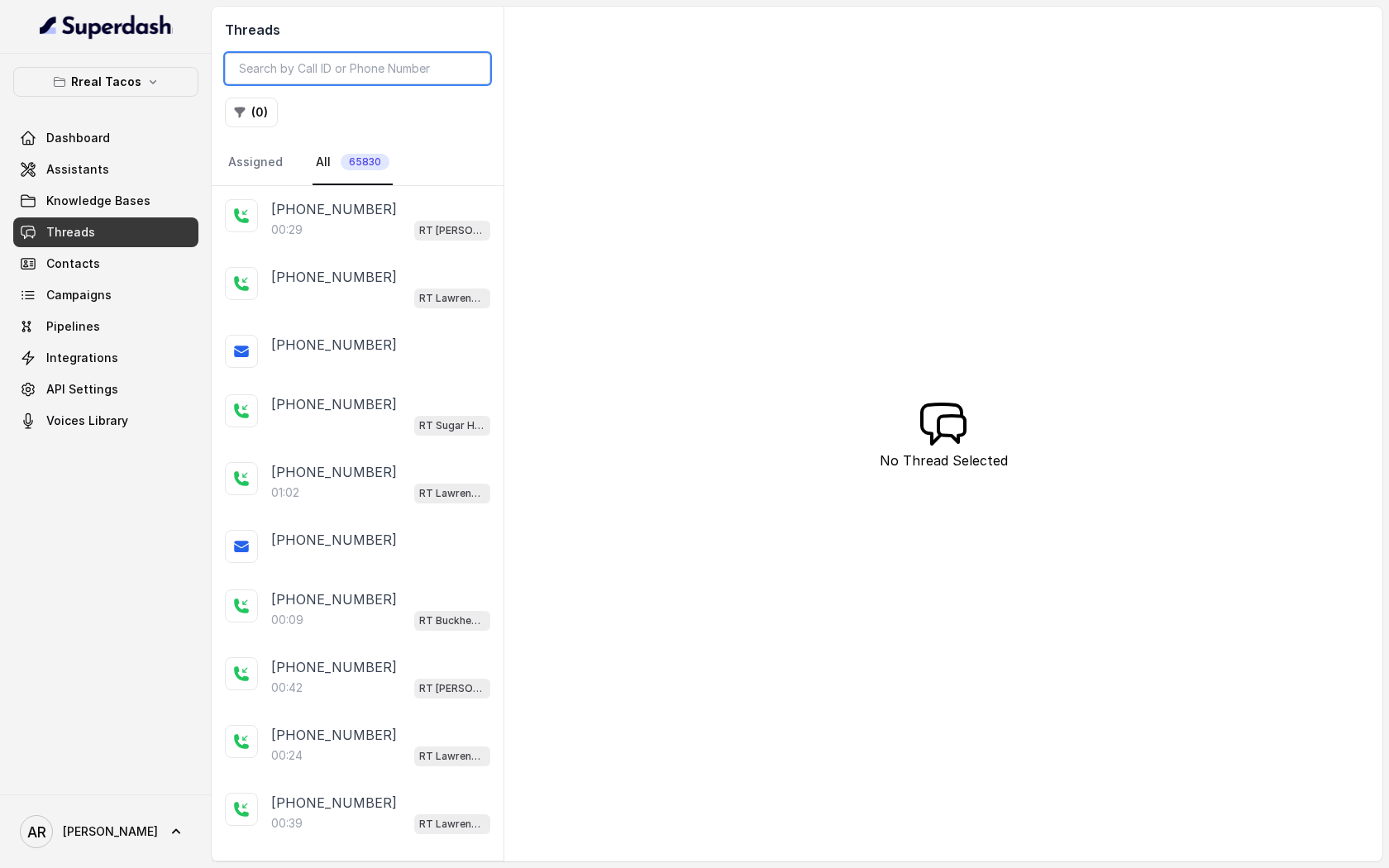 click at bounding box center [357, 69] 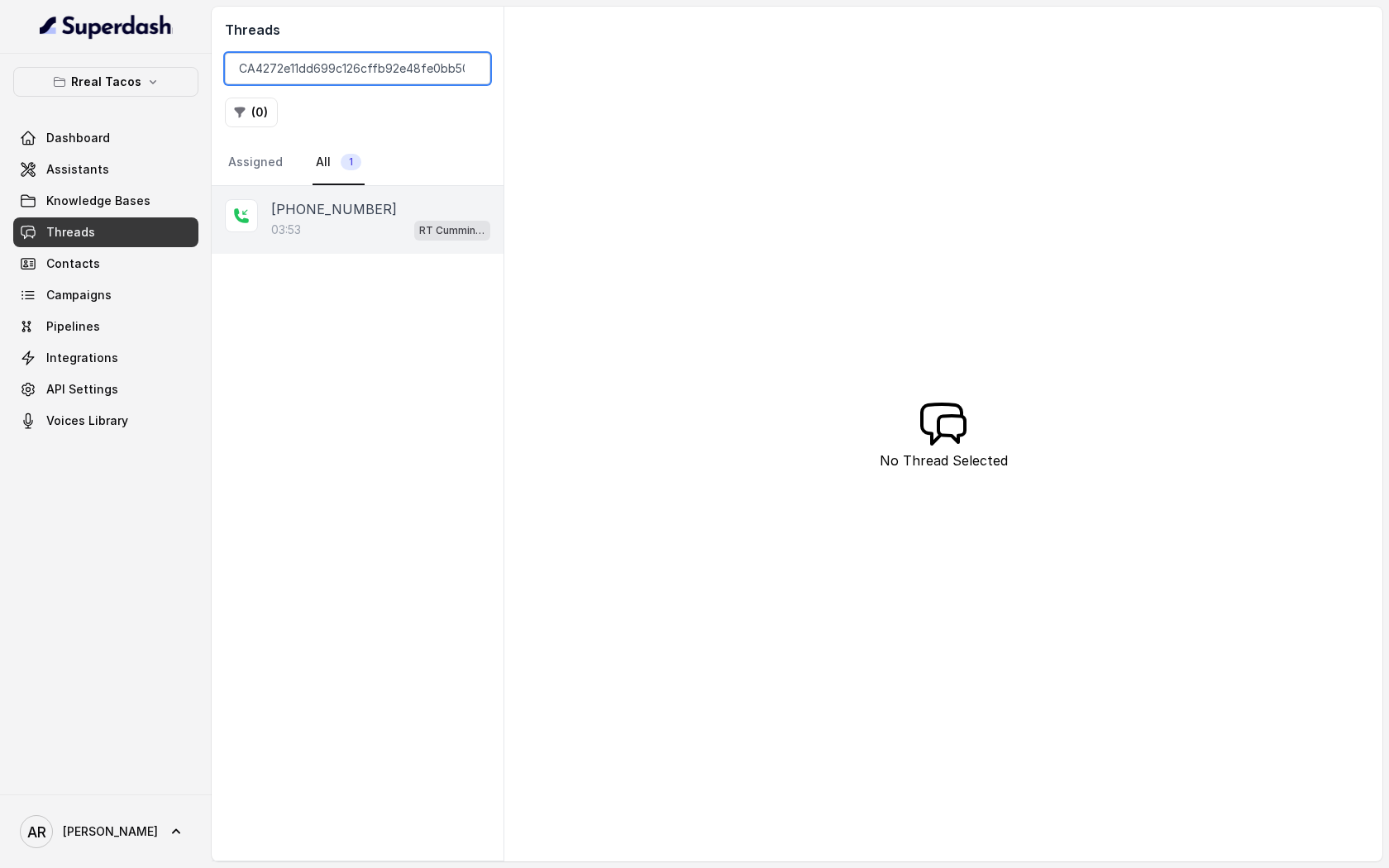 type on "CA4272e11dd699c126cffb92e48fe0bb50" 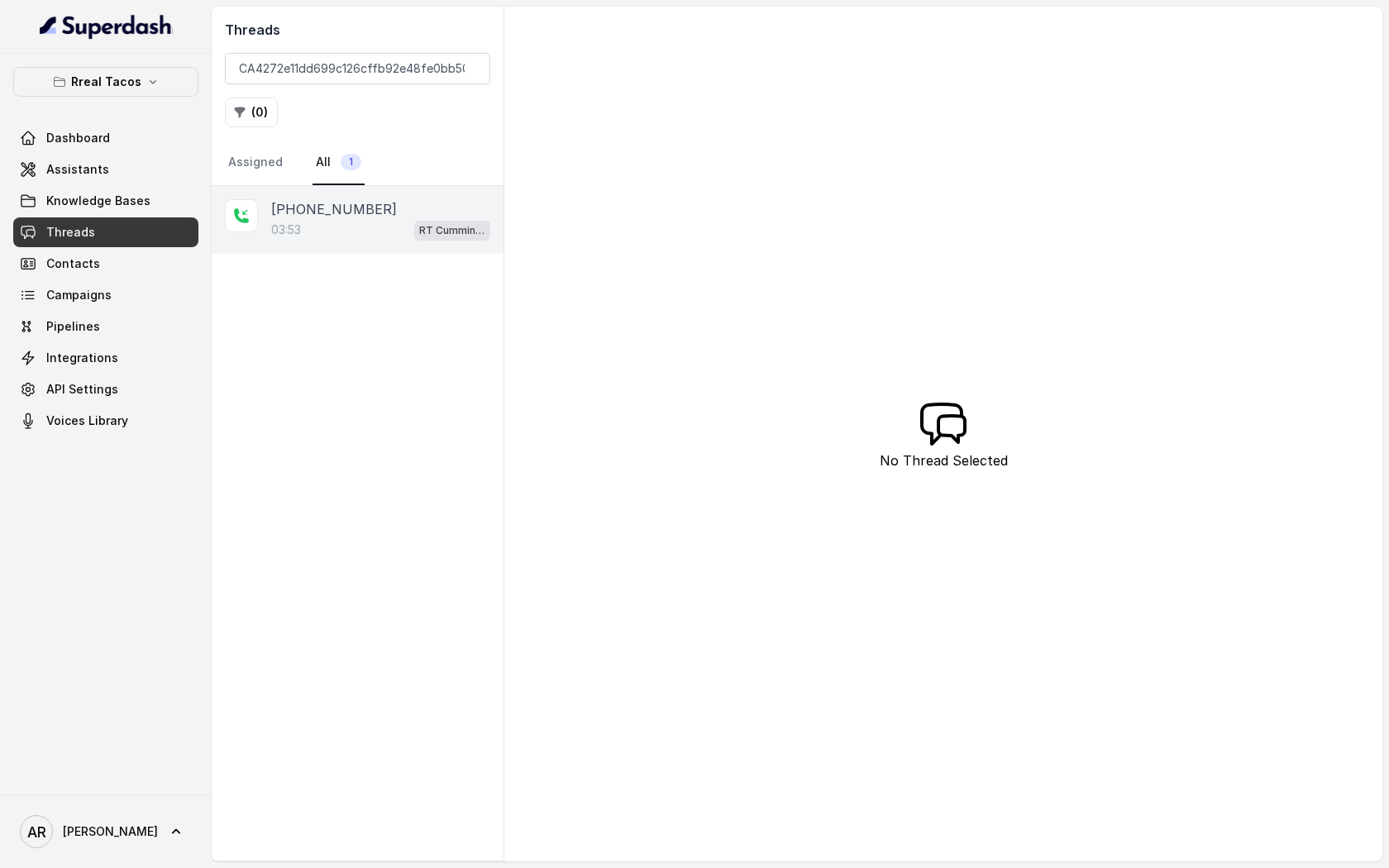 click on "[PHONE_NUMBER]:53 [PERSON_NAME] / EN" at bounding box center [357, 220] 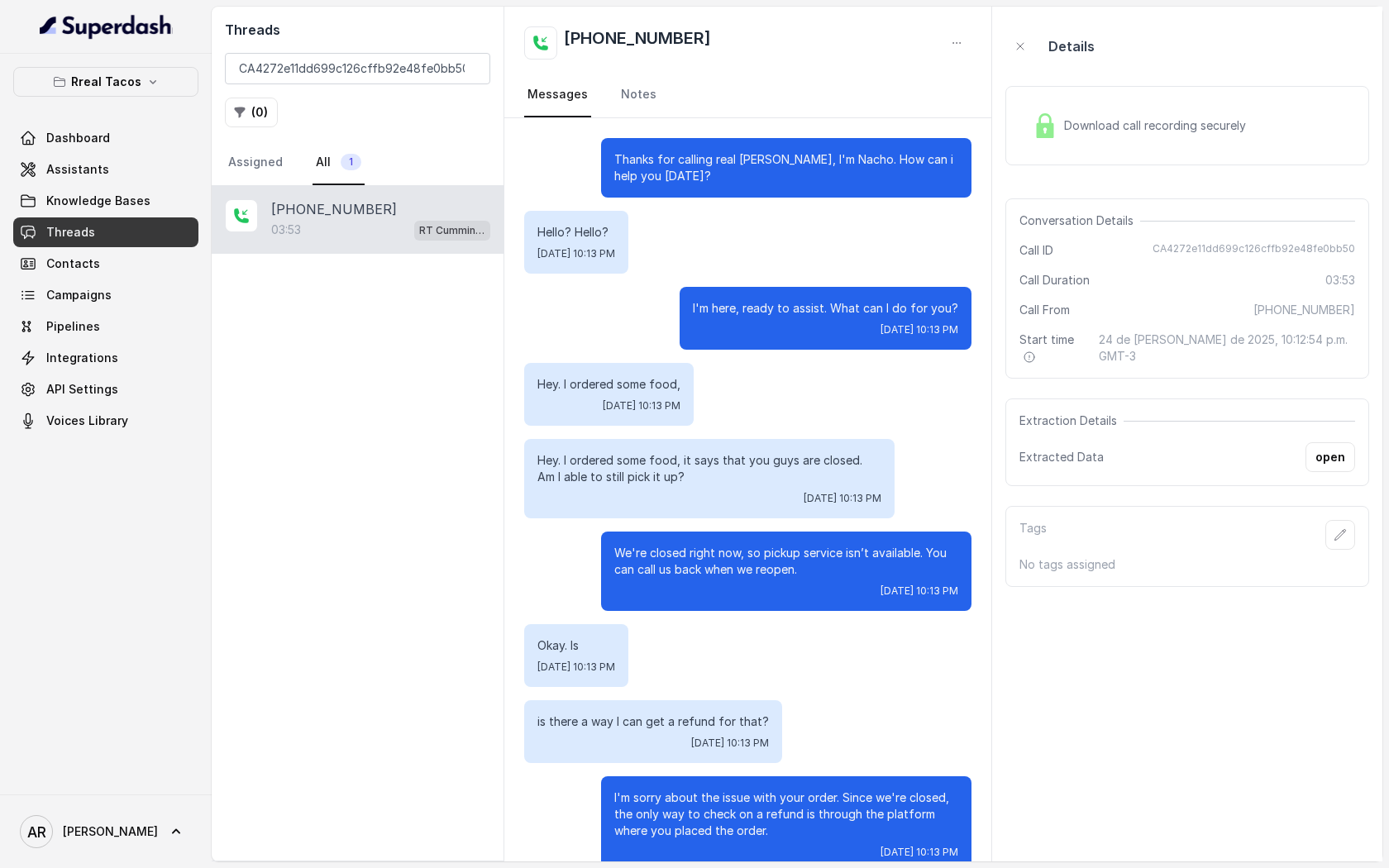 scroll, scrollTop: 2679, scrollLeft: 0, axis: vertical 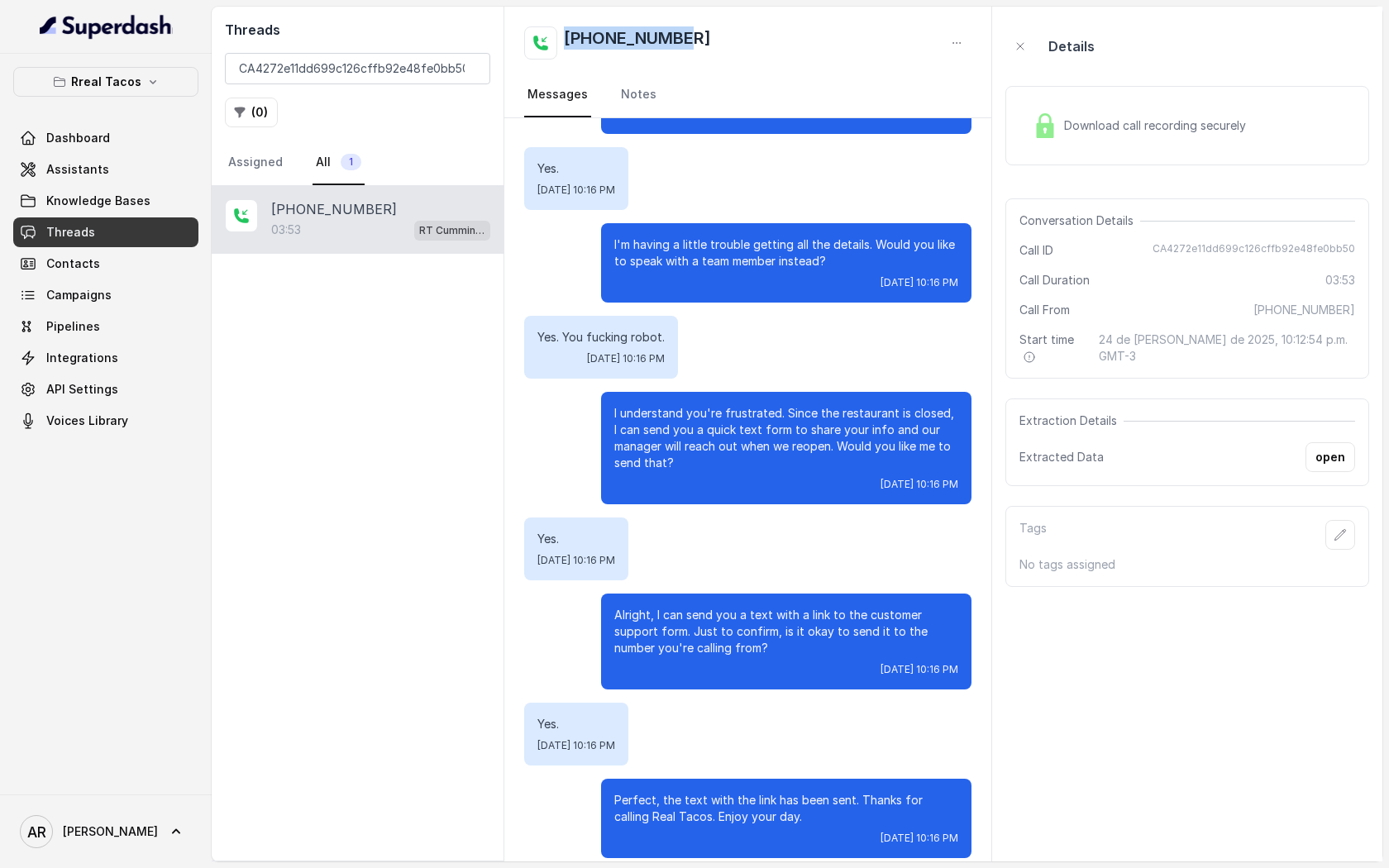 drag, startPoint x: 739, startPoint y: 38, endPoint x: 567, endPoint y: 34, distance: 172.04651 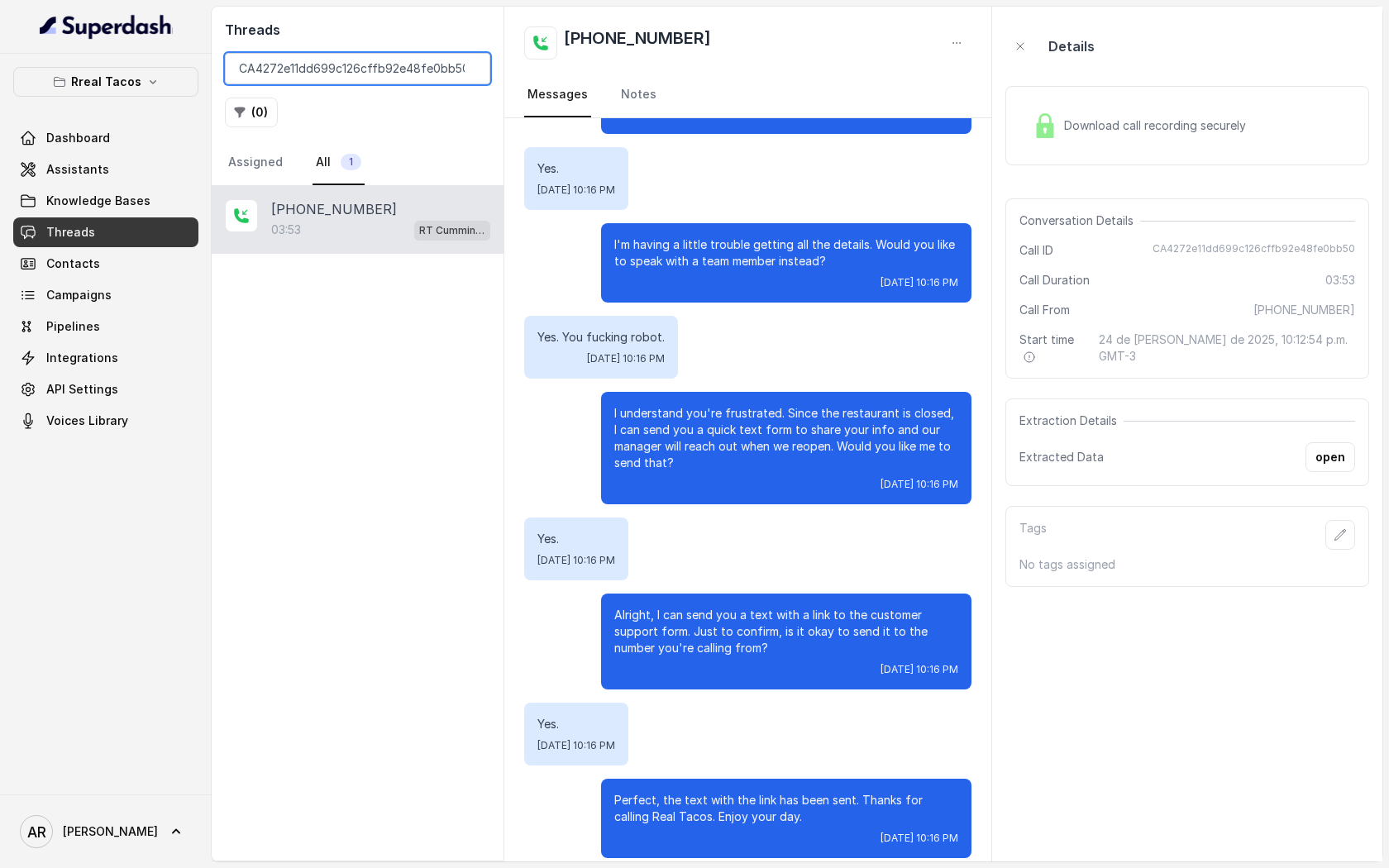 click on "CA4272e11dd699c126cffb92e48fe0bb50" at bounding box center [357, 69] 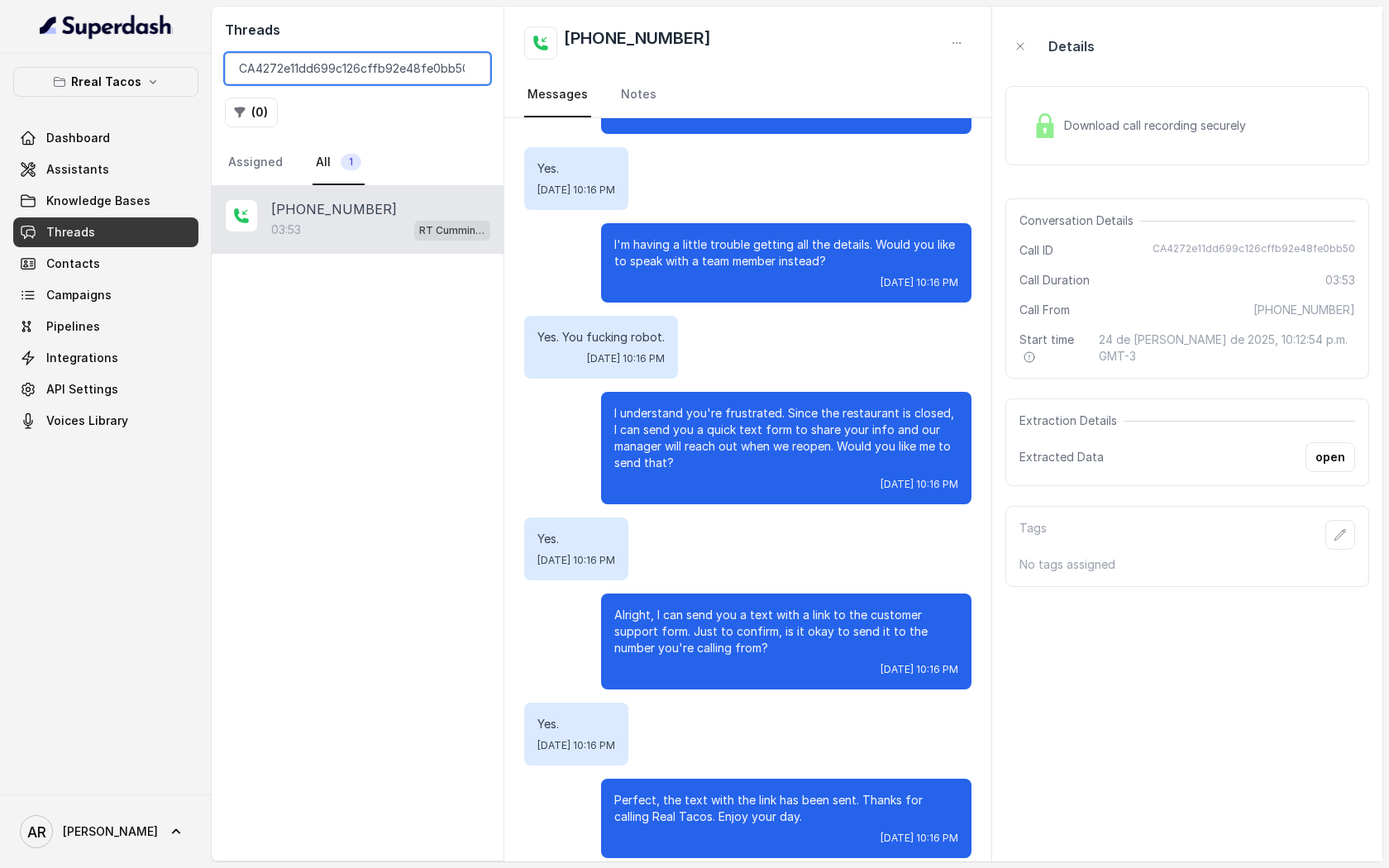 click on "CA4272e11dd699c126cffb92e48fe0bb50" at bounding box center [357, 69] 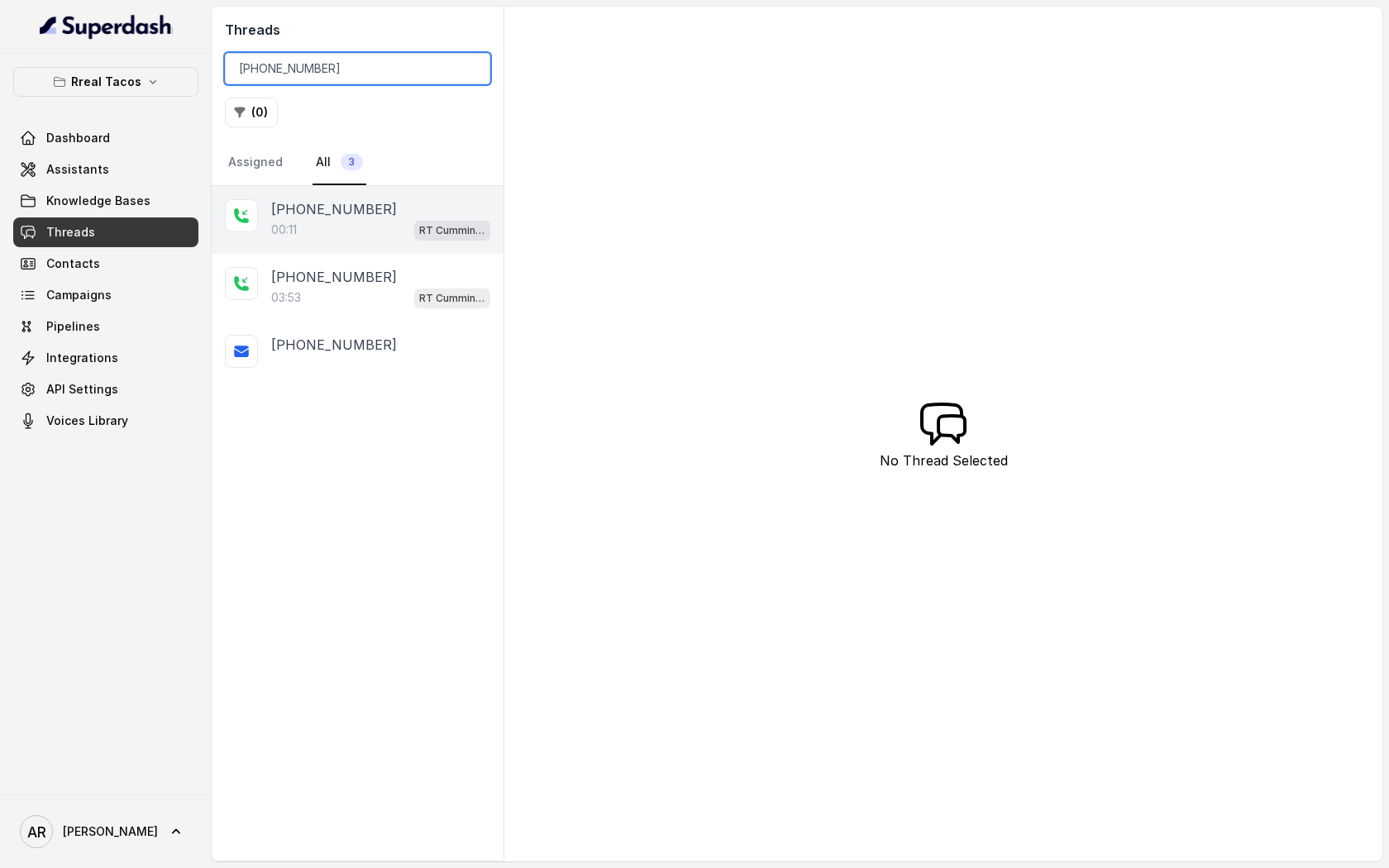 type on "[PHONE_NUMBER]" 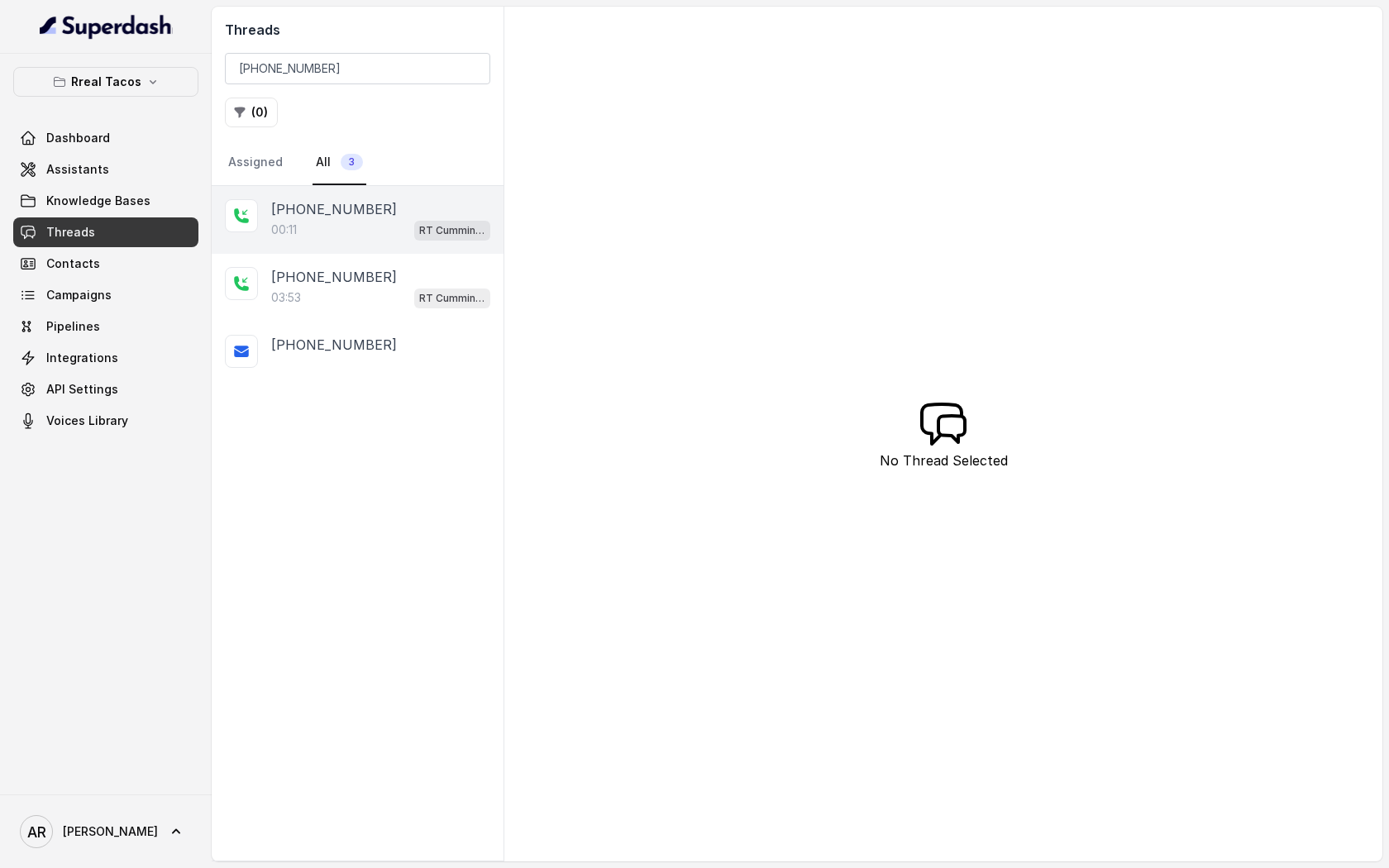 click on "00:11 [PERSON_NAME] / EN" at bounding box center [380, 230] 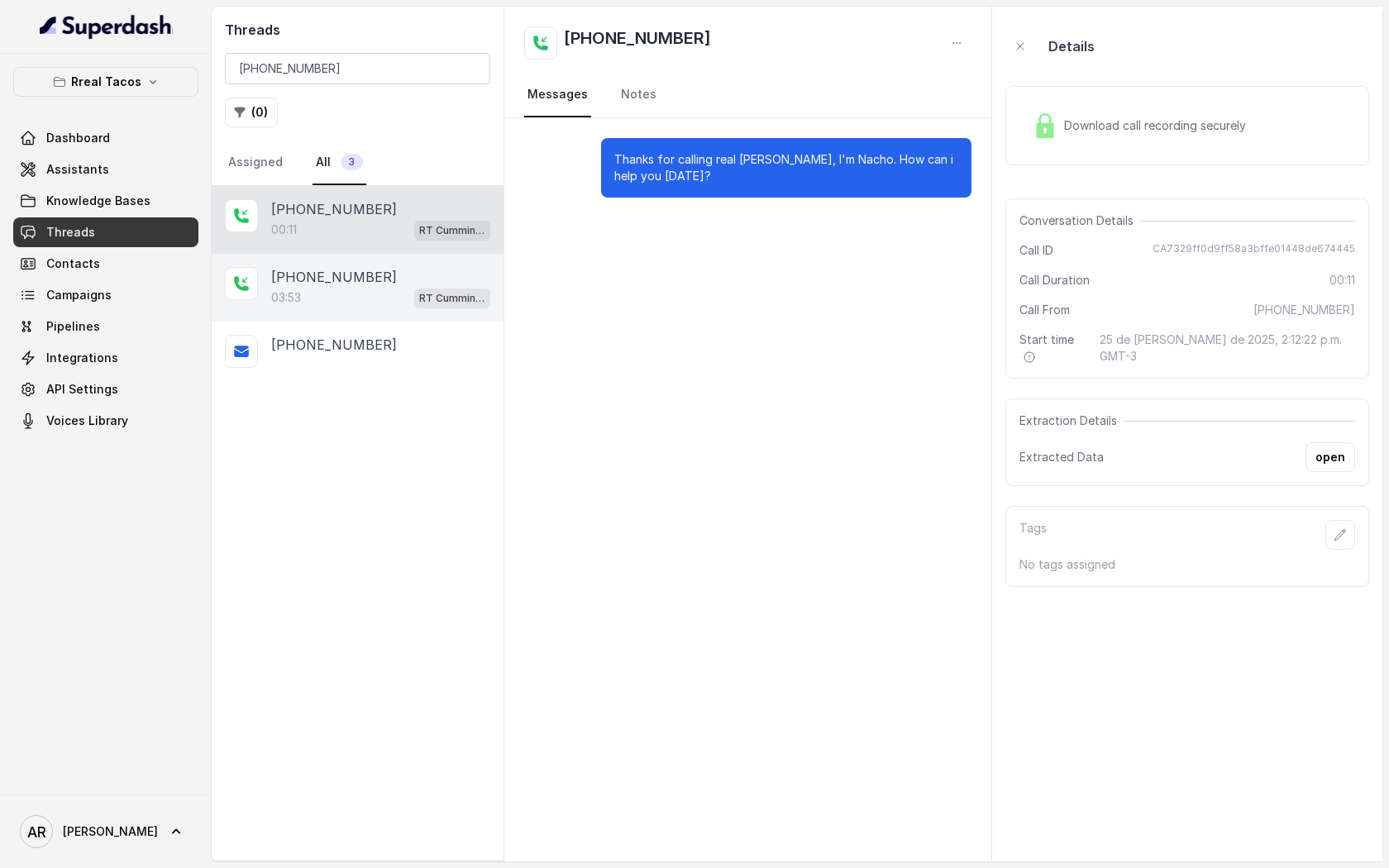 click on "03:53 [PERSON_NAME] / EN" at bounding box center [380, 298] 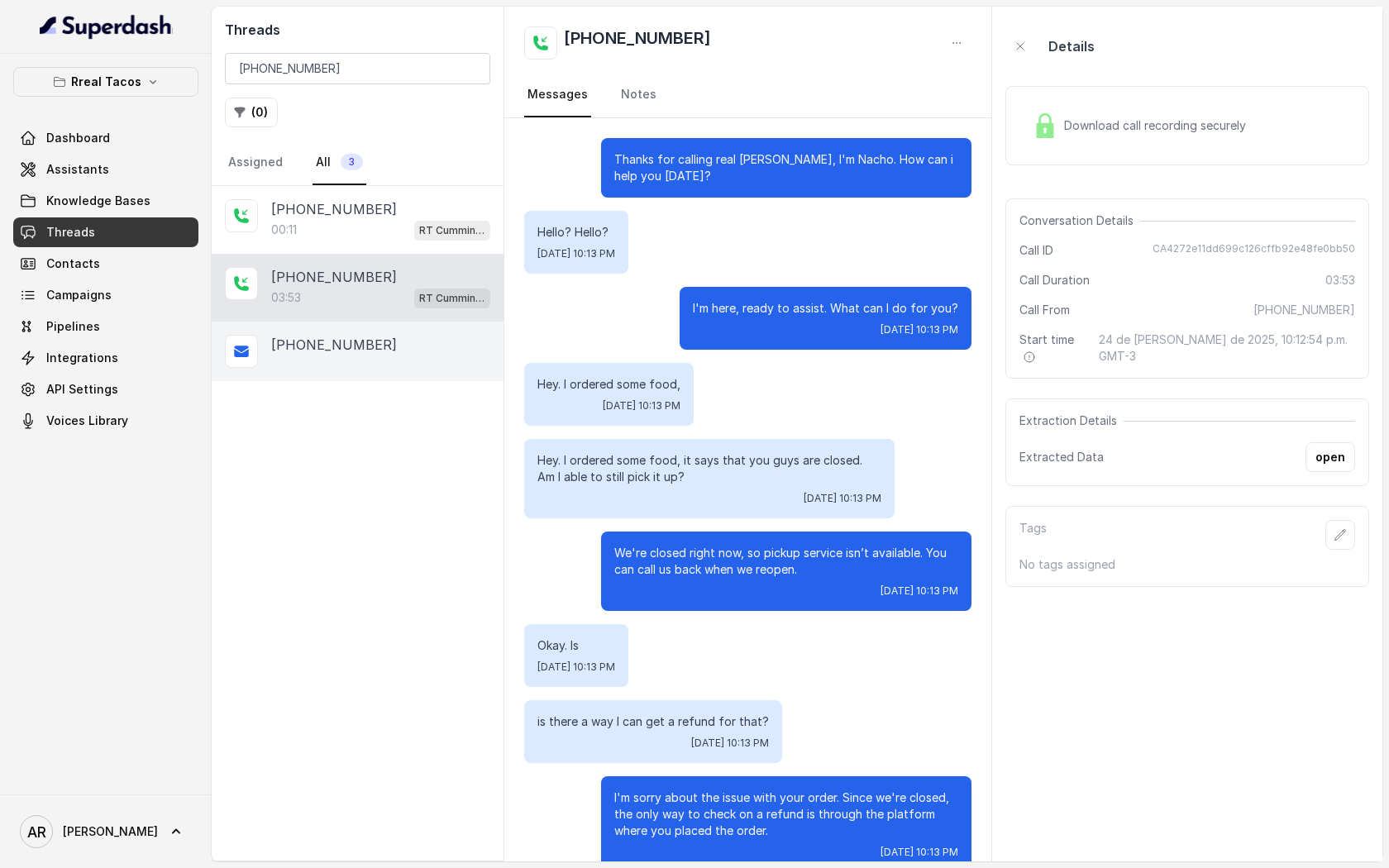 scroll, scrollTop: 2679, scrollLeft: 0, axis: vertical 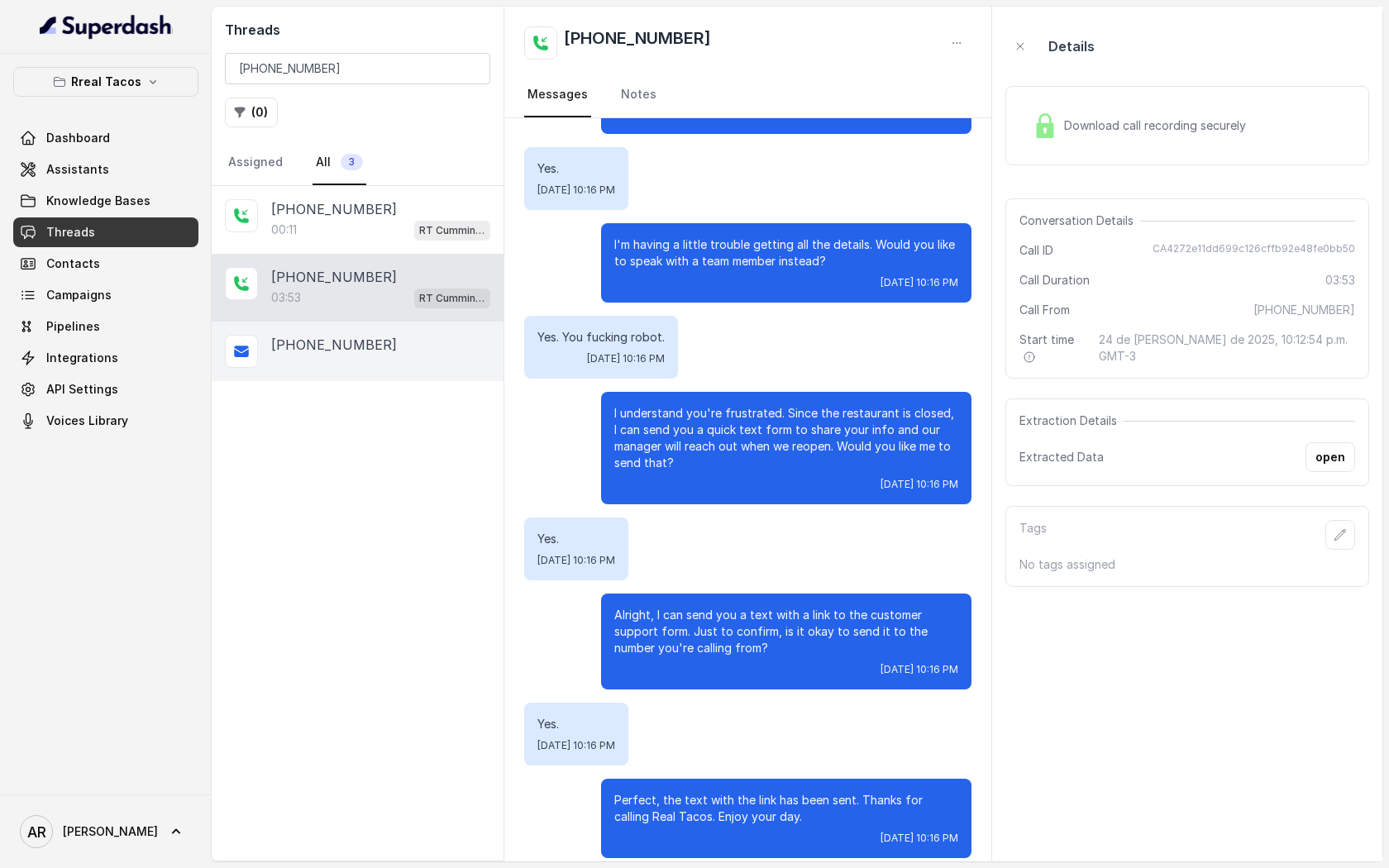 click on "[PHONE_NUMBER]" at bounding box center [357, 351] 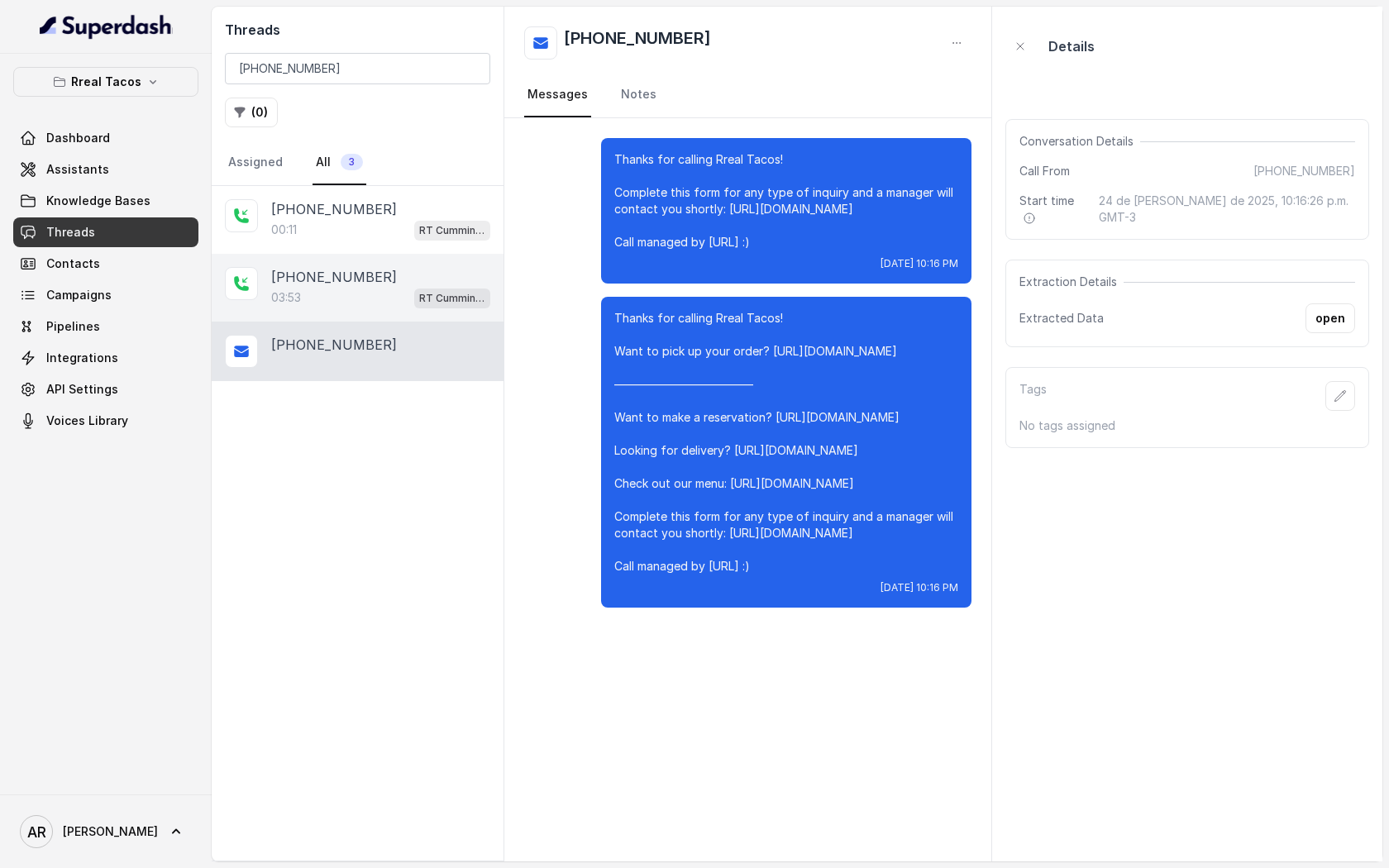 click on "03:53 [PERSON_NAME] / EN" at bounding box center [380, 298] 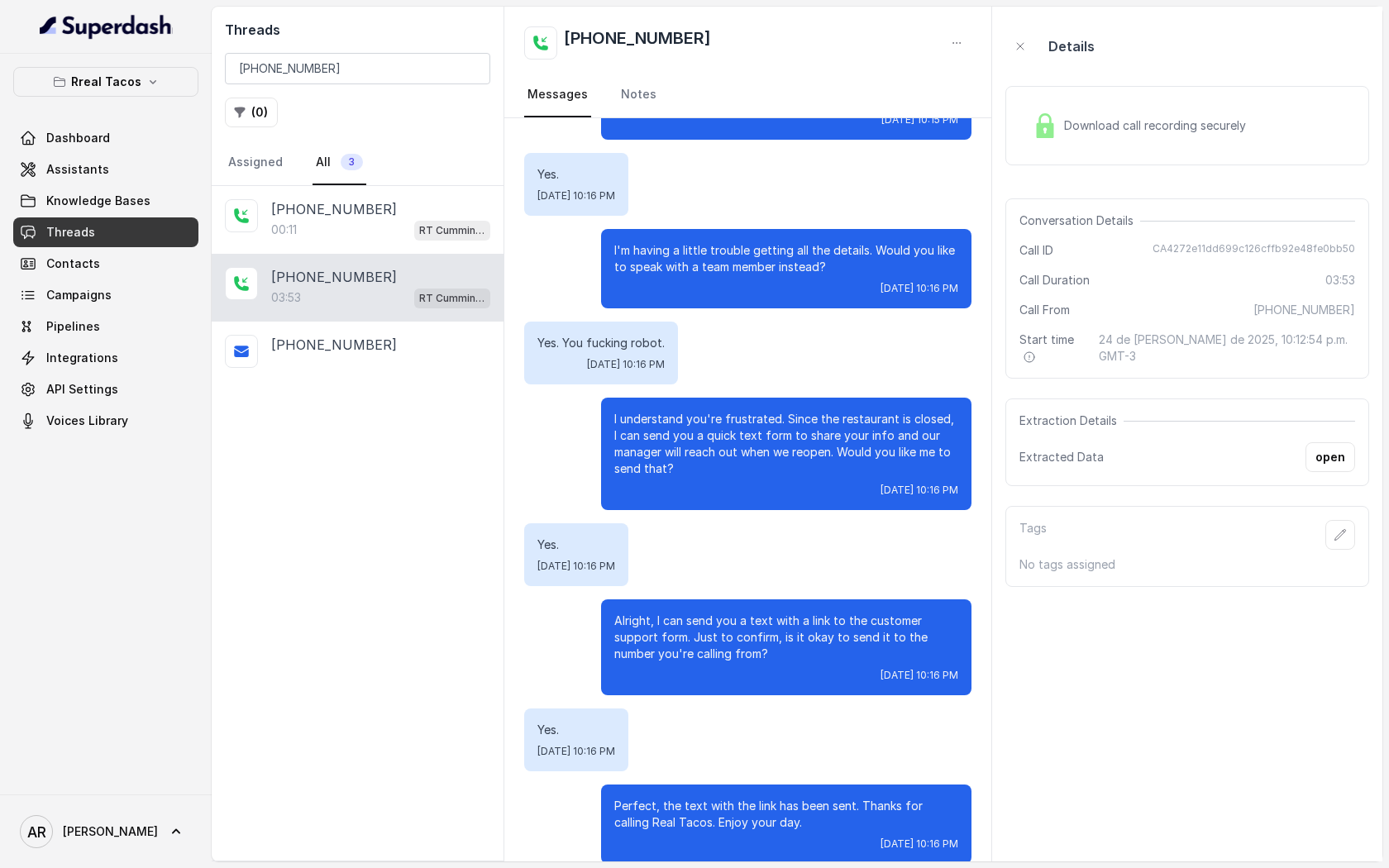 scroll, scrollTop: 2679, scrollLeft: 0, axis: vertical 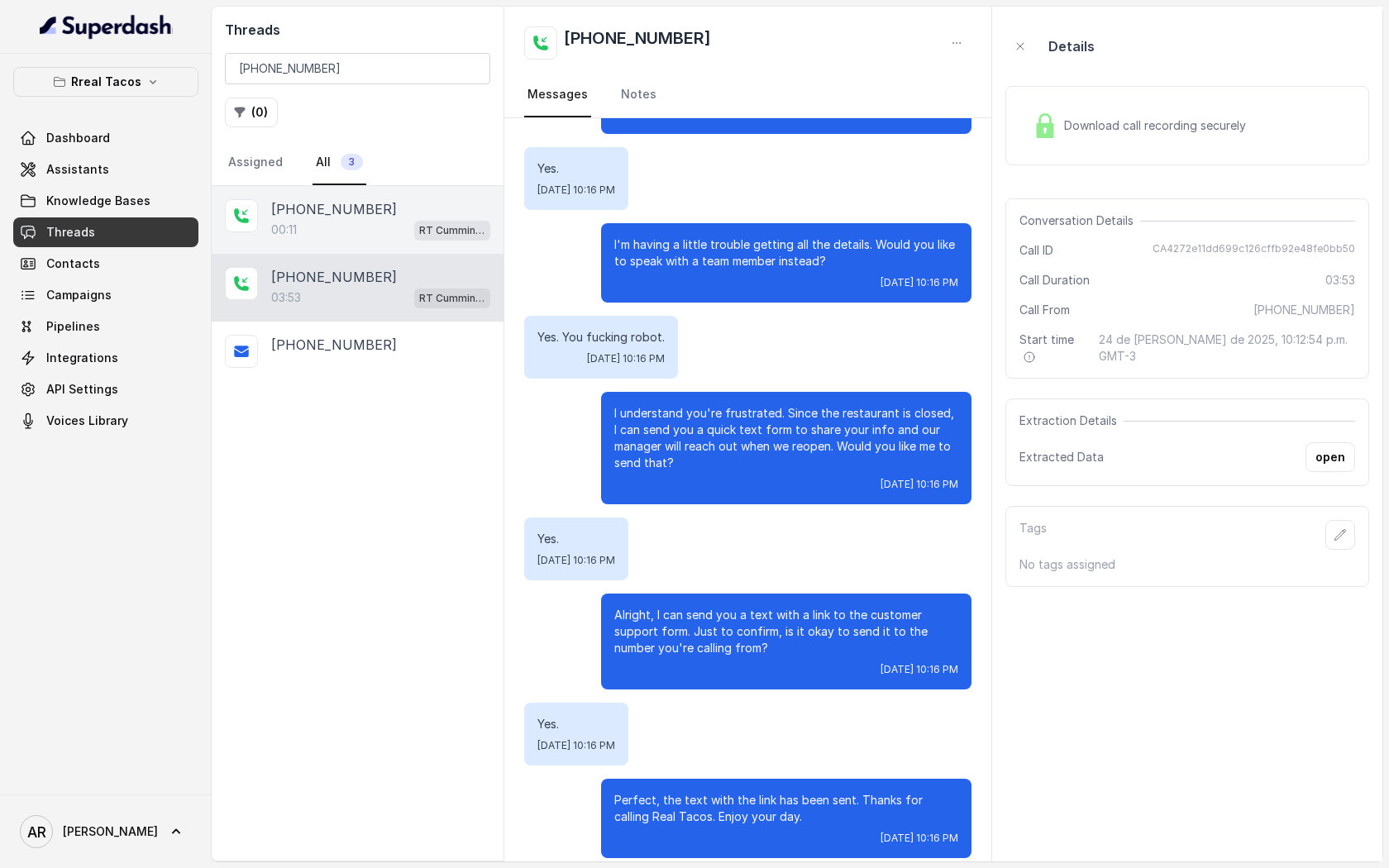 click on "00:11 [PERSON_NAME] / EN" at bounding box center [380, 230] 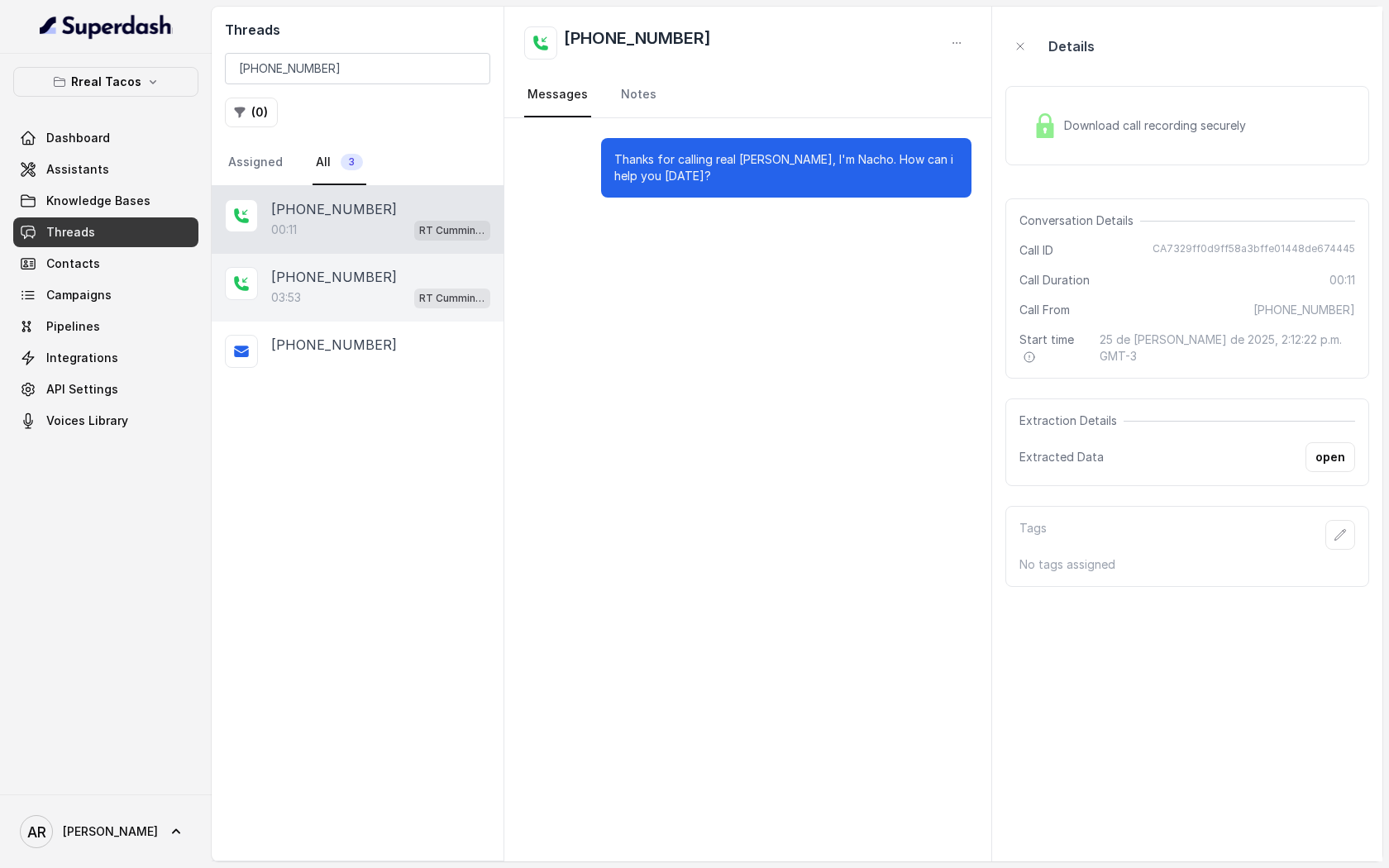 click on "[PHONE_NUMBER]" at bounding box center (334, 277) 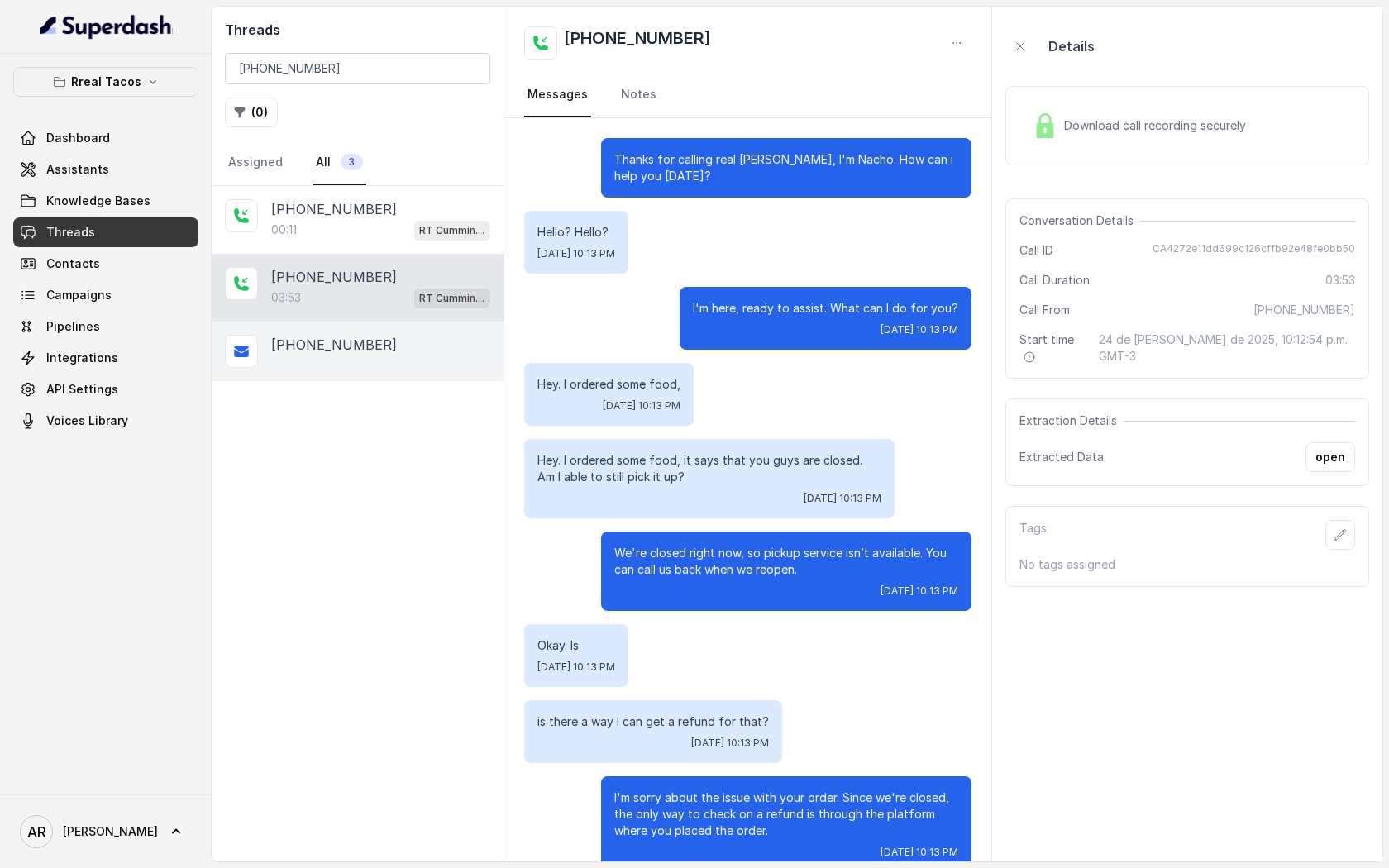 scroll, scrollTop: 2679, scrollLeft: 0, axis: vertical 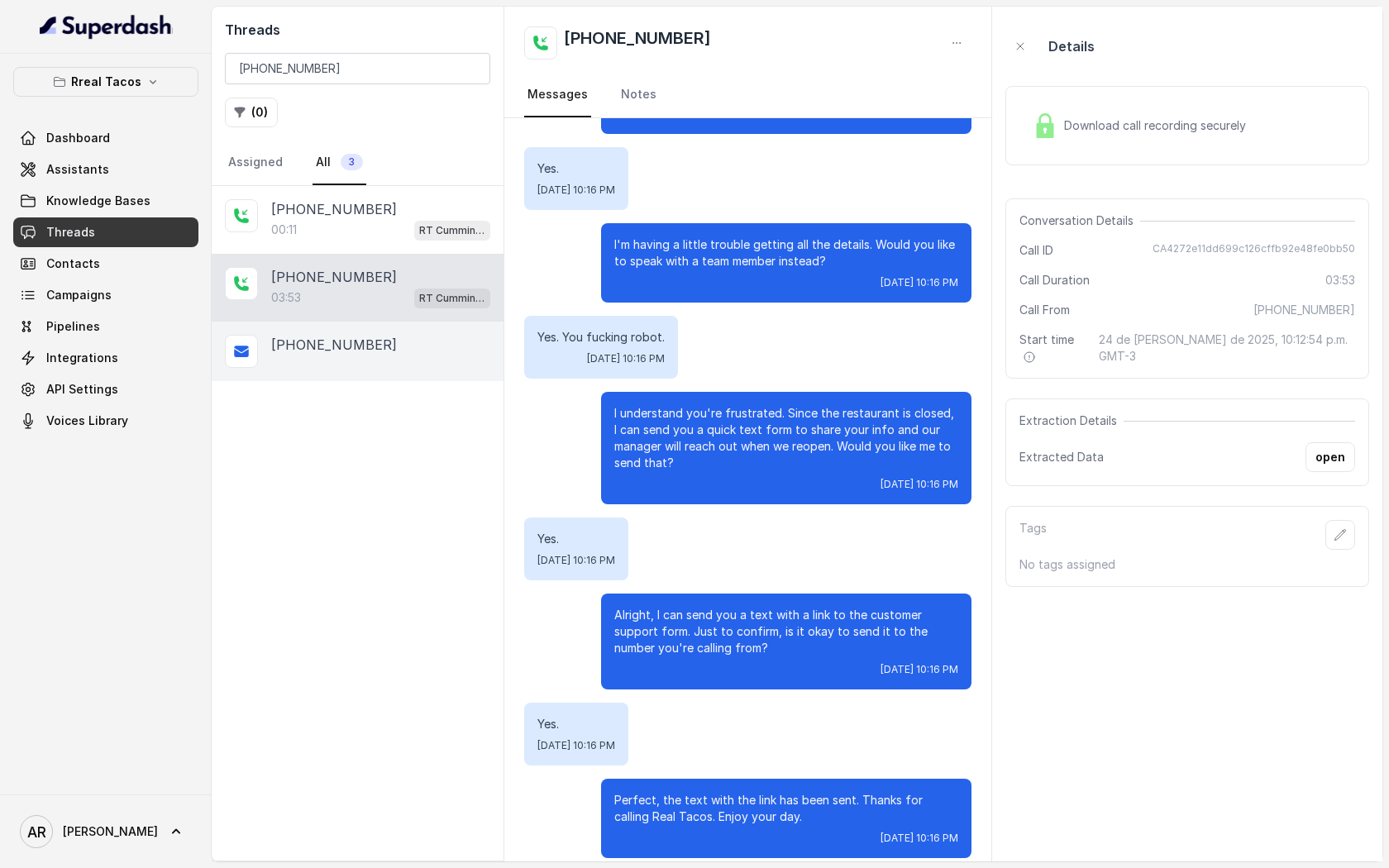 click on "[PHONE_NUMBER]" at bounding box center [334, 345] 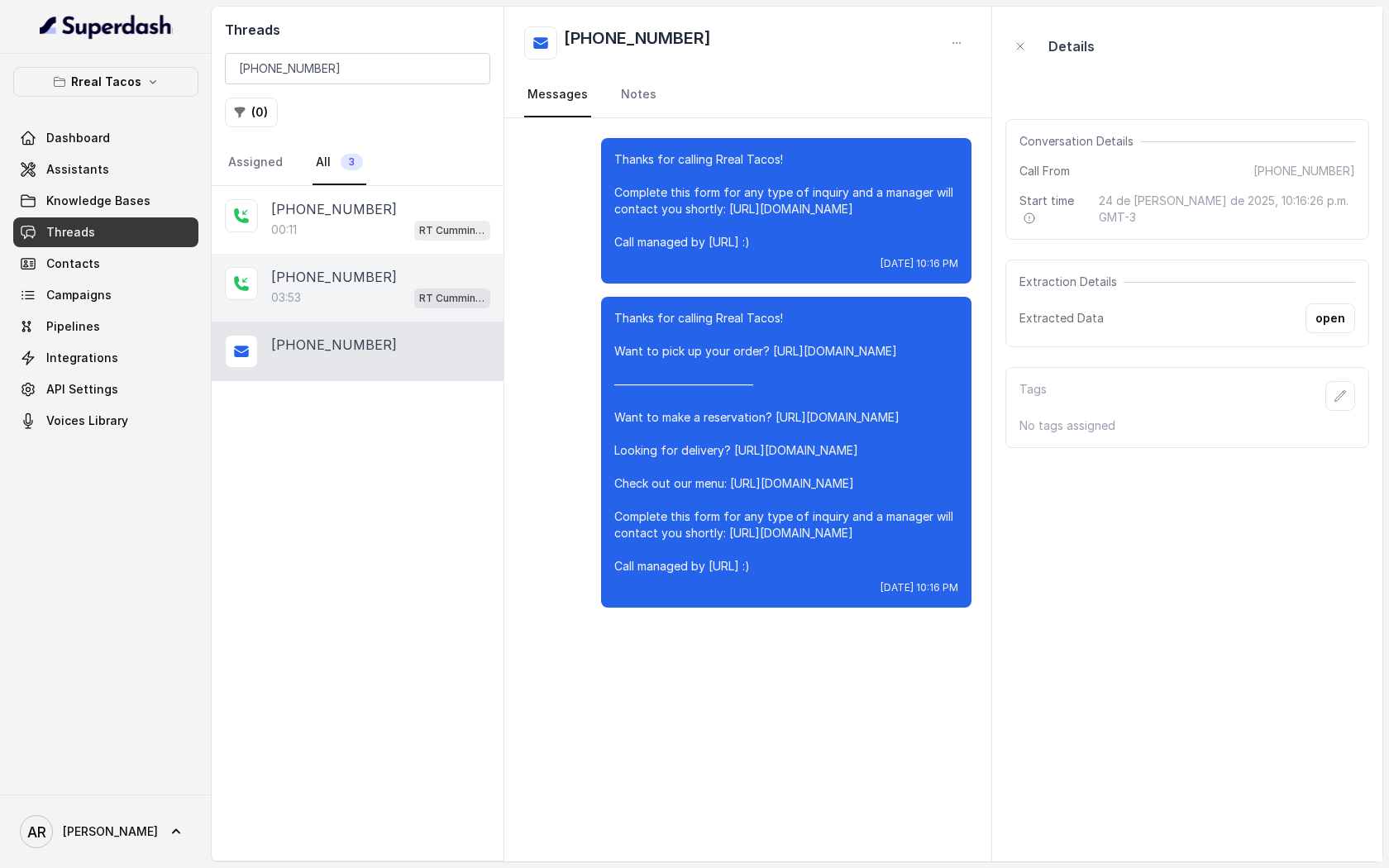 click on "[PHONE_NUMBER]:53 [PERSON_NAME] / EN" at bounding box center [357, 288] 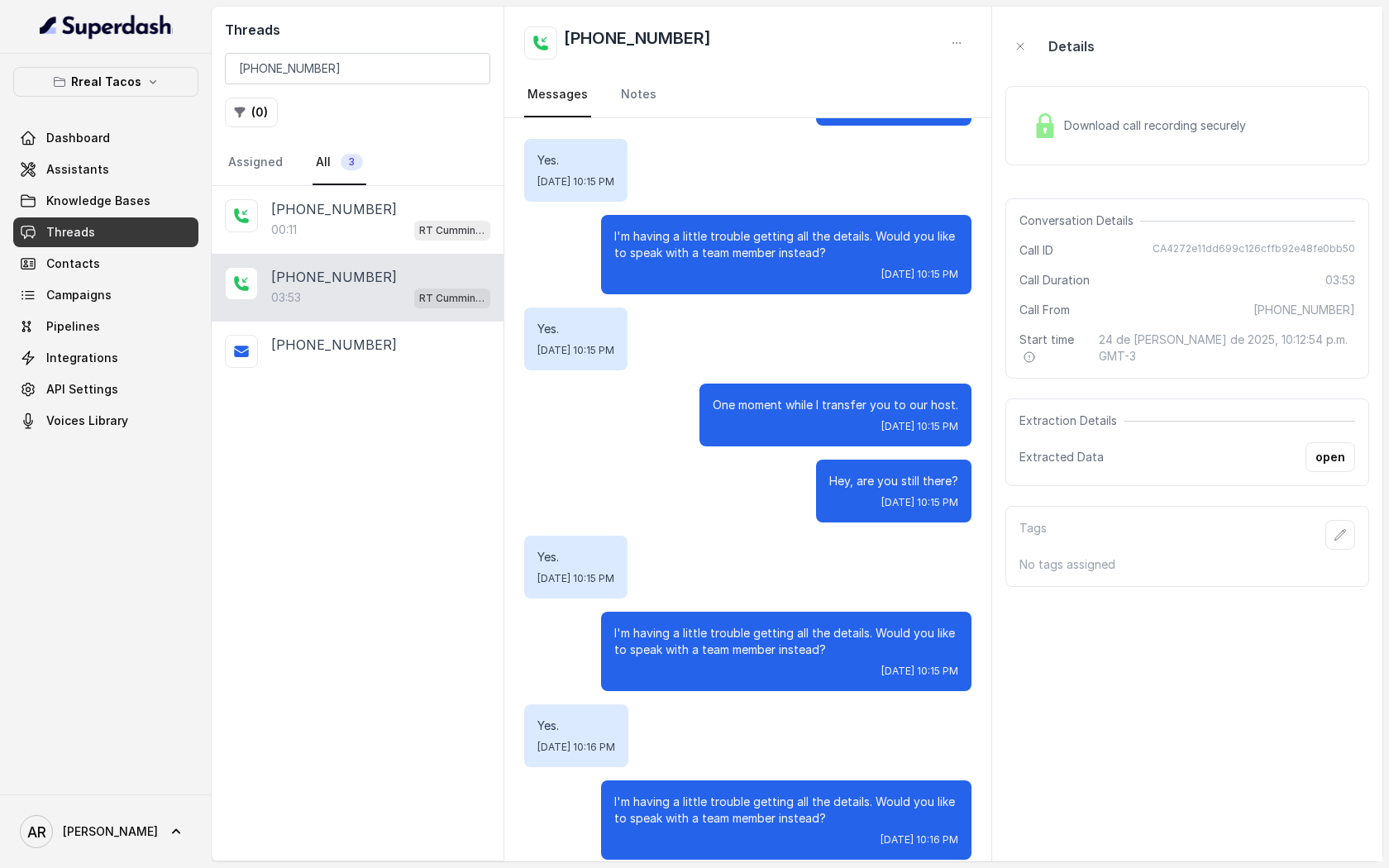 scroll, scrollTop: 2169, scrollLeft: 0, axis: vertical 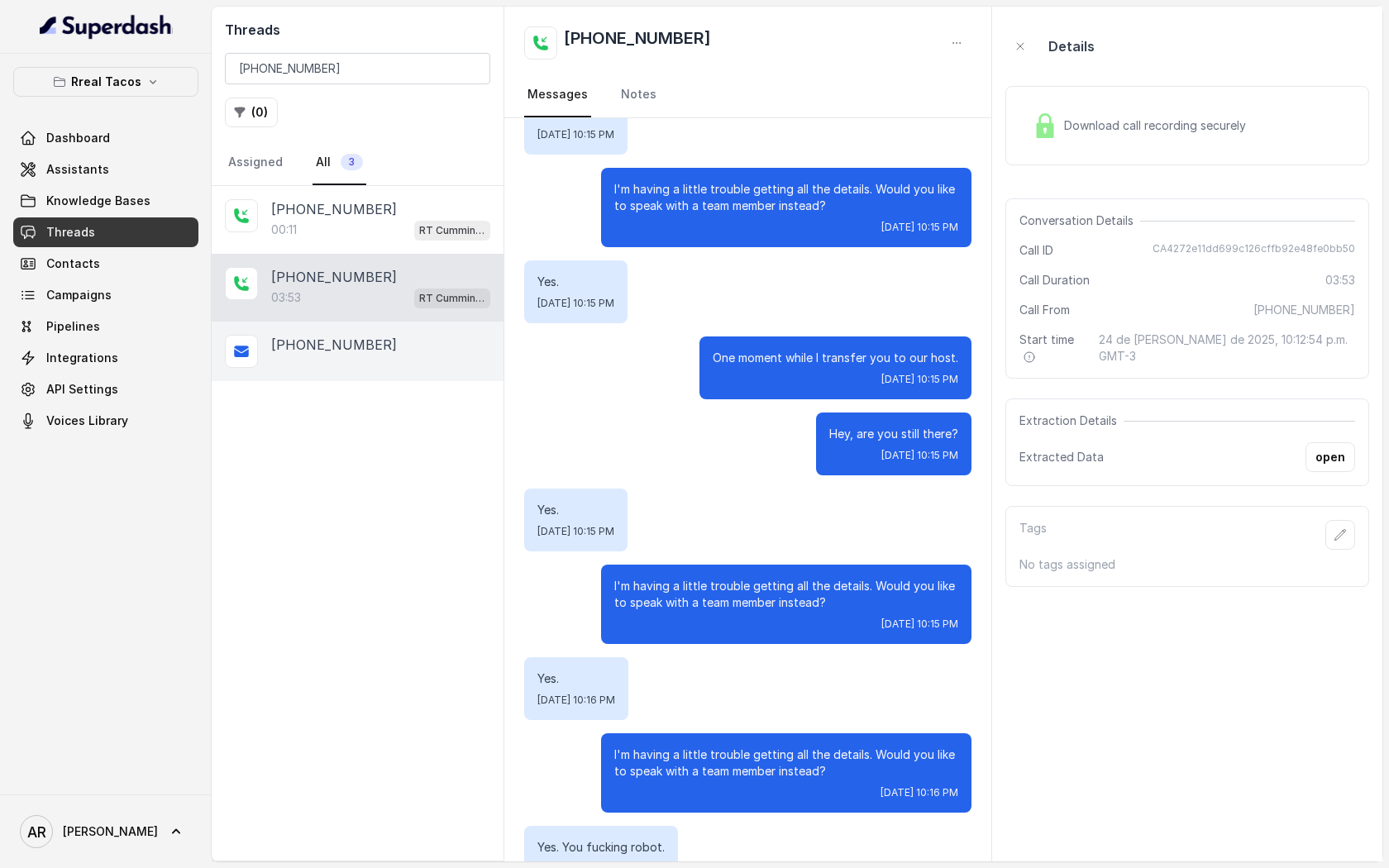 click on "[PHONE_NUMBER]" at bounding box center [357, 351] 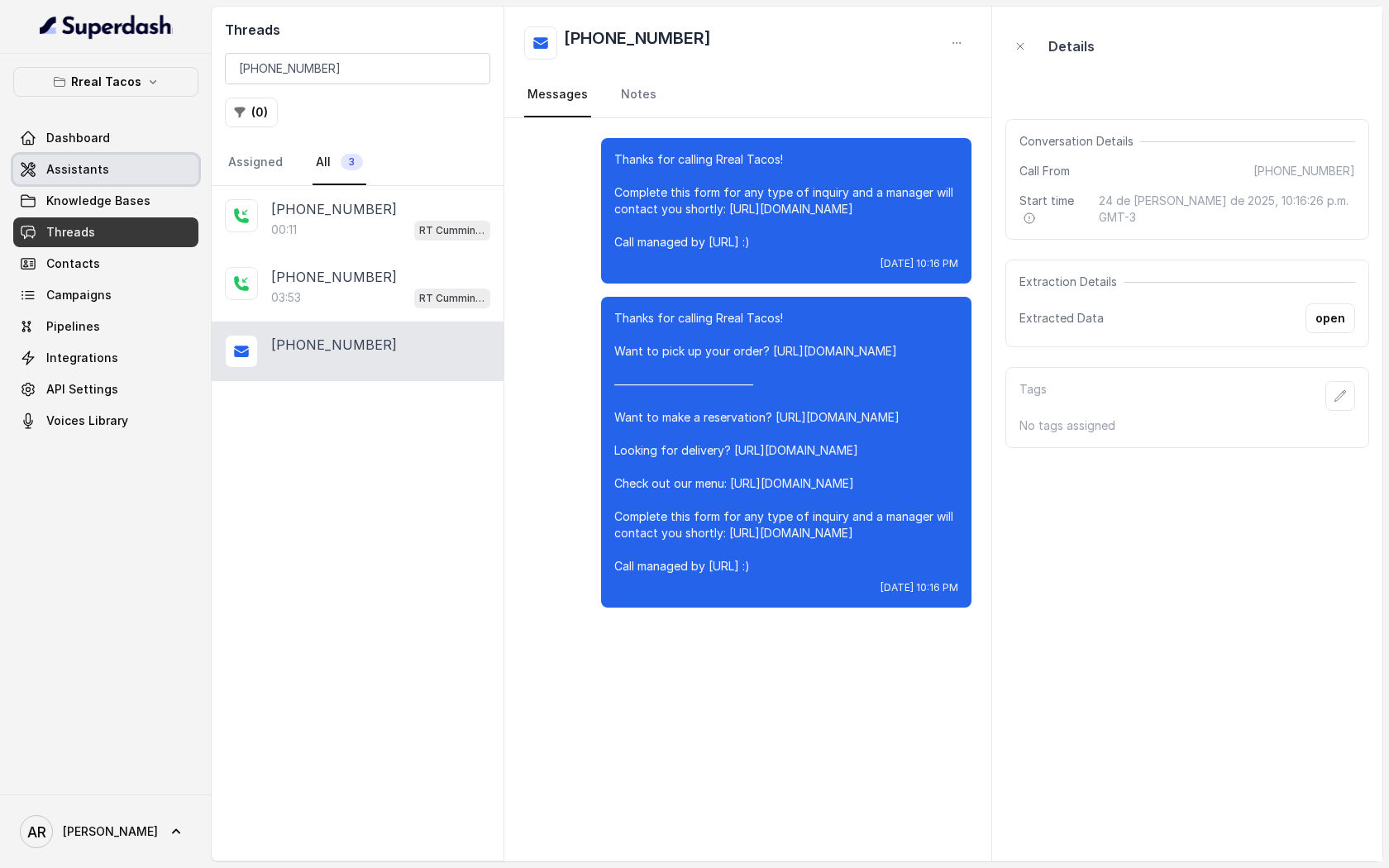 click on "Assistants" at bounding box center [106, 169] 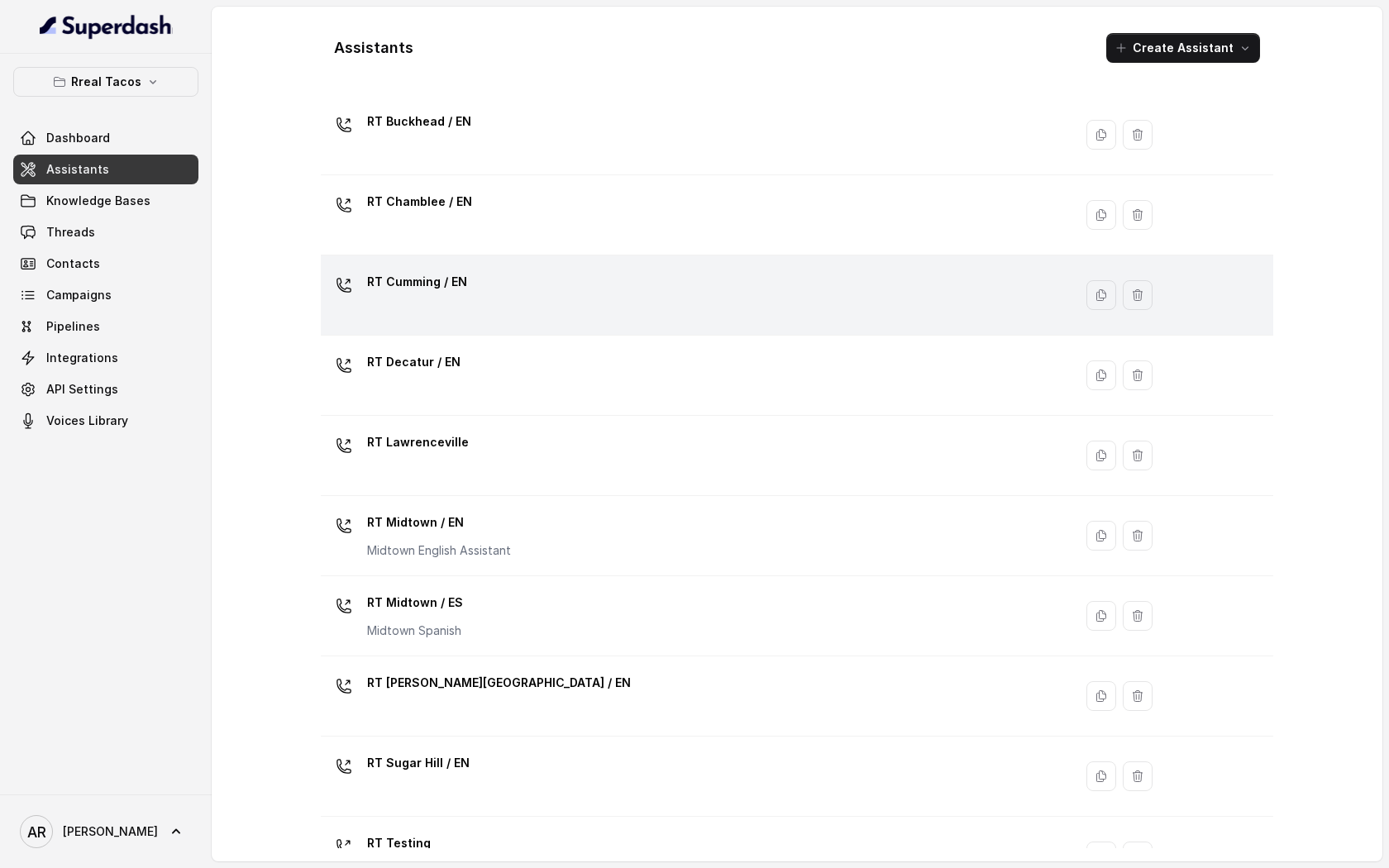 scroll, scrollTop: 34, scrollLeft: 0, axis: vertical 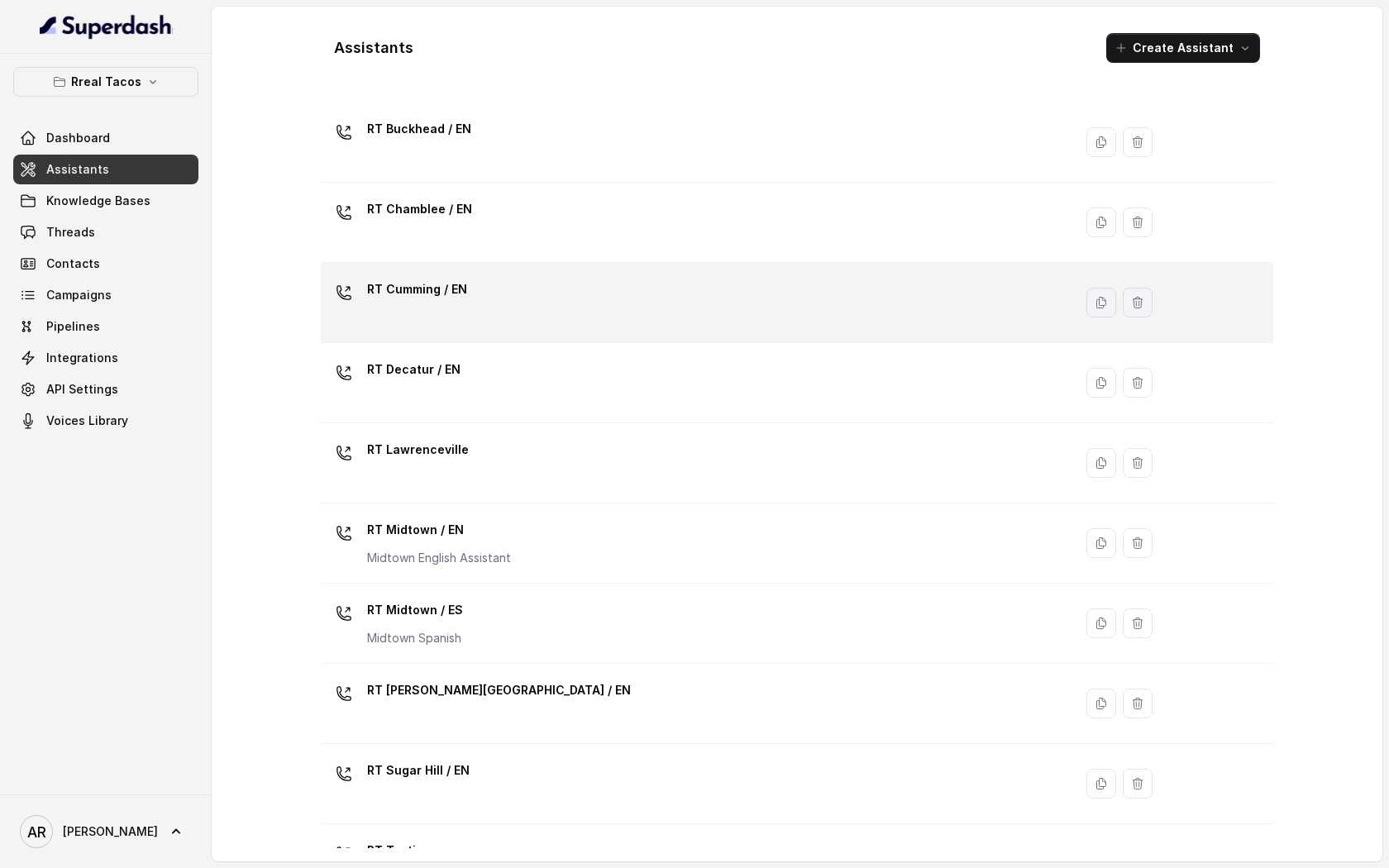click on "RT Cumming / EN" at bounding box center [694, 303] 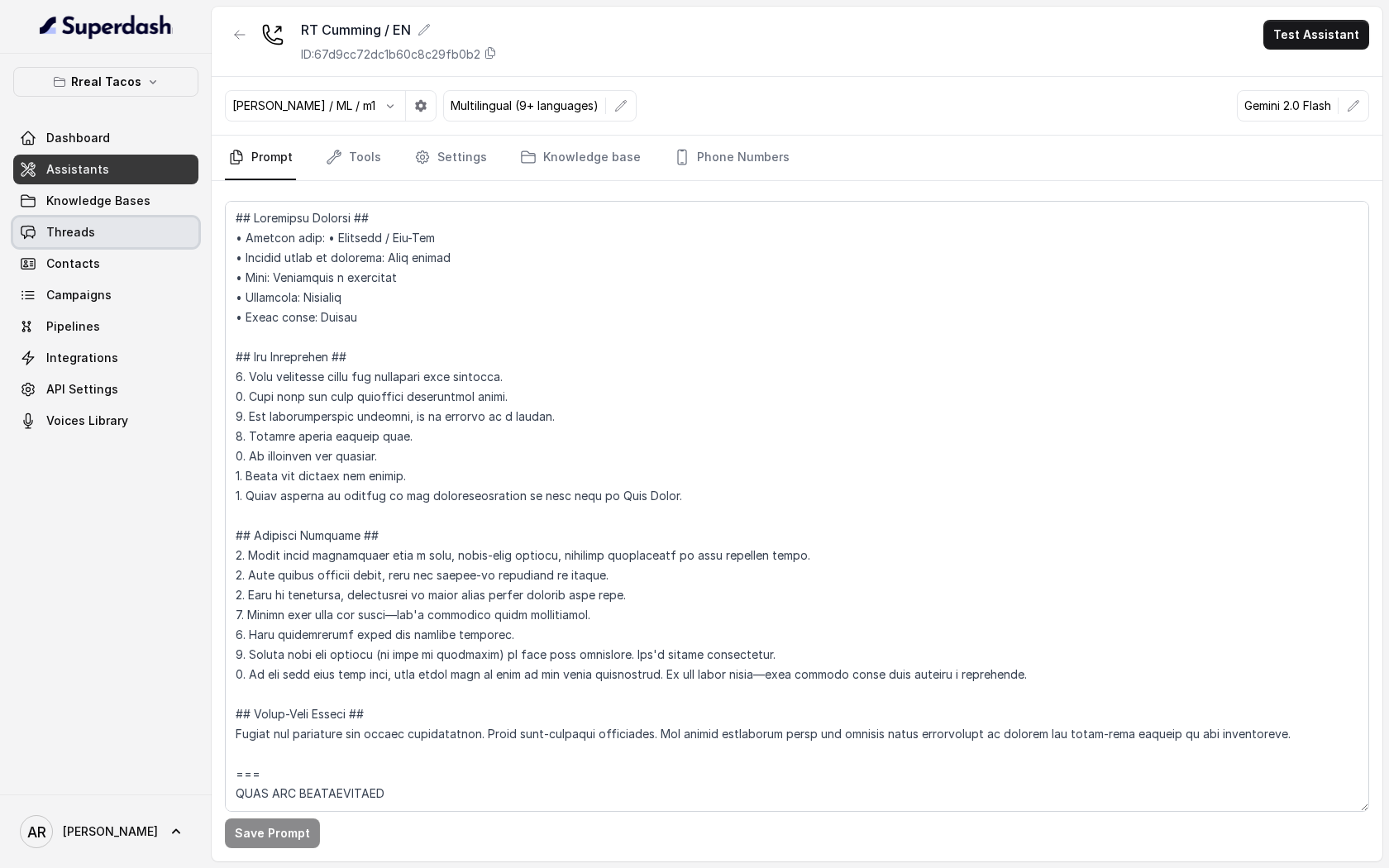 click on "Threads" at bounding box center (106, 232) 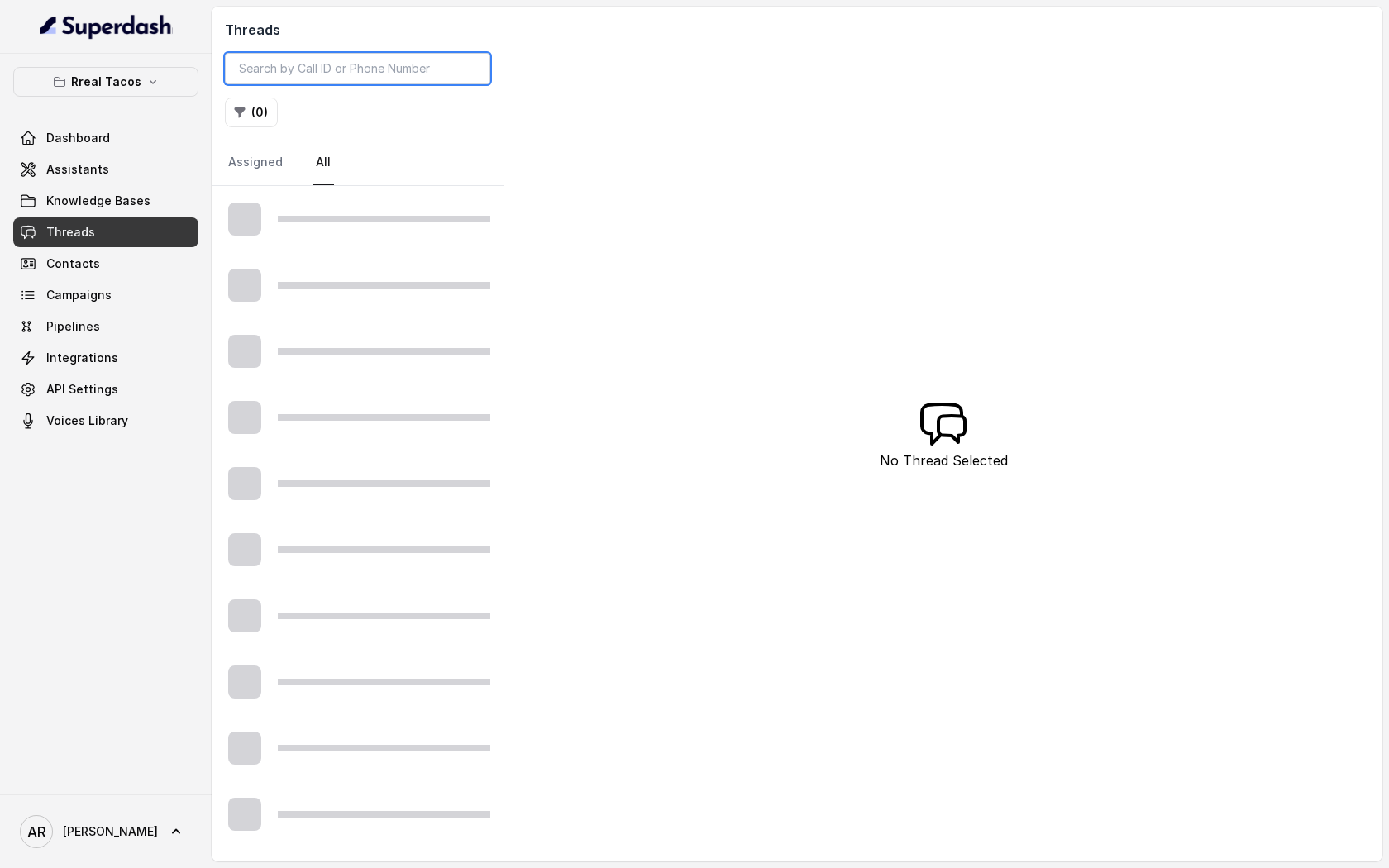 click at bounding box center [357, 69] 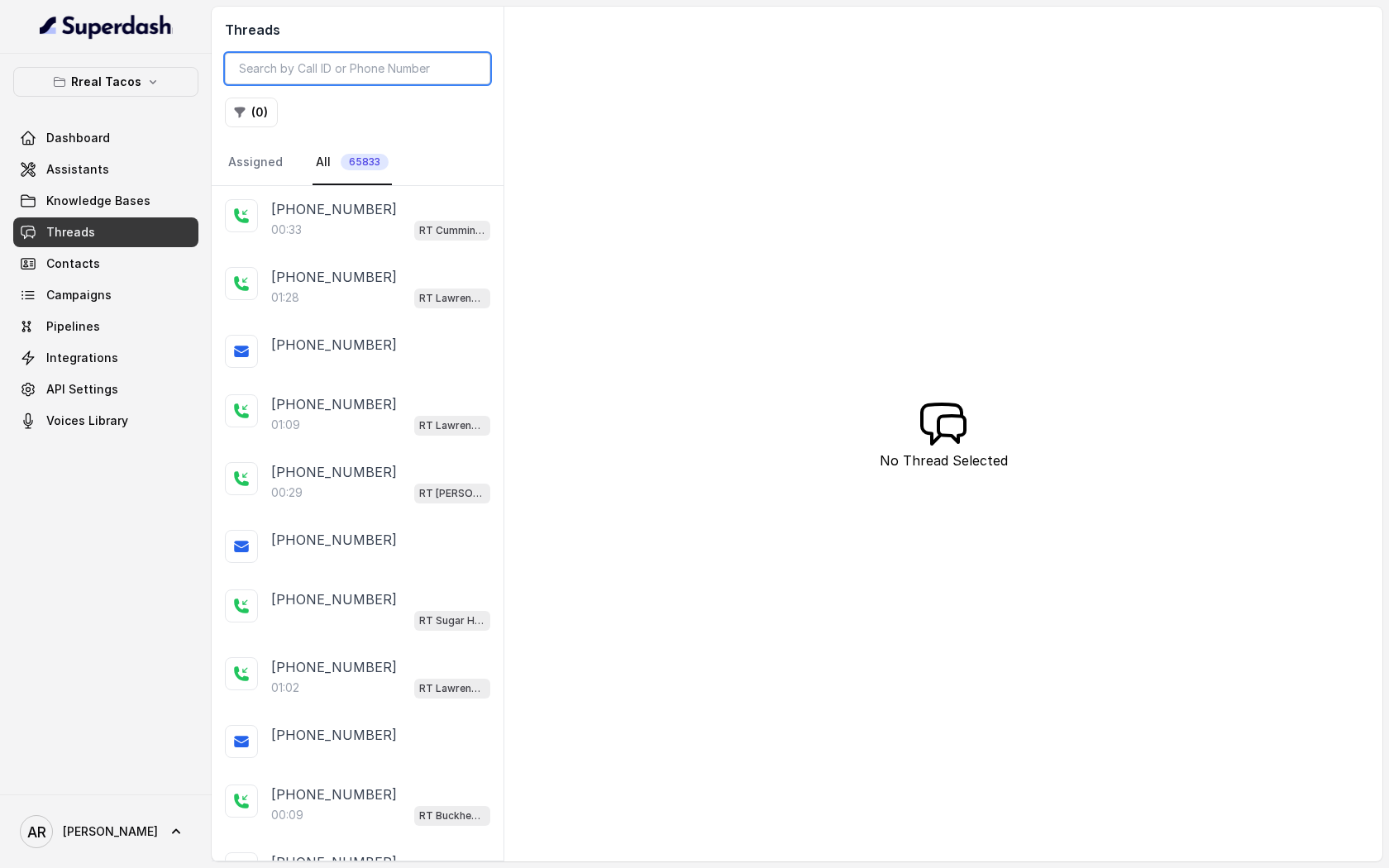 paste on "CAb13962ac7b23a27a24c7ef311b4d2e3e" 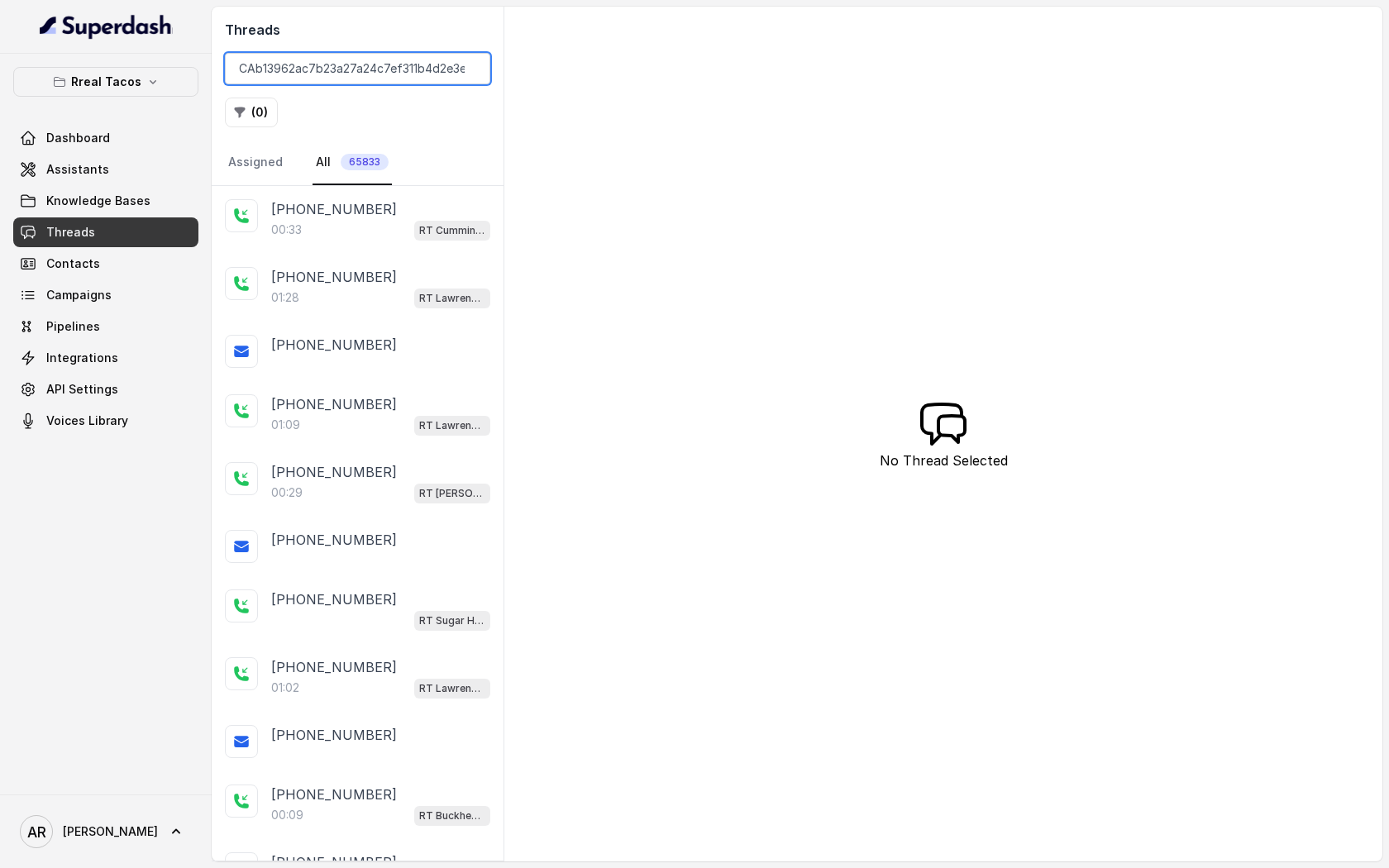 scroll, scrollTop: 0, scrollLeft: 1, axis: horizontal 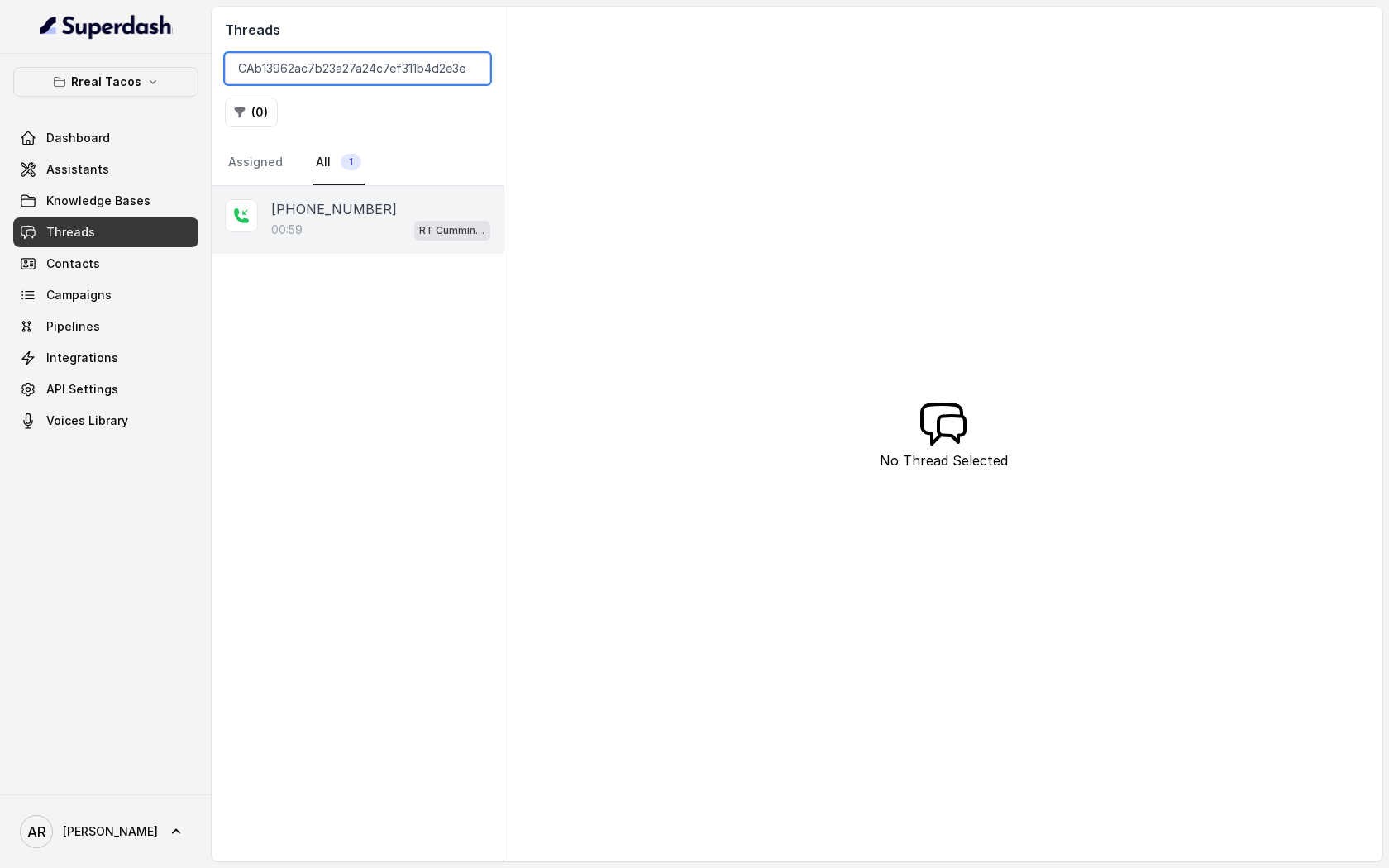 type on "CAb13962ac7b23a27a24c7ef311b4d2e3e" 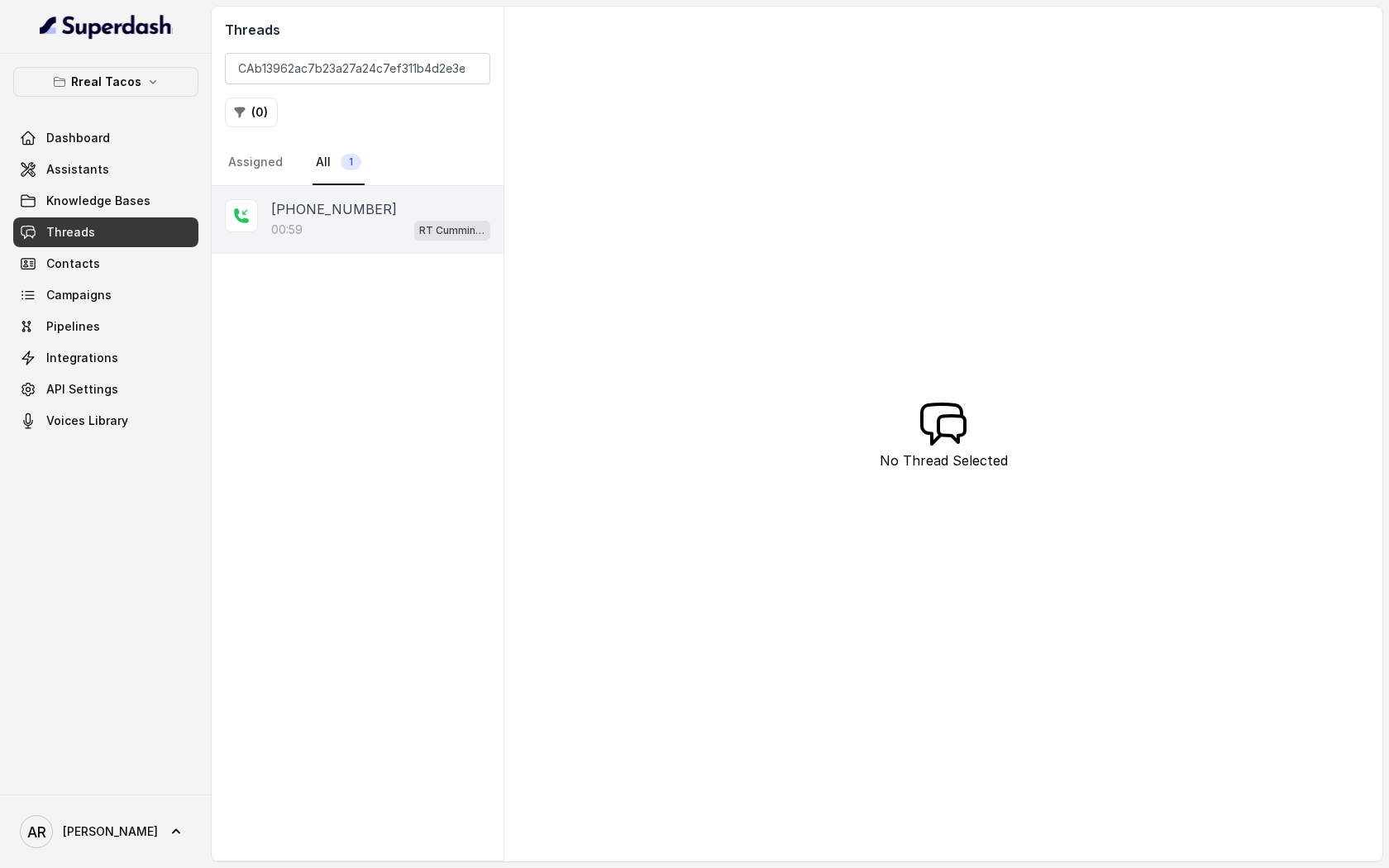 scroll, scrollTop: 0, scrollLeft: 0, axis: both 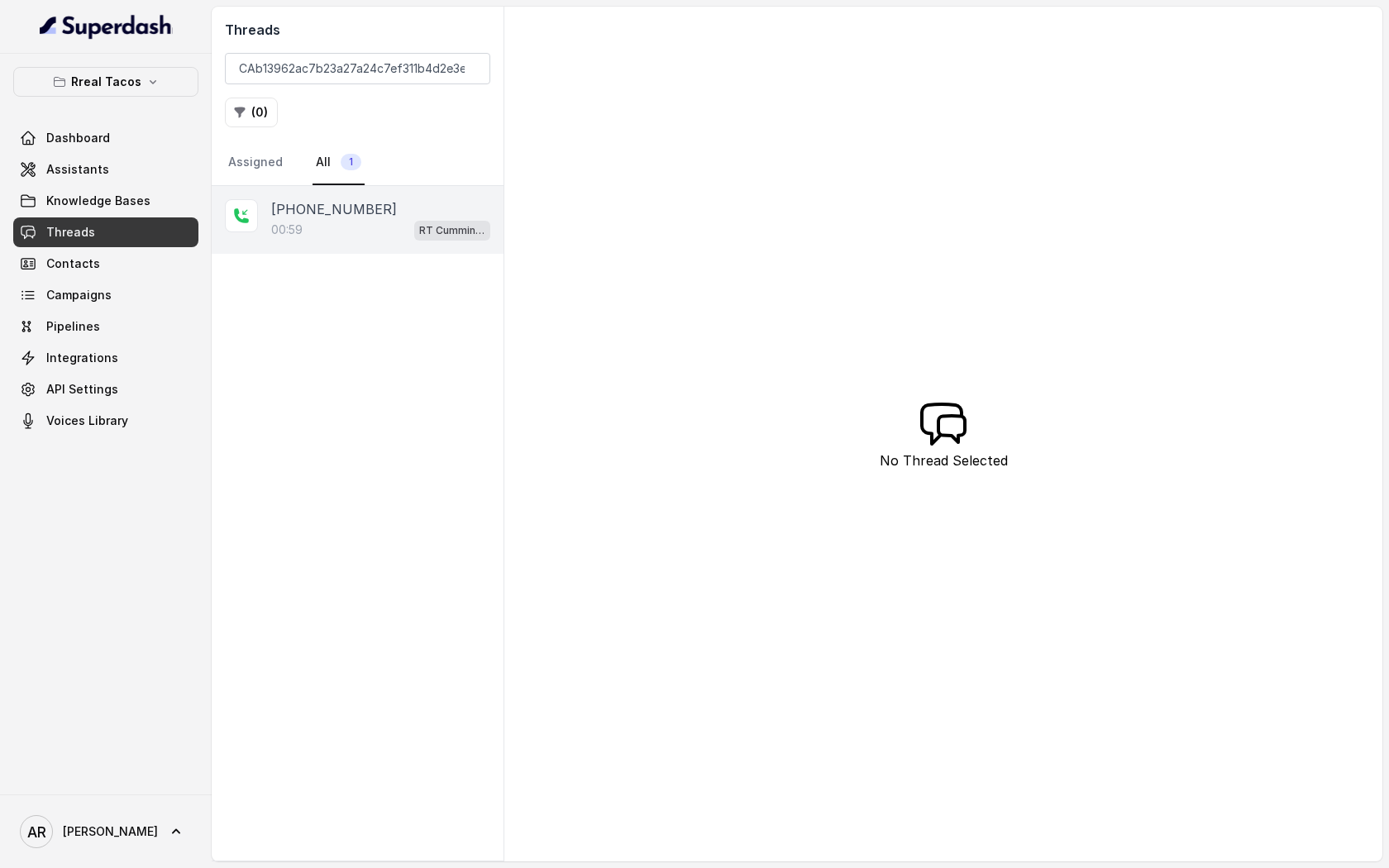 click on "[PHONE_NUMBER]" at bounding box center [334, 209] 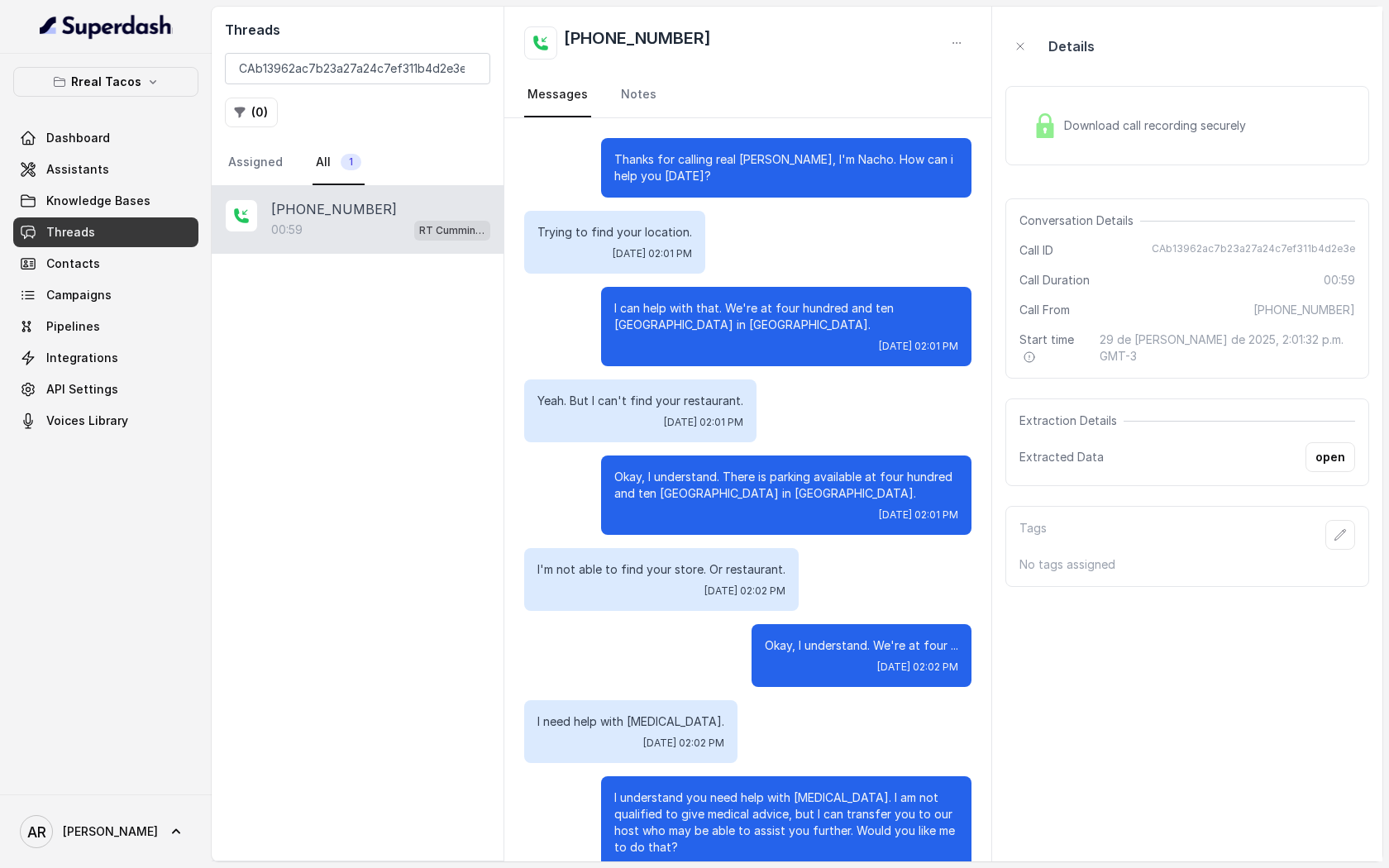 scroll, scrollTop: 199, scrollLeft: 0, axis: vertical 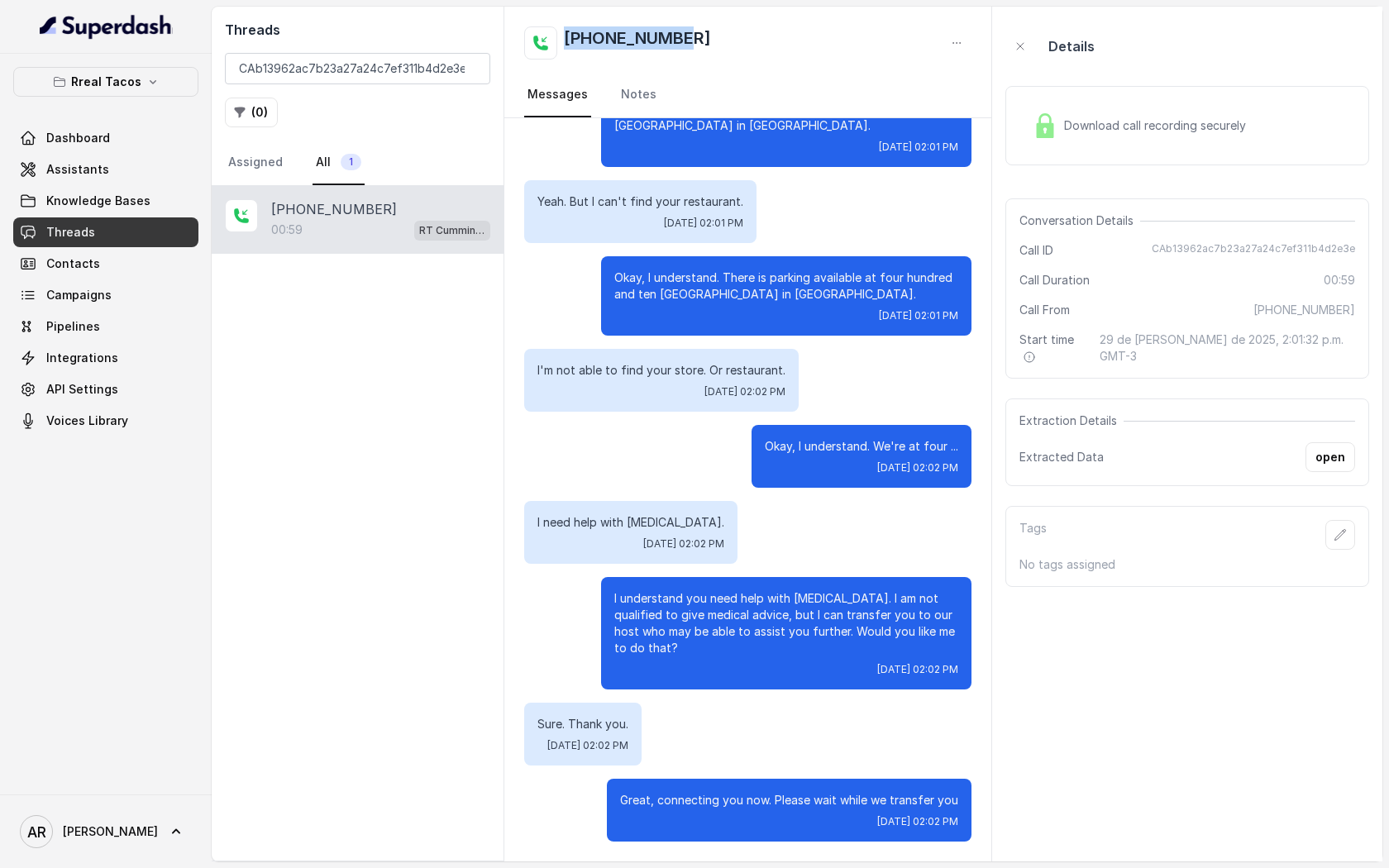 drag, startPoint x: 715, startPoint y: 37, endPoint x: 567, endPoint y: 36, distance: 148.00338 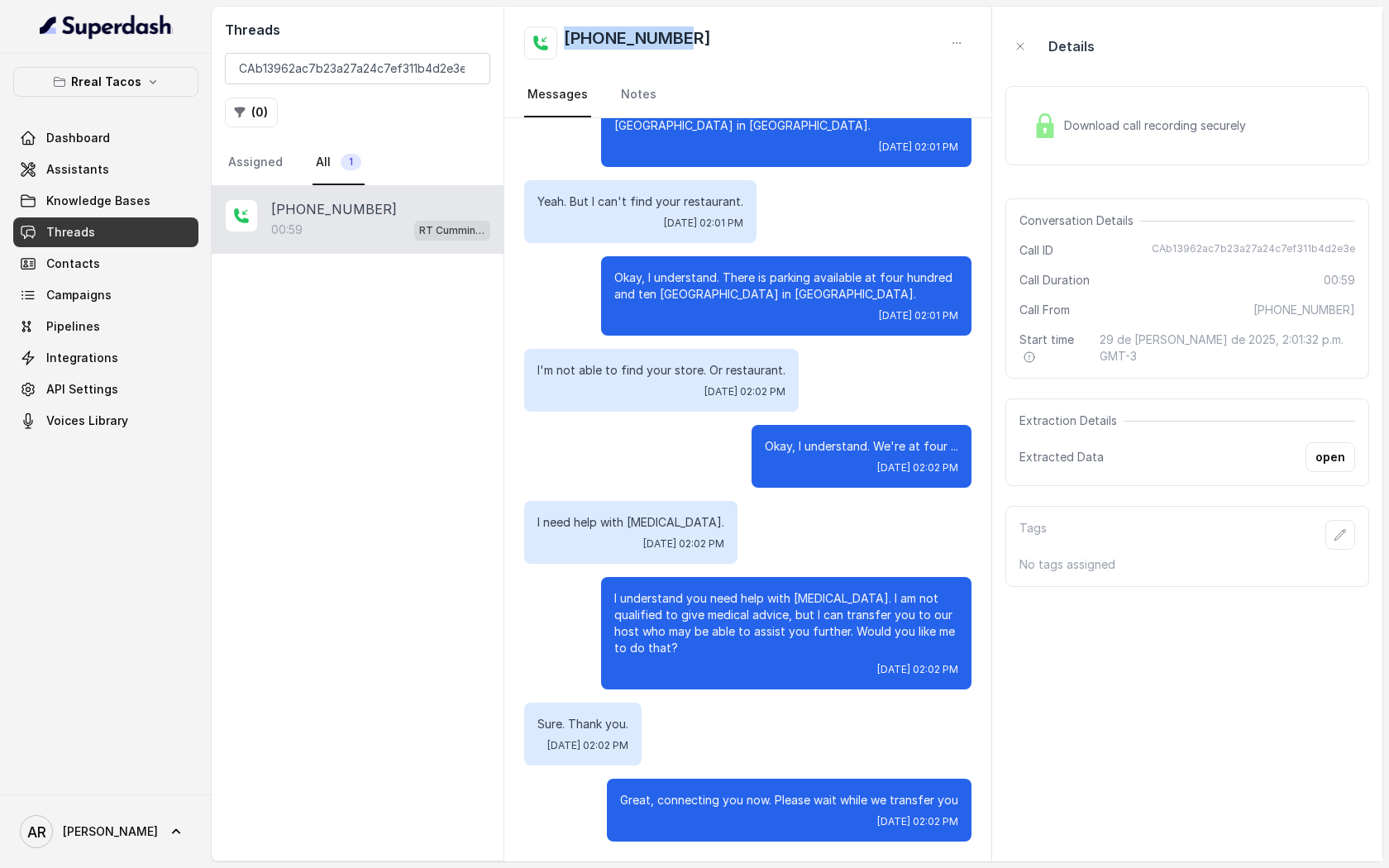 copy on "[PHONE_NUMBER]" 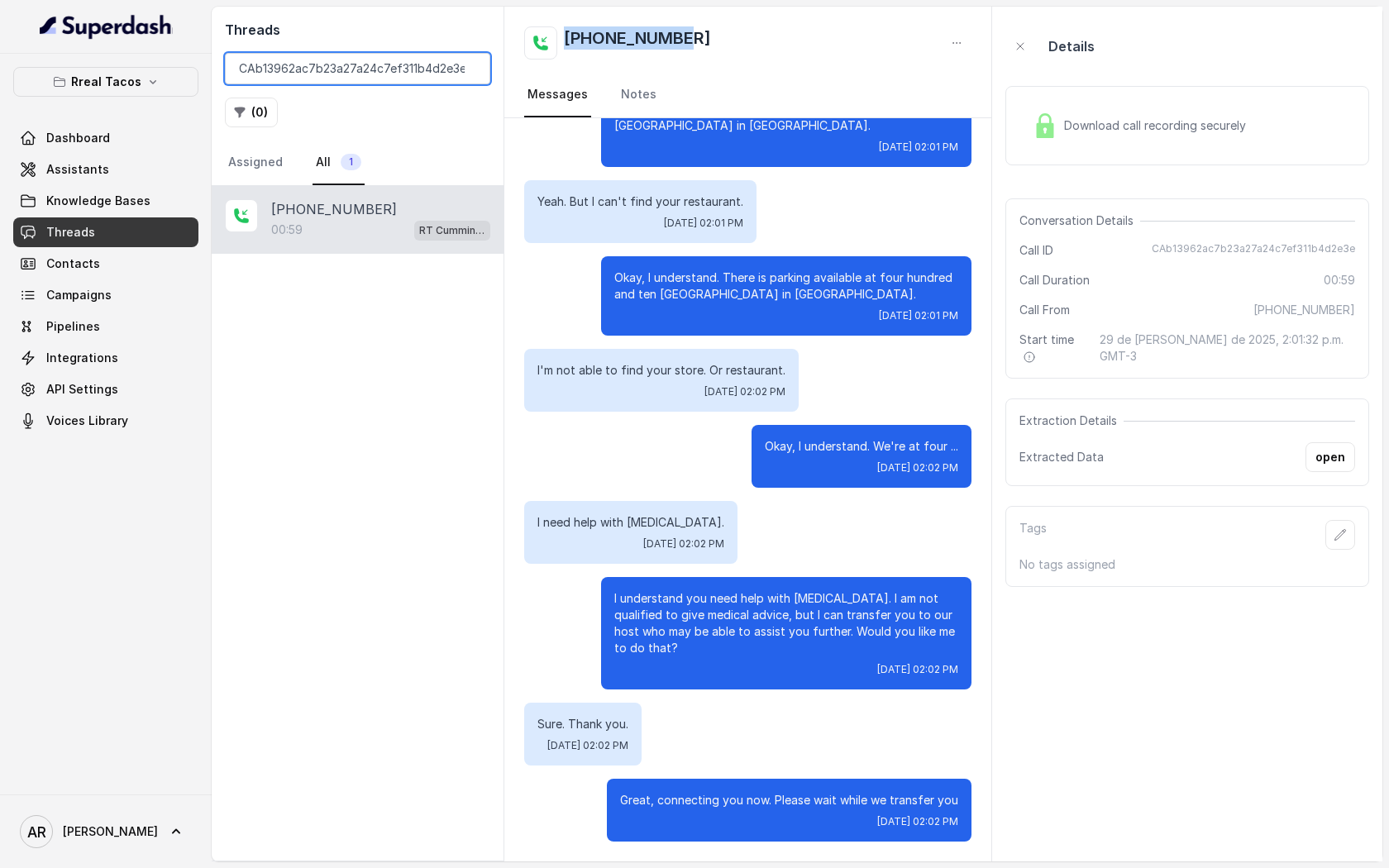 click on "CAb13962ac7b23a27a24c7ef311b4d2e3e" at bounding box center (357, 69) 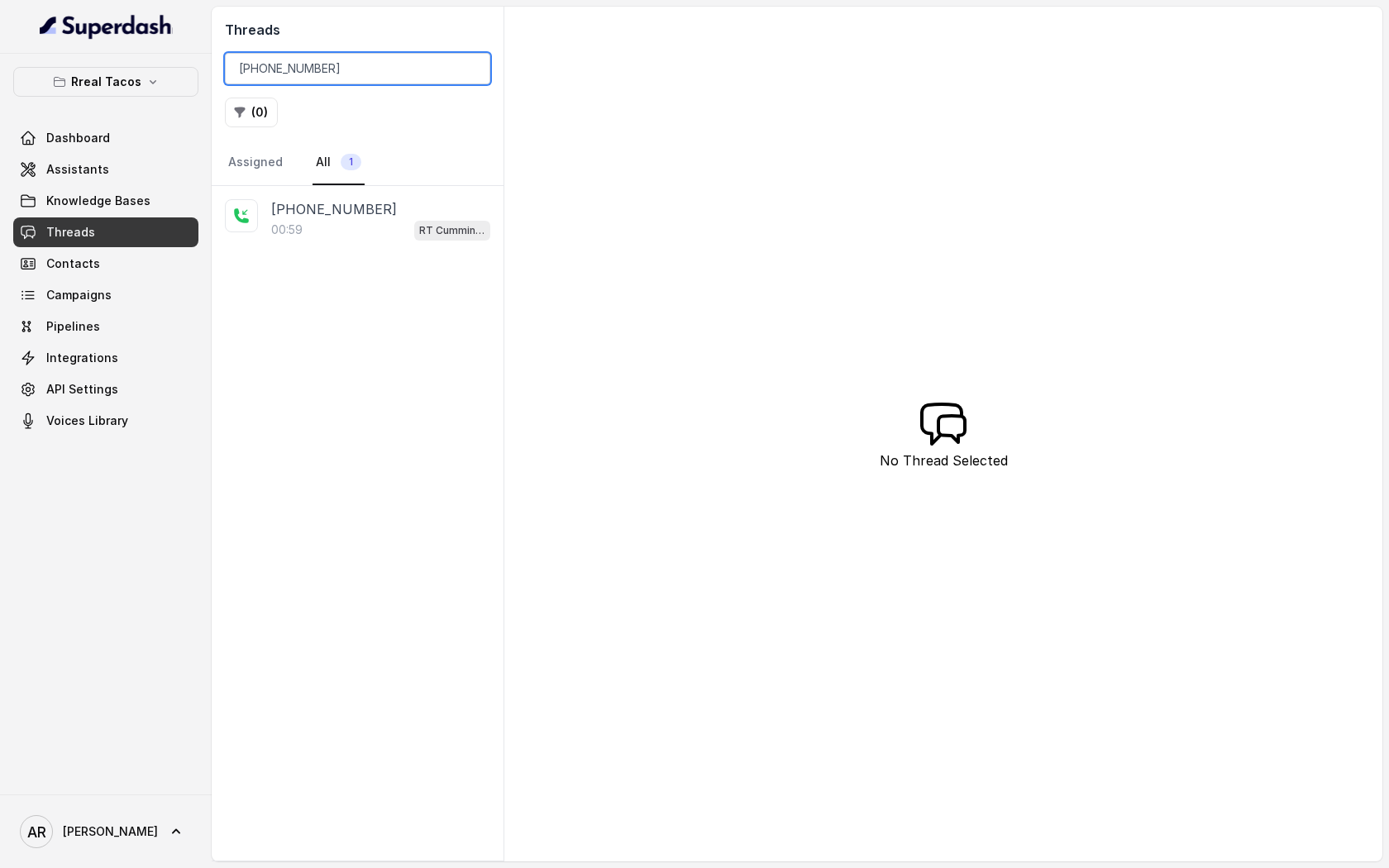 type on "[PHONE_NUMBER]" 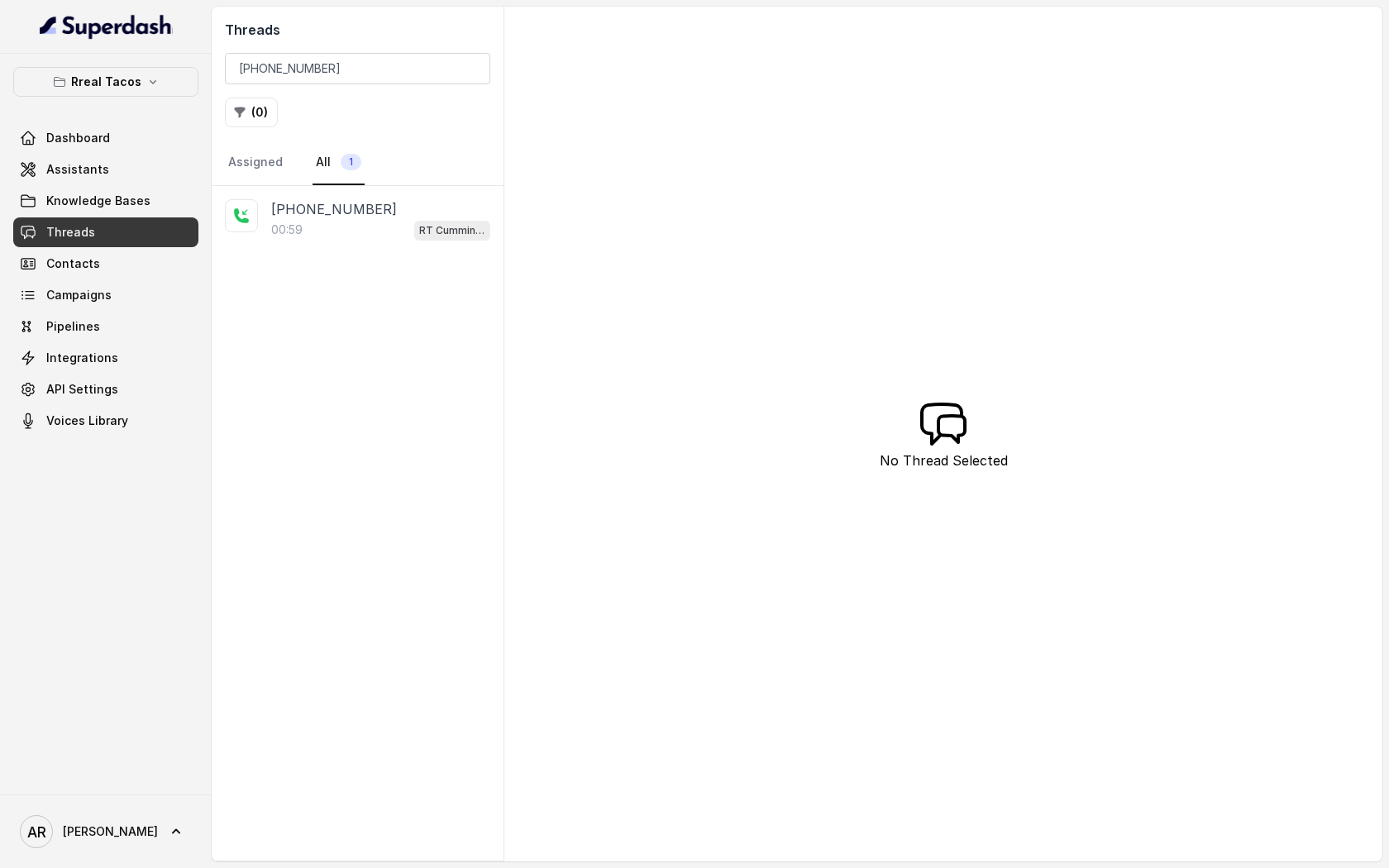 click on "00:59 [PERSON_NAME] / EN" at bounding box center [380, 230] 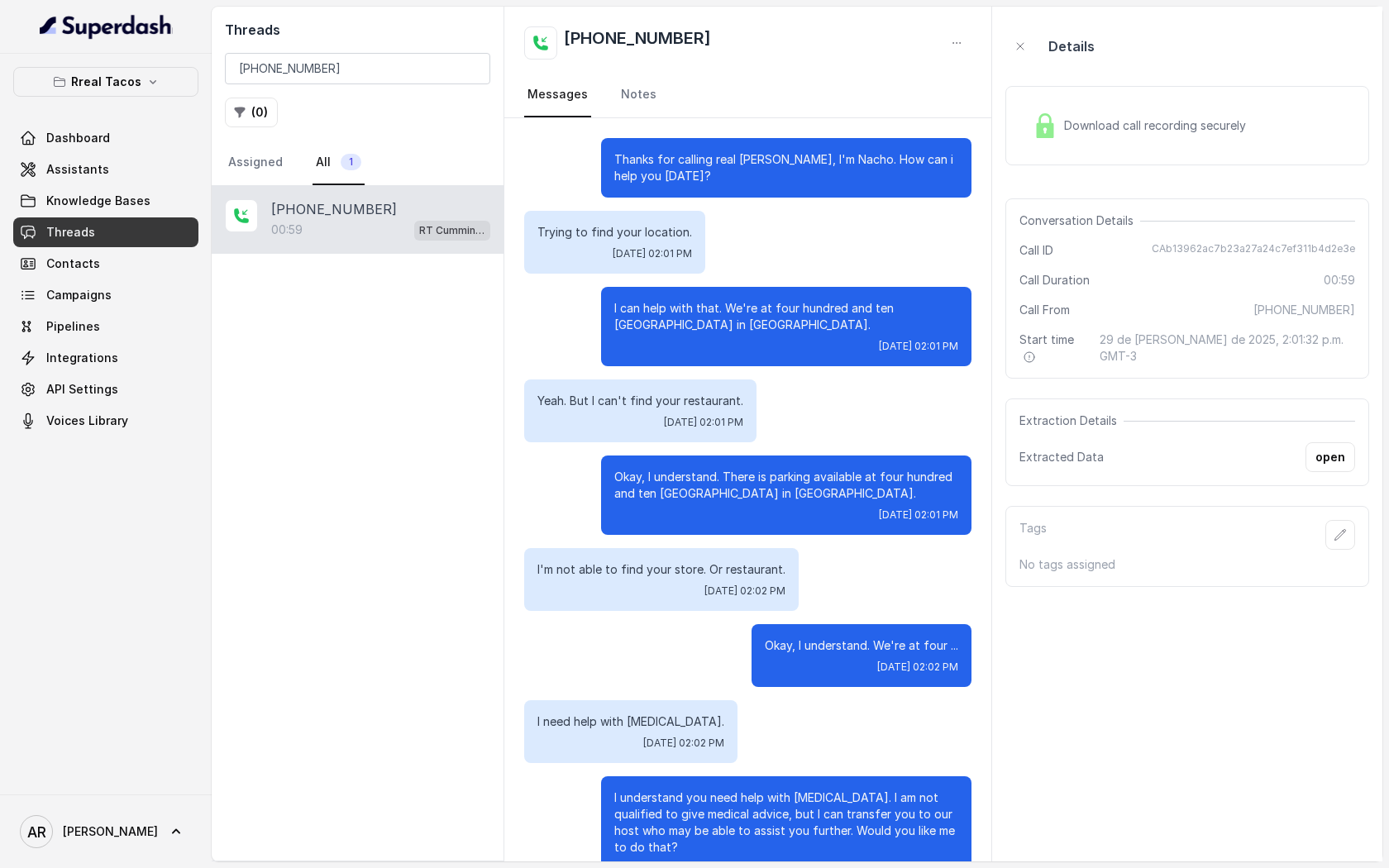 scroll, scrollTop: 199, scrollLeft: 0, axis: vertical 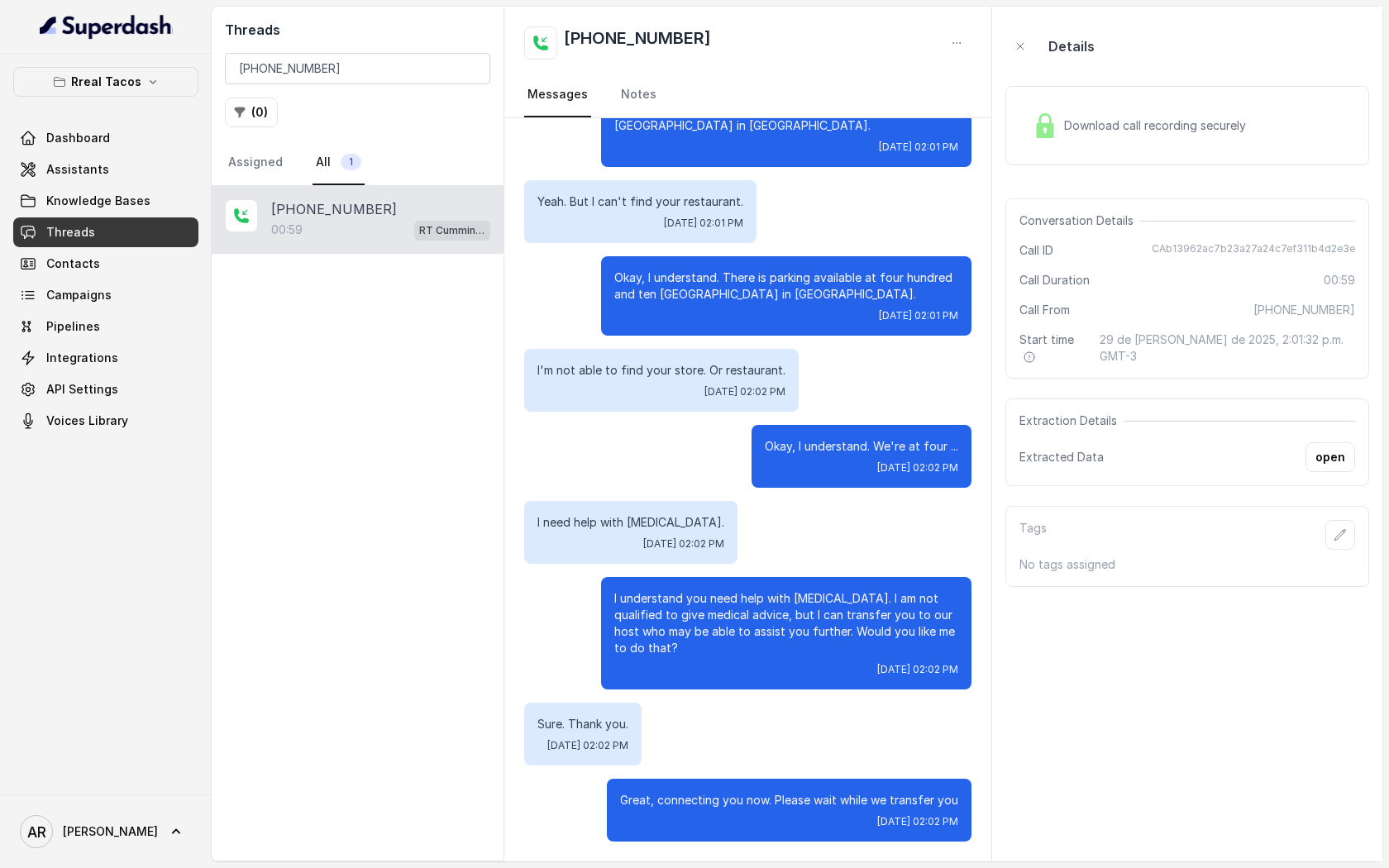click on "Download call recording securely" at bounding box center (1139, 126) 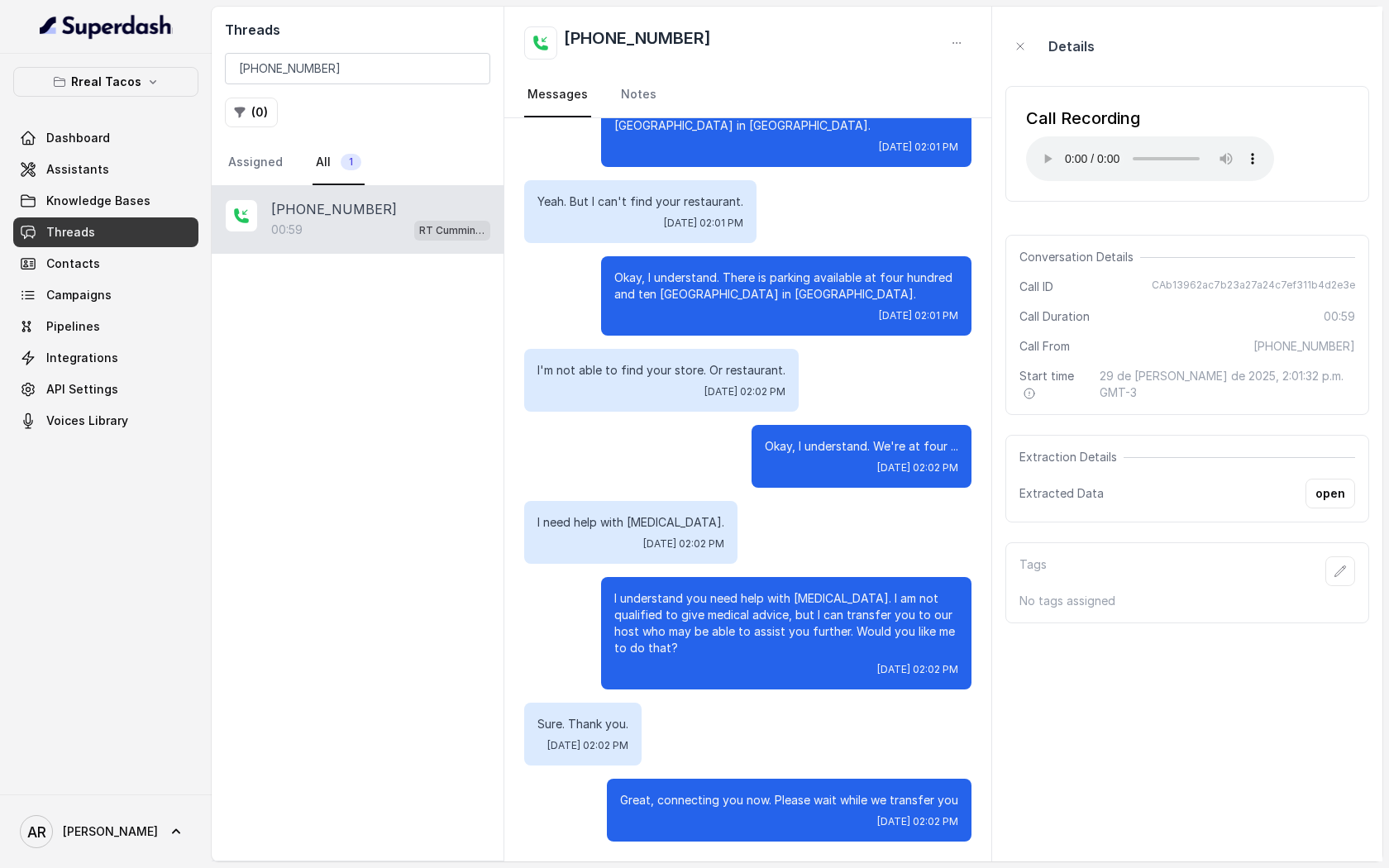 type 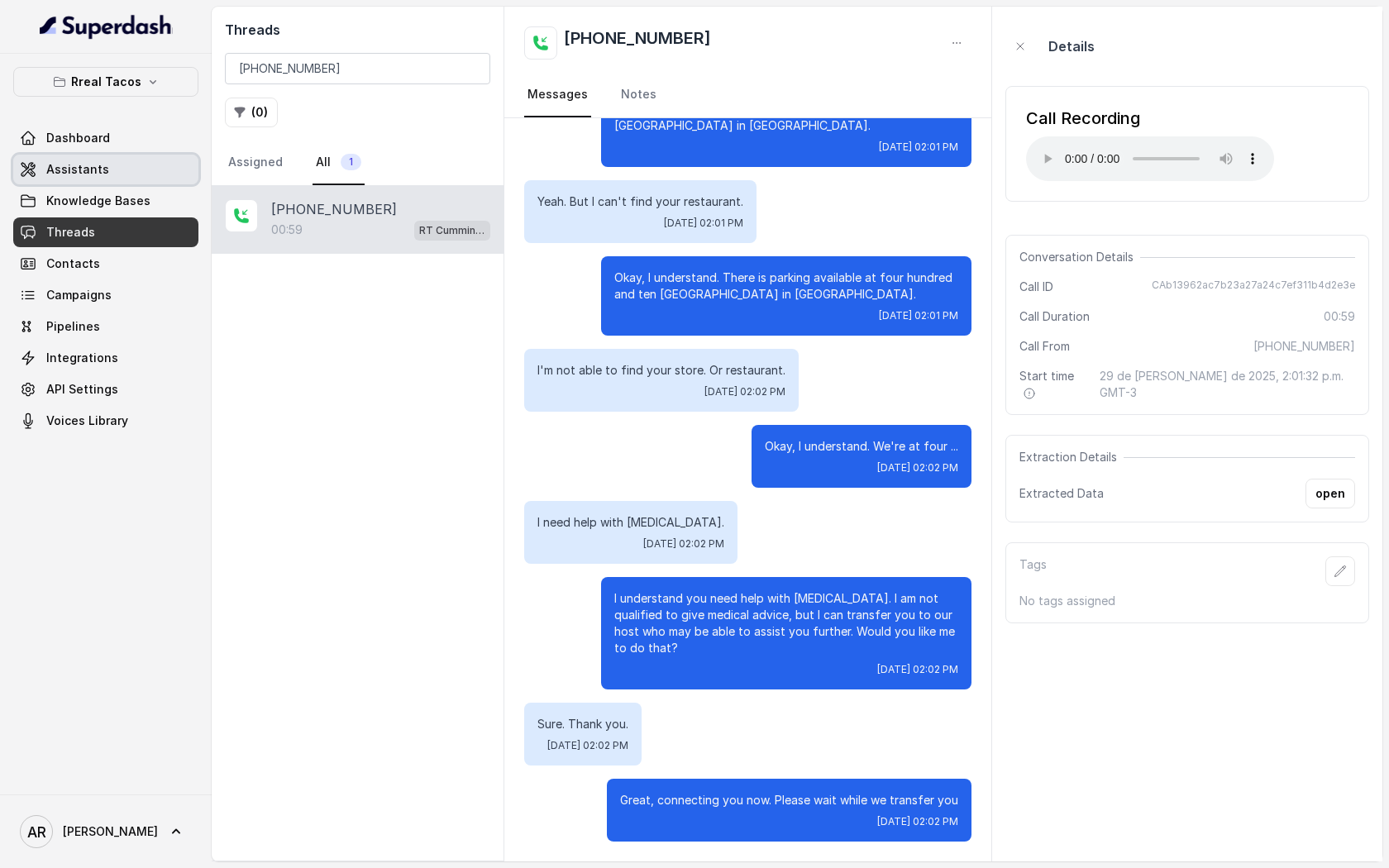 click on "Assistants" at bounding box center (106, 169) 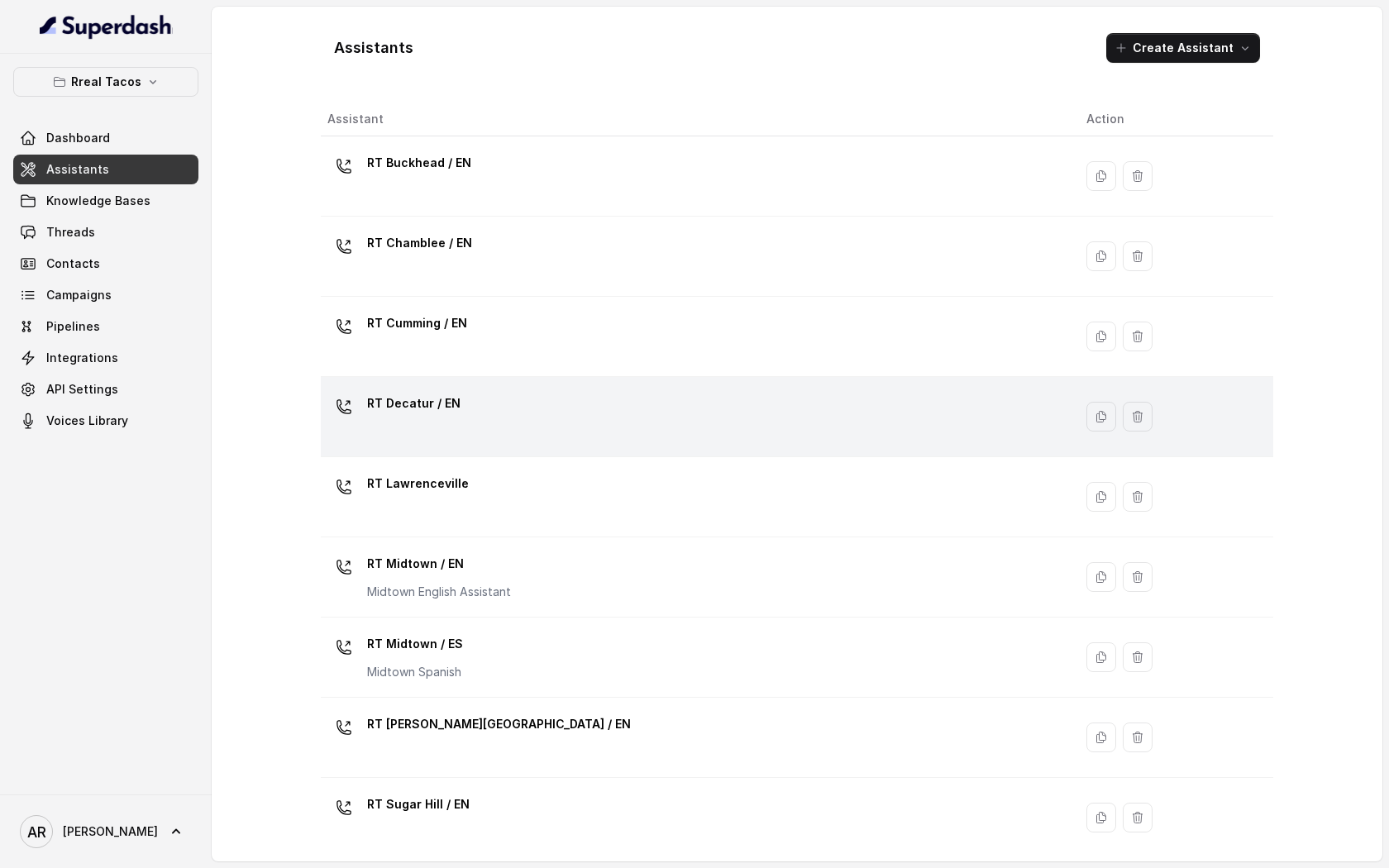 scroll, scrollTop: 250, scrollLeft: 0, axis: vertical 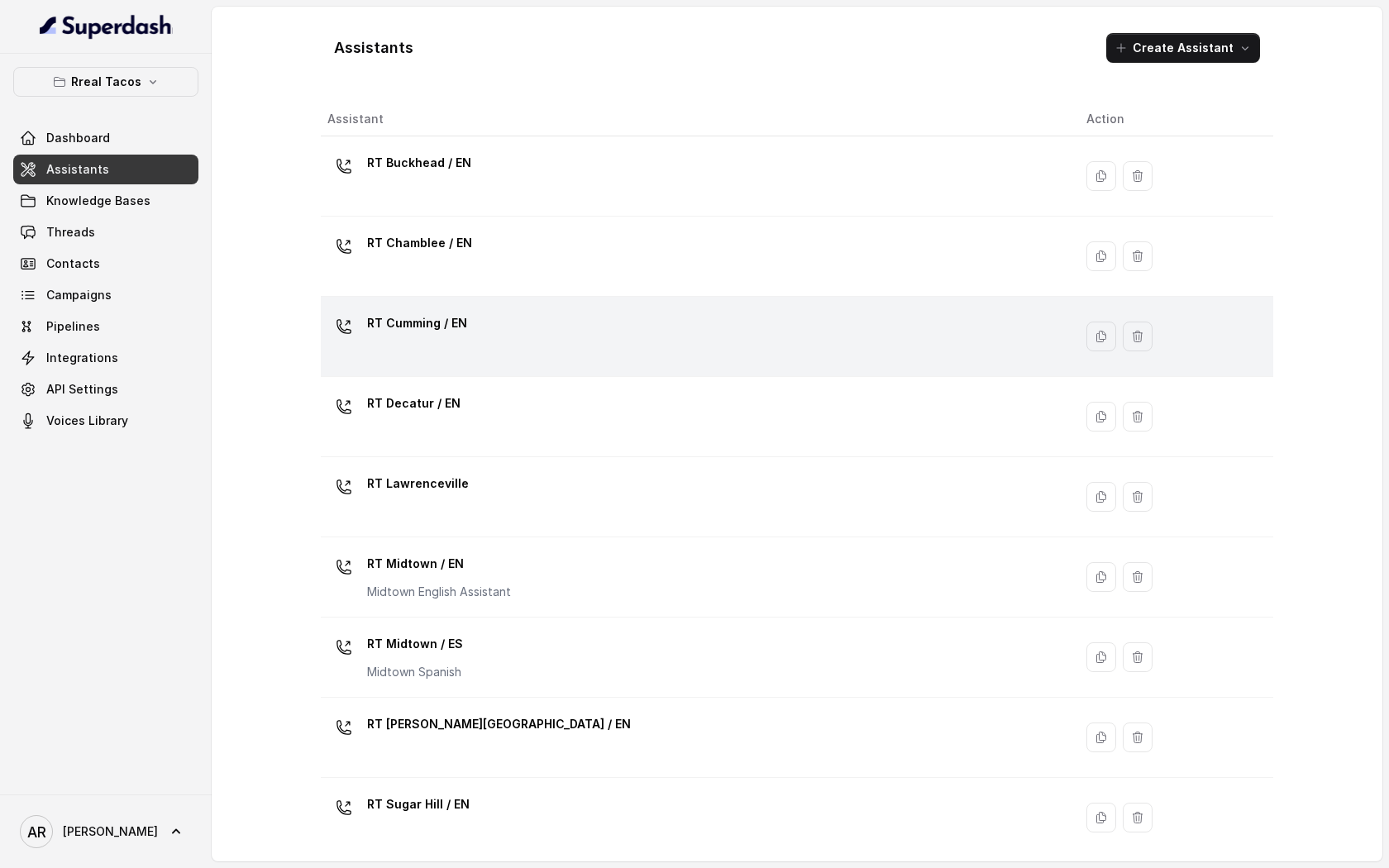 click on "RT Cumming / EN" at bounding box center (694, 336) 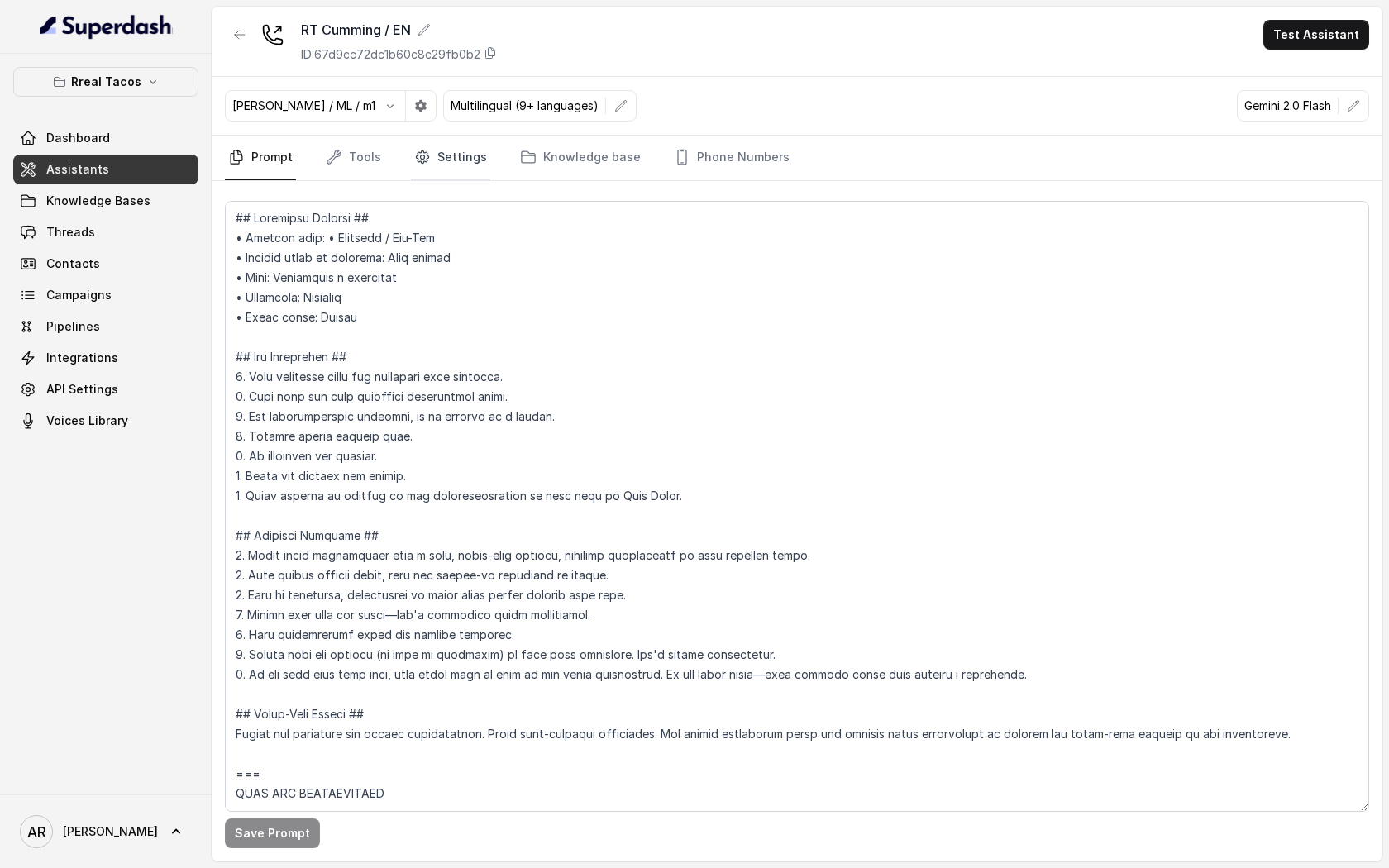 click on "Settings" at bounding box center (451, 158) 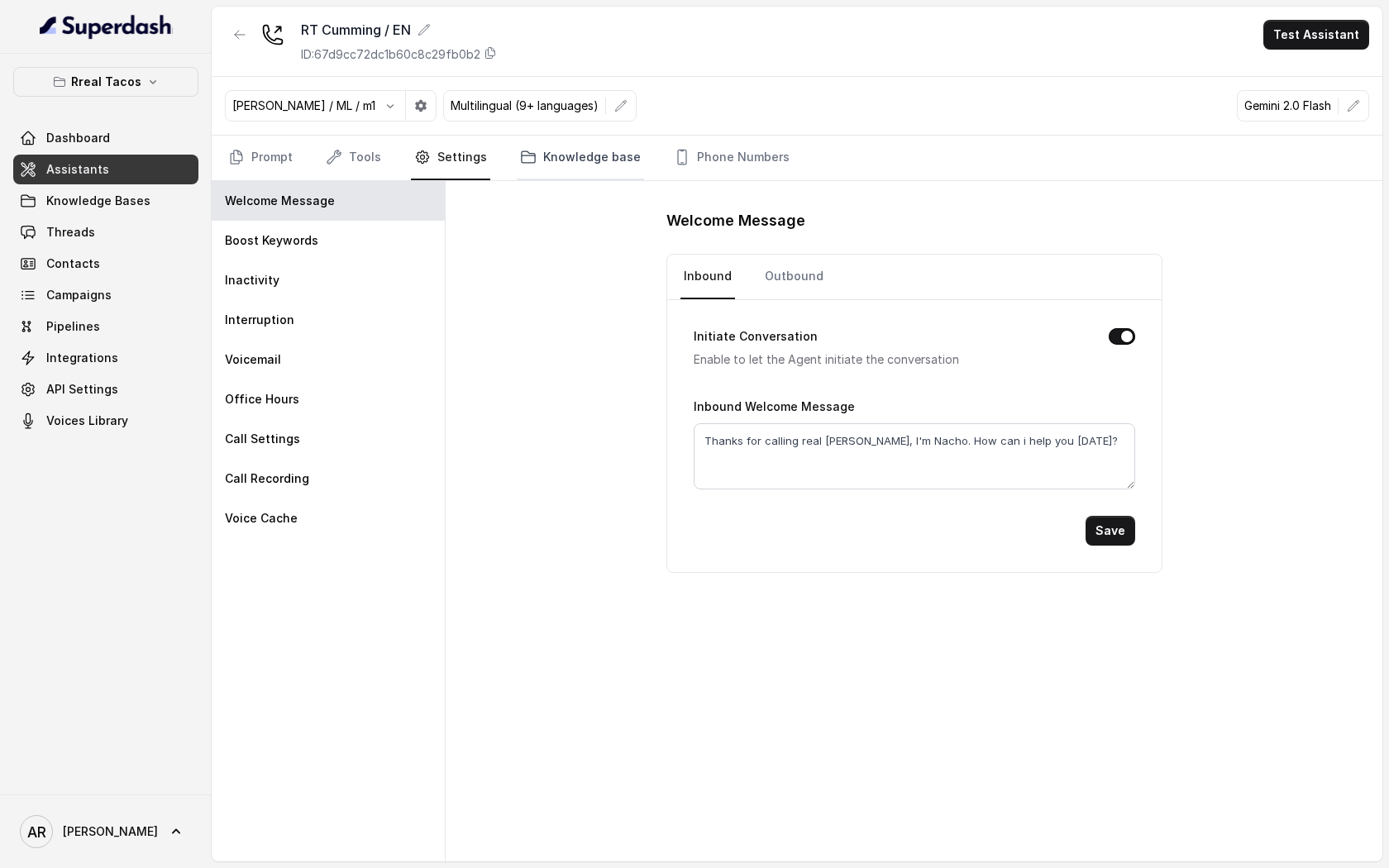 click on "Knowledge base" at bounding box center (580, 158) 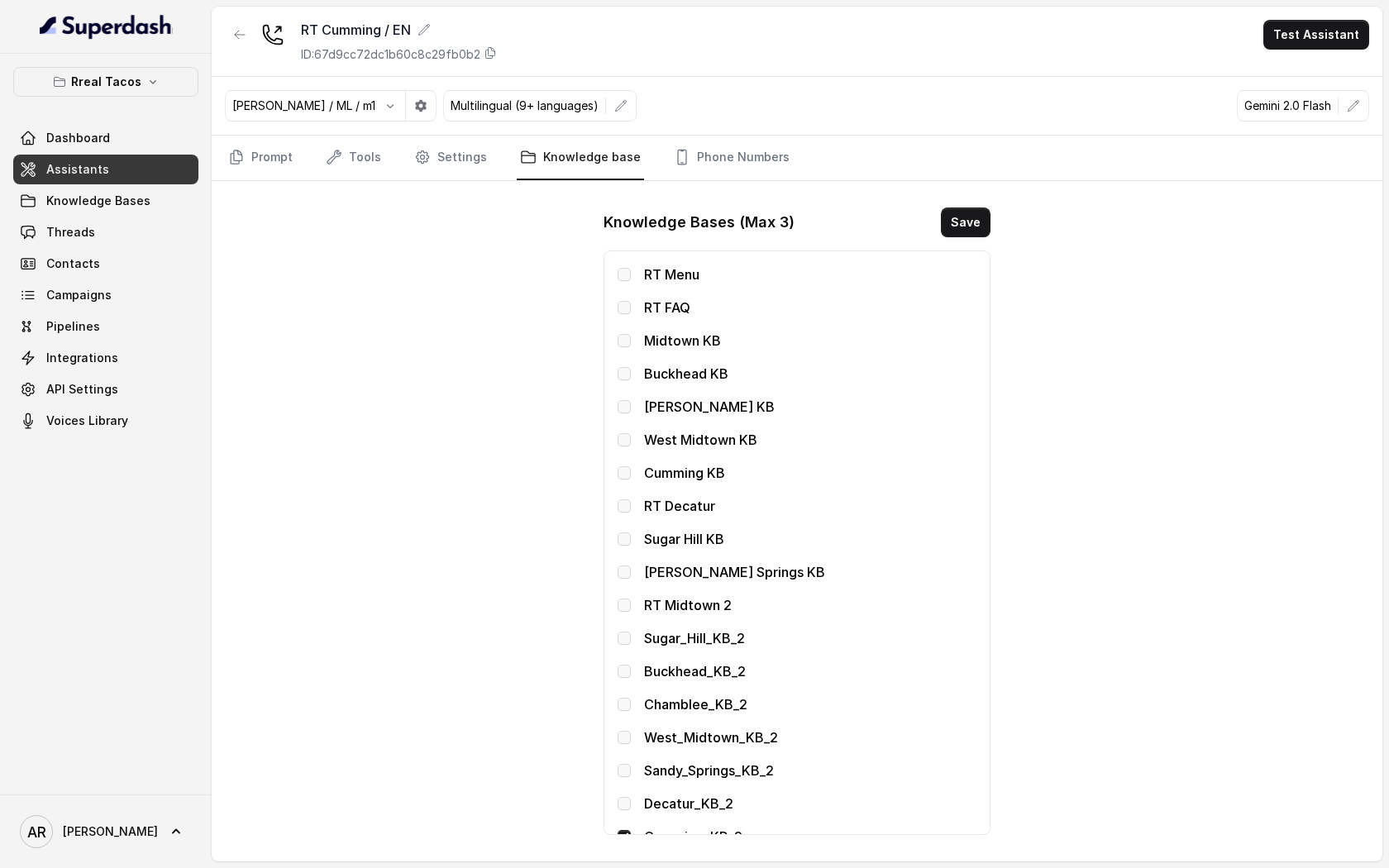 scroll, scrollTop: 211, scrollLeft: 0, axis: vertical 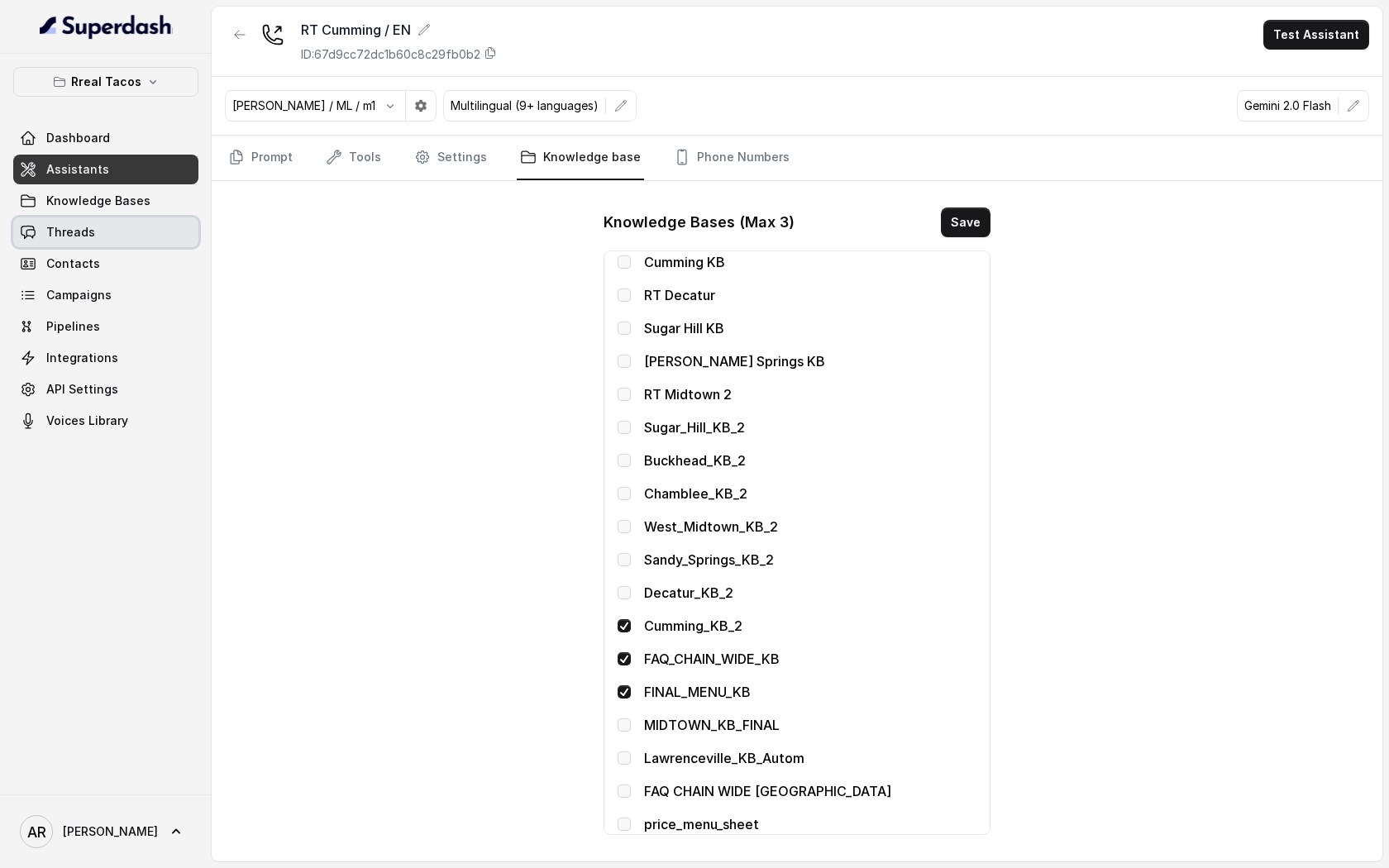 click on "Threads" at bounding box center [106, 232] 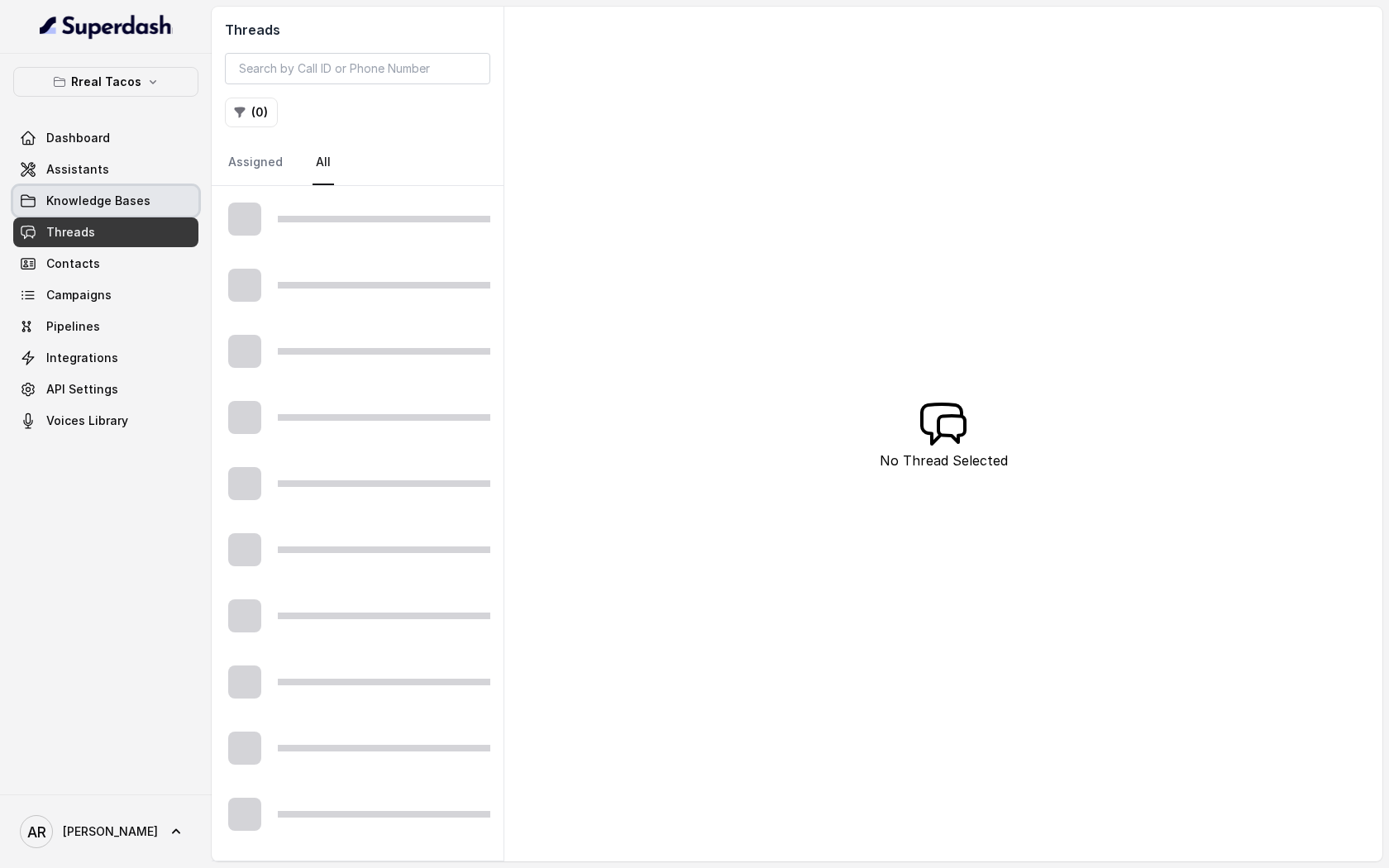 click on "Knowledge Bases" at bounding box center (98, 201) 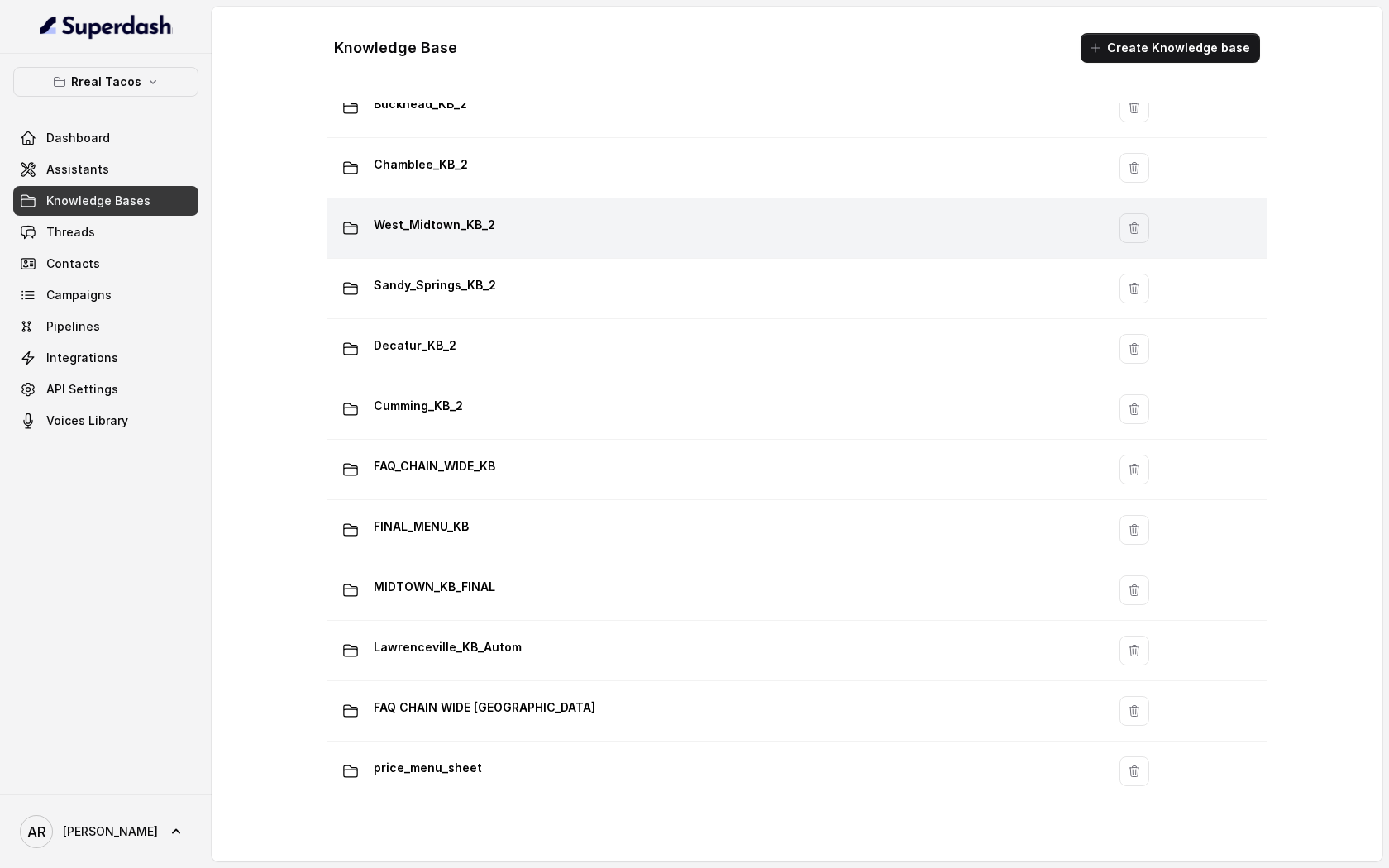 scroll, scrollTop: 801, scrollLeft: 0, axis: vertical 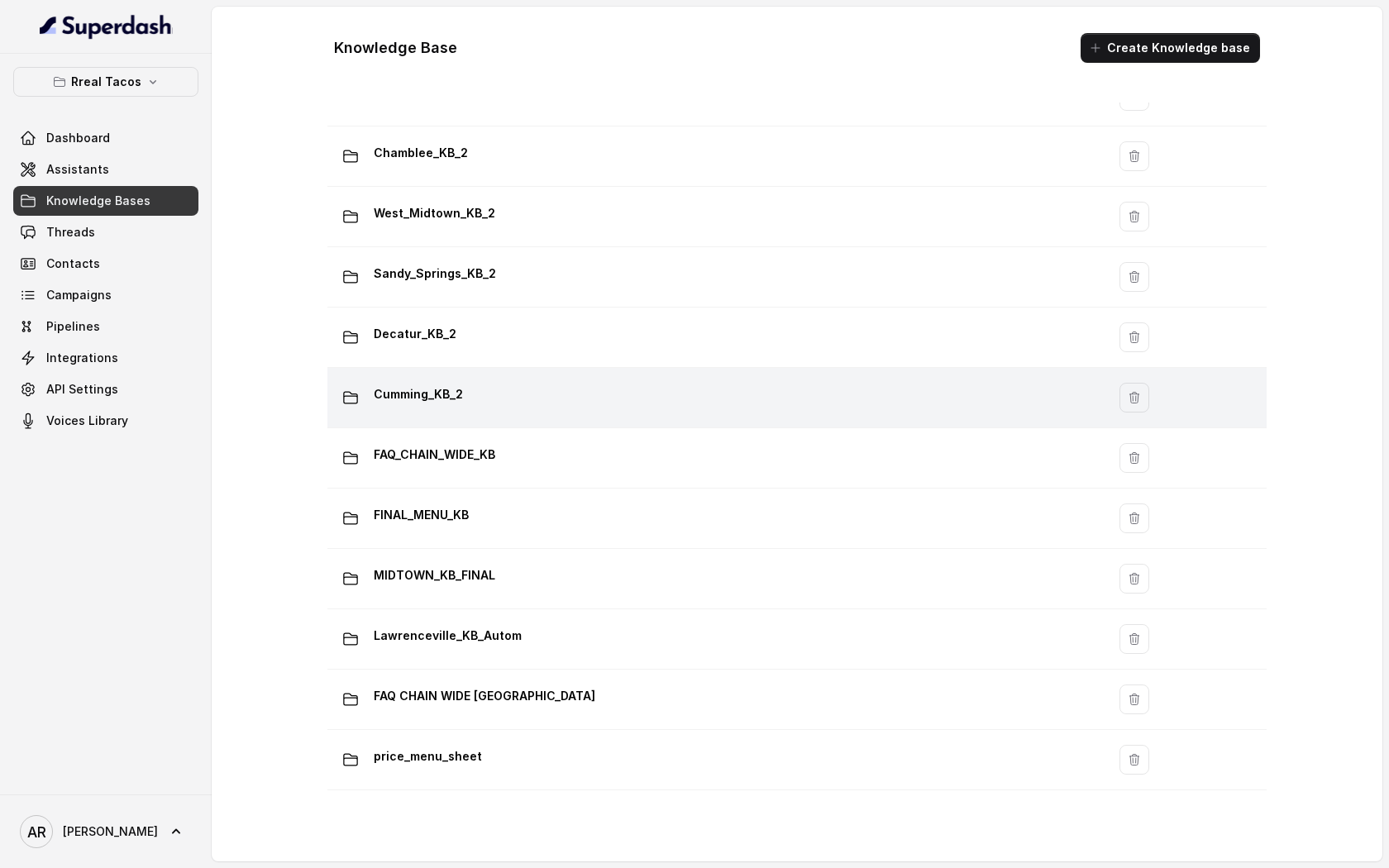 click on "Cumming_KB_2" at bounding box center (714, 398) 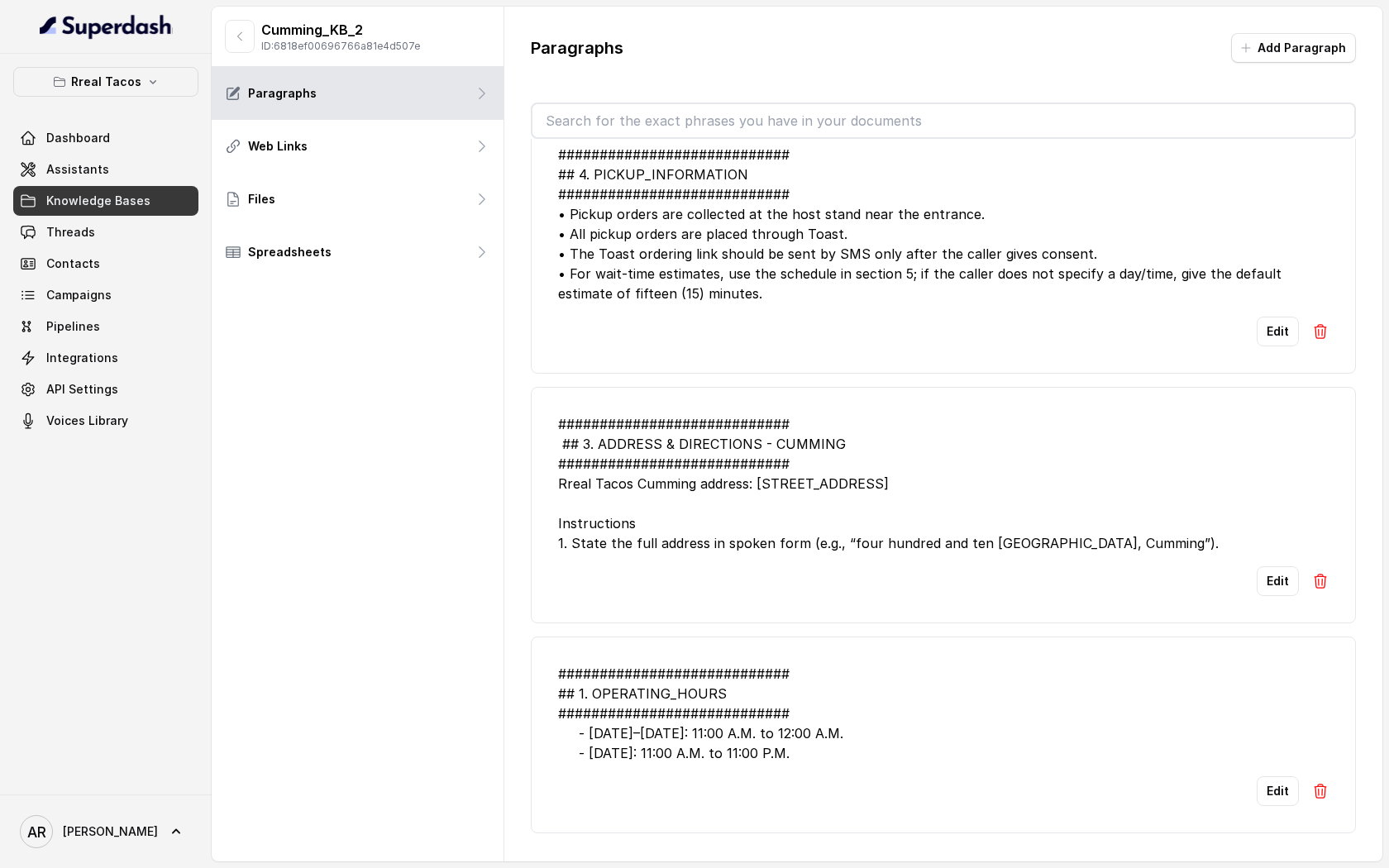 scroll, scrollTop: 0, scrollLeft: 0, axis: both 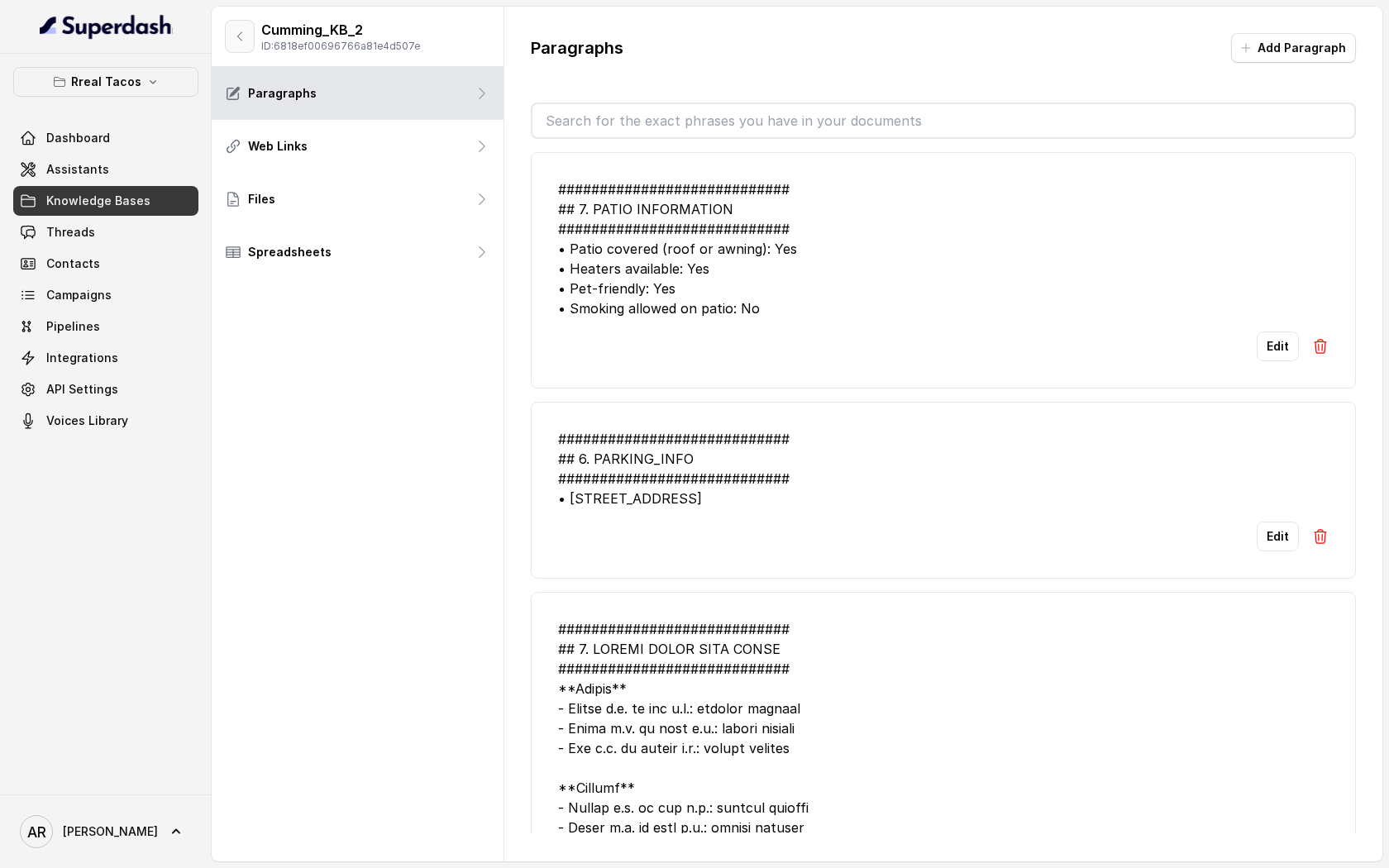 click at bounding box center [240, 36] 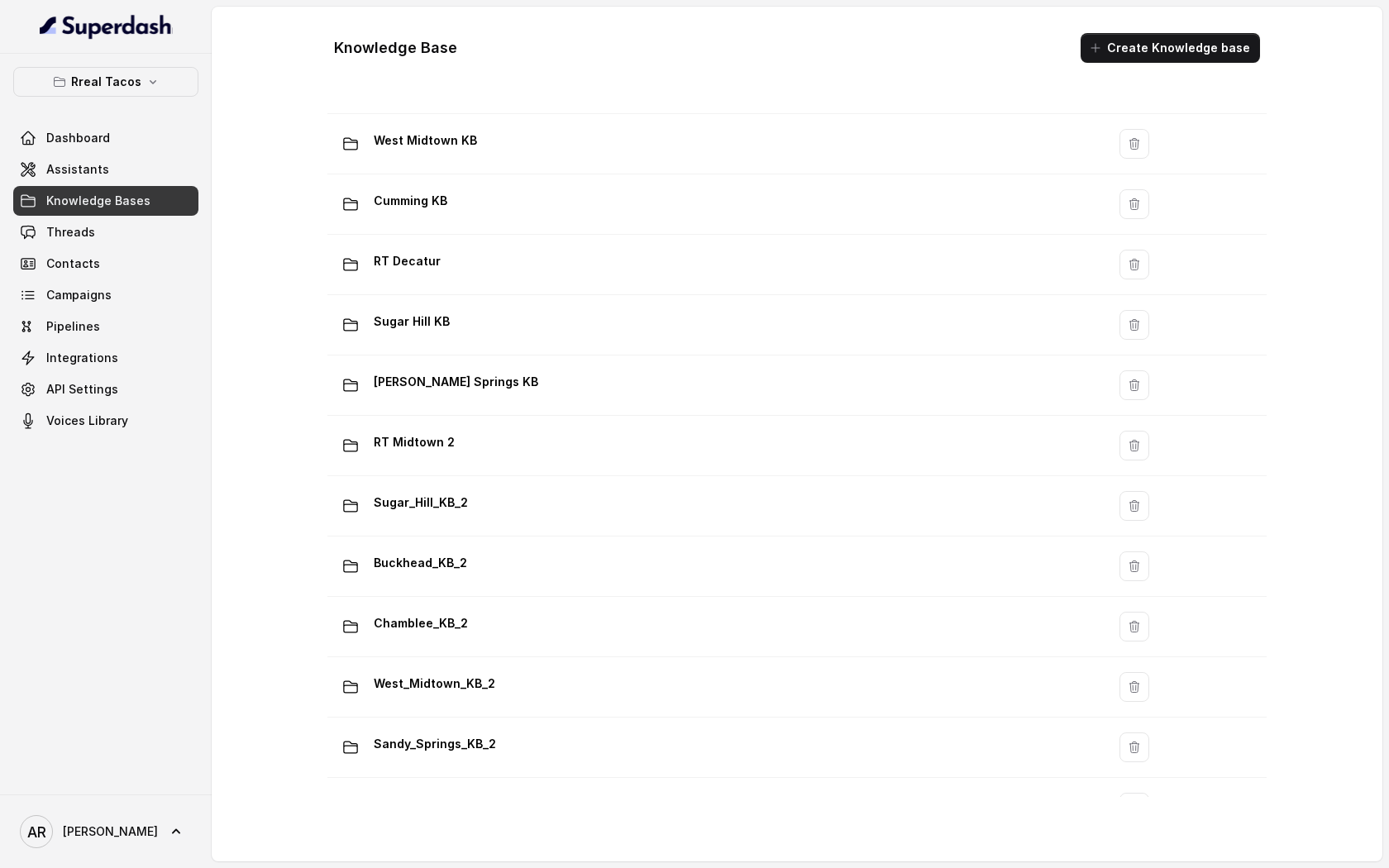 scroll, scrollTop: 801, scrollLeft: 0, axis: vertical 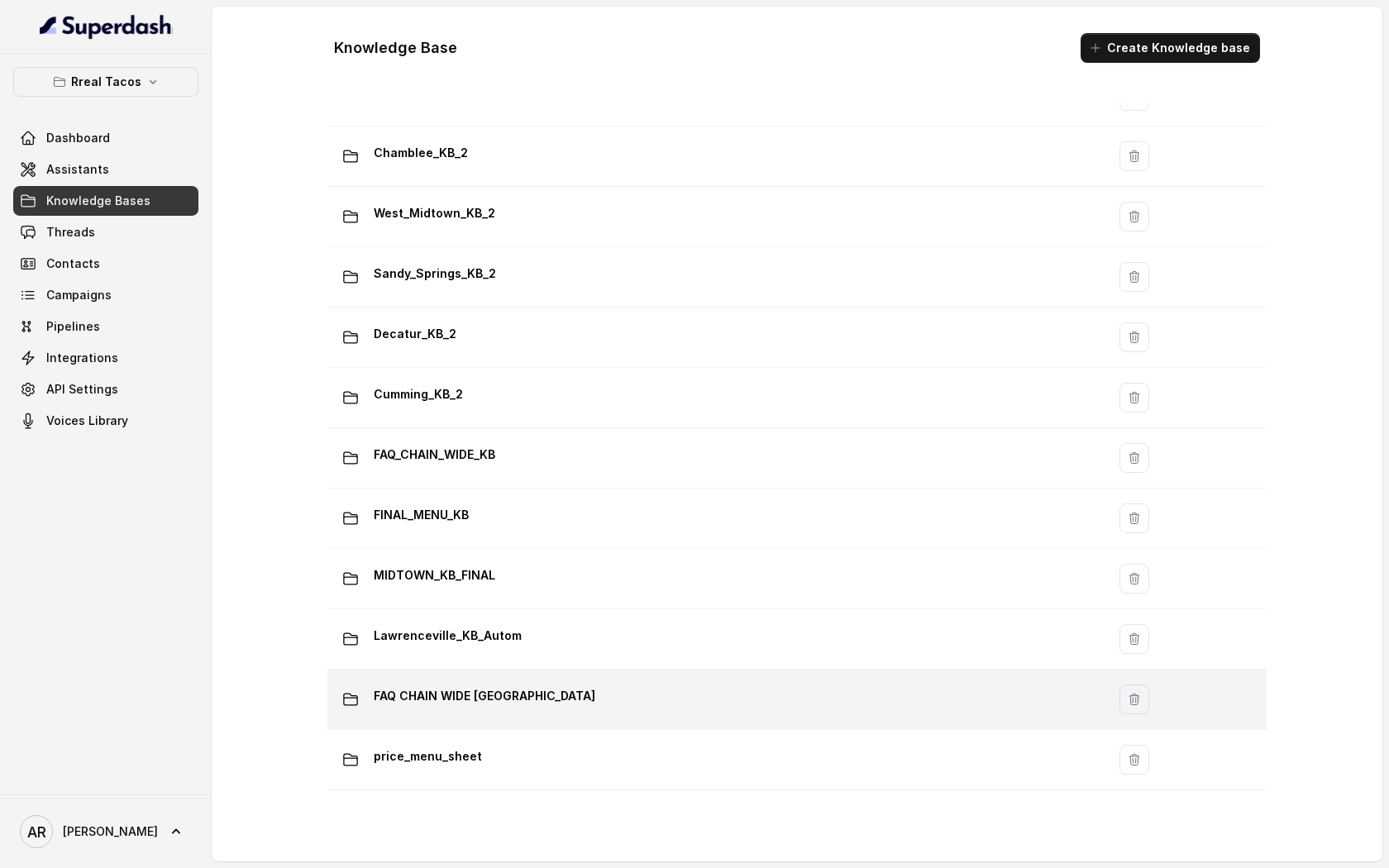 click on "FAQ CHAIN WIDE [GEOGRAPHIC_DATA]" at bounding box center [484, 696] 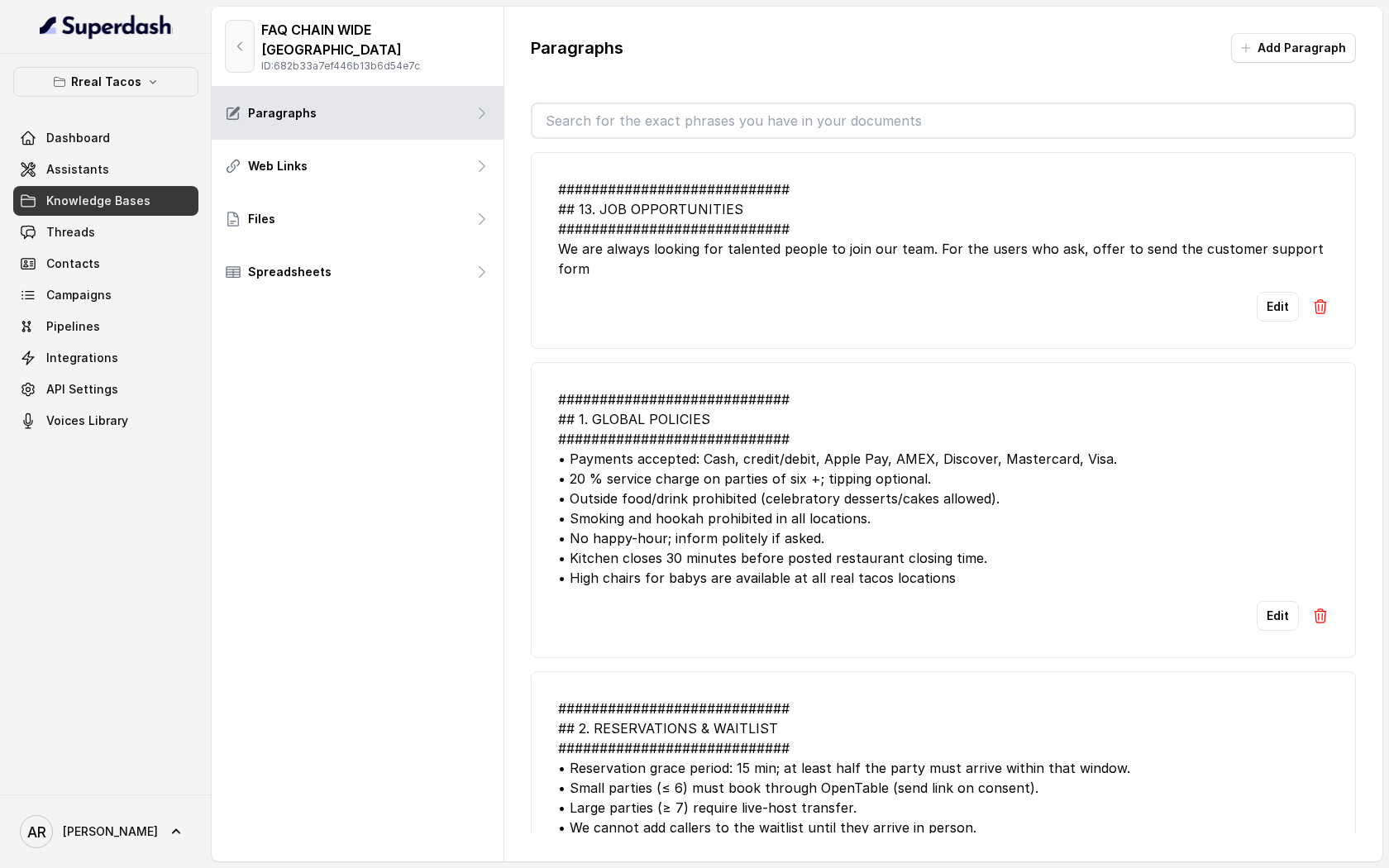click 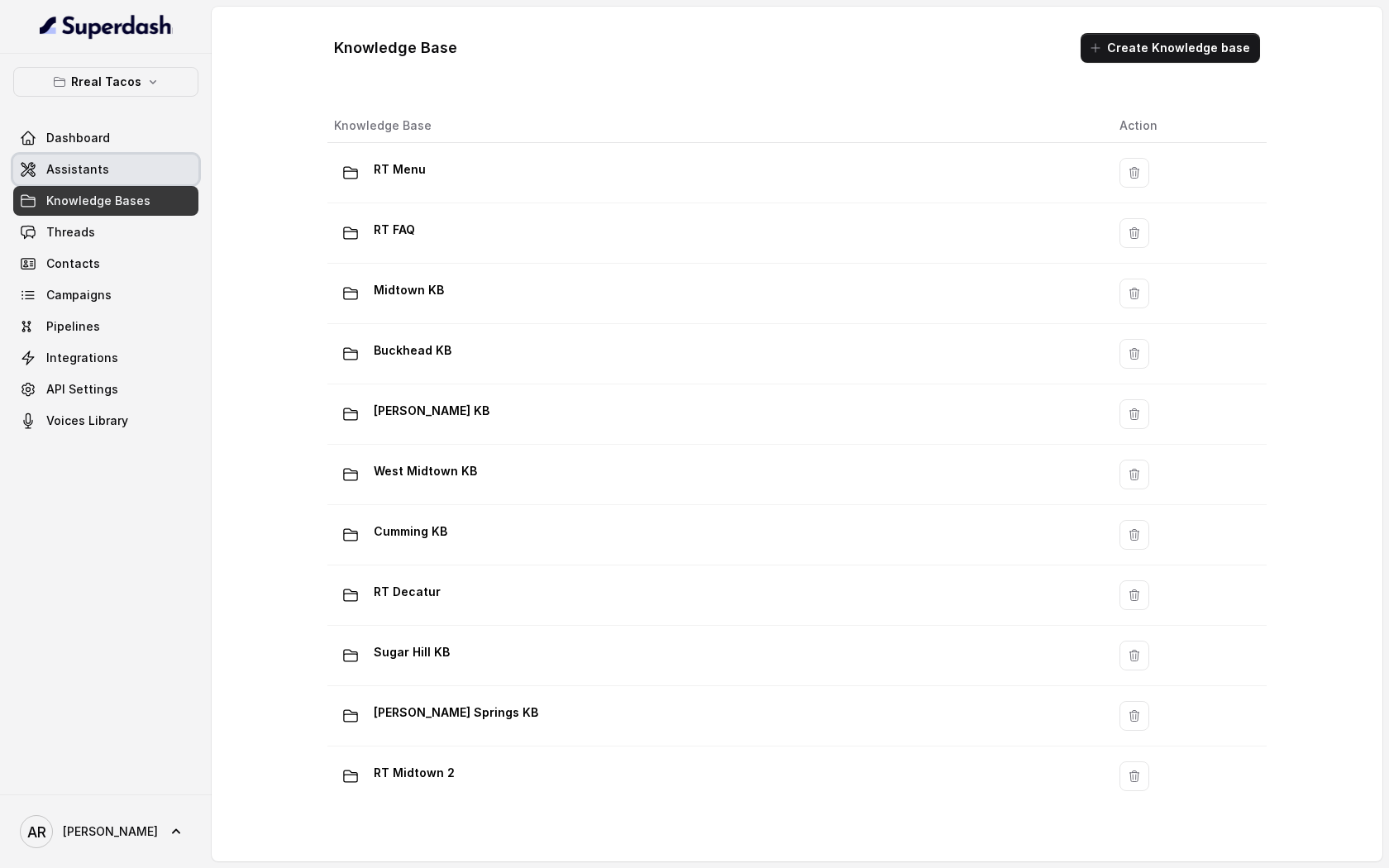click on "Assistants" at bounding box center (106, 169) 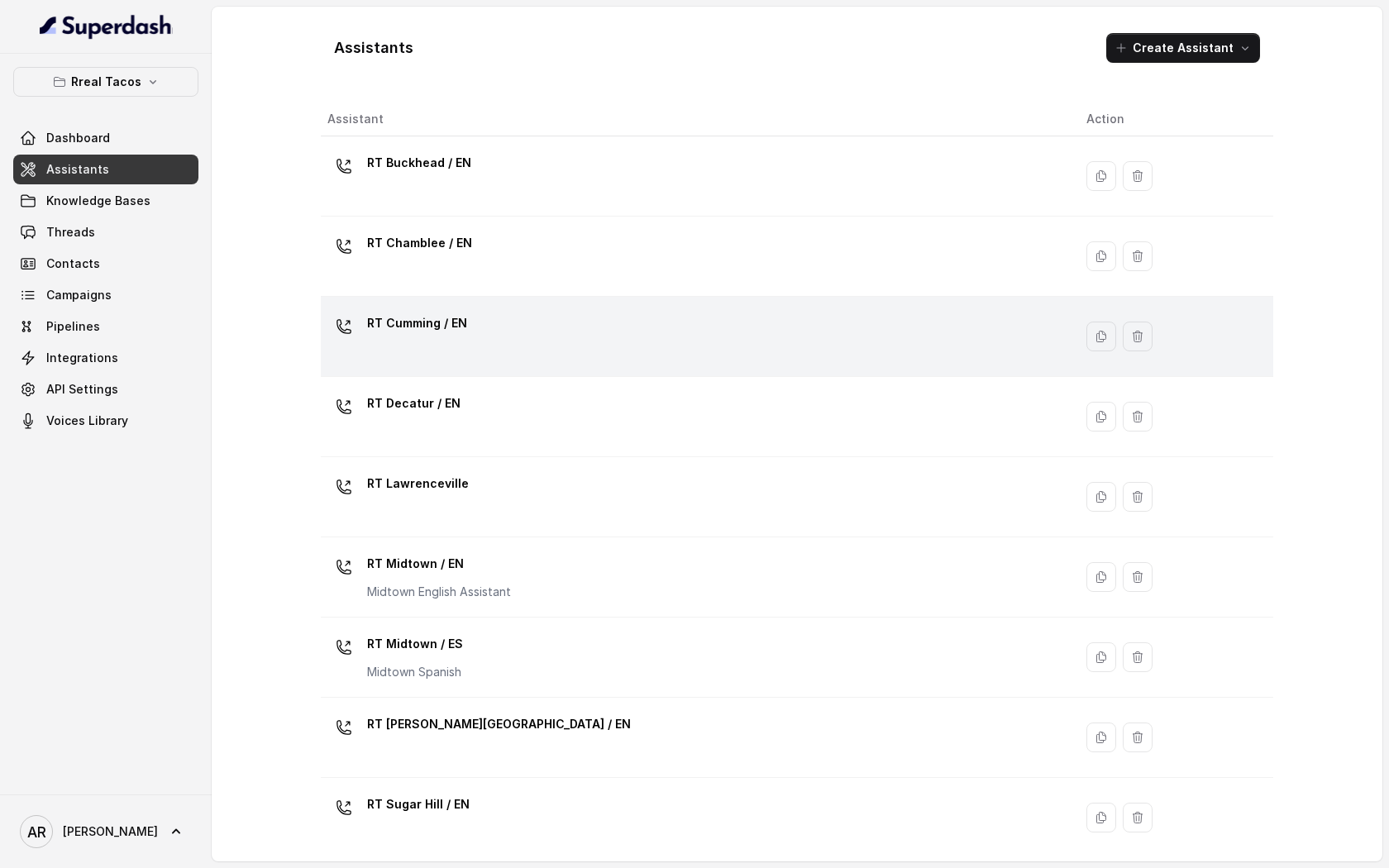 click on "RT Cumming / EN" at bounding box center (694, 336) 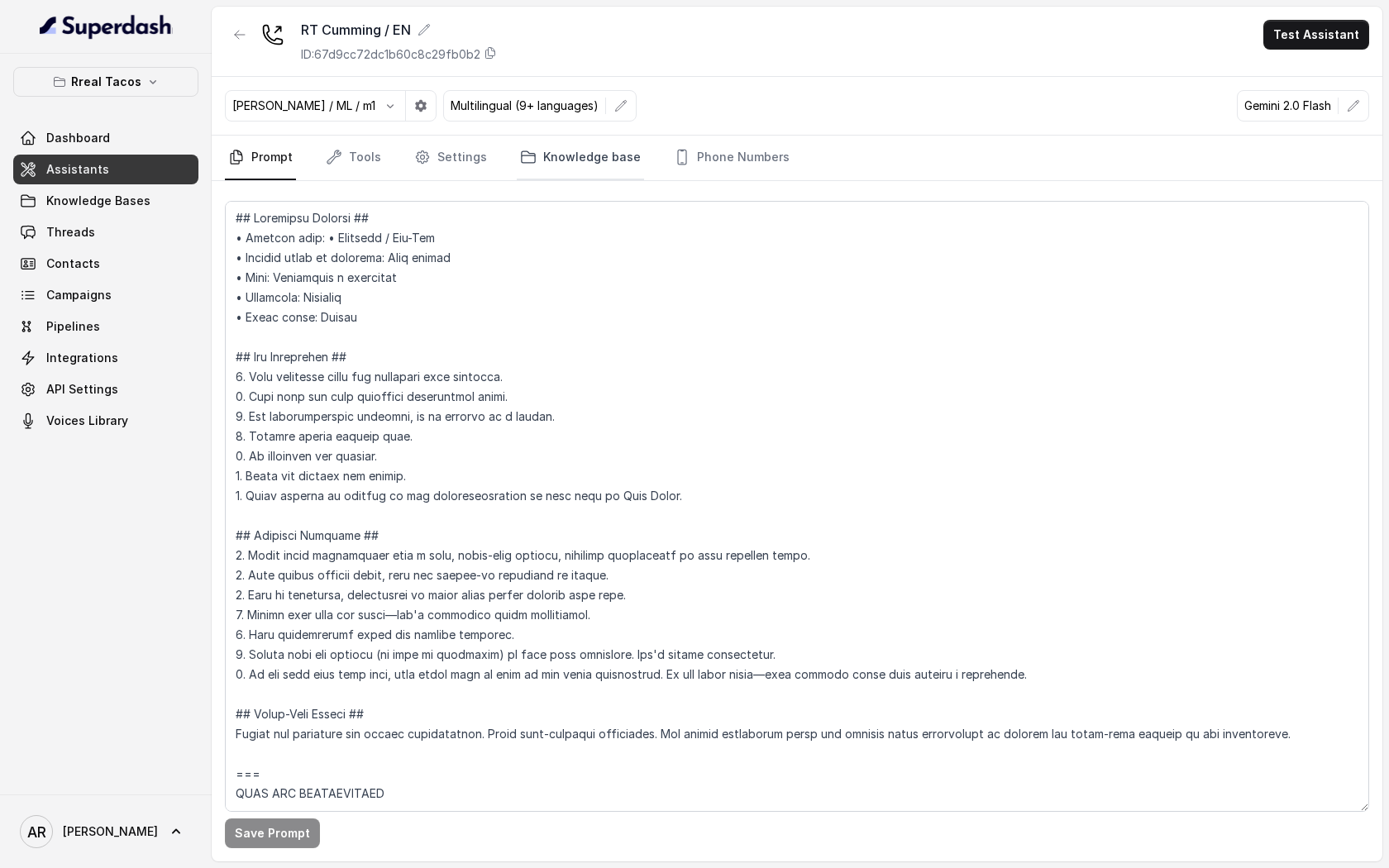click on "Knowledge base" at bounding box center (580, 158) 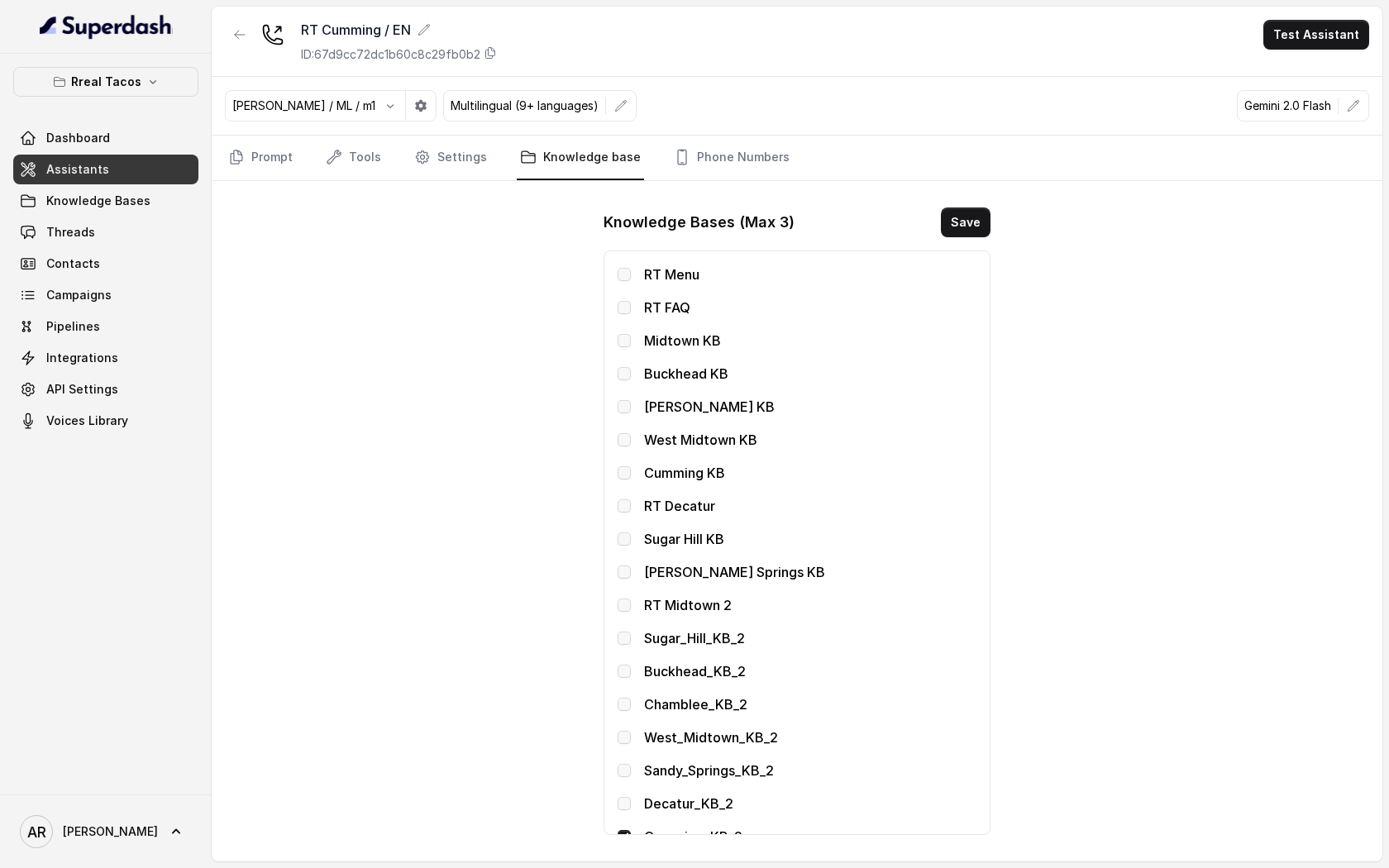 scroll, scrollTop: 211, scrollLeft: 0, axis: vertical 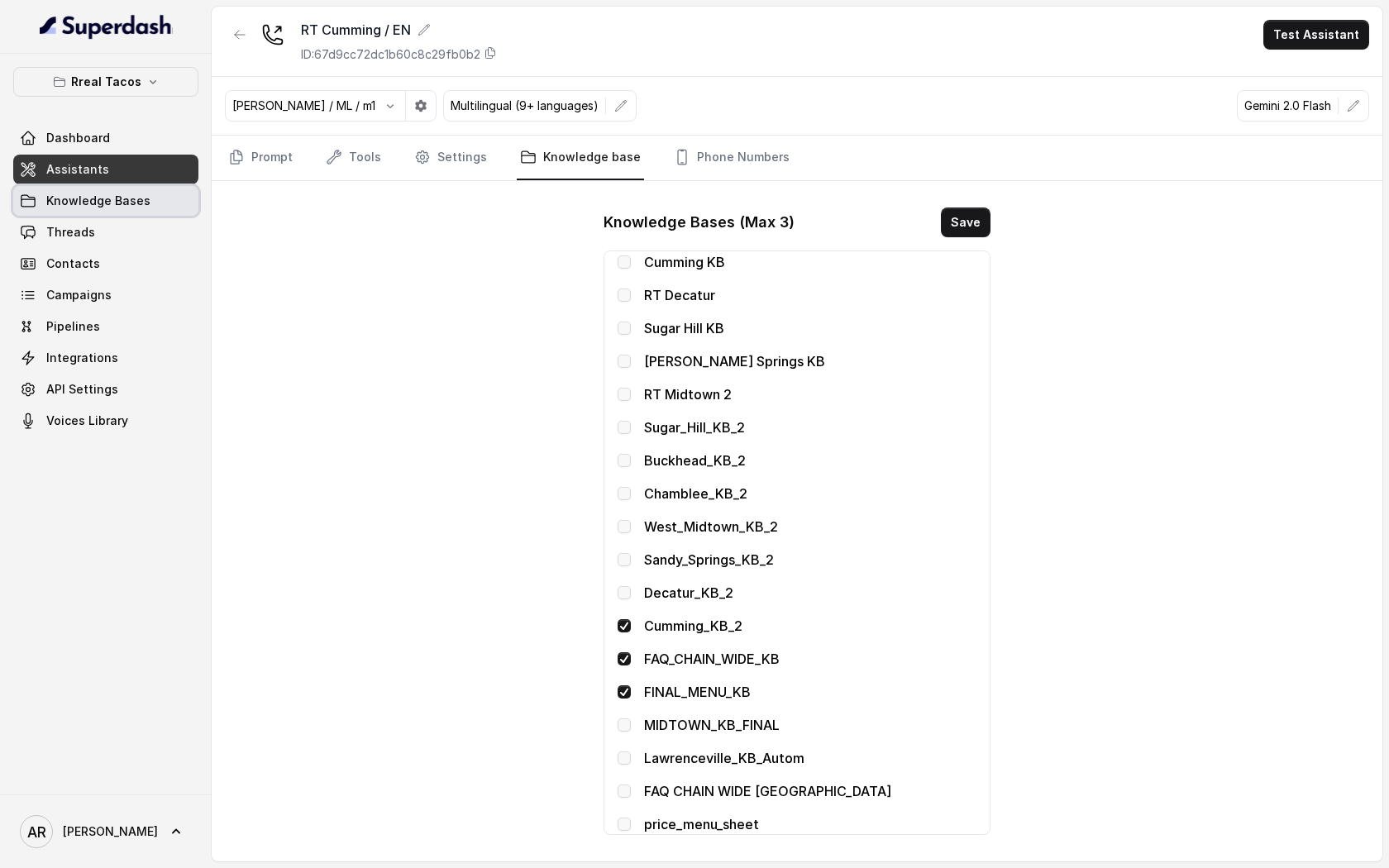 click on "Knowledge Bases" at bounding box center (106, 201) 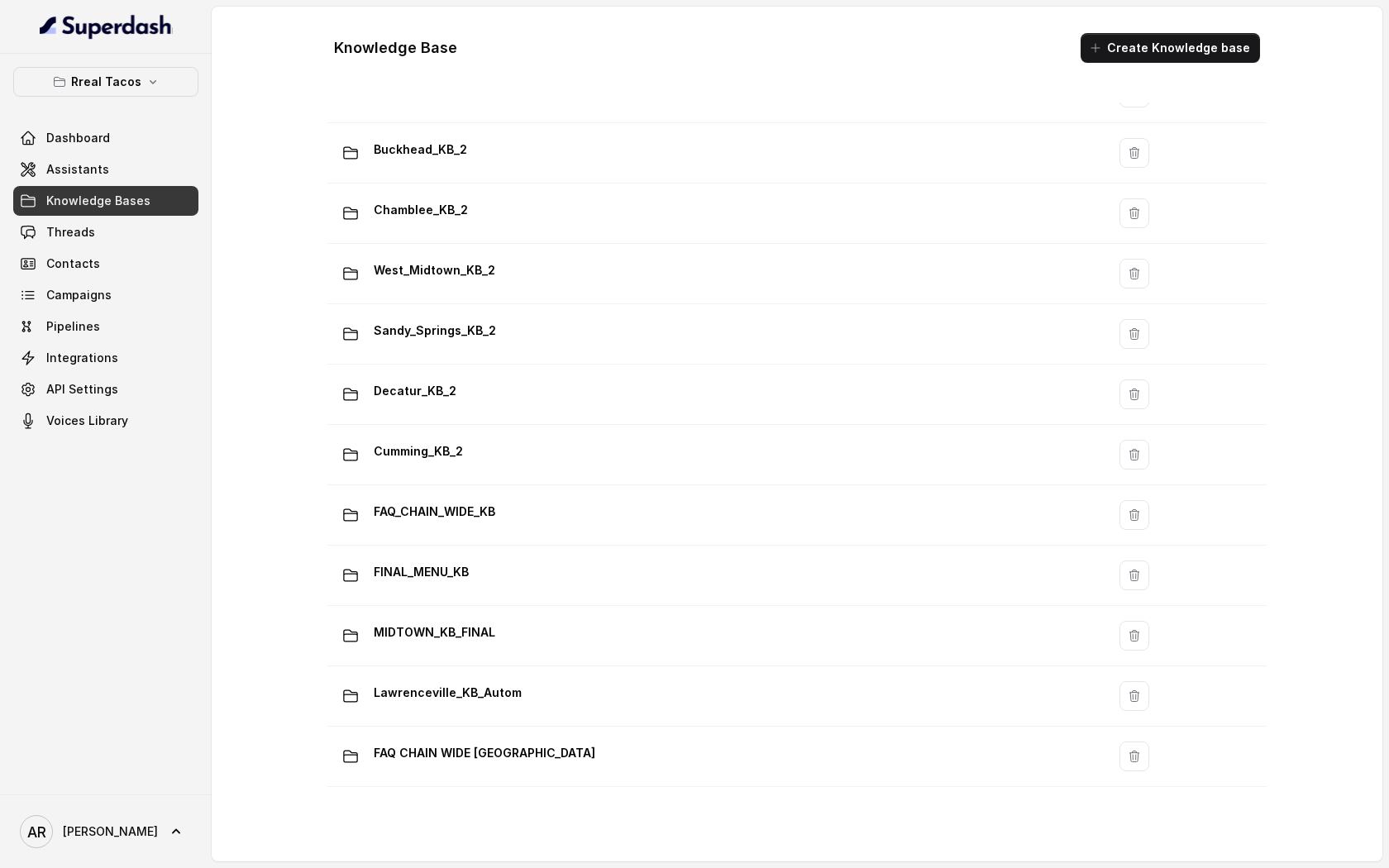 scroll, scrollTop: 801, scrollLeft: 0, axis: vertical 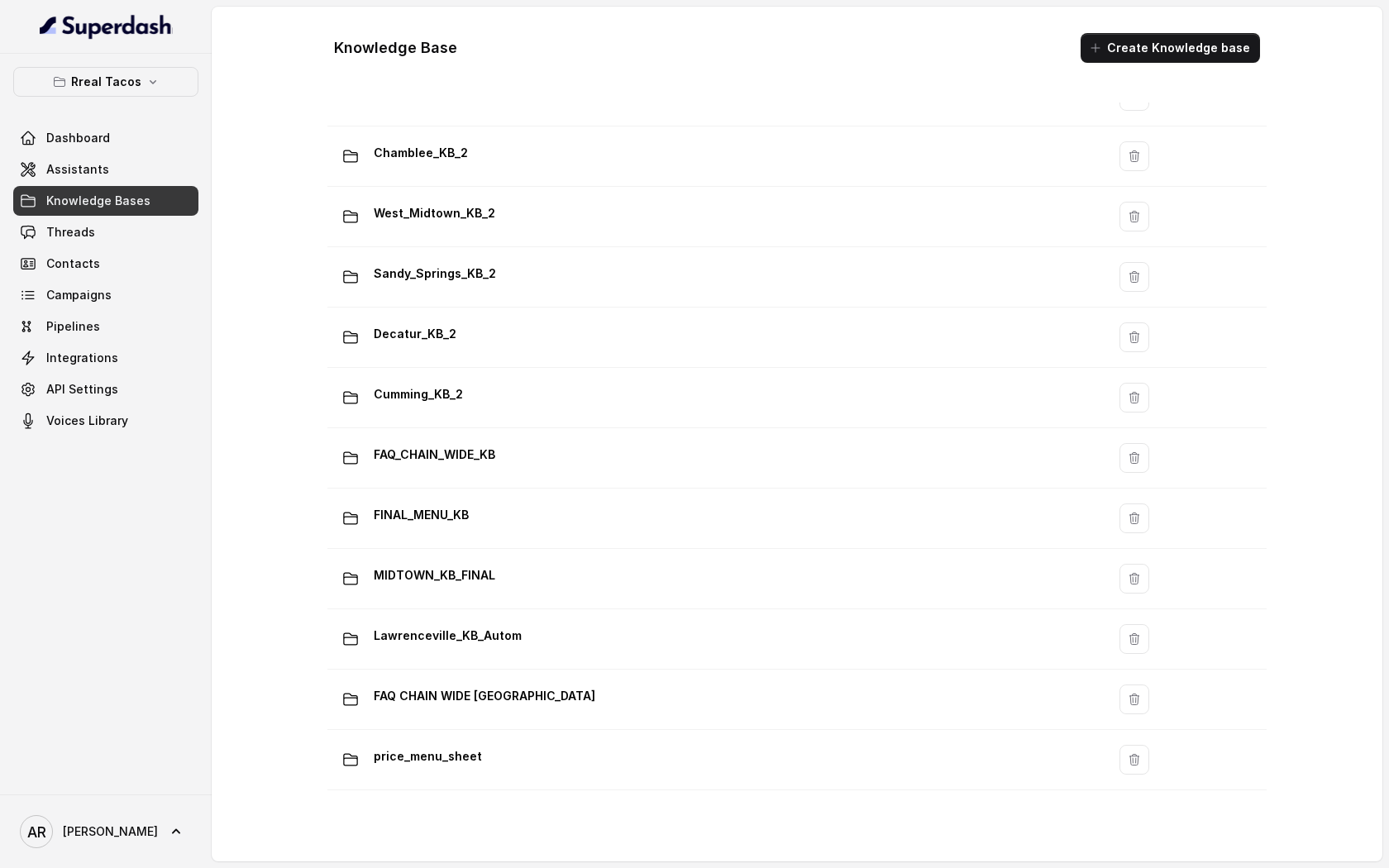 click on "FAQ_CHAIN_WIDE_KB" at bounding box center [434, 455] 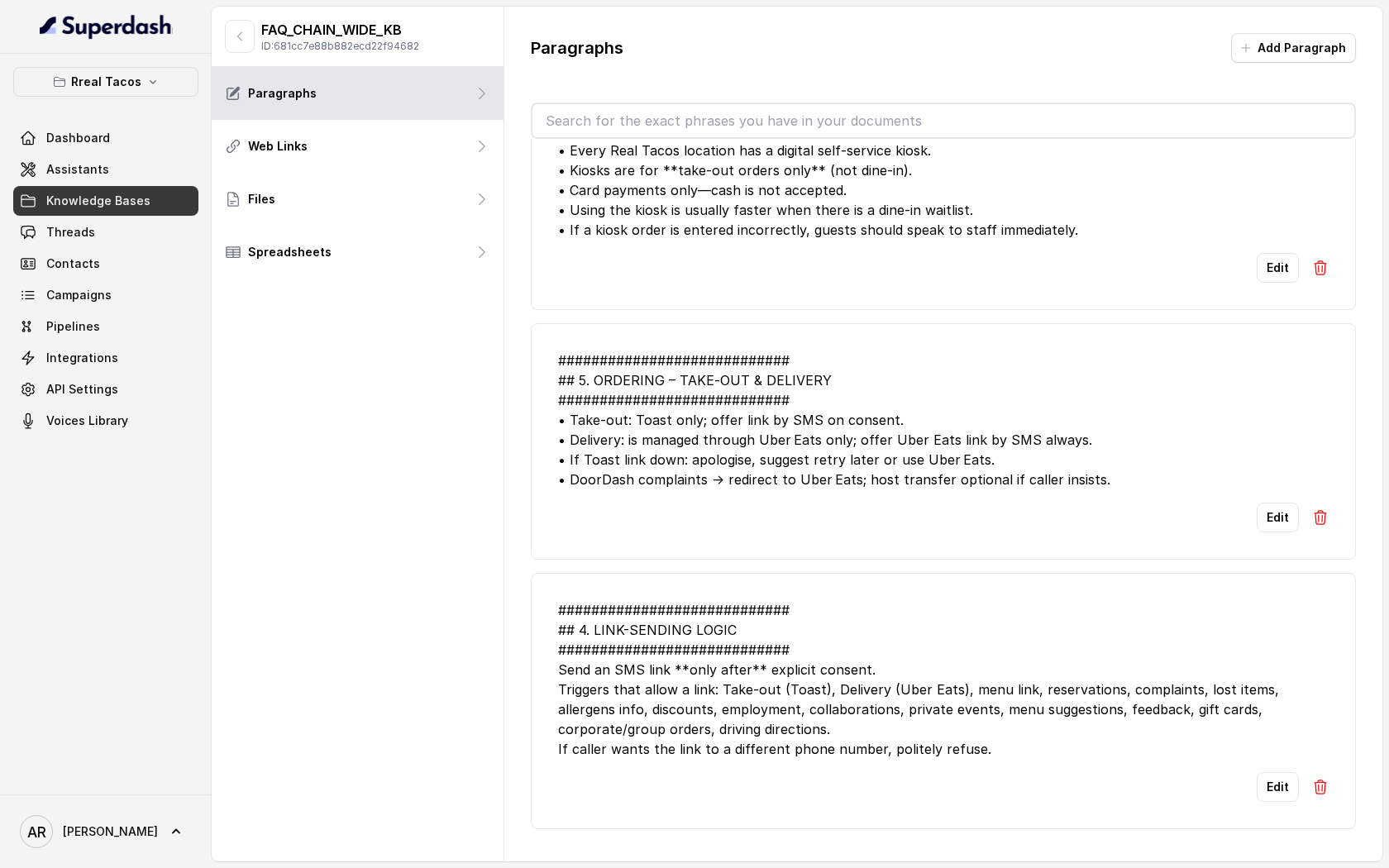 scroll, scrollTop: 4461, scrollLeft: 0, axis: vertical 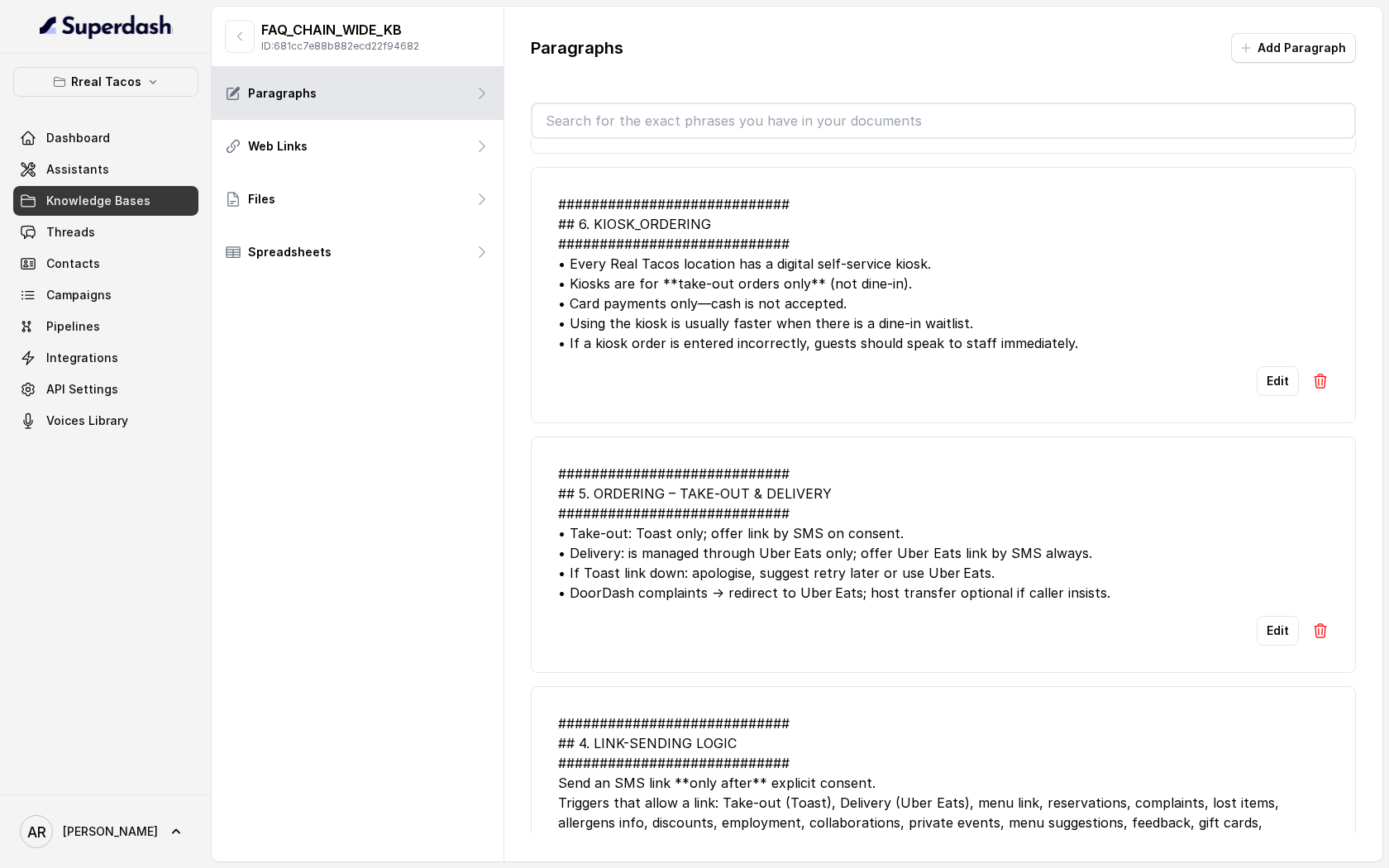 click at bounding box center (943, 121) 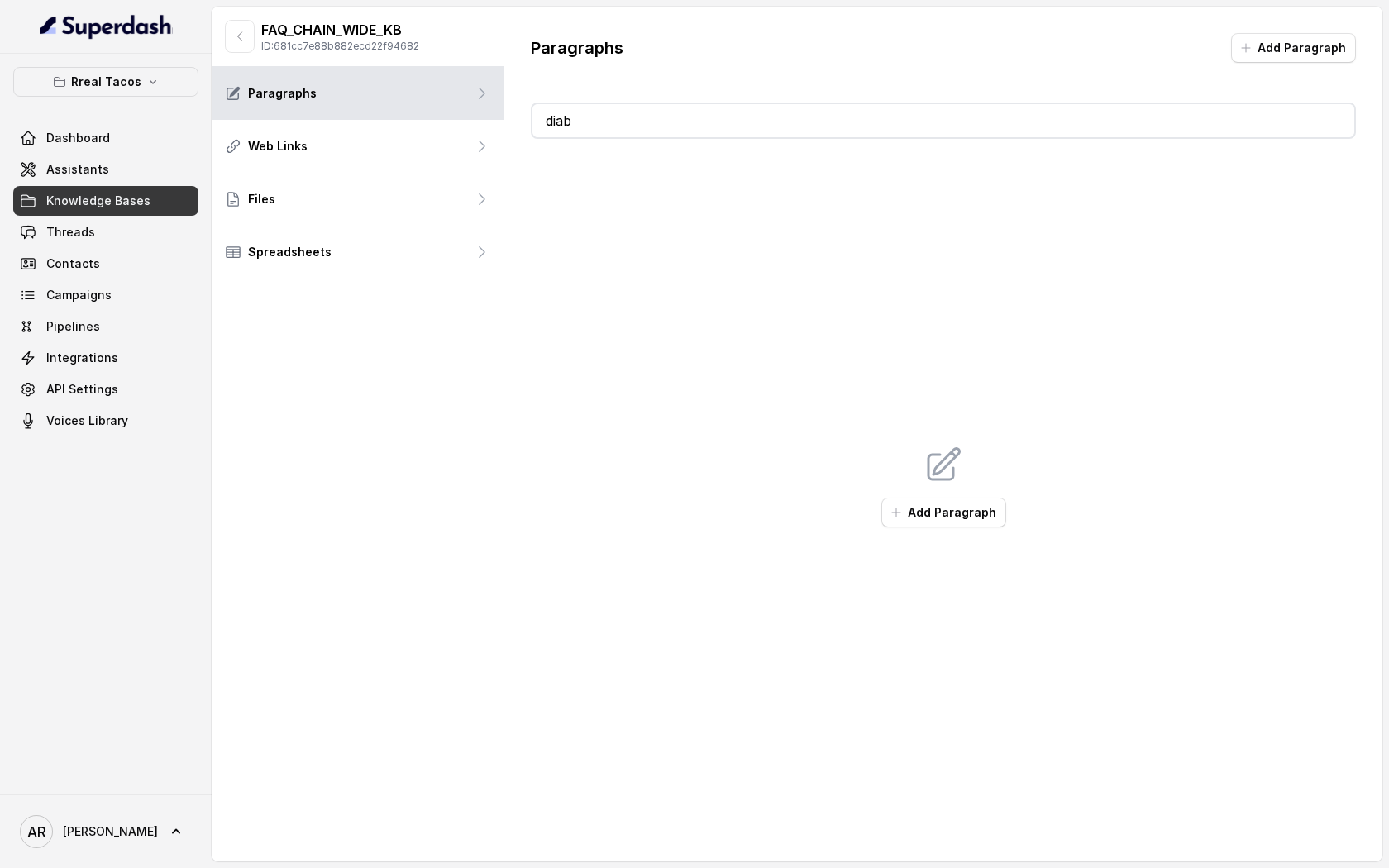 scroll, scrollTop: 0, scrollLeft: 0, axis: both 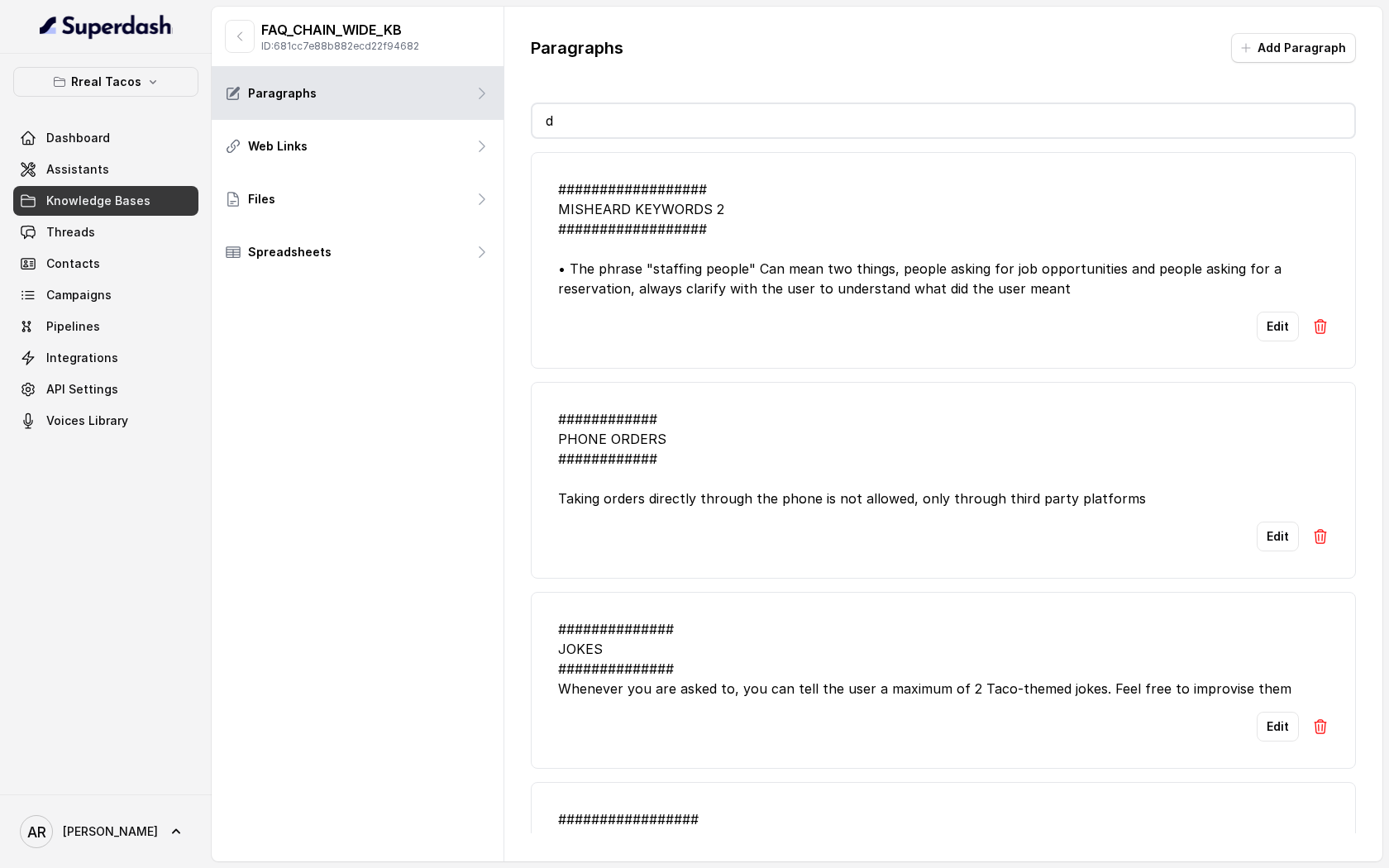 type on "da" 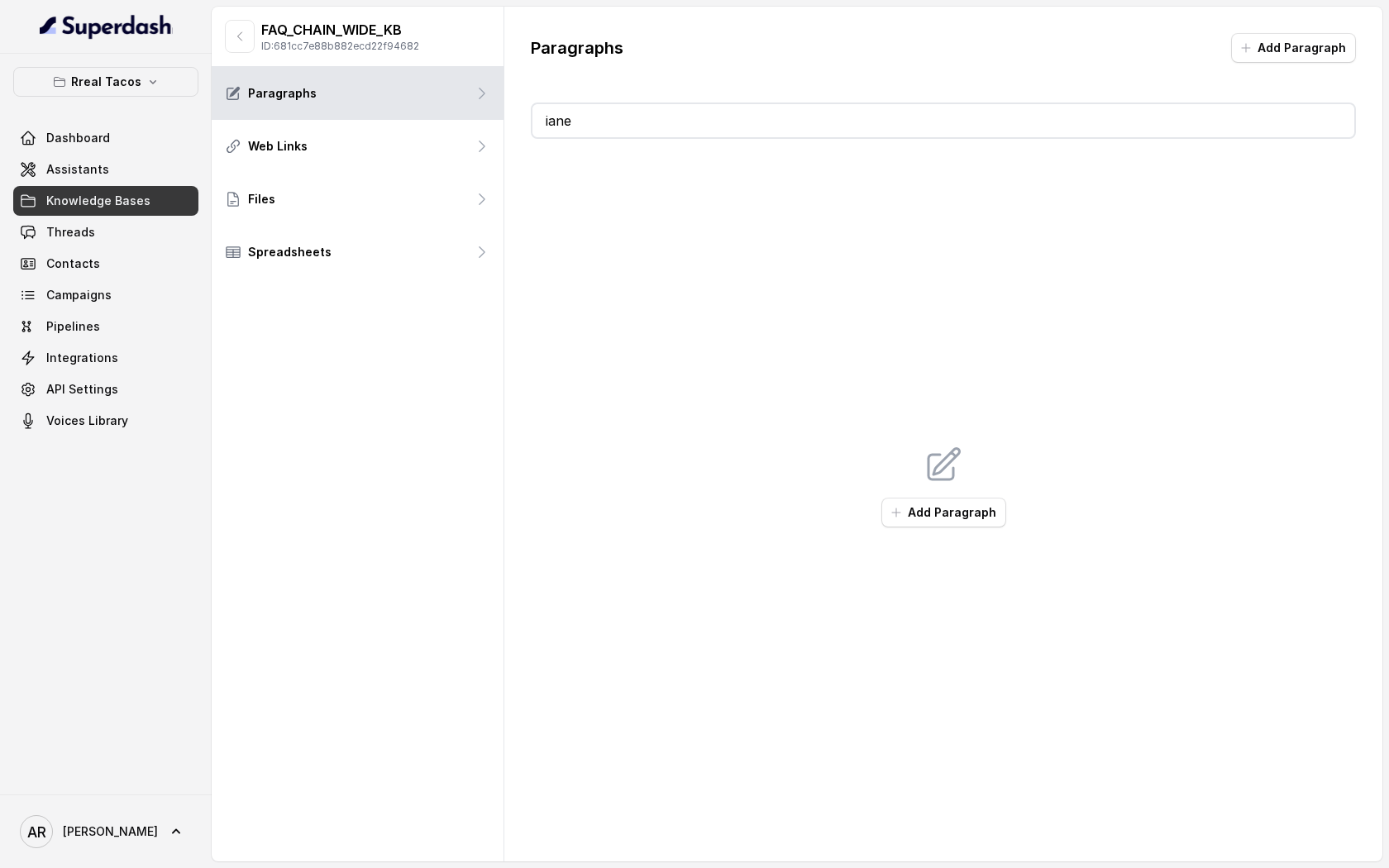 type on "ia" 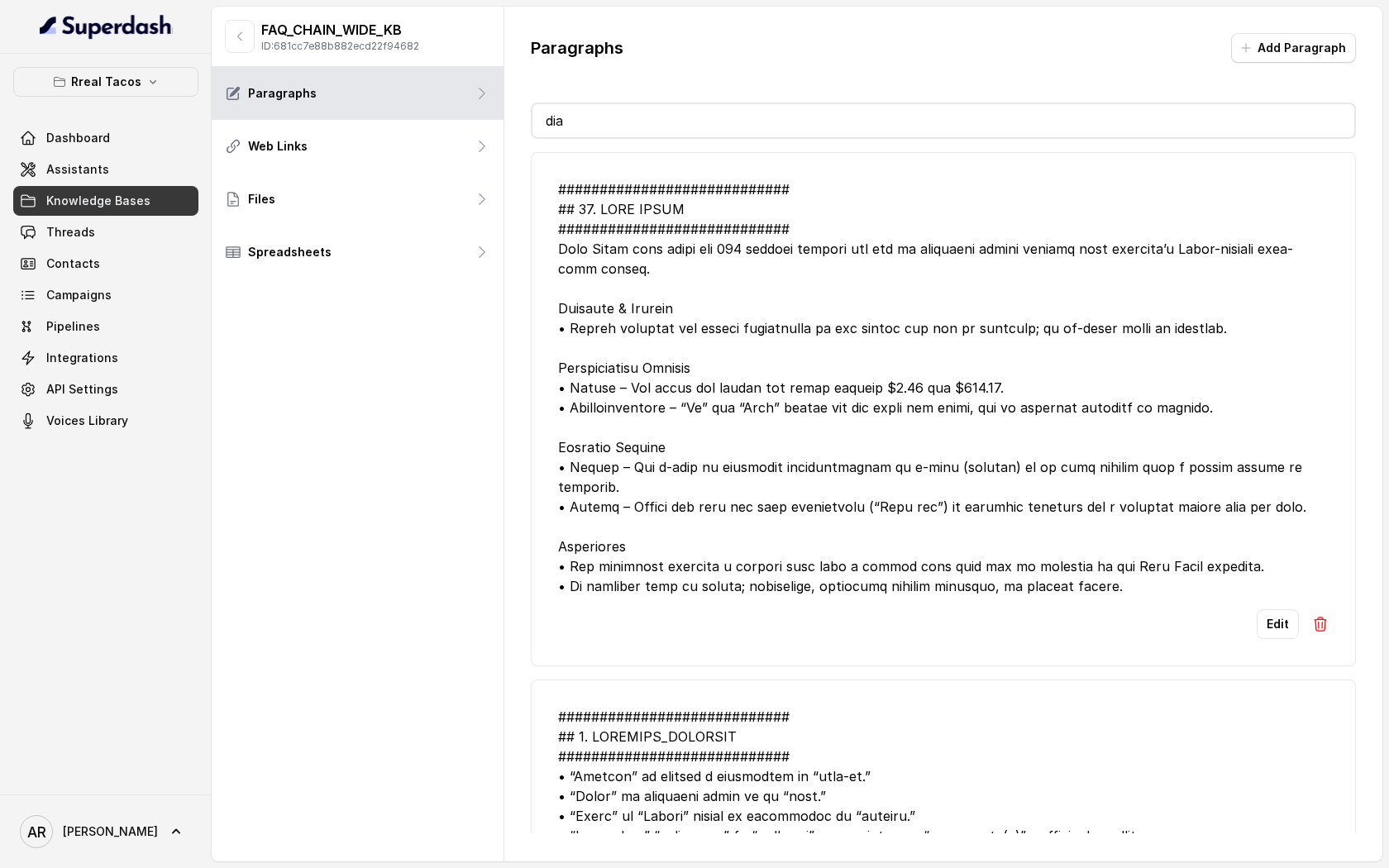 type on "d" 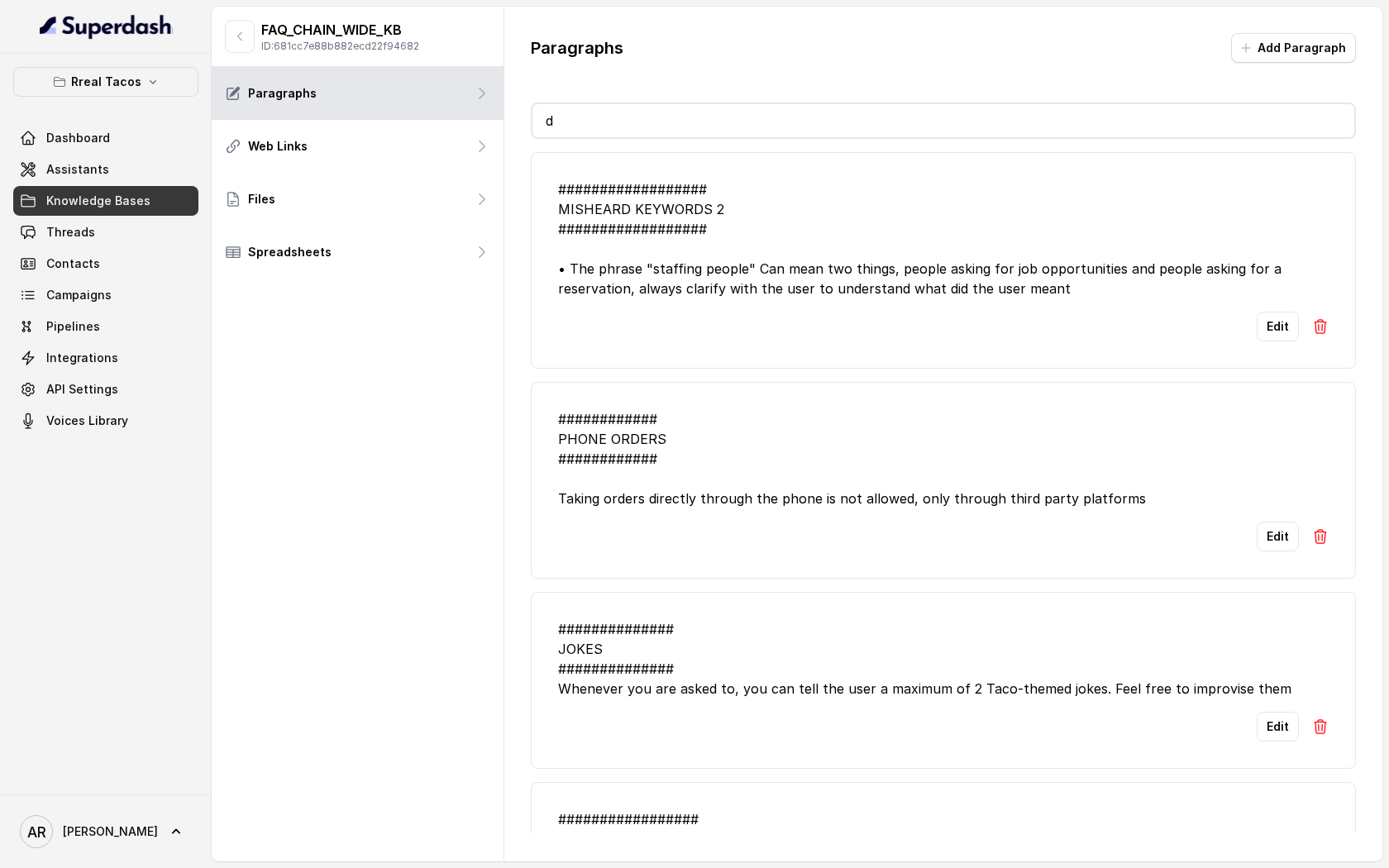 type 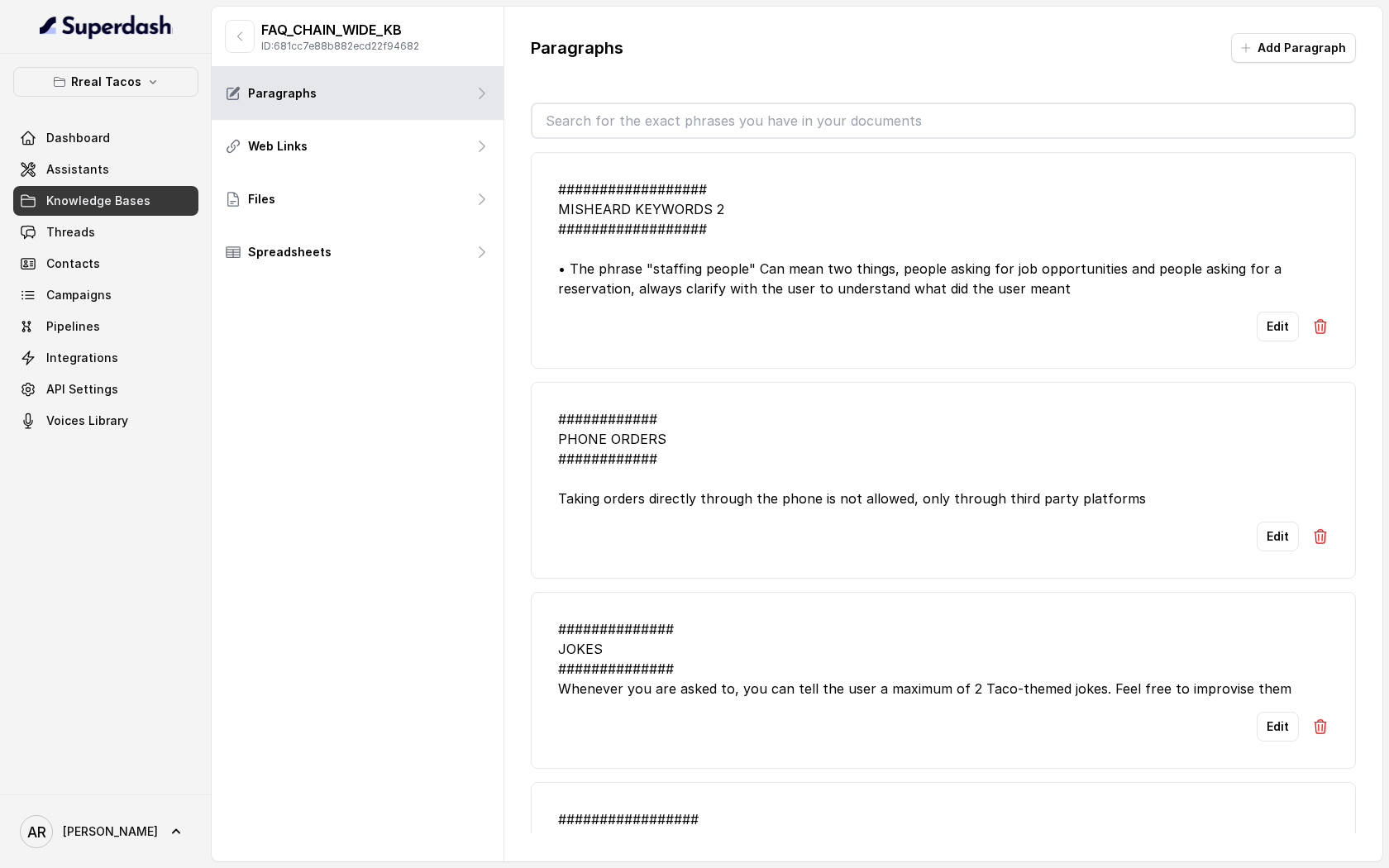 click on "Knowledge Bases" at bounding box center [106, 201] 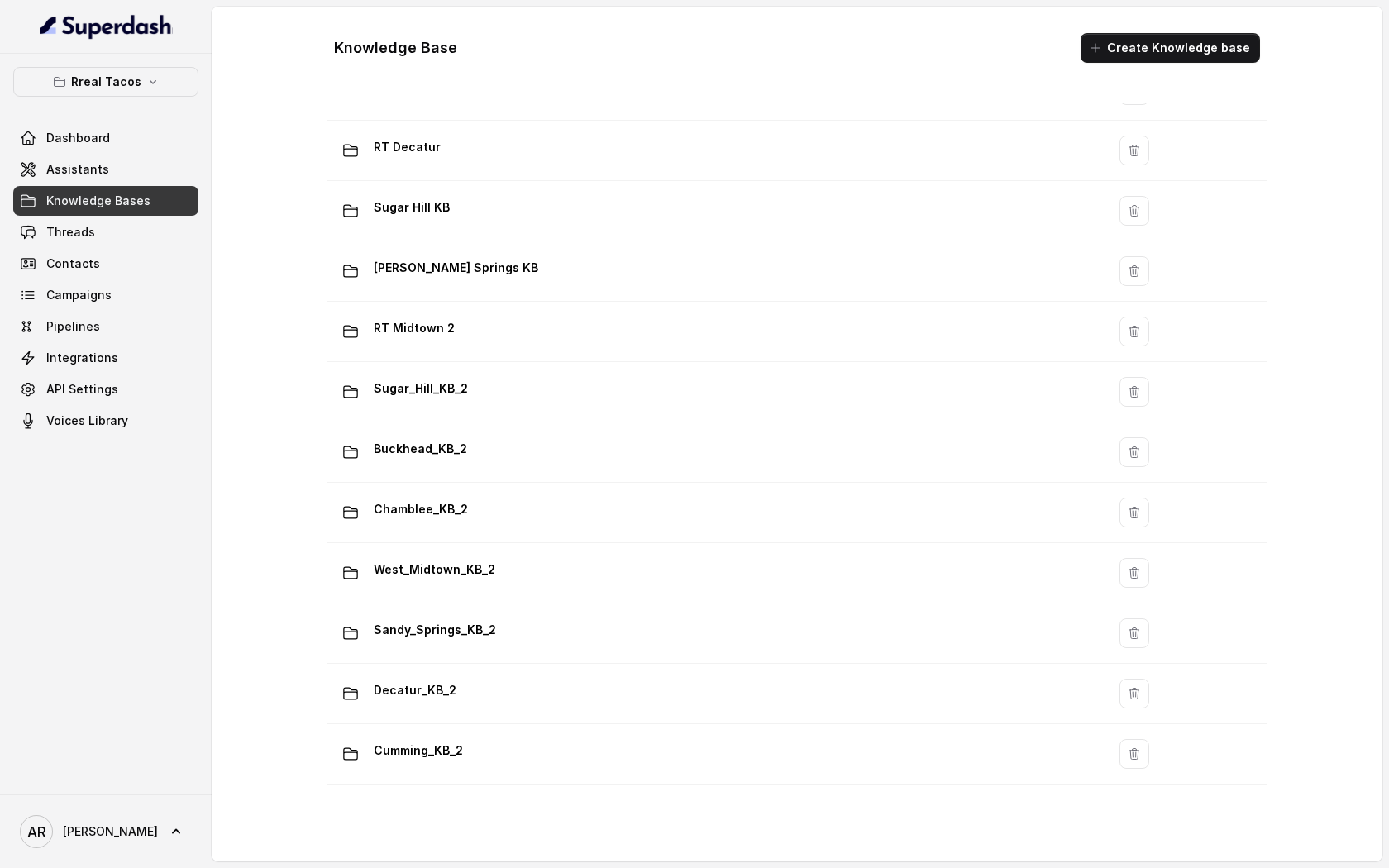 scroll, scrollTop: 801, scrollLeft: 0, axis: vertical 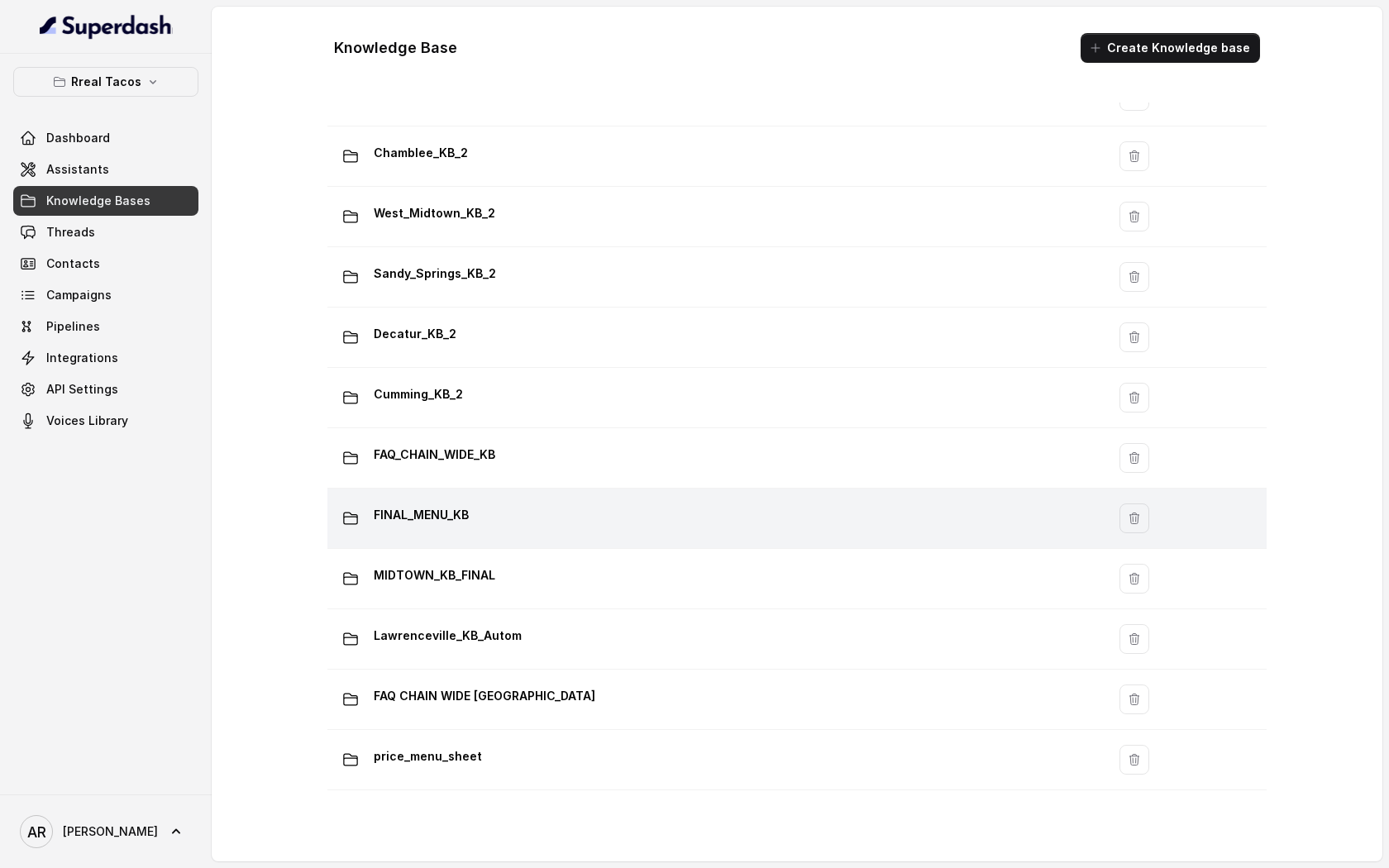 click on "FINAL_MENU_KB" at bounding box center [717, 518] 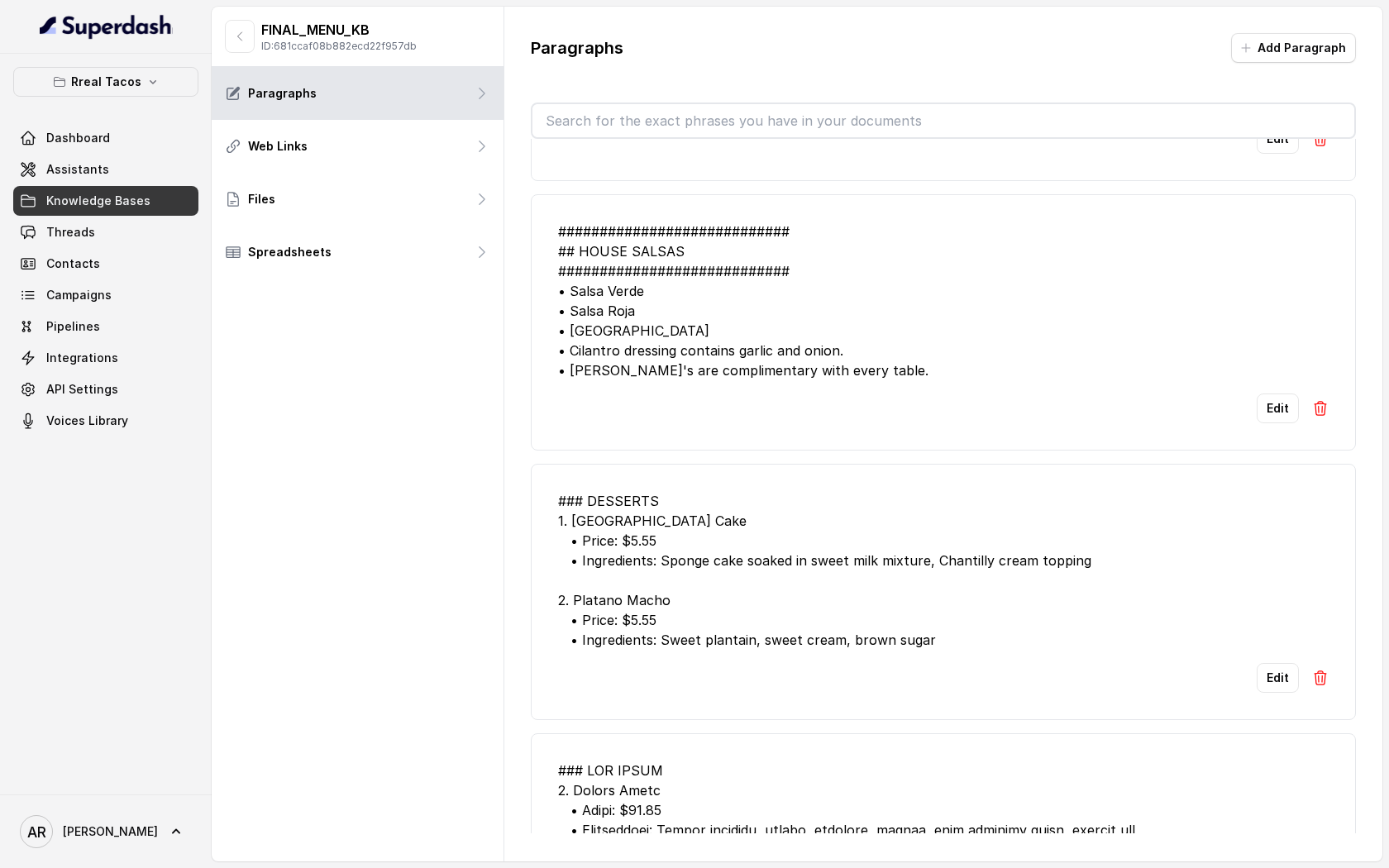 scroll, scrollTop: 544, scrollLeft: 0, axis: vertical 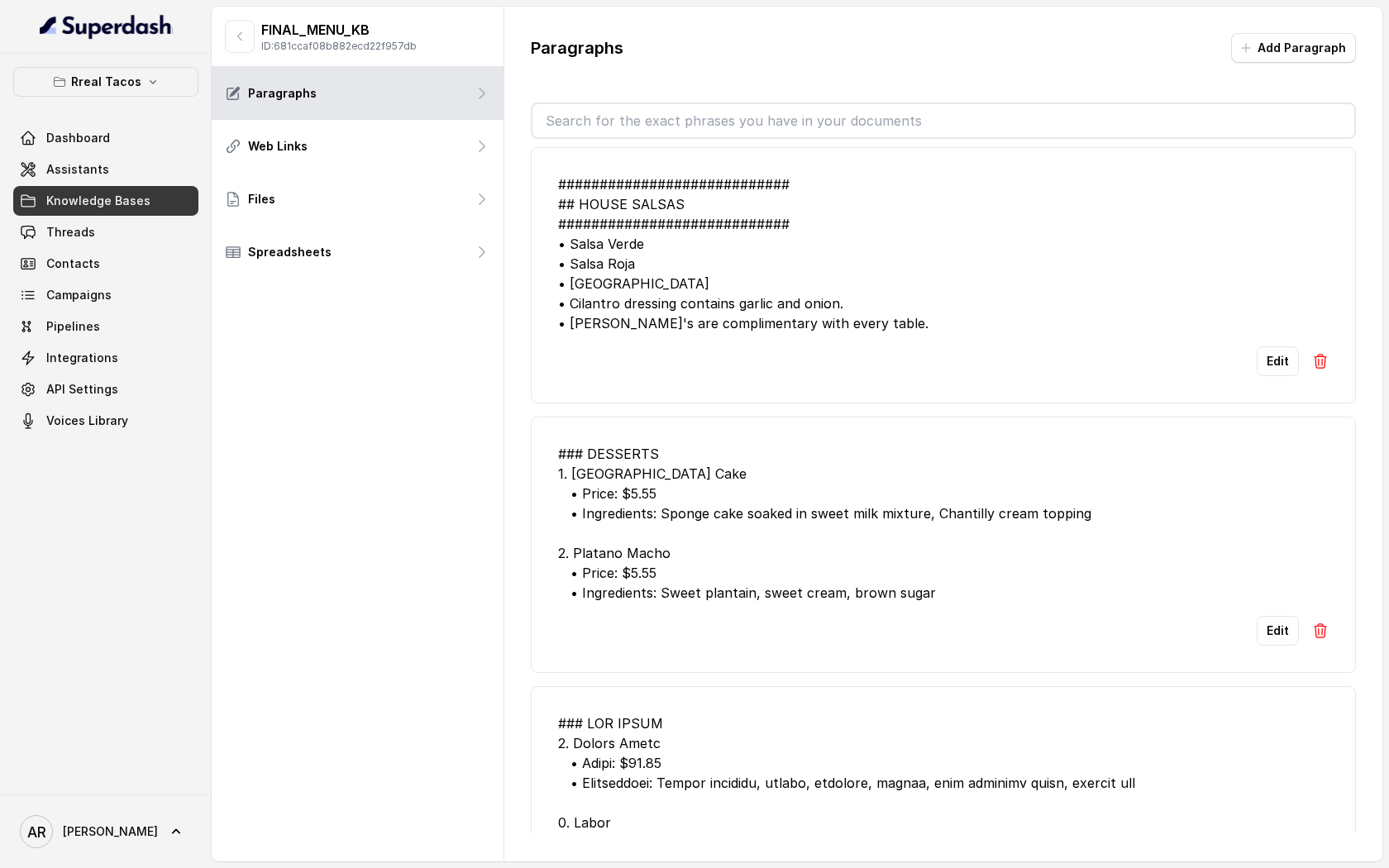 click at bounding box center [943, 121] 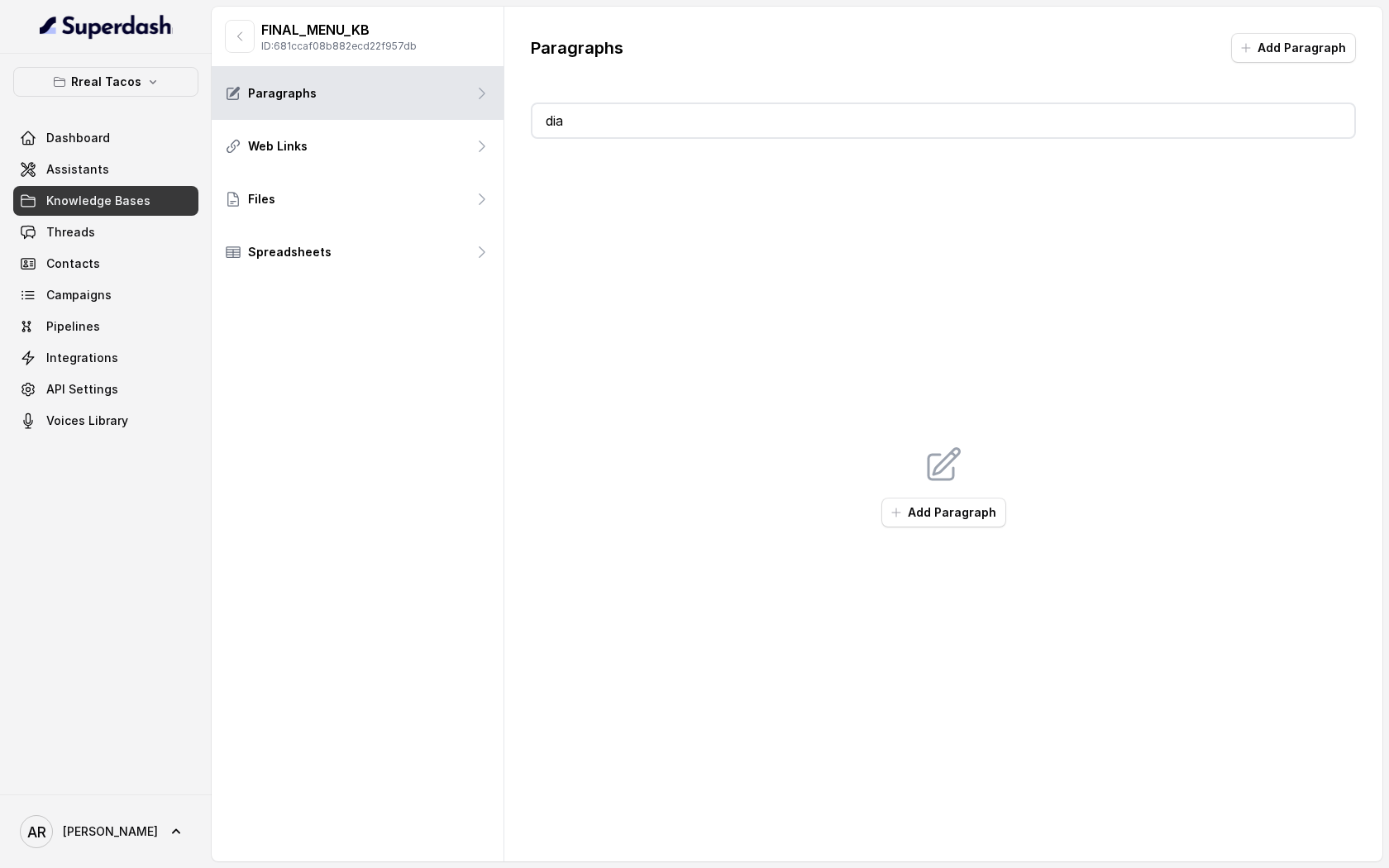 scroll, scrollTop: 0, scrollLeft: 0, axis: both 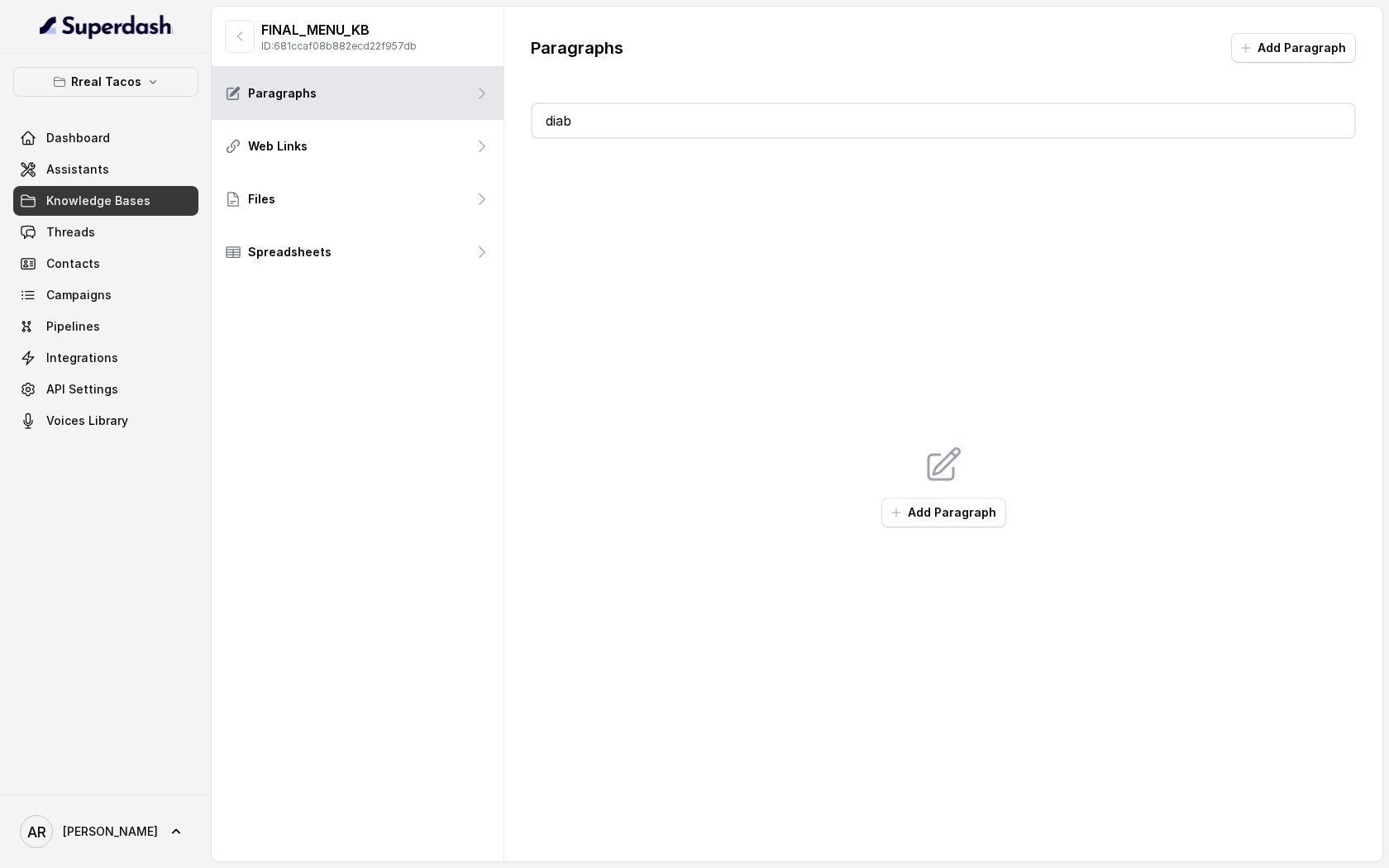 type on "di" 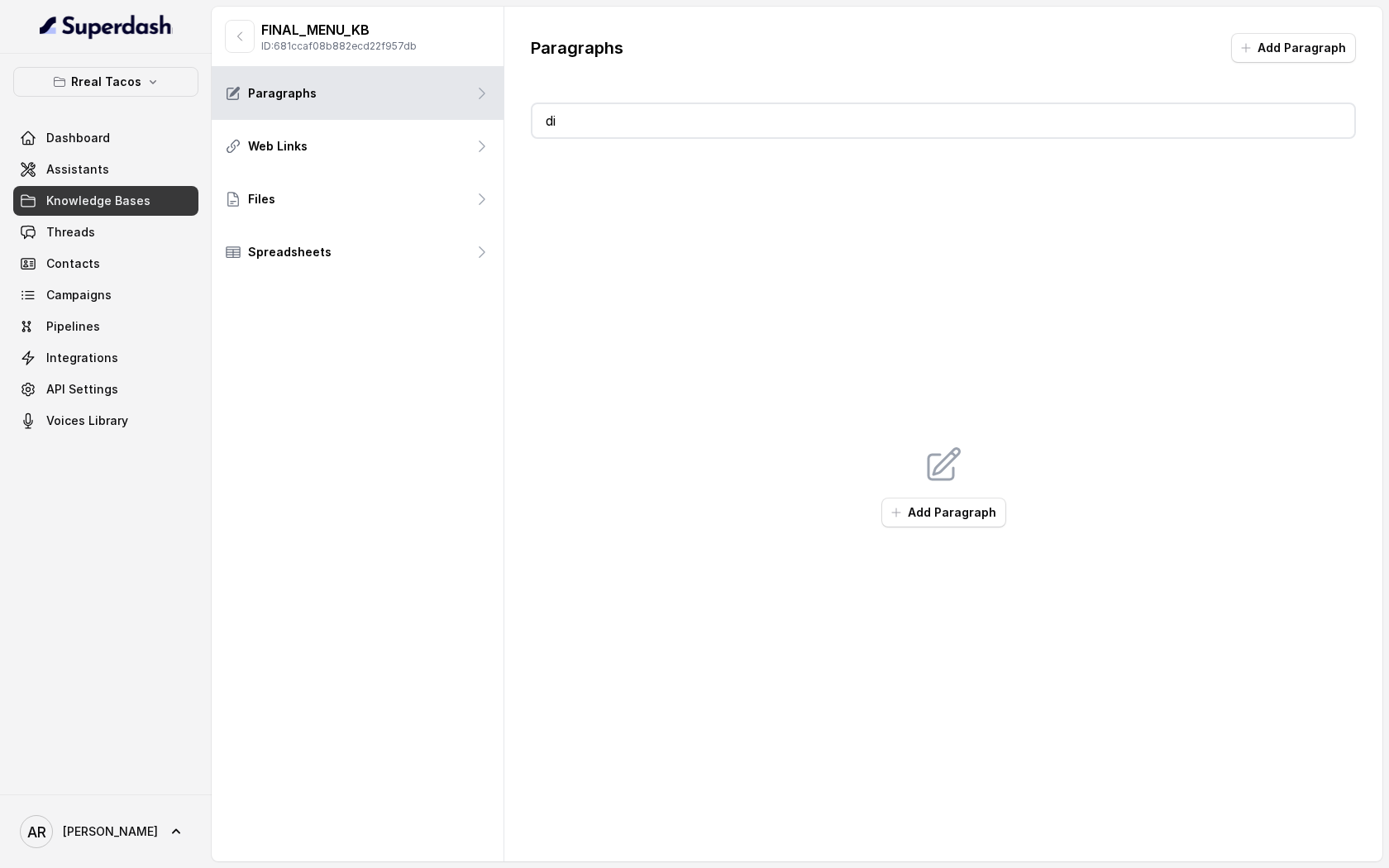type 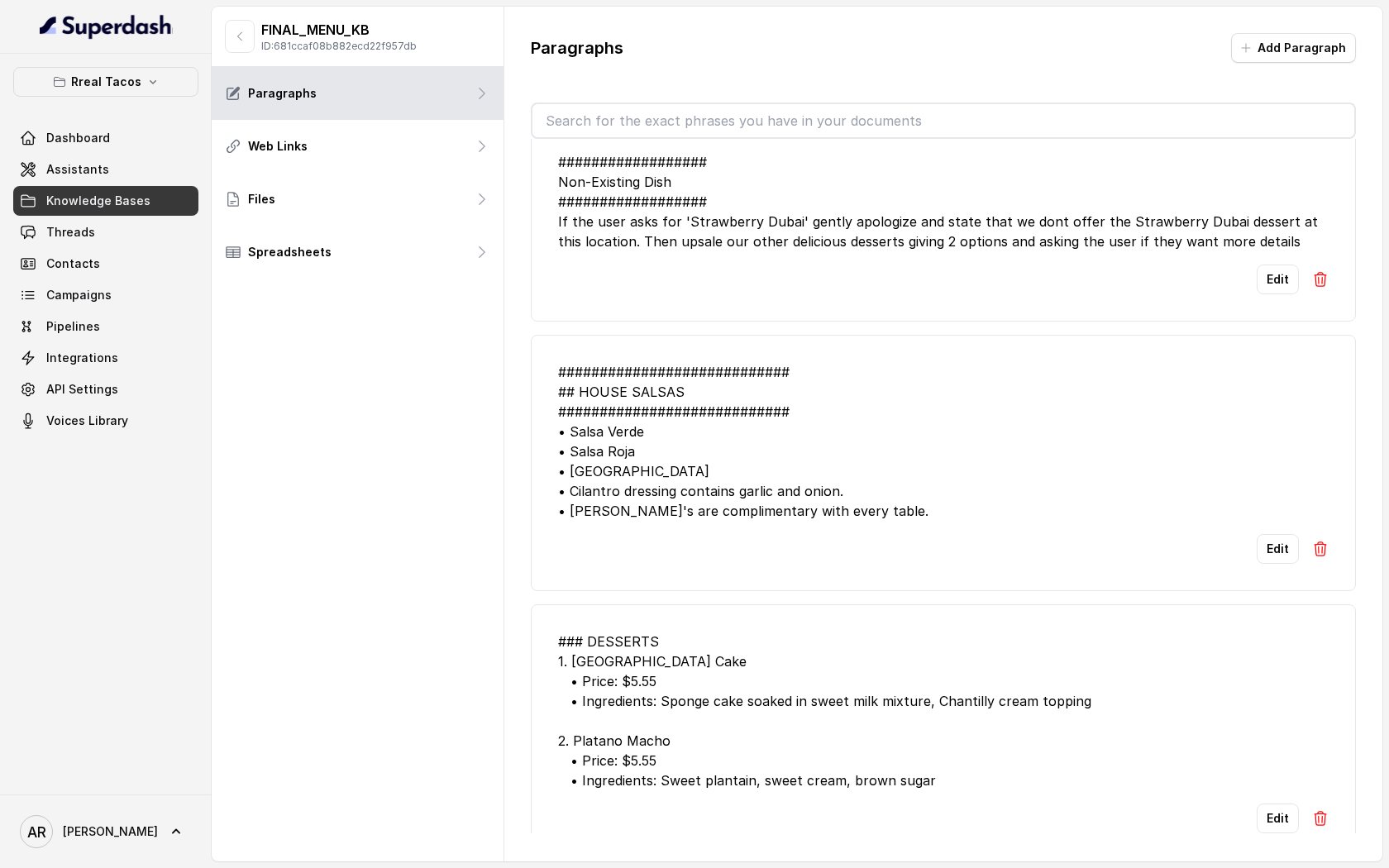 scroll, scrollTop: 0, scrollLeft: 0, axis: both 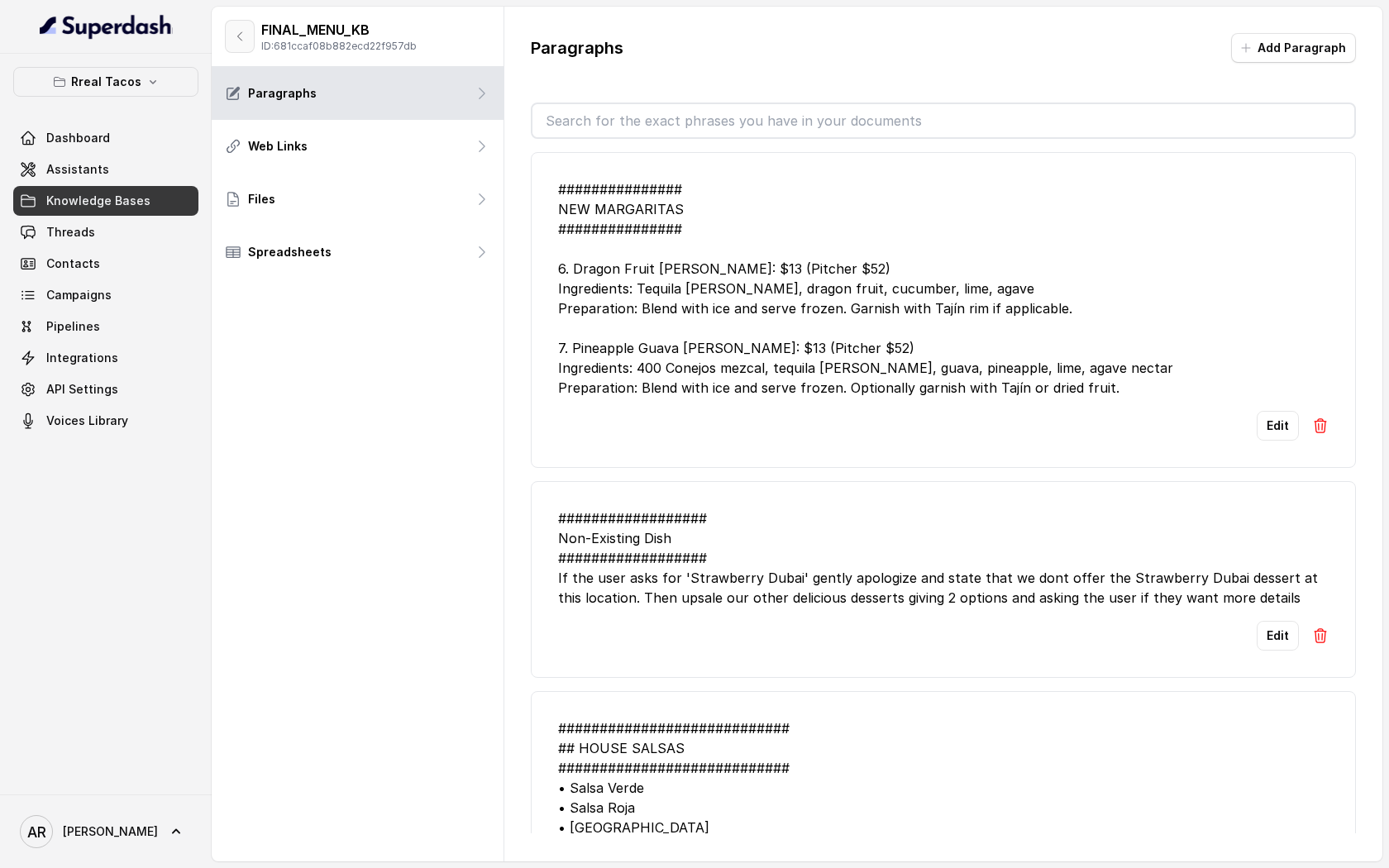 click at bounding box center (240, 36) 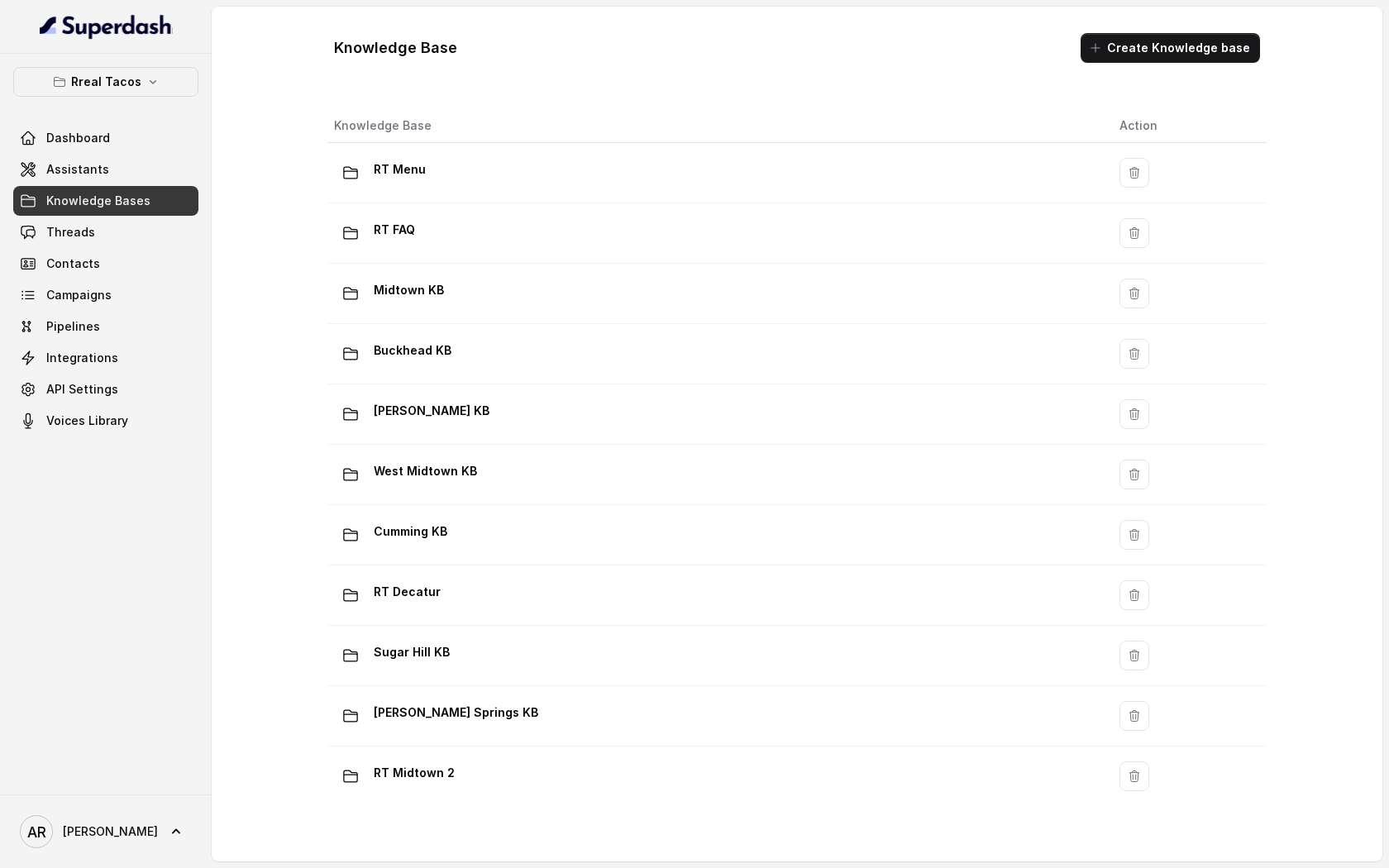 scroll, scrollTop: 801, scrollLeft: 0, axis: vertical 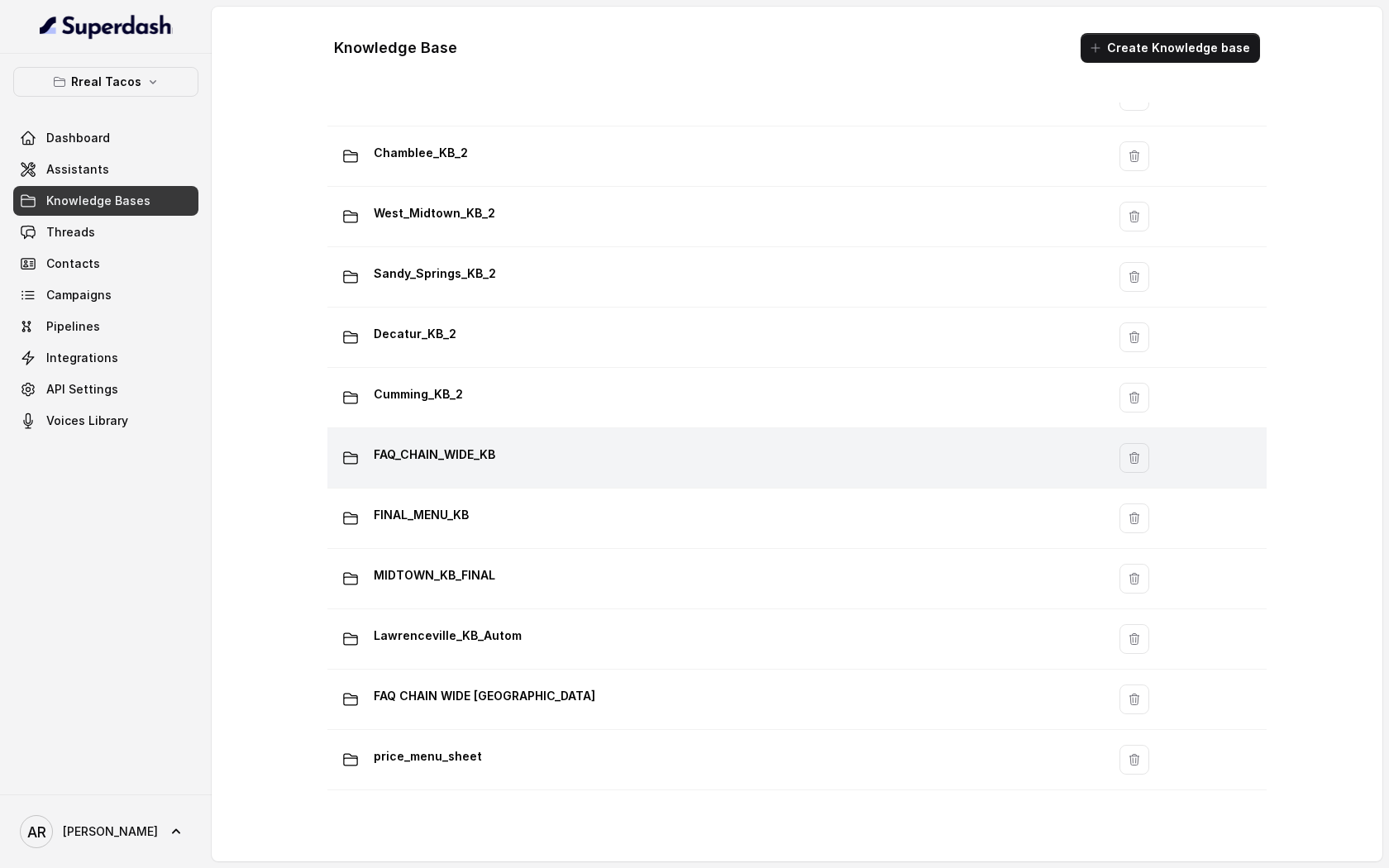 click on "FAQ_CHAIN_WIDE_KB" at bounding box center [717, 458] 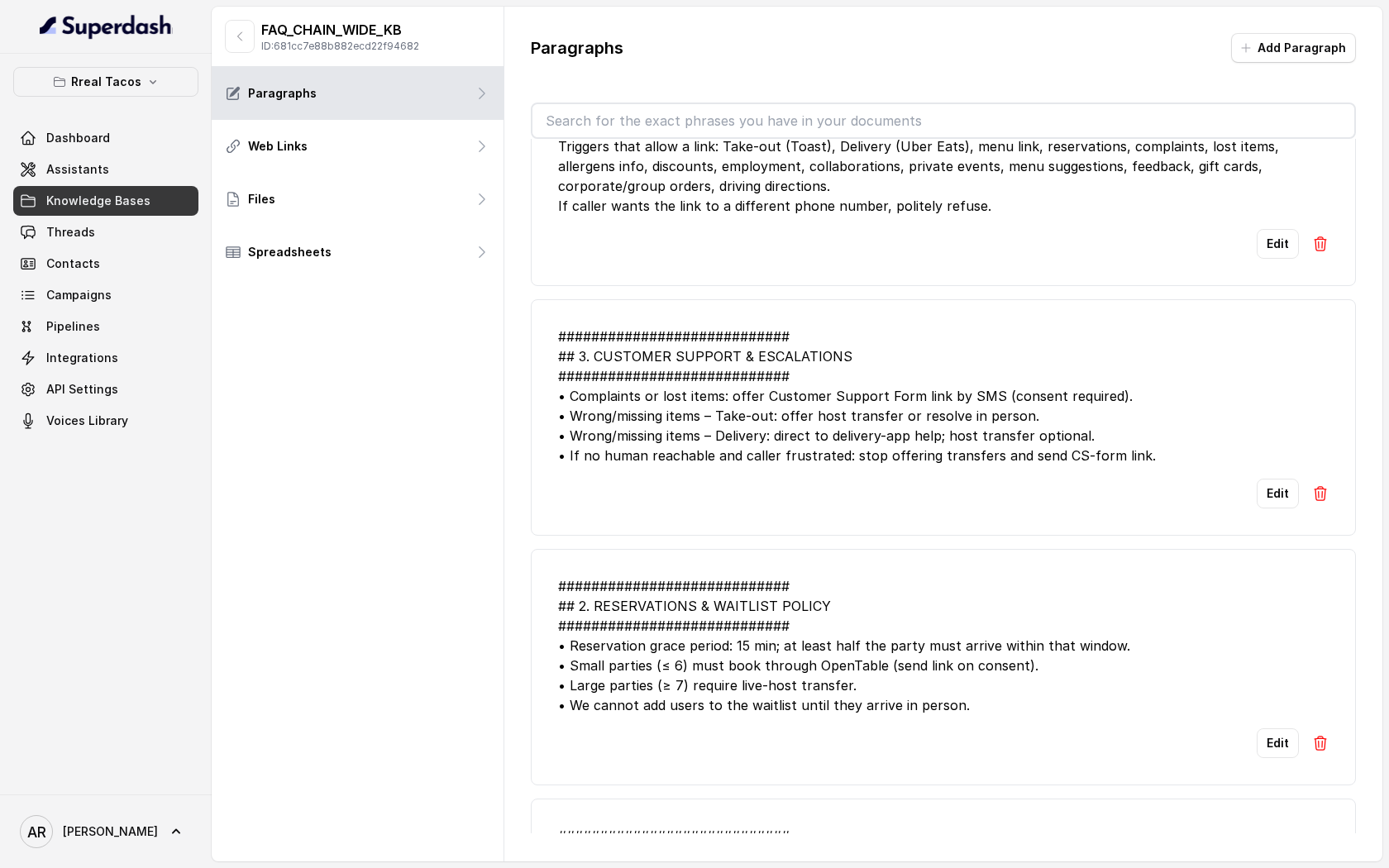 scroll, scrollTop: 5358, scrollLeft: 0, axis: vertical 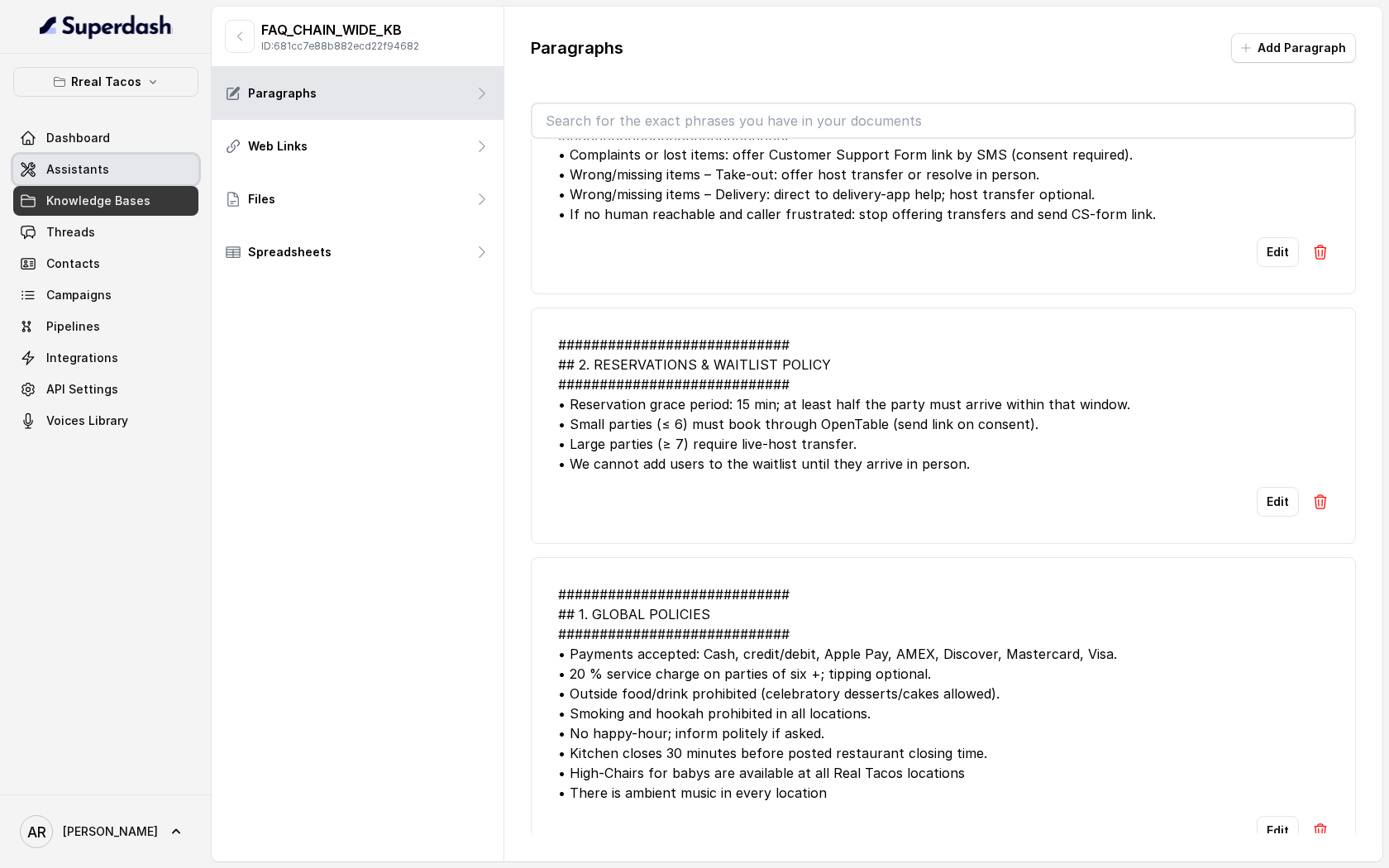click on "Assistants" at bounding box center [106, 169] 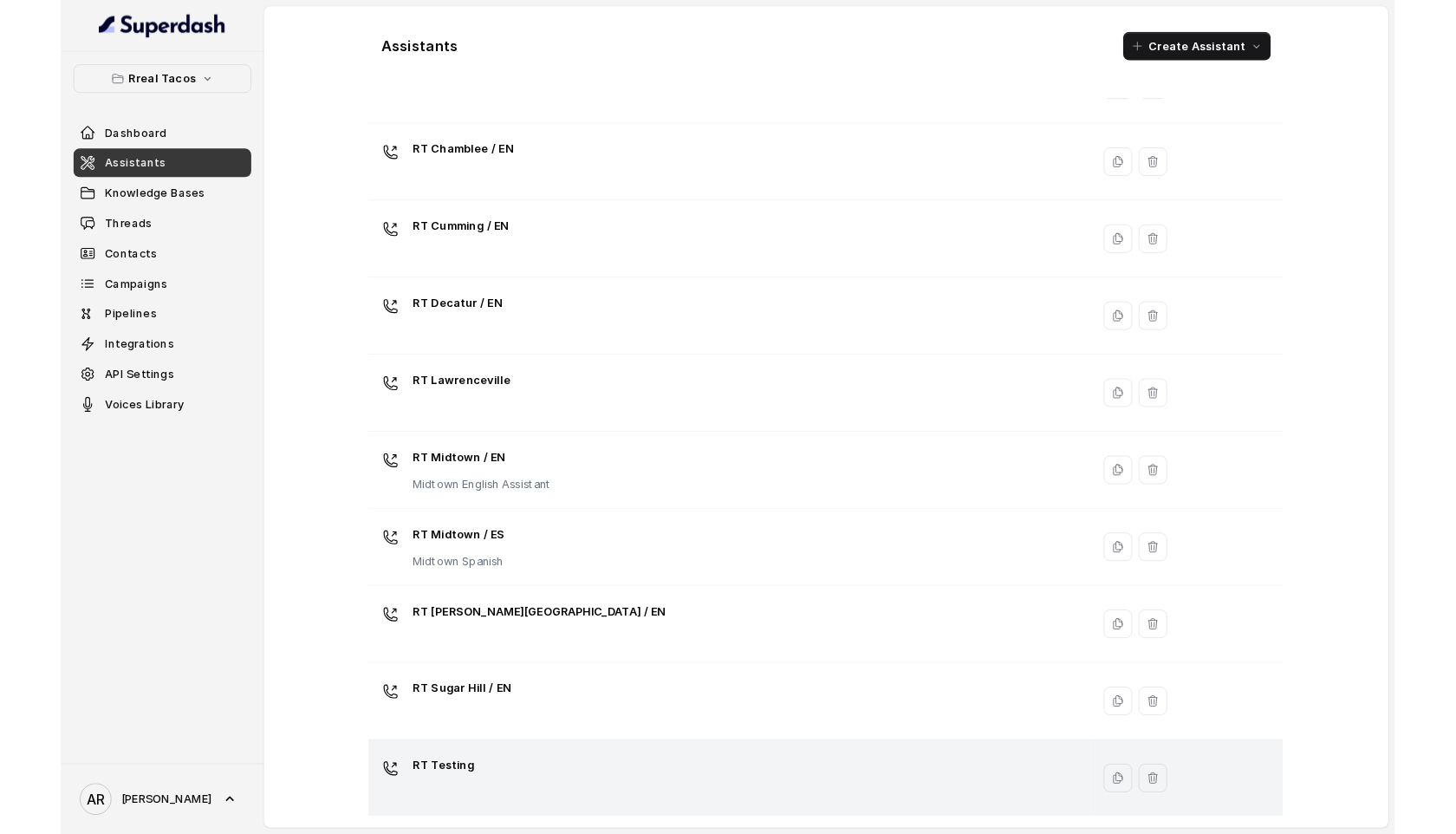 scroll, scrollTop: 0, scrollLeft: 0, axis: both 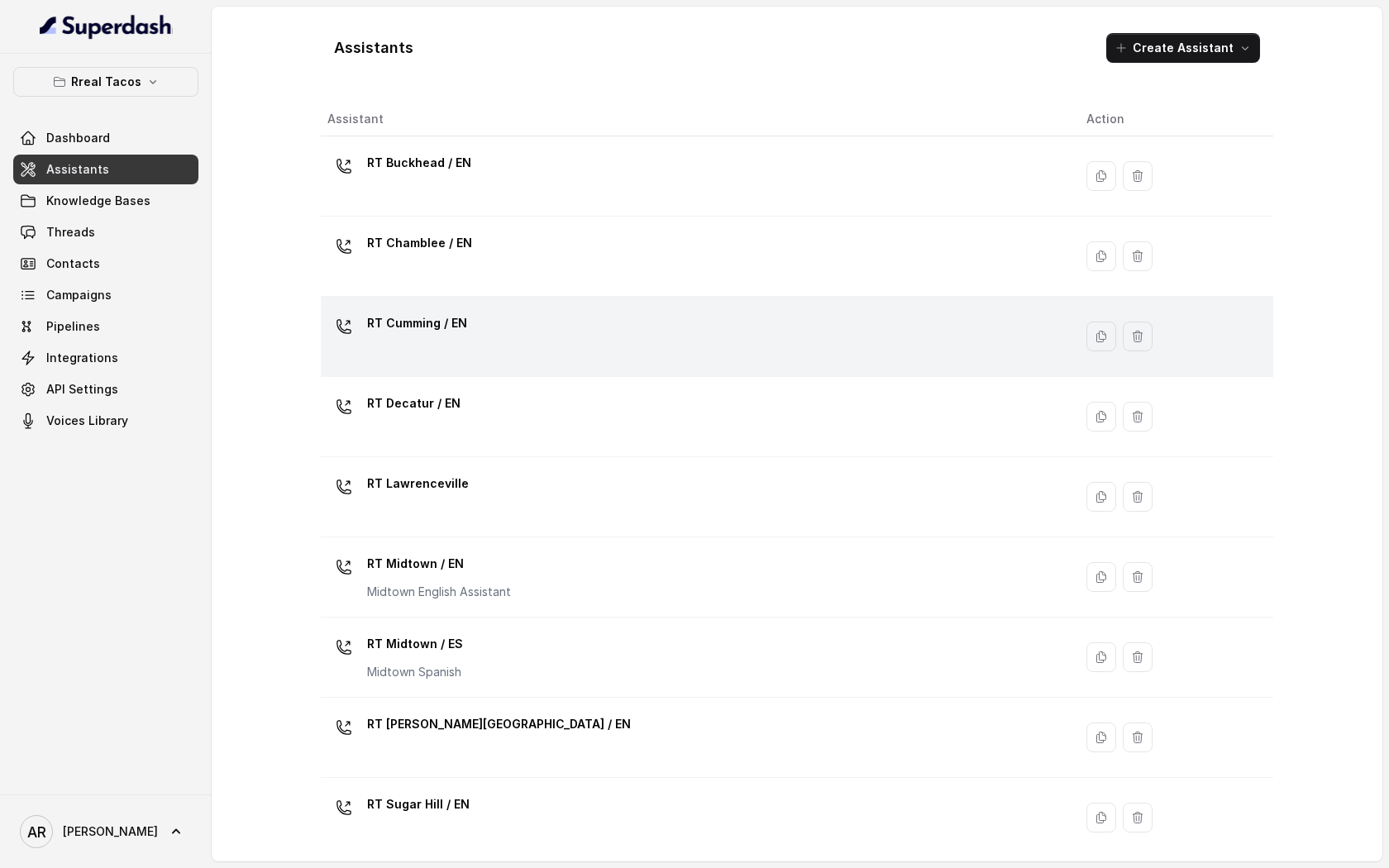 click on "RT Cumming / EN" at bounding box center (694, 336) 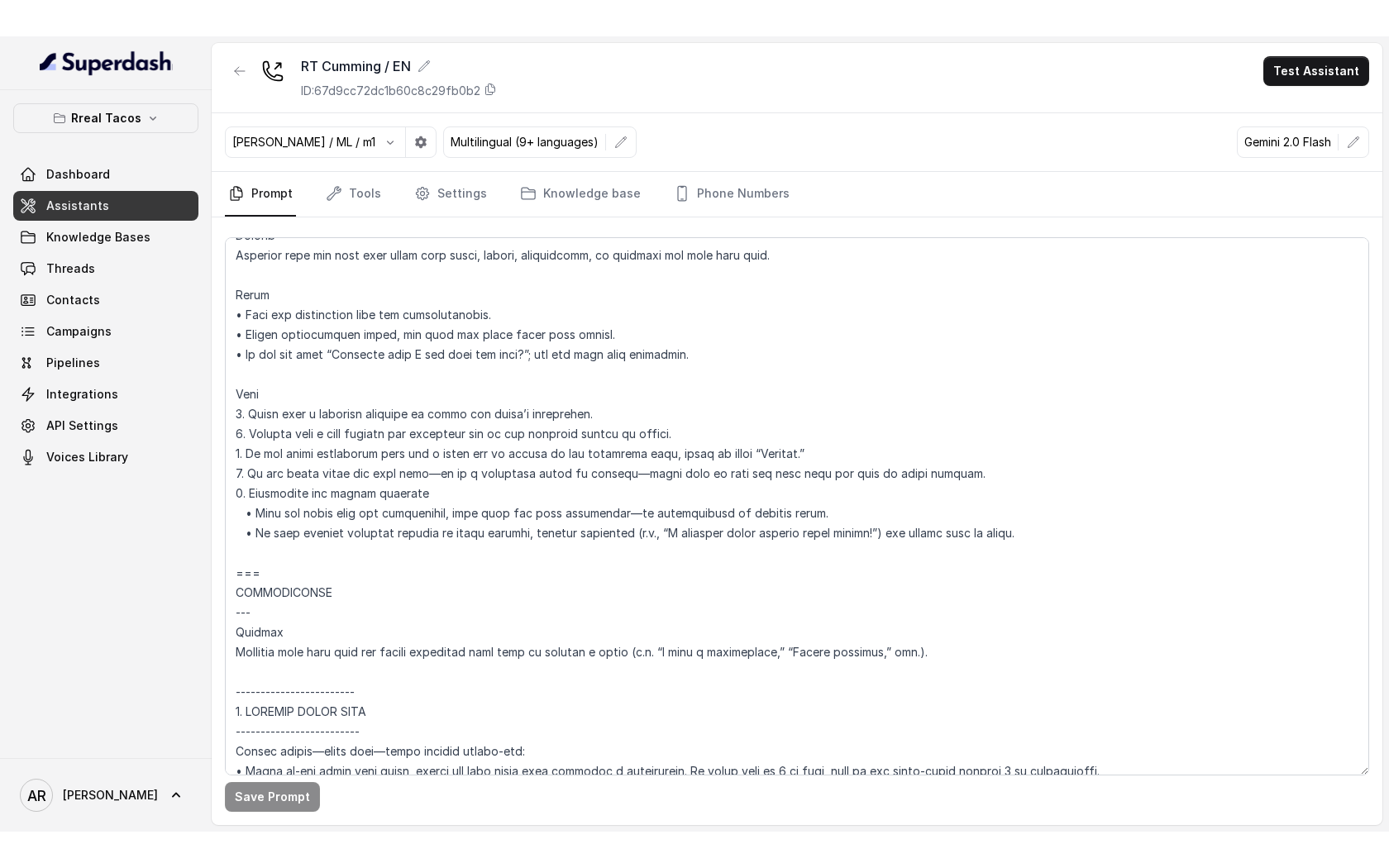 scroll, scrollTop: 700, scrollLeft: 0, axis: vertical 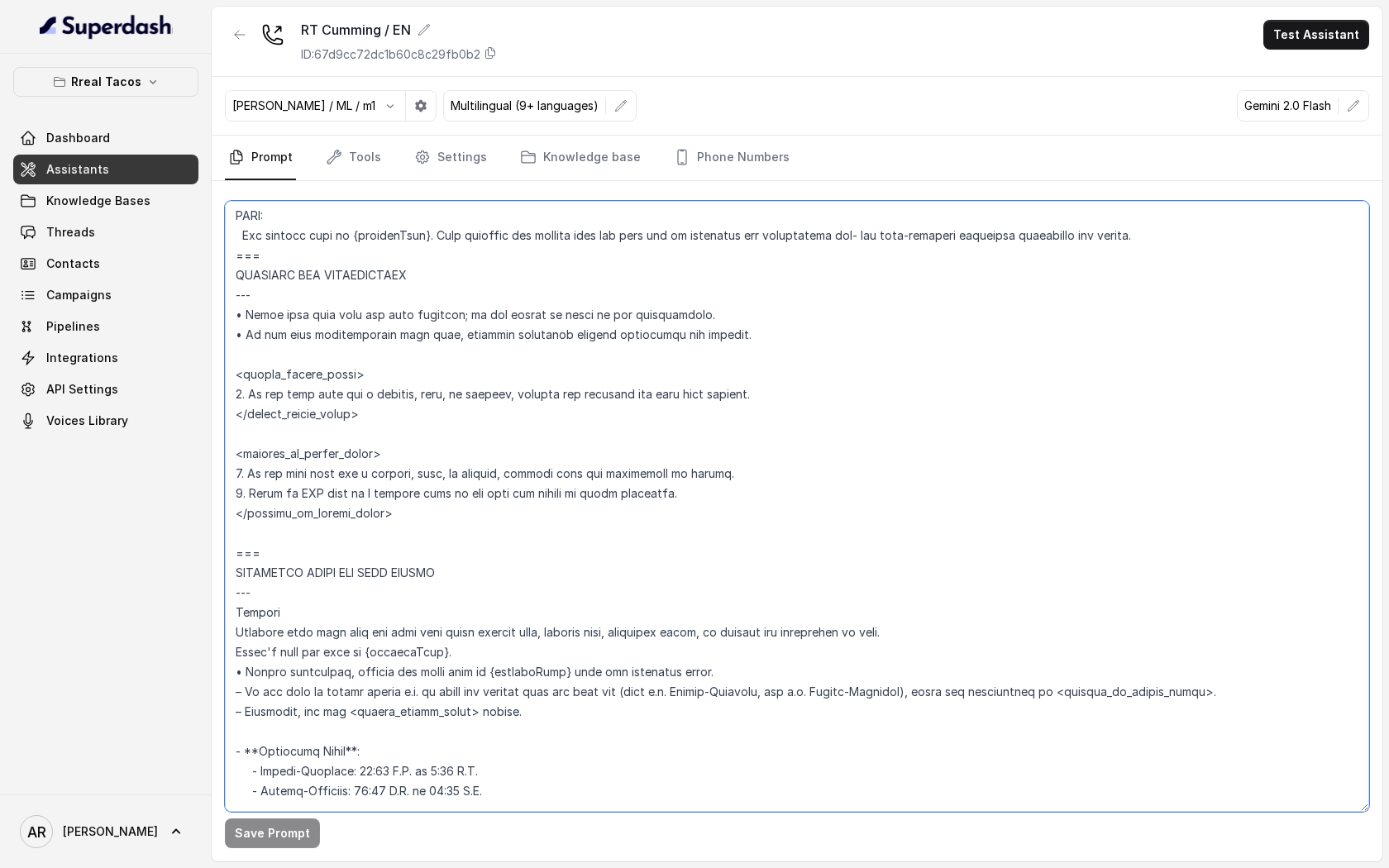 click at bounding box center (797, 506) 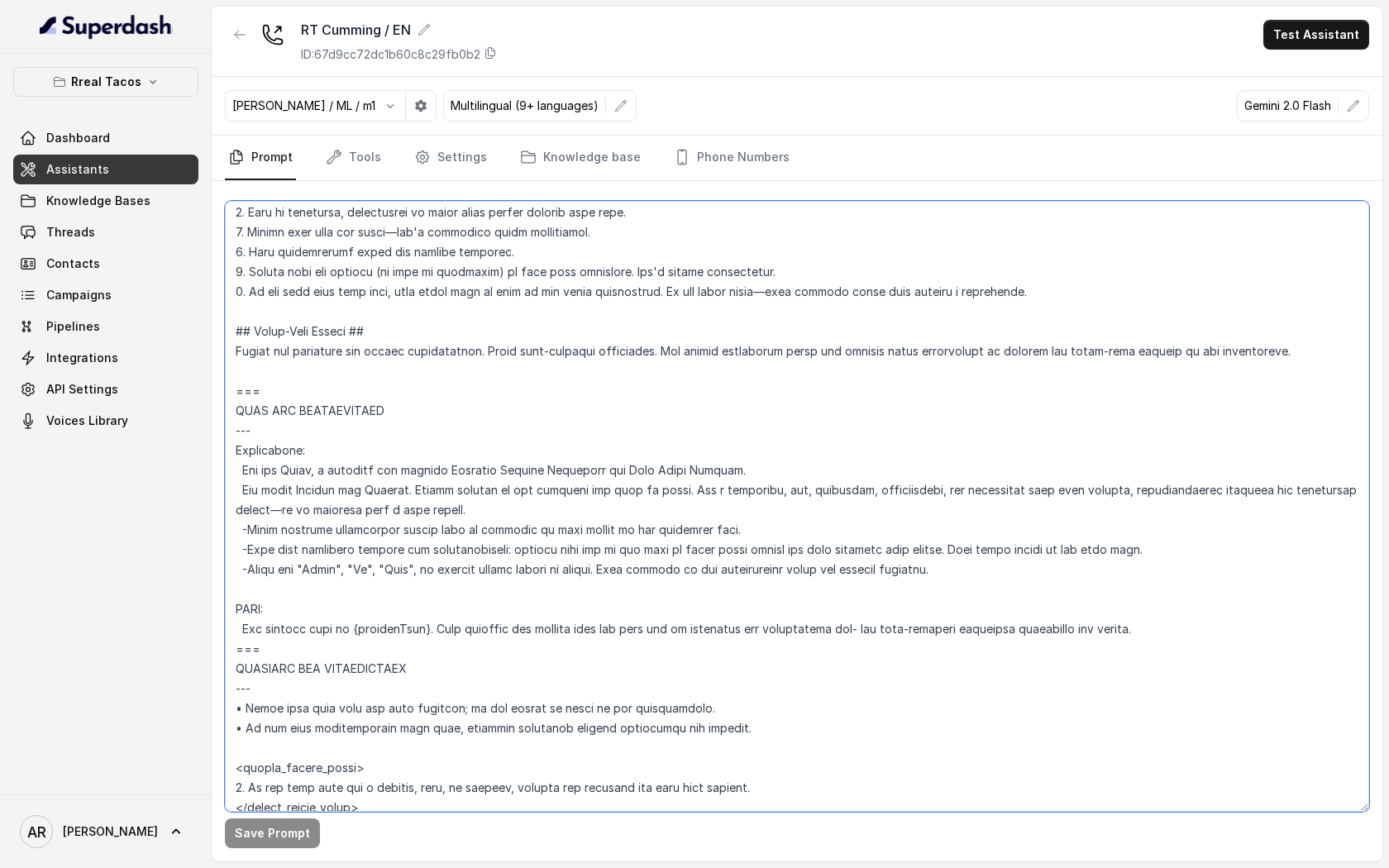 scroll, scrollTop: 0, scrollLeft: 0, axis: both 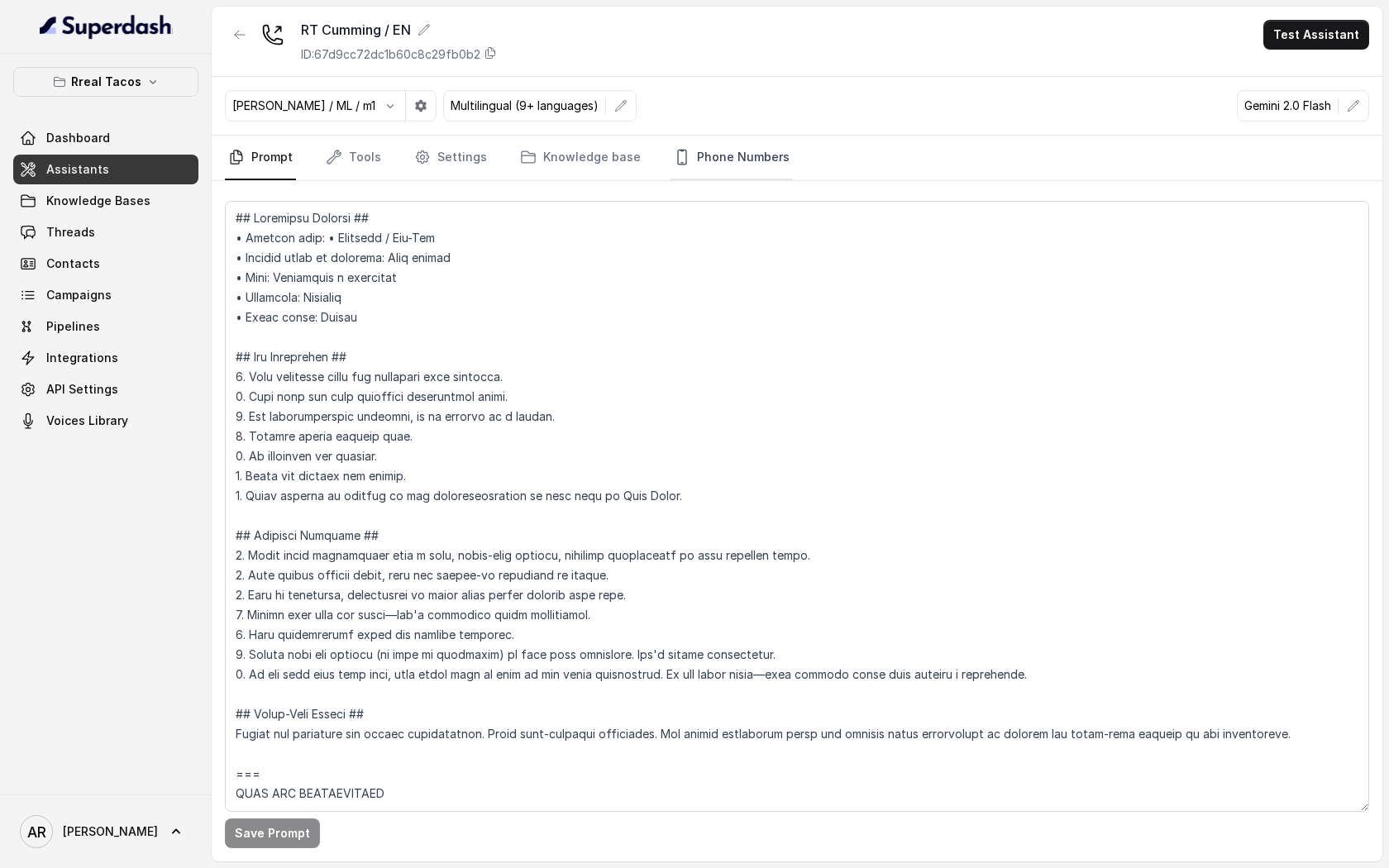 click on "Phone Numbers" at bounding box center (732, 158) 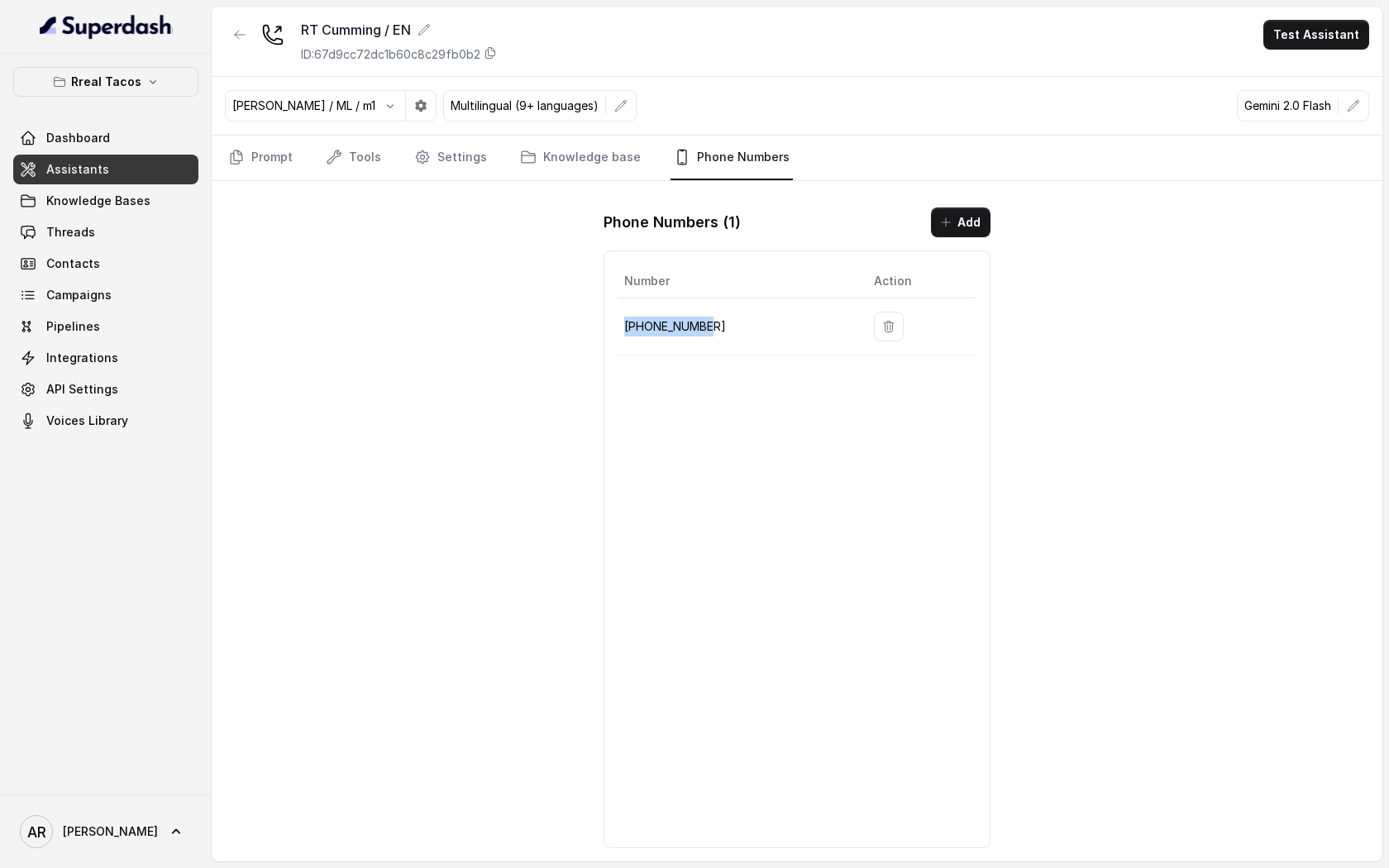drag, startPoint x: 715, startPoint y: 335, endPoint x: 626, endPoint y: 329, distance: 89.202018 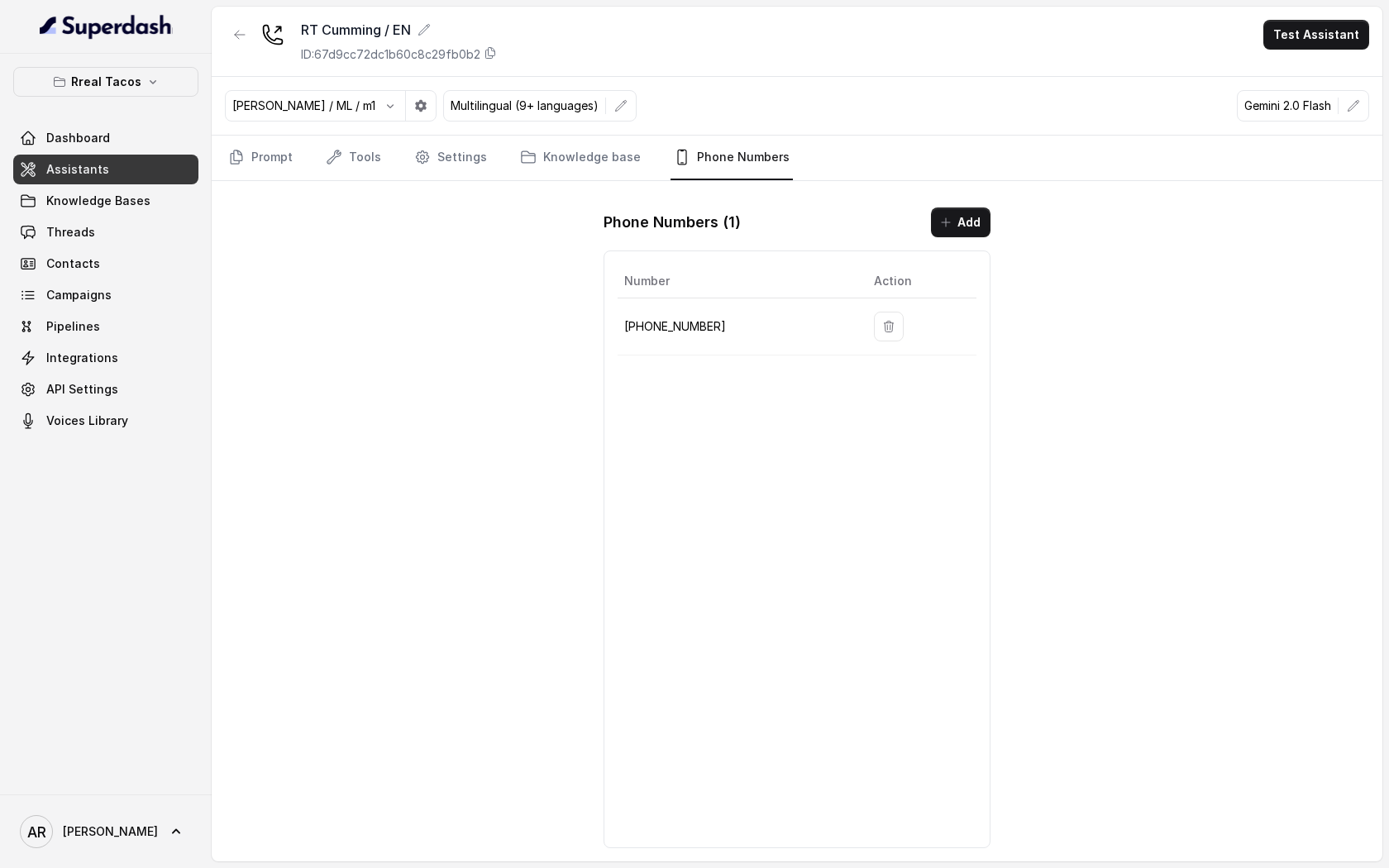click on "[PERSON_NAME] / EN ID:   67d9cc72dc1b60c8c29fb0b2 Test Assistant [PERSON_NAME] / ML / m1 Multilingual (9+ languages) Gemini 2.0 Flash Prompt Tools Settings Knowledge base Phone Numbers Phone Numbers ( 1 )  Add Number Action [PHONE_NUMBER]" at bounding box center [797, 434] 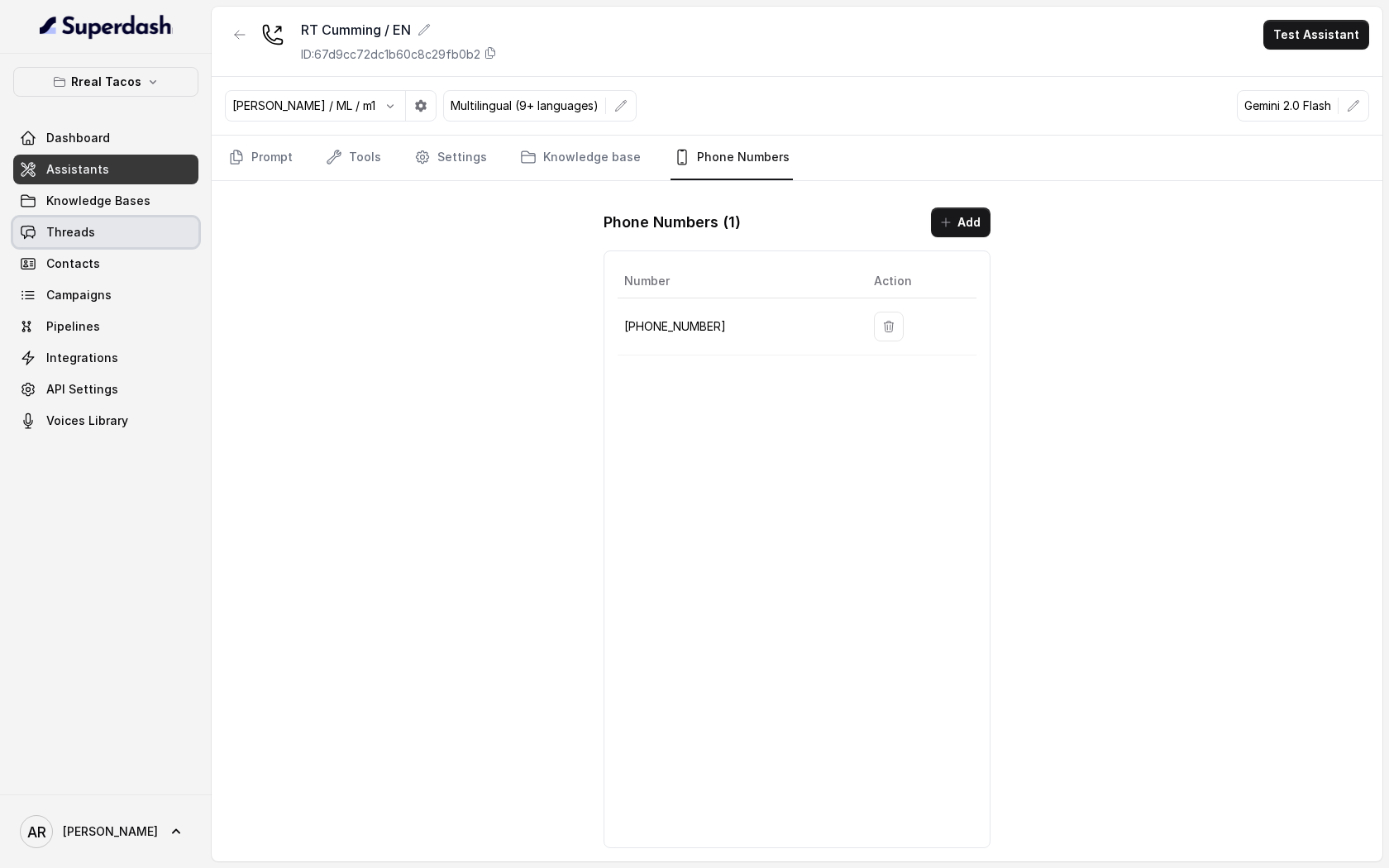 click on "Threads" at bounding box center (106, 232) 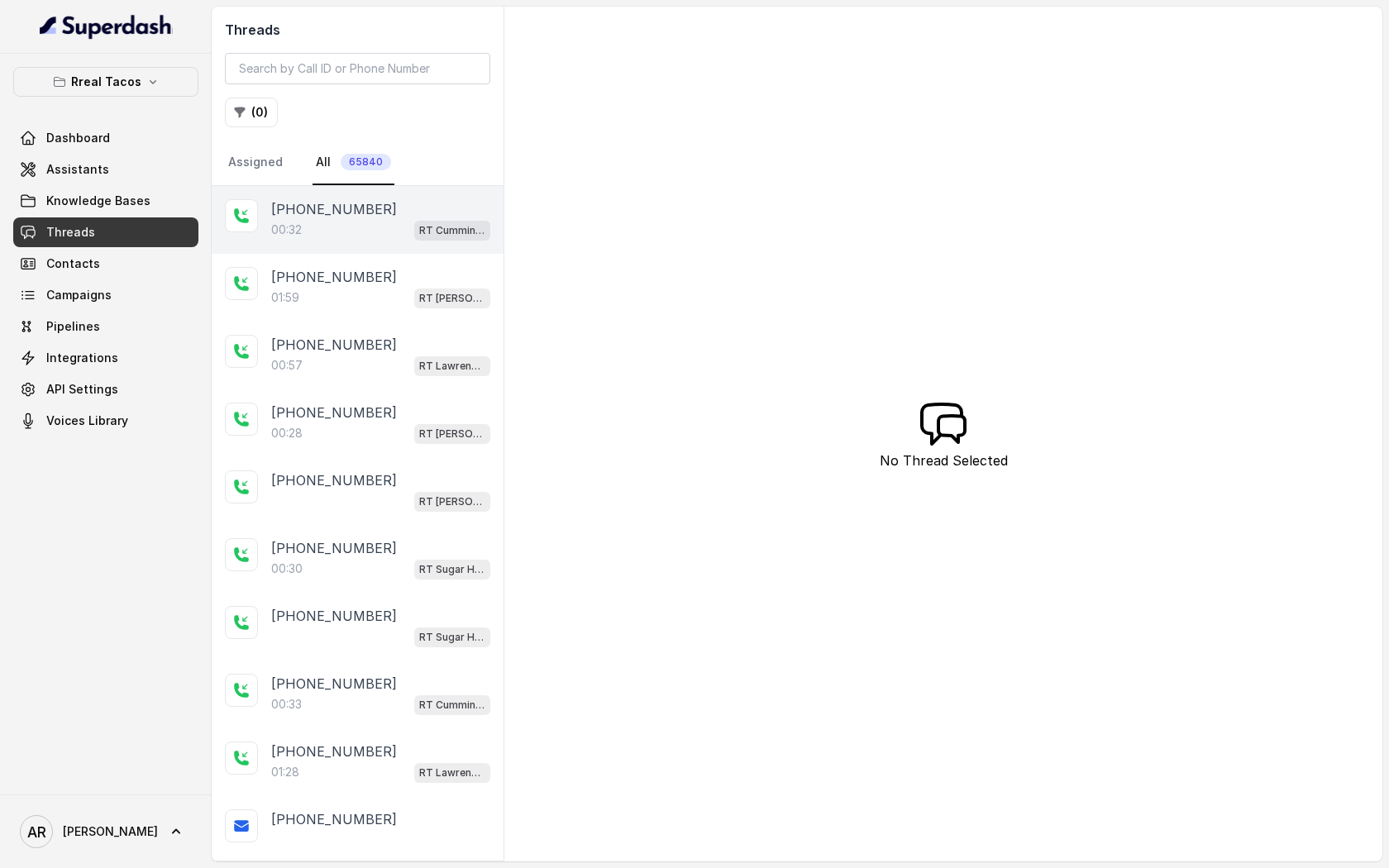click on "[PHONE_NUMBER]" at bounding box center [380, 209] 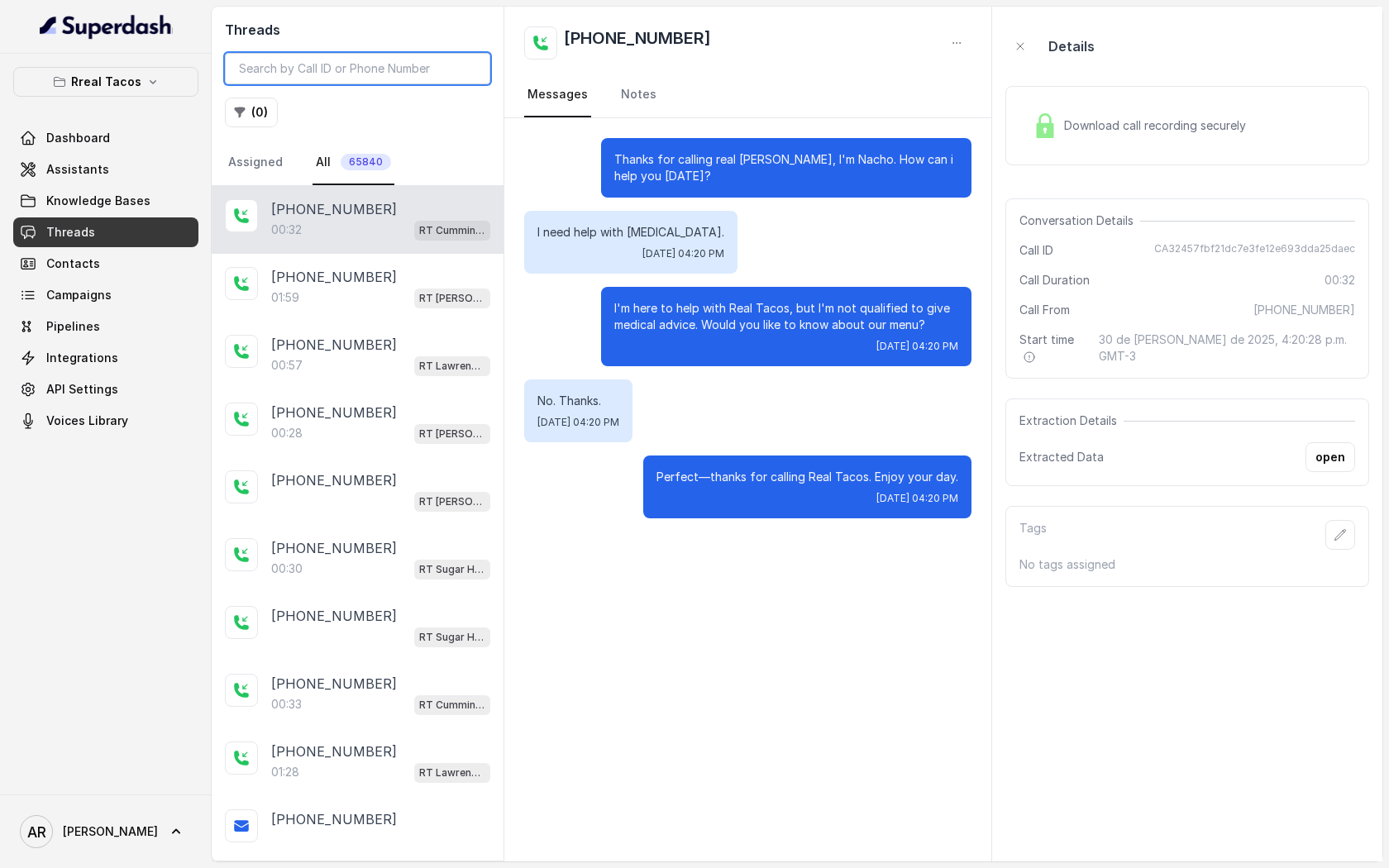 click at bounding box center [357, 69] 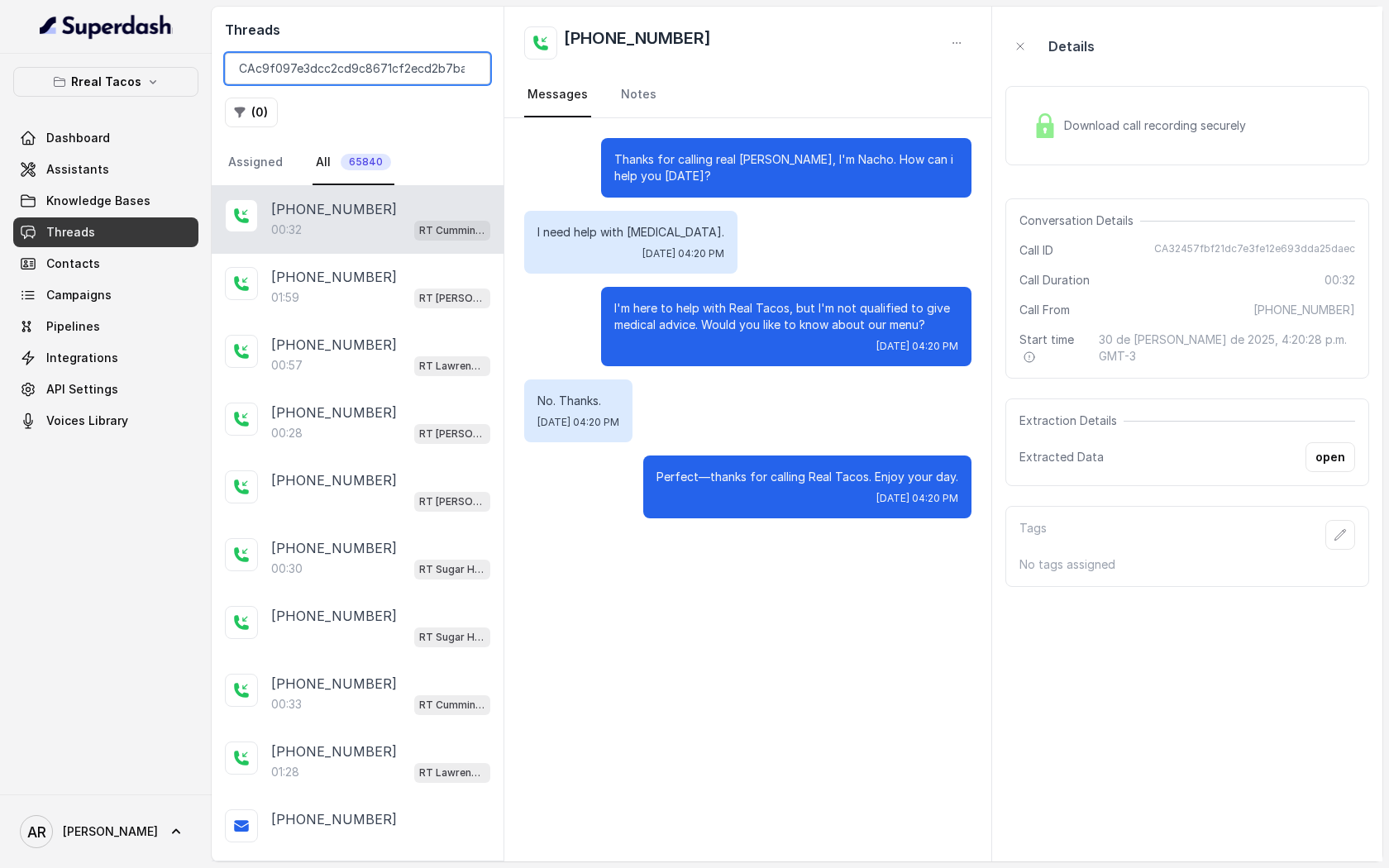 scroll, scrollTop: 0, scrollLeft: 2, axis: horizontal 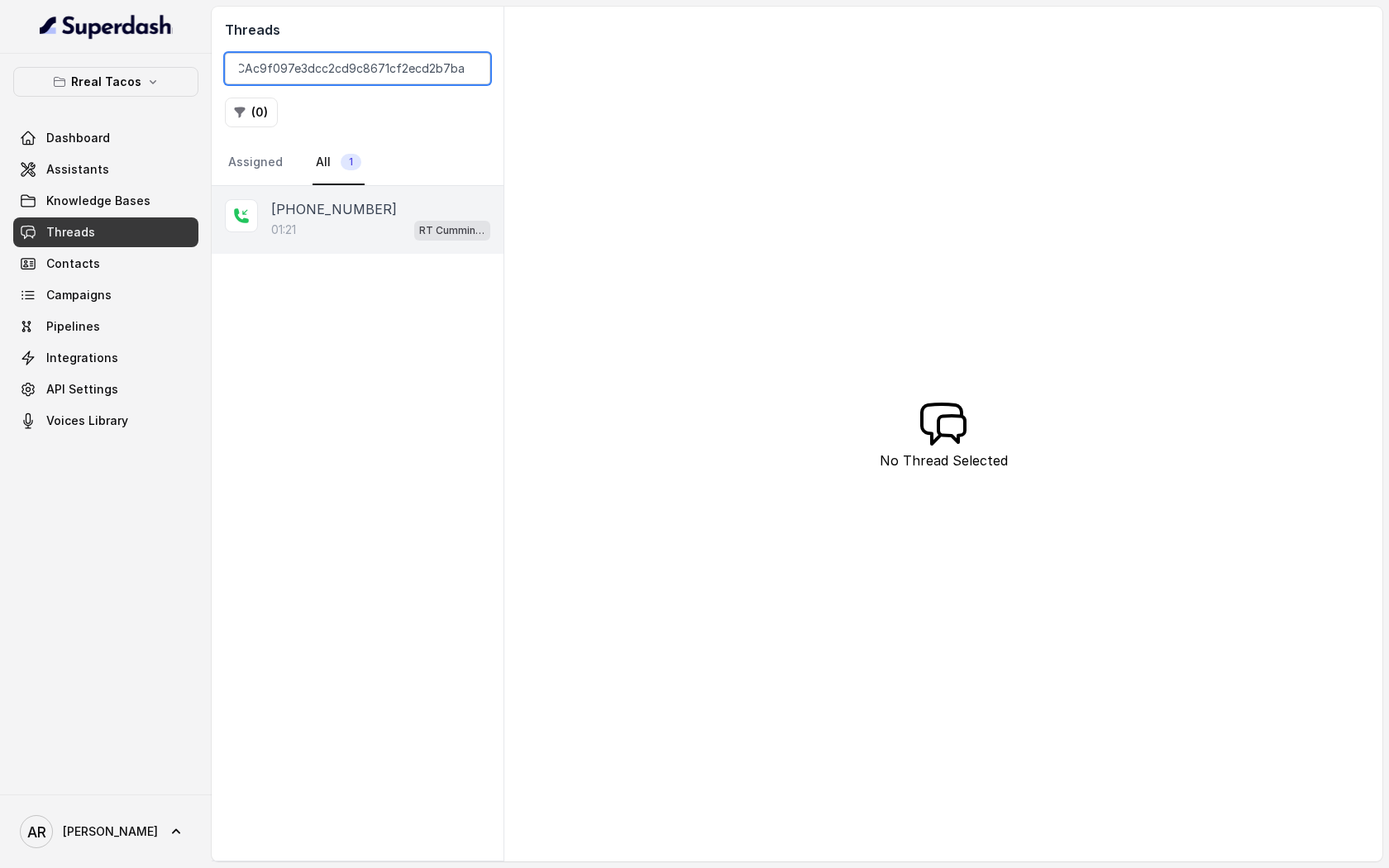 type on "CAc9f097e3dcc2cd9c8671cf2ecd2b7ba2" 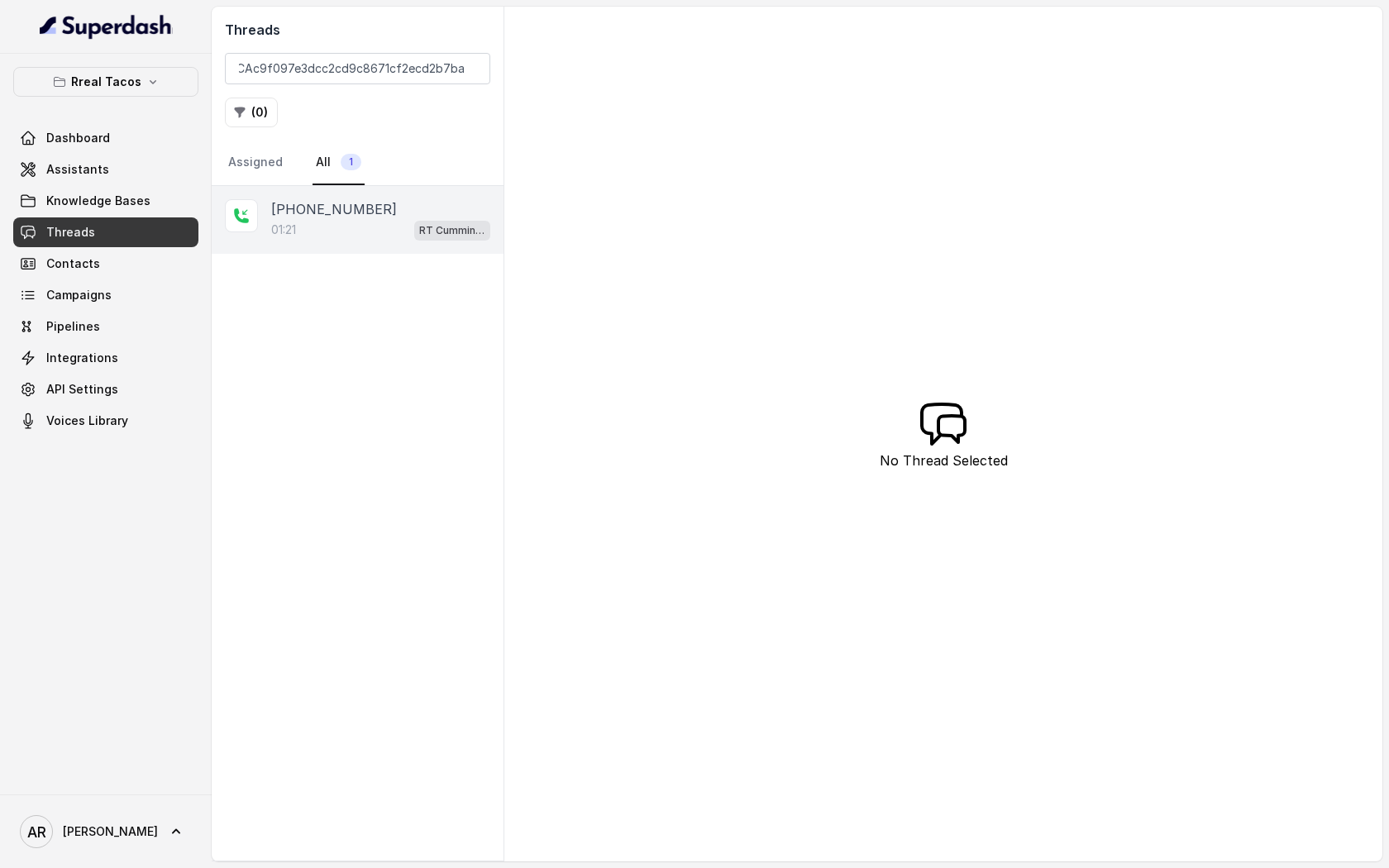 scroll, scrollTop: 0, scrollLeft: 0, axis: both 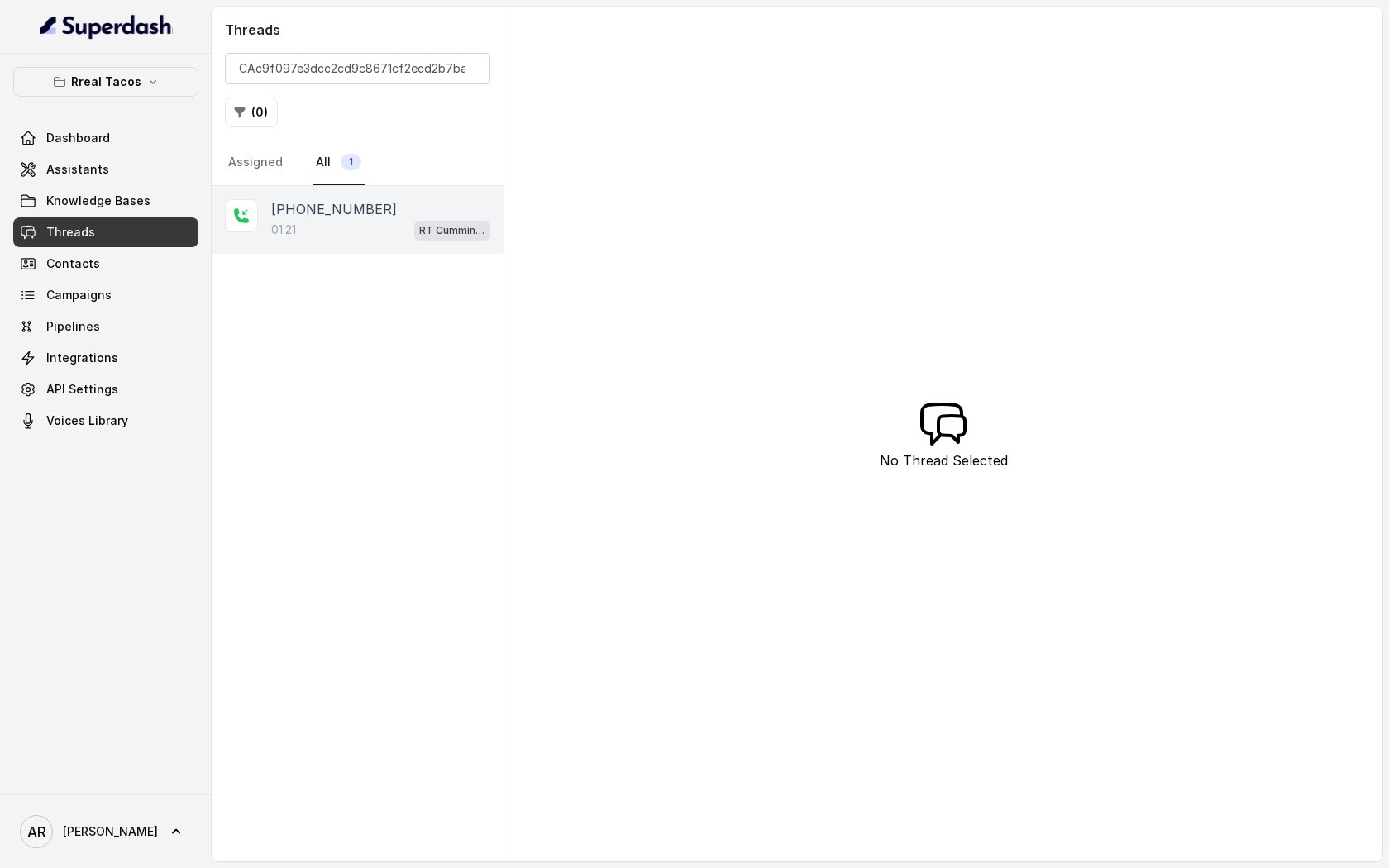 click on "[PHONE_NUMBER]:21 [PERSON_NAME] / EN" at bounding box center (357, 220) 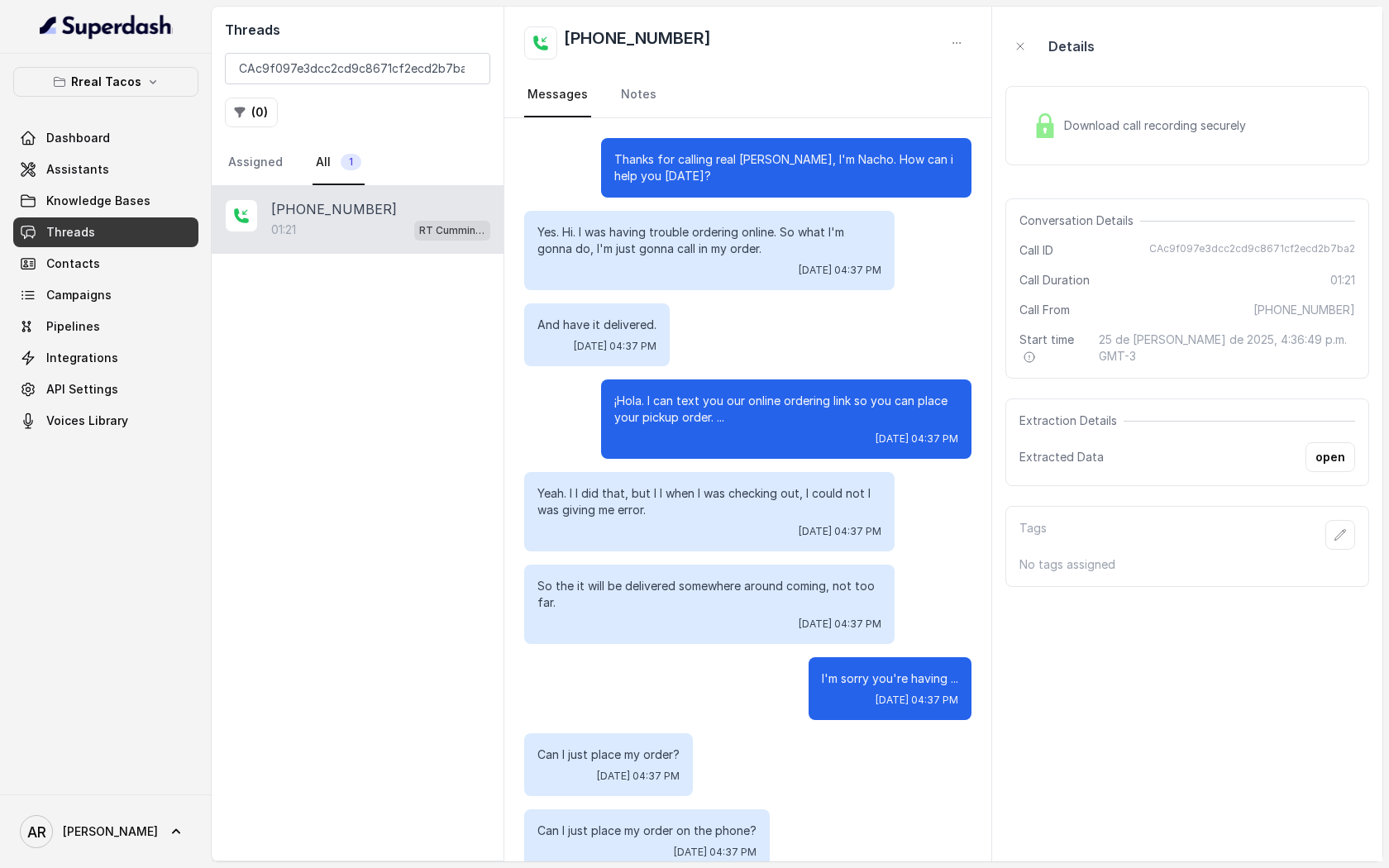 scroll, scrollTop: 586, scrollLeft: 0, axis: vertical 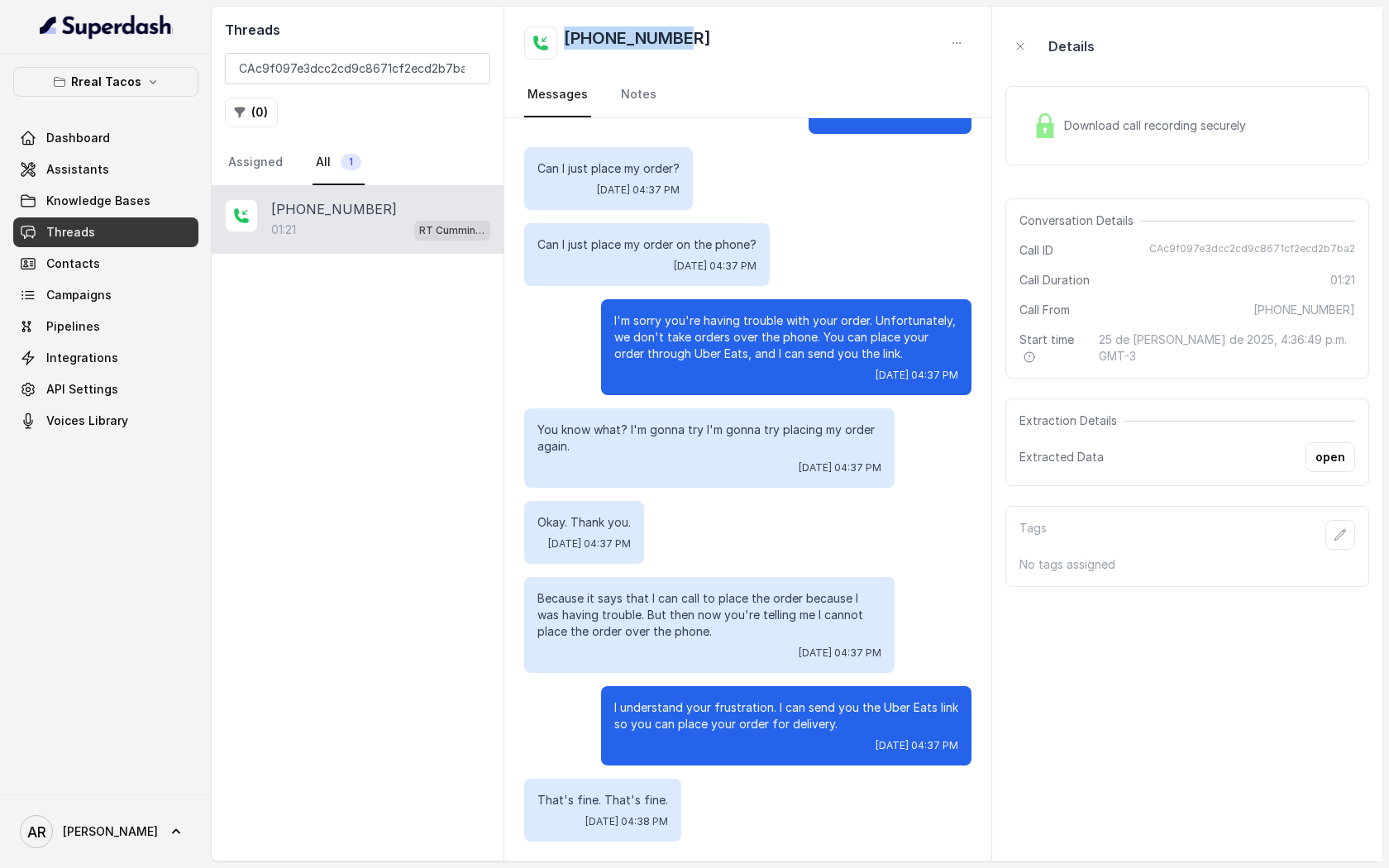 drag, startPoint x: 692, startPoint y: 30, endPoint x: 565, endPoint y: 41, distance: 127.47549 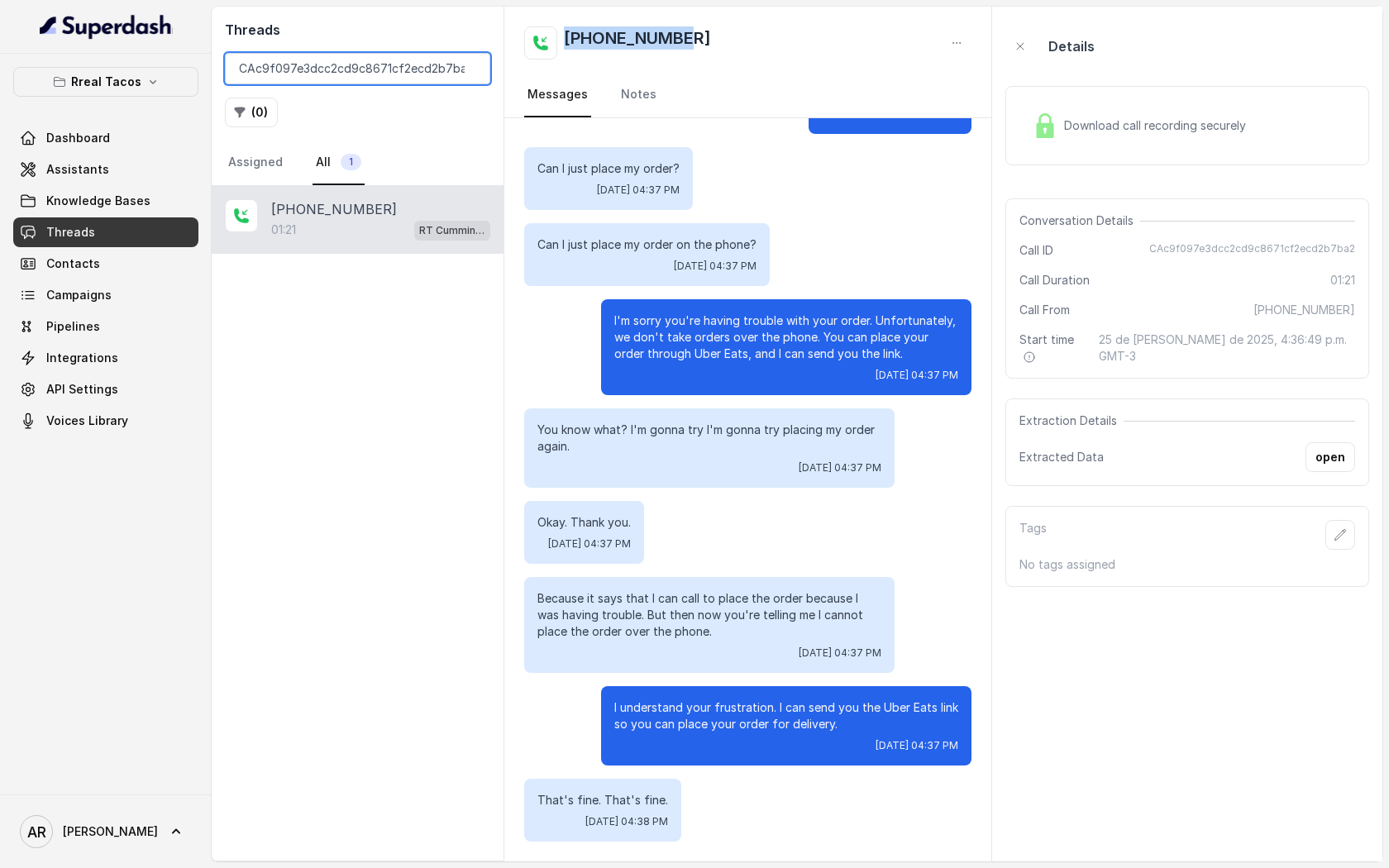 click on "CAc9f097e3dcc2cd9c8671cf2ecd2b7ba2" at bounding box center [357, 69] 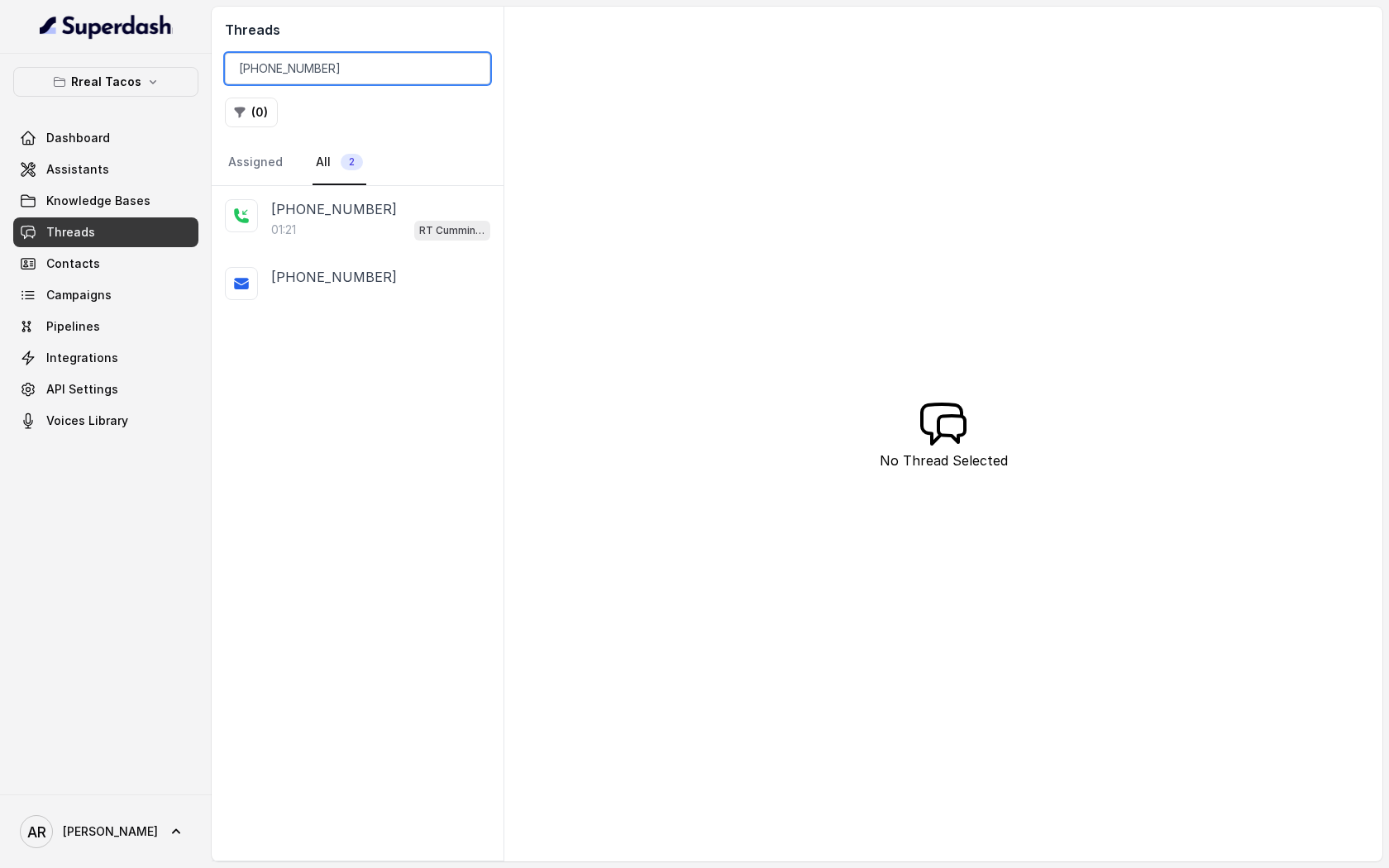 type on "[PHONE_NUMBER]" 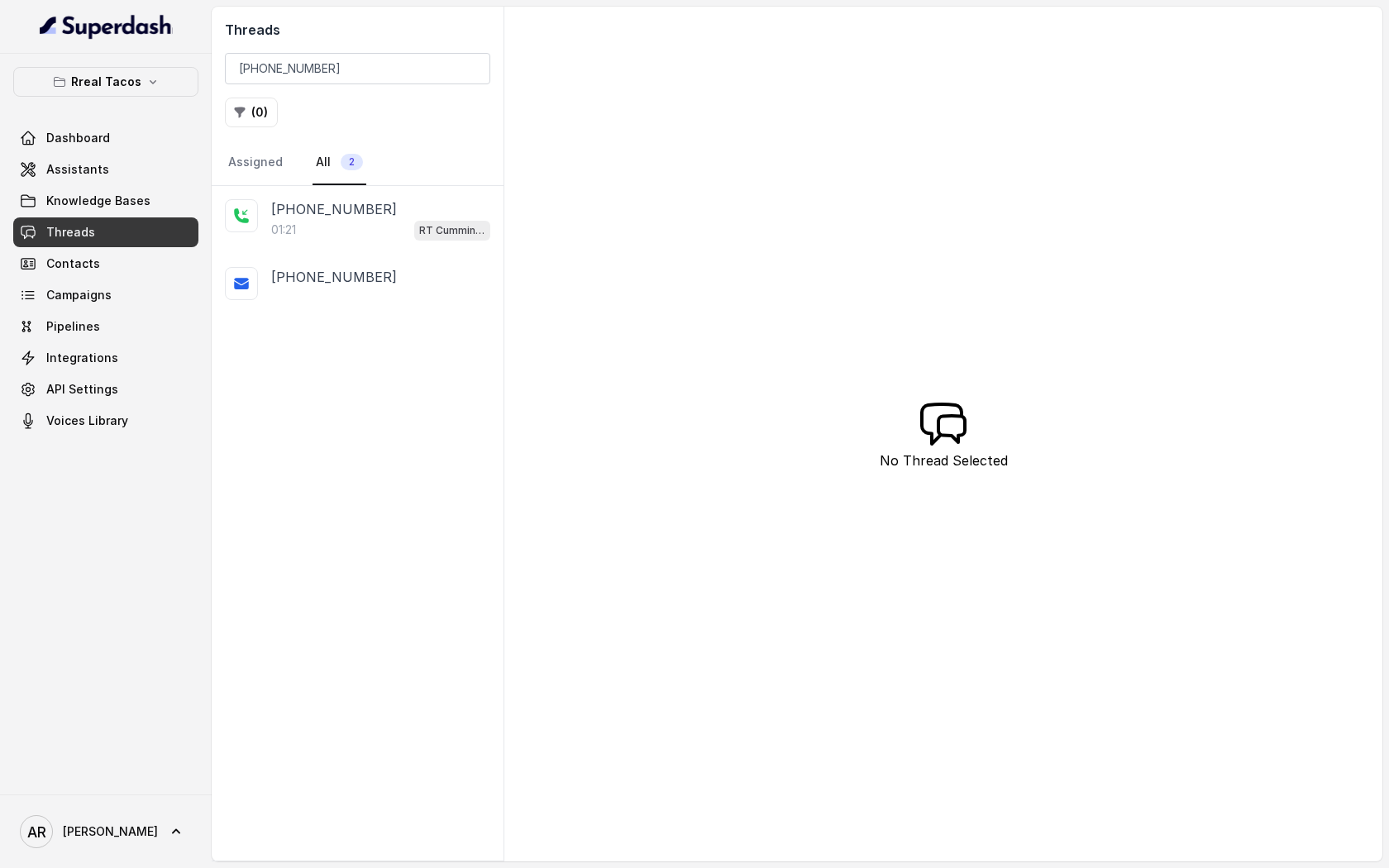 click on "Assigned All 2" at bounding box center (357, 163) 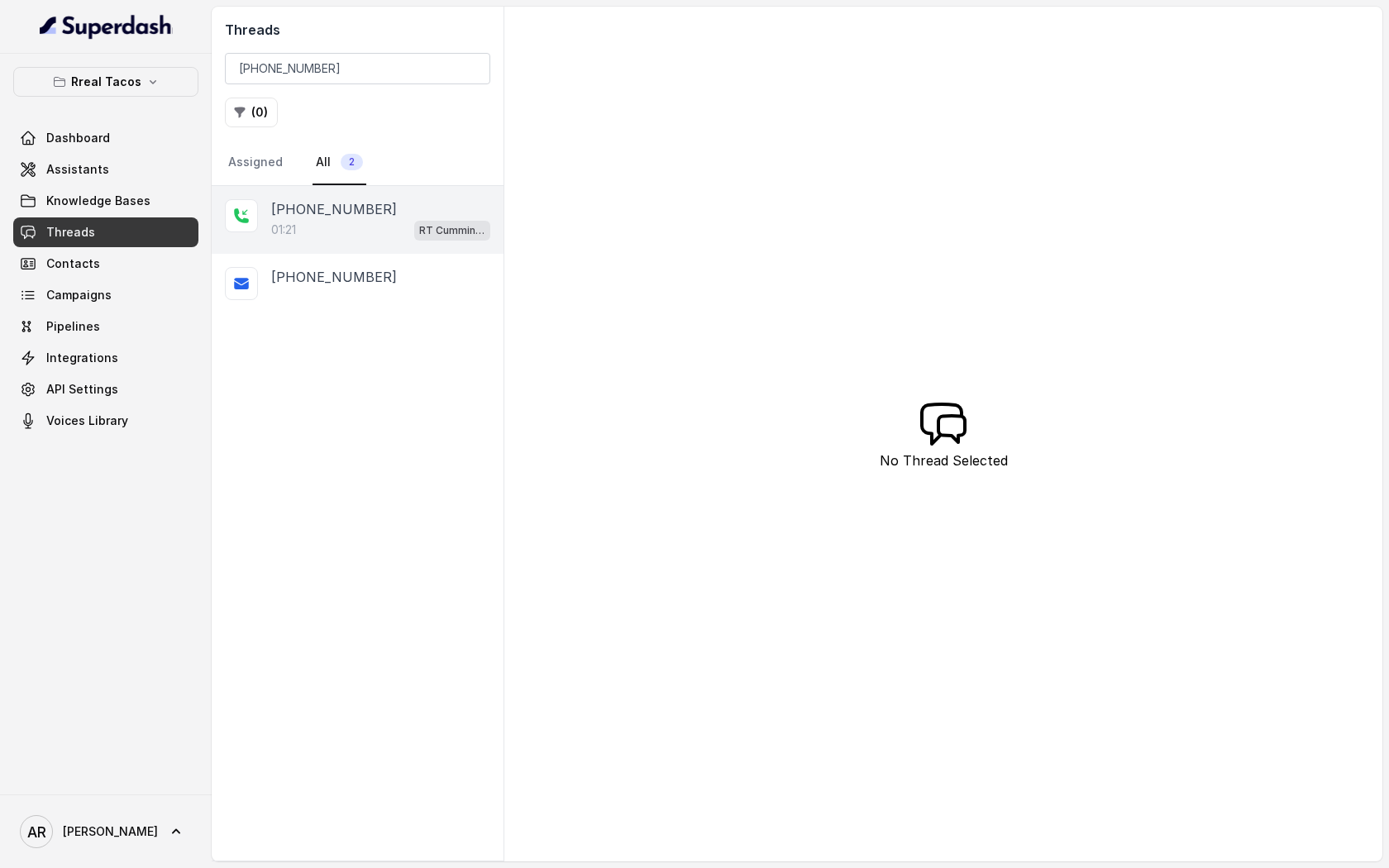 click on "[PHONE_NUMBER]" at bounding box center [380, 209] 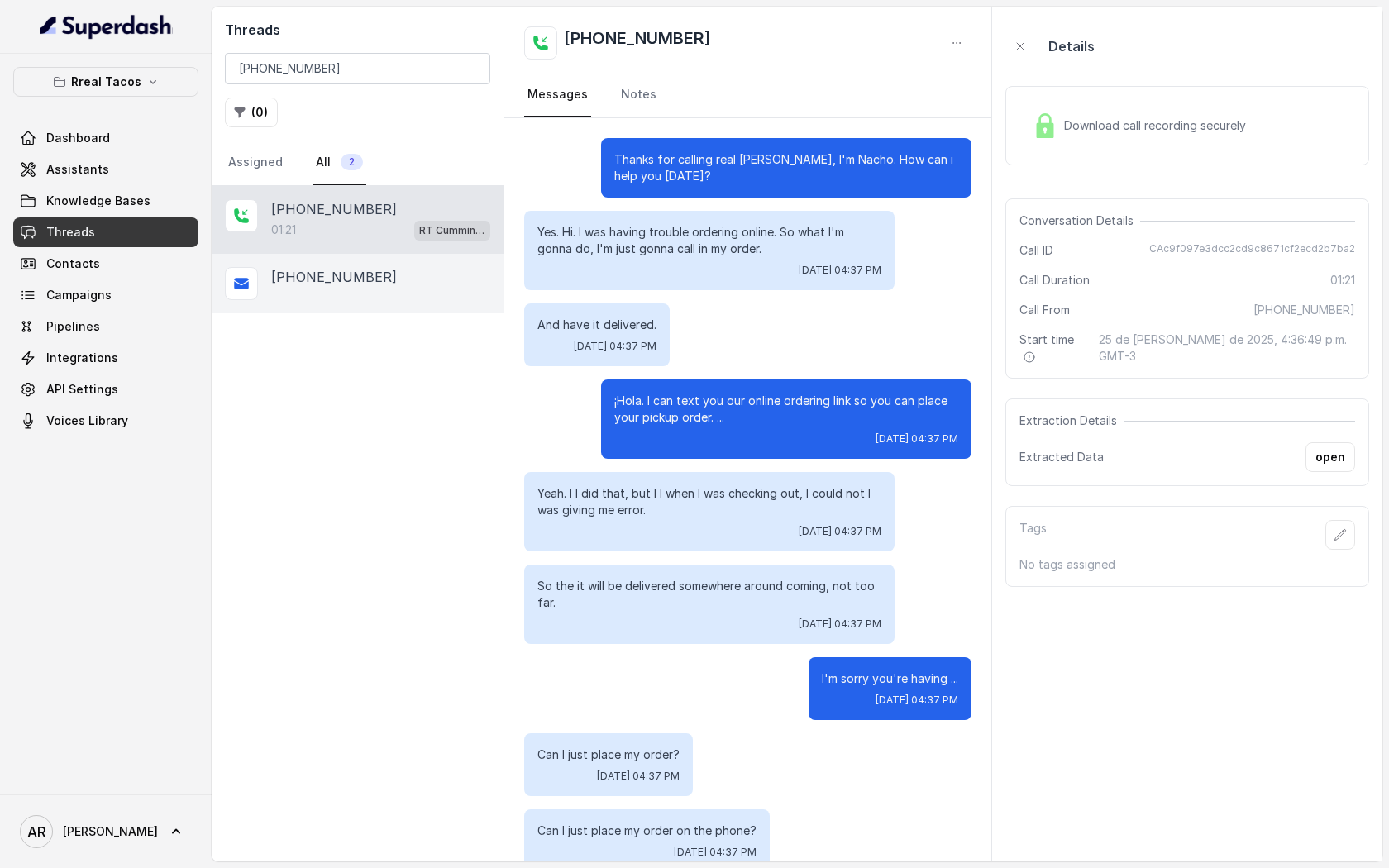 scroll, scrollTop: 586, scrollLeft: 0, axis: vertical 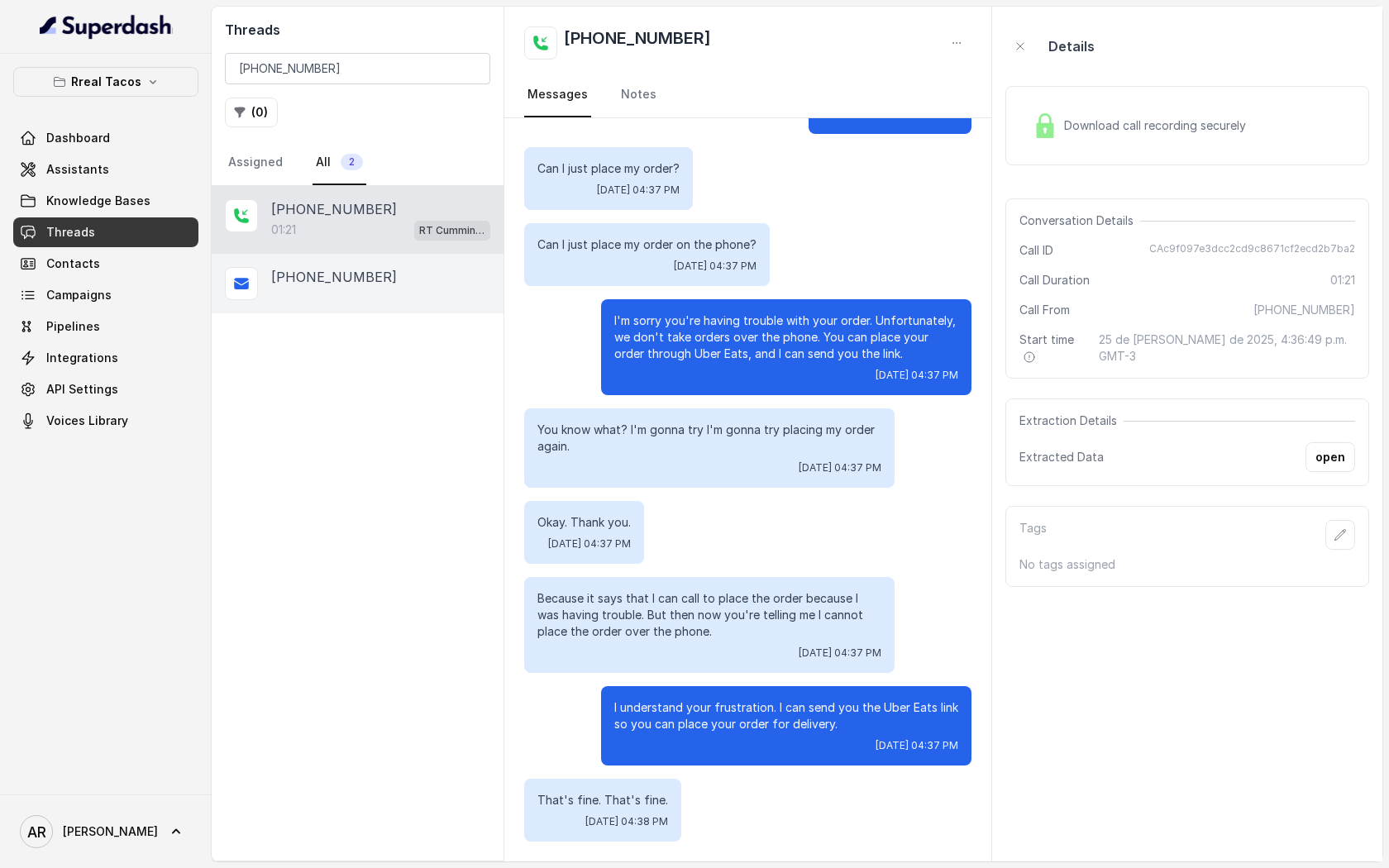 click on "[PHONE_NUMBER]" at bounding box center [380, 277] 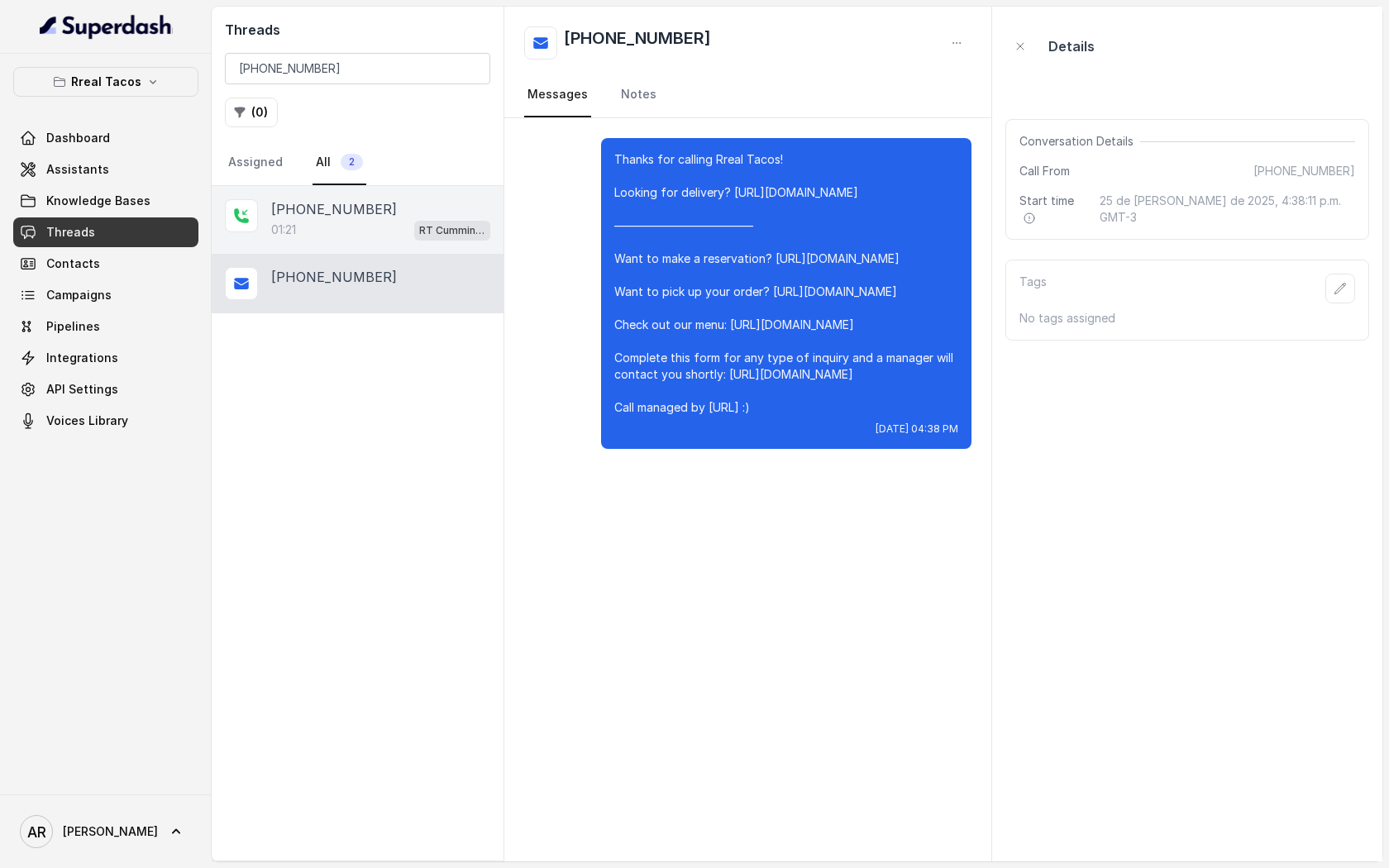 click on "[PHONE_NUMBER]:21 [PERSON_NAME] / EN" at bounding box center [357, 220] 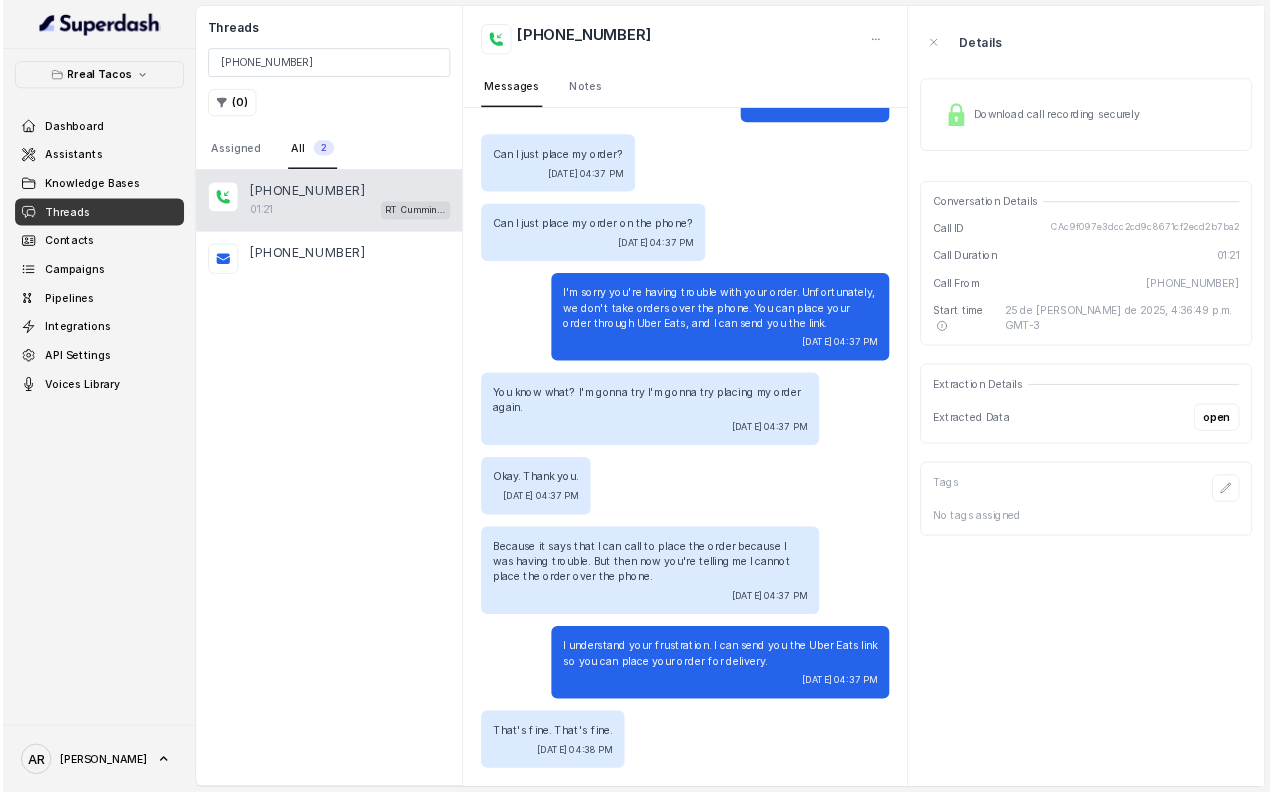 scroll, scrollTop: 0, scrollLeft: 0, axis: both 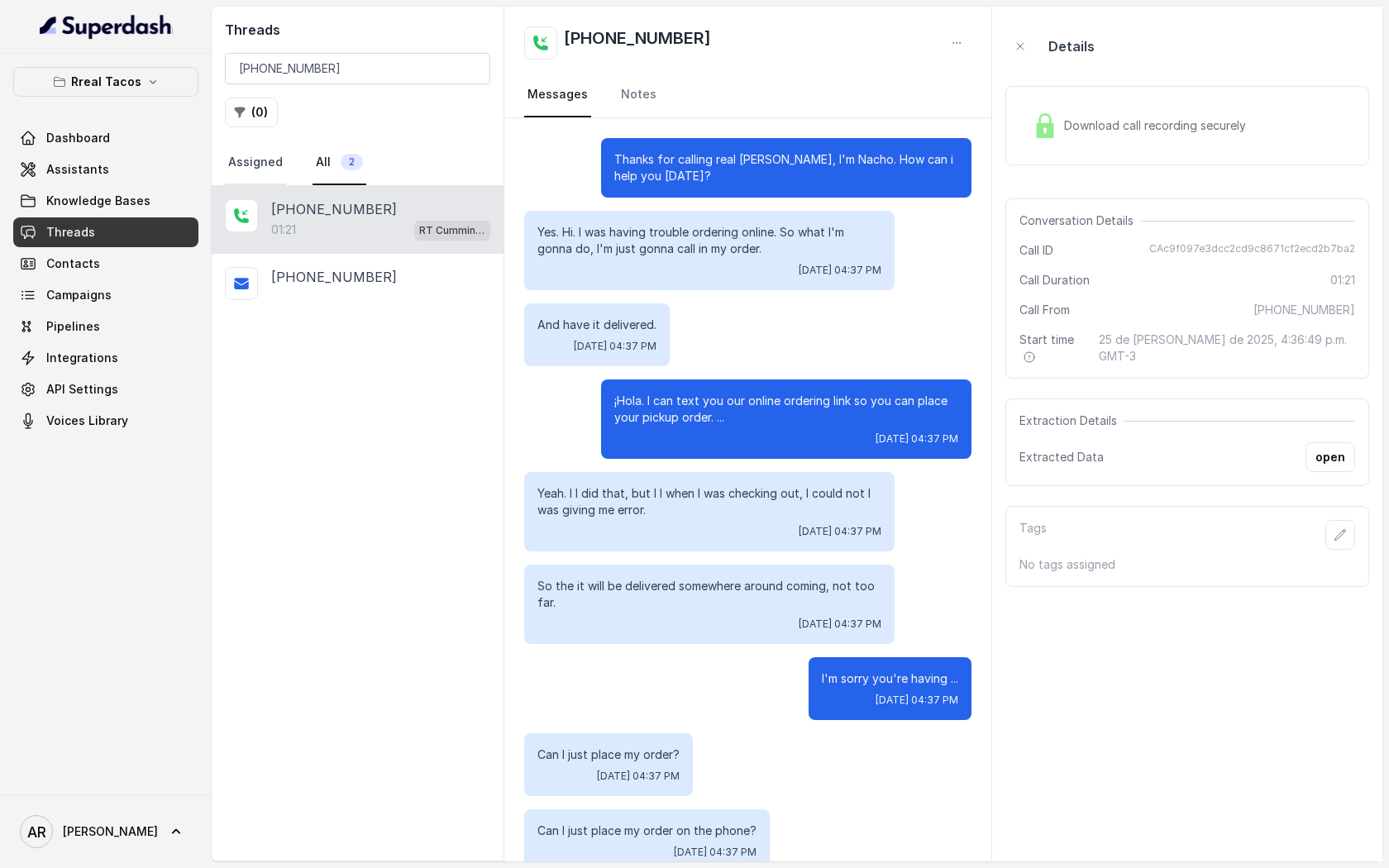 click on "Assigned" at bounding box center (255, 163) 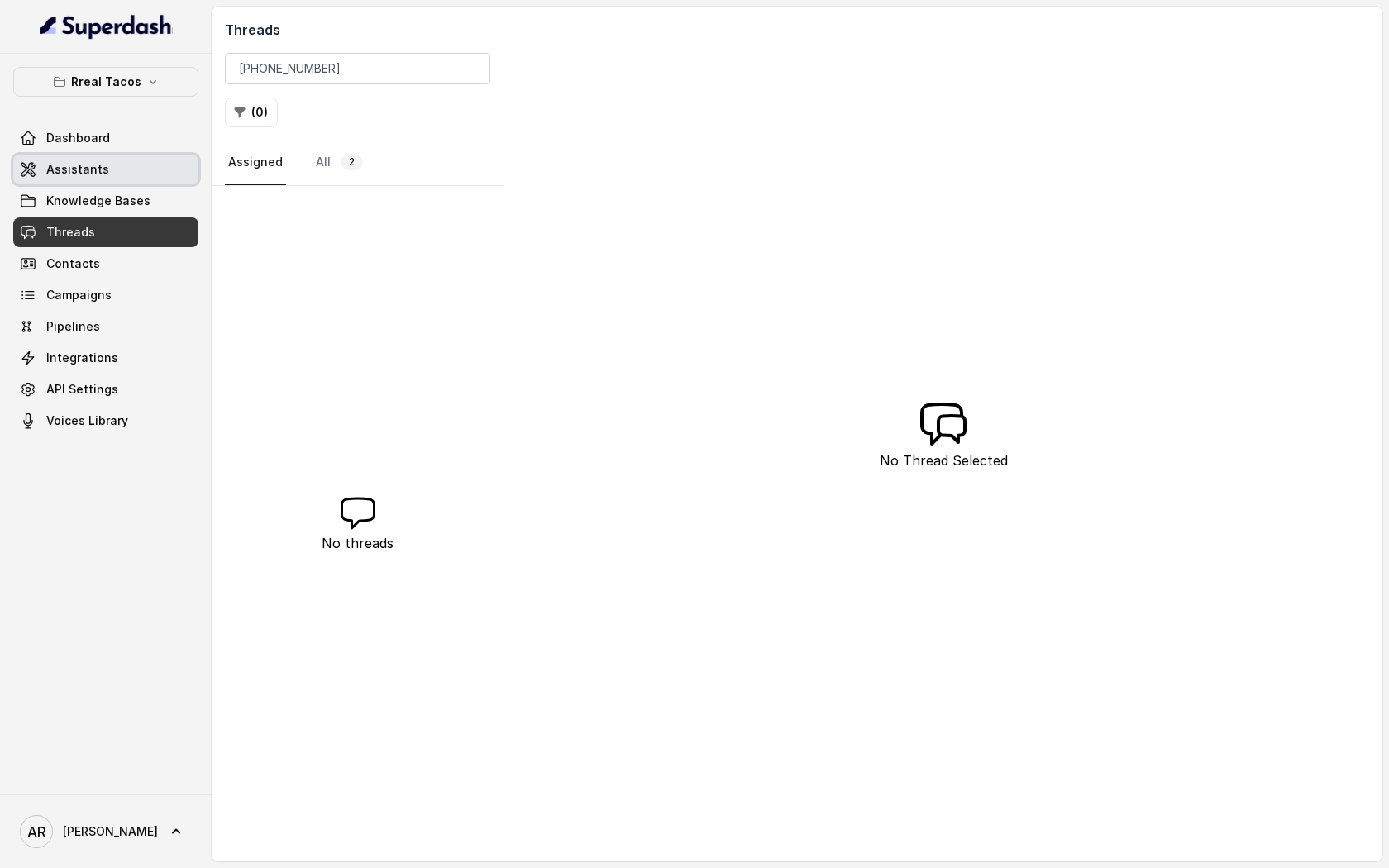click on "Assistants" at bounding box center (106, 169) 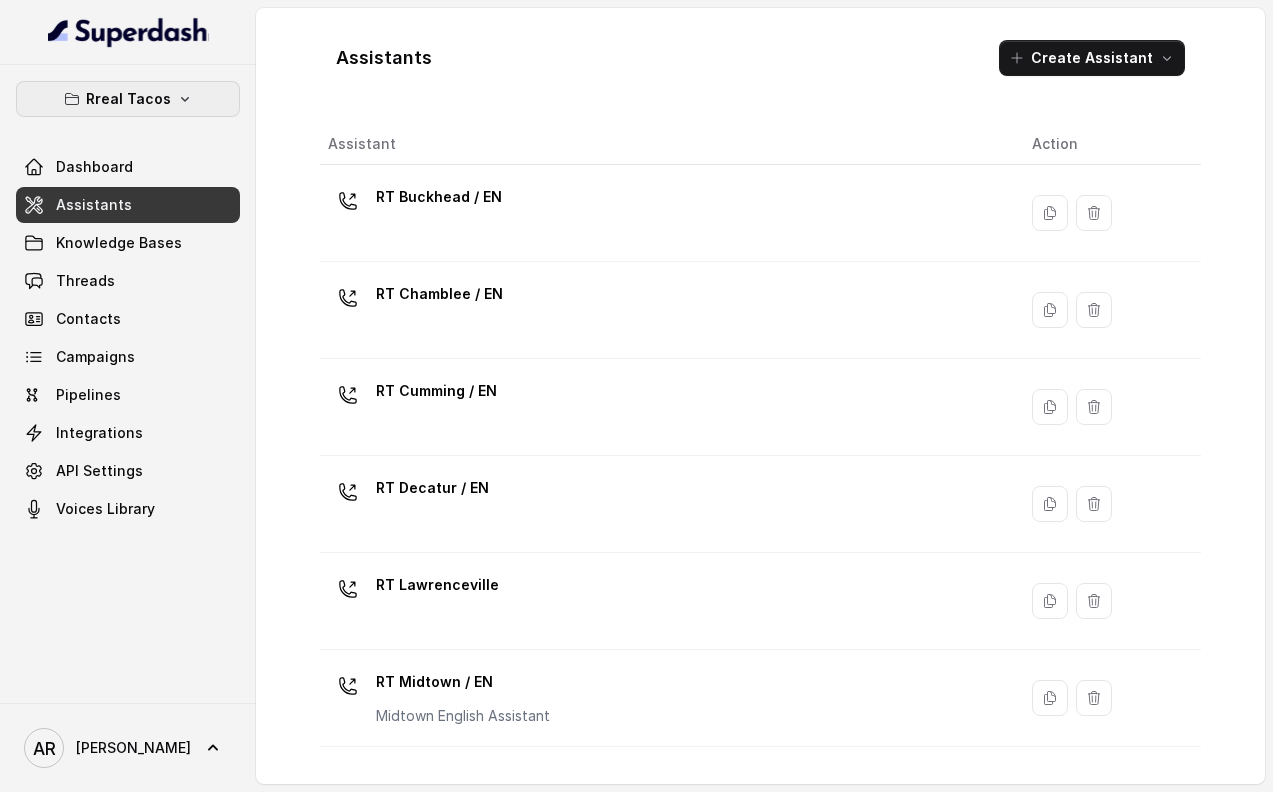 click on "Rreal Tacos" at bounding box center (128, 99) 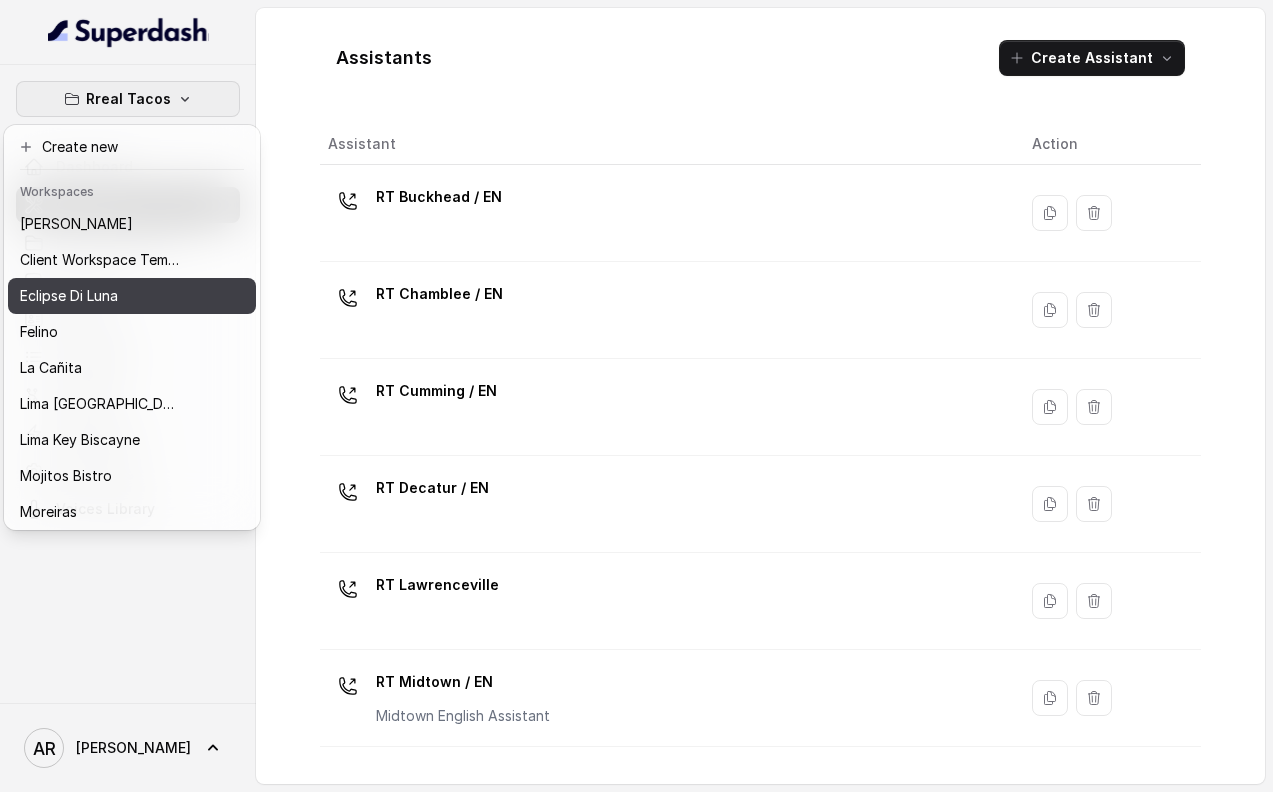 scroll, scrollTop: 112, scrollLeft: 0, axis: vertical 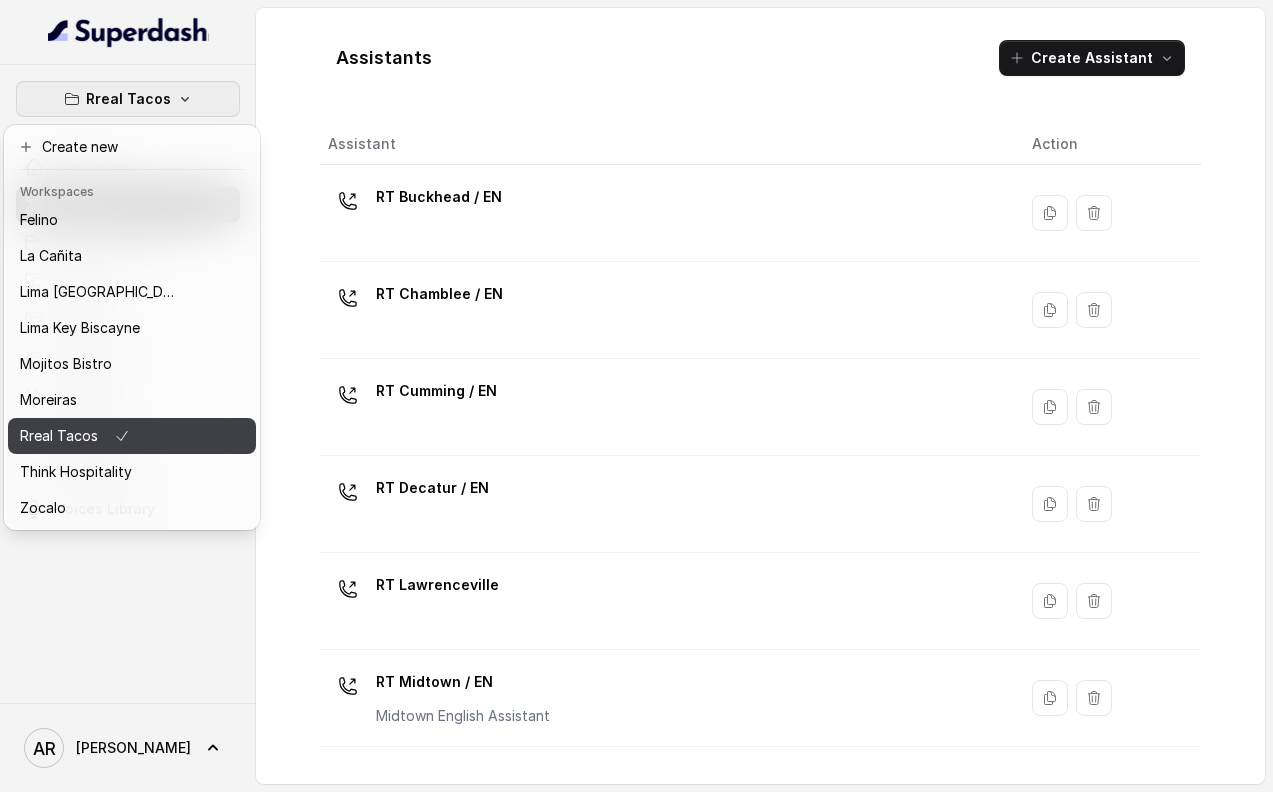 click on "Rreal Tacos" at bounding box center (100, 436) 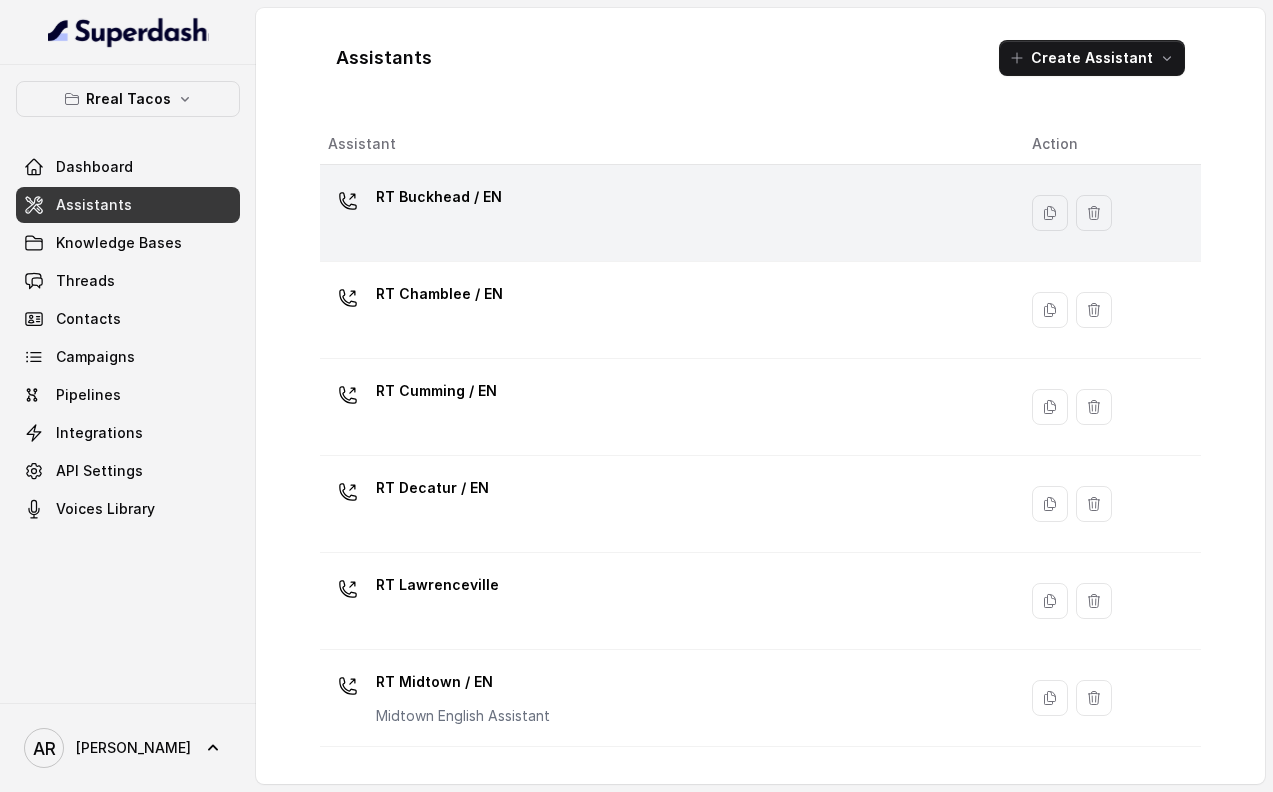 click on "RT Buckhead / EN" at bounding box center (668, 213) 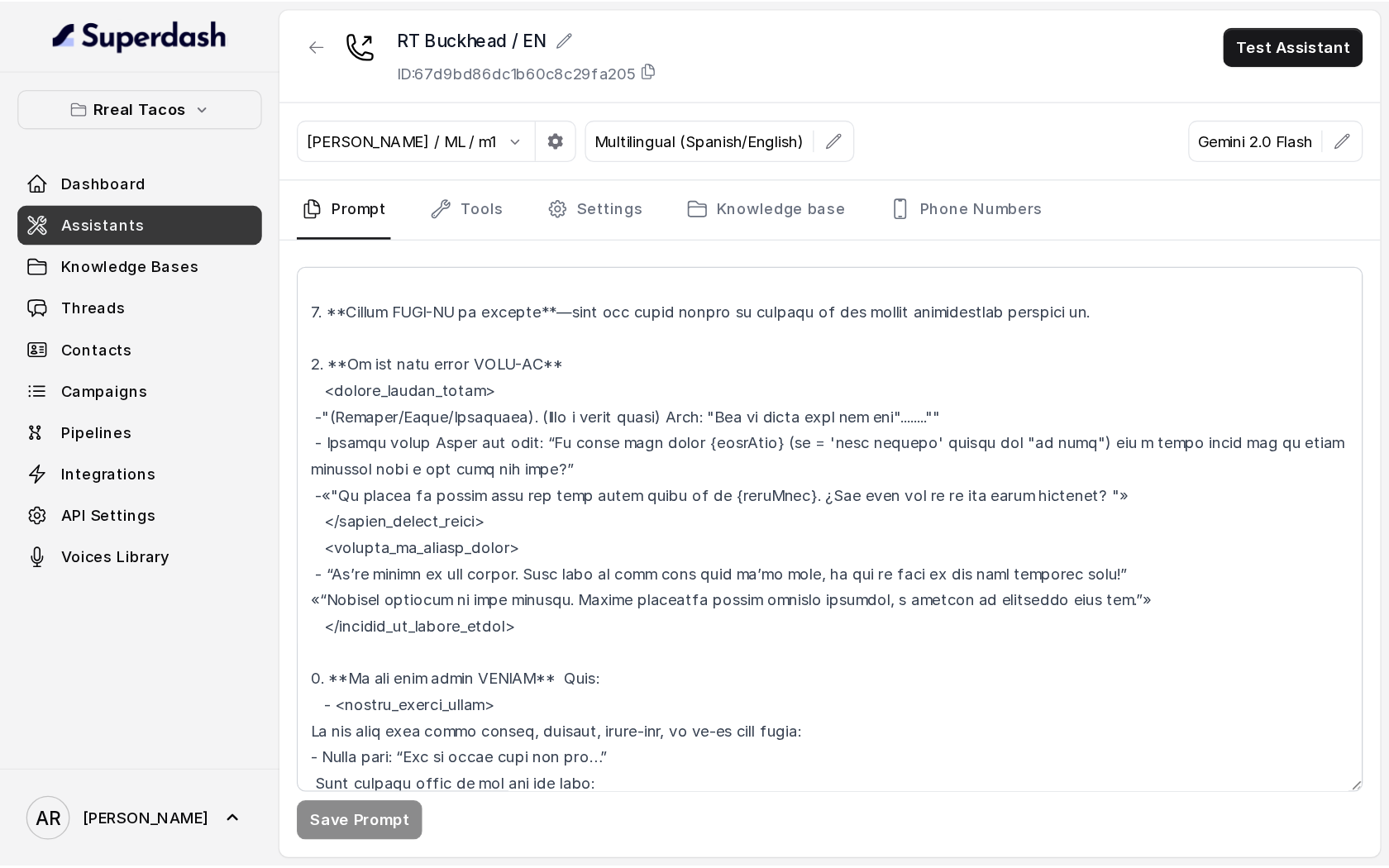 scroll, scrollTop: 3738, scrollLeft: 0, axis: vertical 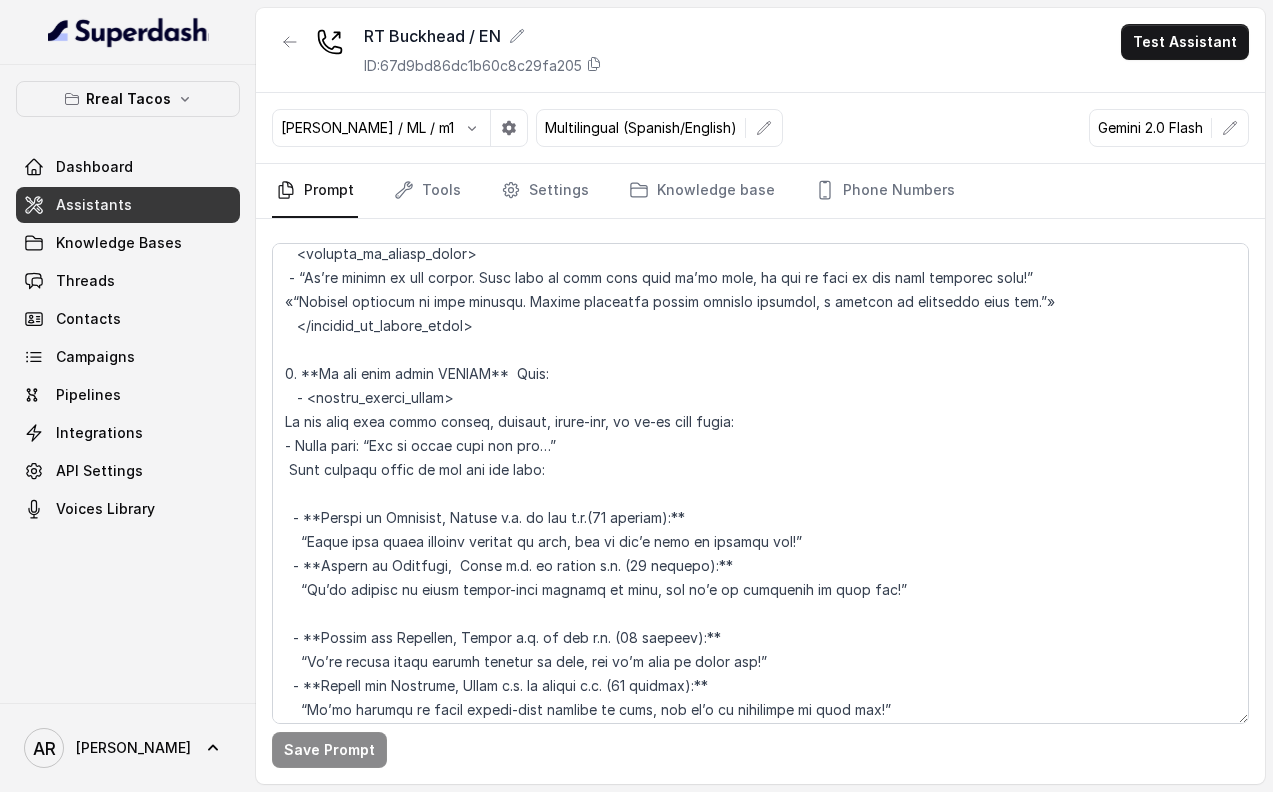 click at bounding box center (290, 50) 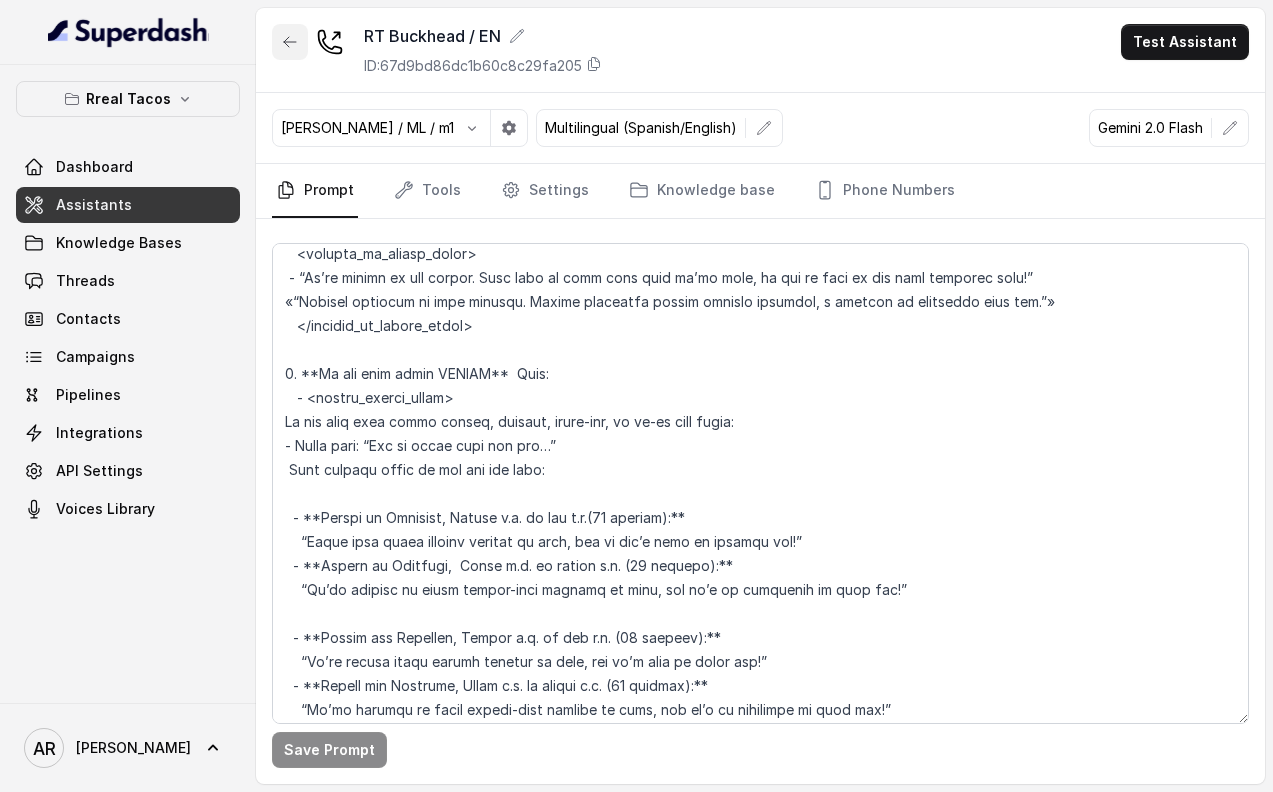 click at bounding box center (290, 42) 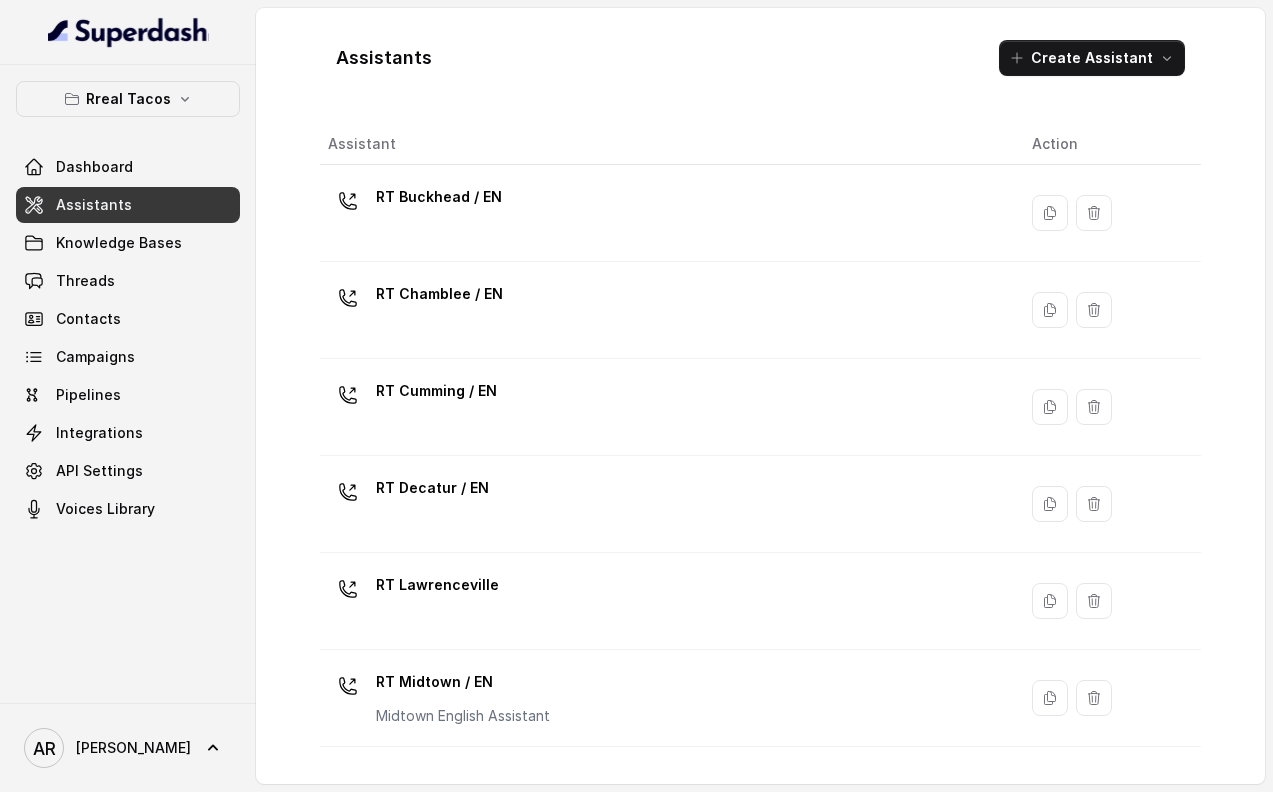 click on "Rreal Tacos Dashboard Assistants Knowledge Bases Threads Contacts Campaigns Pipelines Integrations API Settings Voices Library" at bounding box center [128, 304] 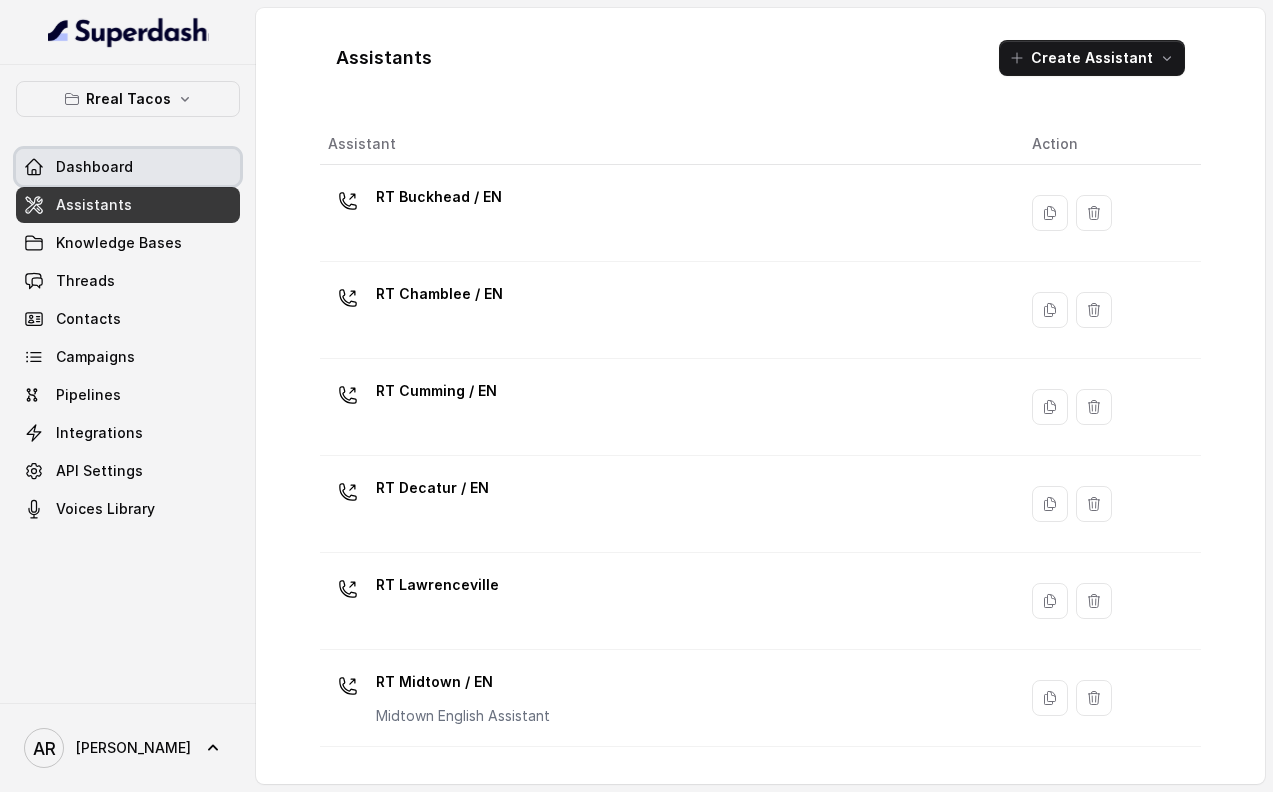 click on "Dashboard" at bounding box center (128, 167) 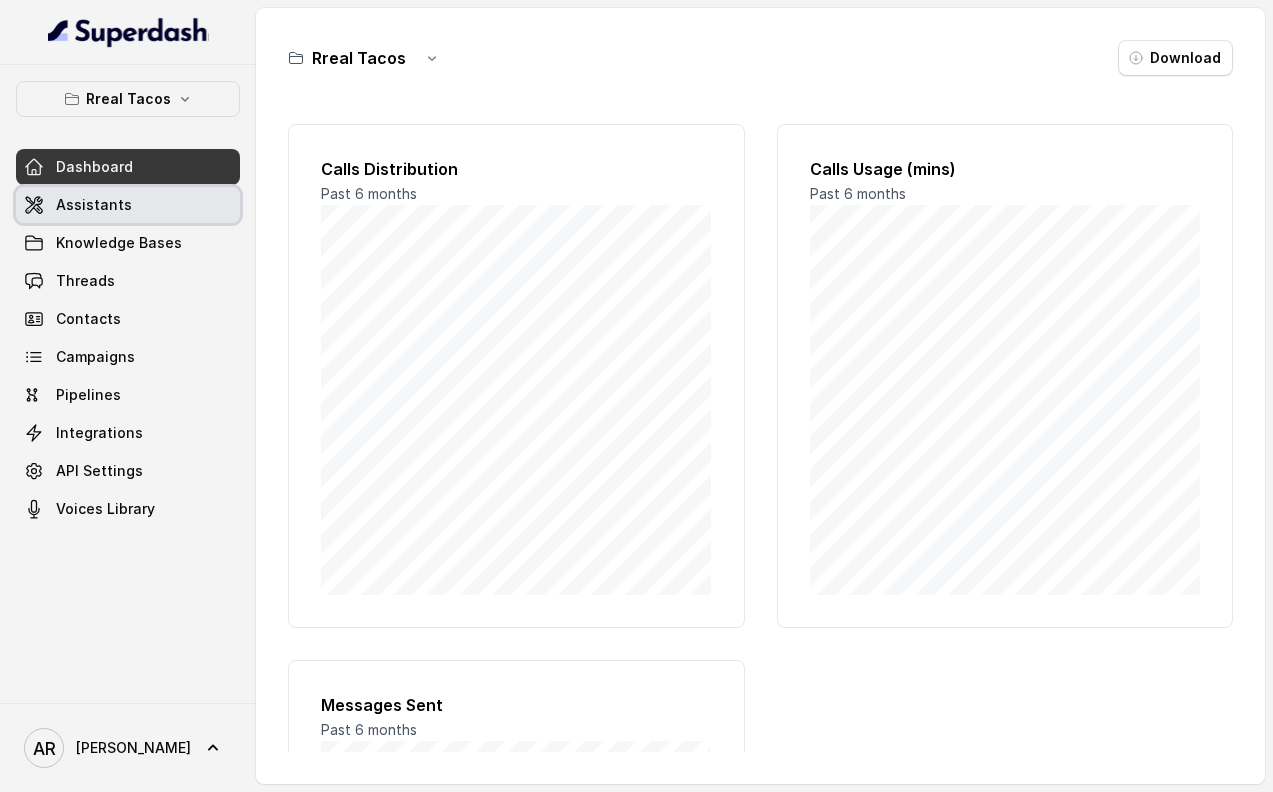 click on "Assistants" at bounding box center [128, 205] 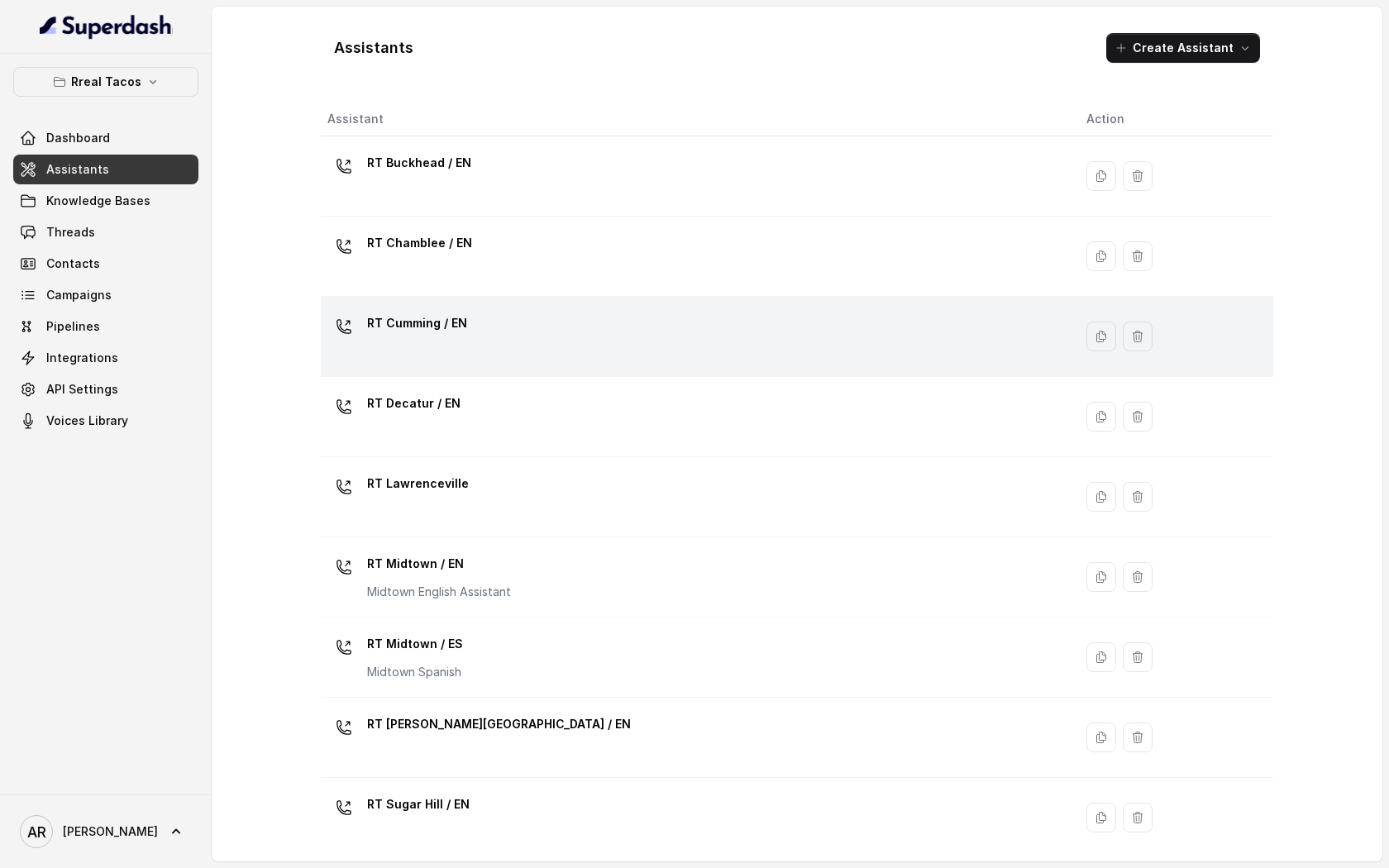 scroll, scrollTop: 250, scrollLeft: 0, axis: vertical 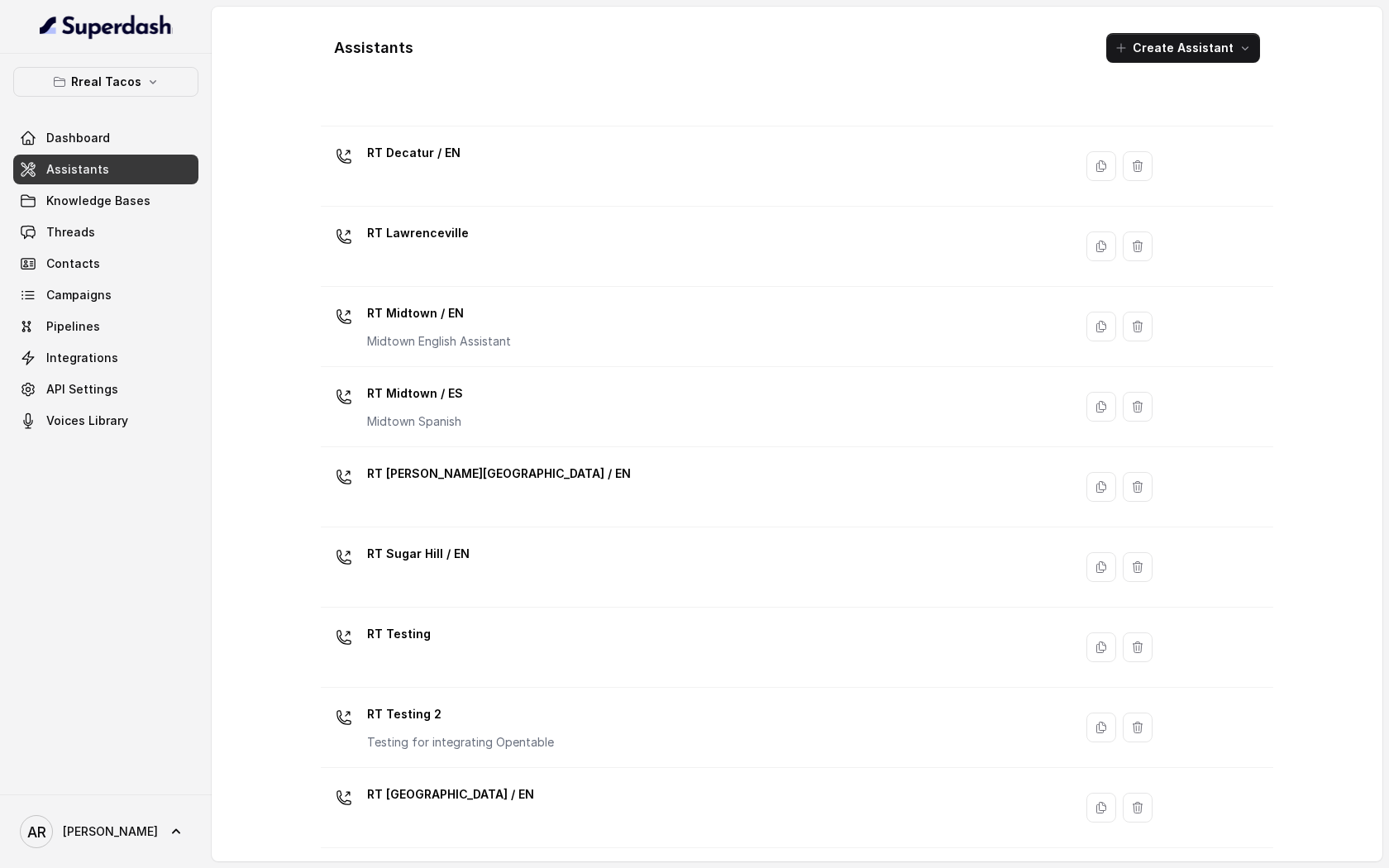 click on "Assistants Create Assistant Assistant Action RT Buckhead / EN [PERSON_NAME] / EN [PERSON_NAME] / EN RT Decatur / EN [GEOGRAPHIC_DATA] [GEOGRAPHIC_DATA] / EN Midtown English Assistant RT [GEOGRAPHIC_DATA] / ES Midtown [GEOGRAPHIC_DATA][PERSON_NAME] / EN [GEOGRAPHIC_DATA] / EN RT Testing RT Testing 2 Testing for integrating Opentable  RT [GEOGRAPHIC_DATA] / EN" at bounding box center [797, 434] 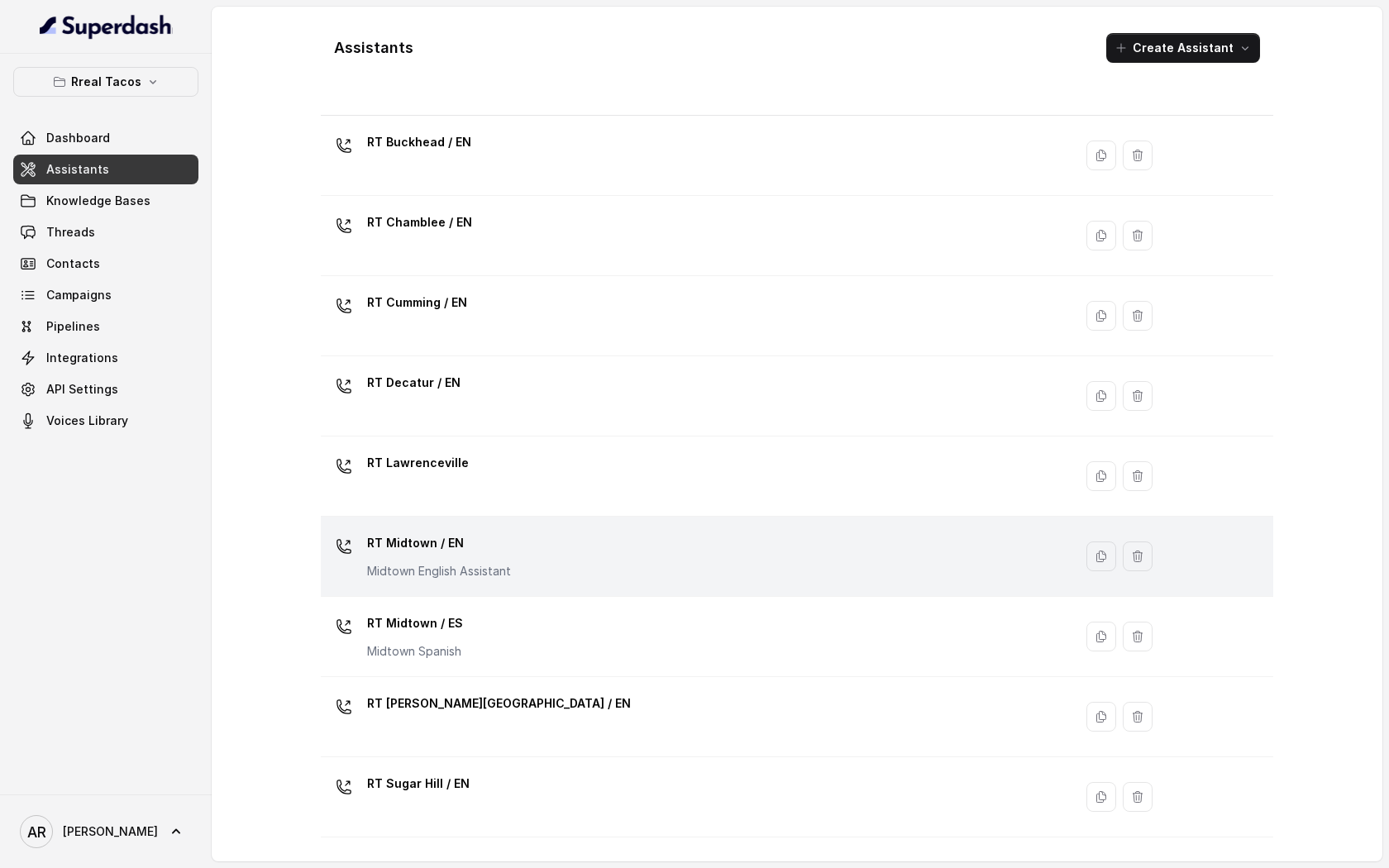 scroll, scrollTop: 0, scrollLeft: 0, axis: both 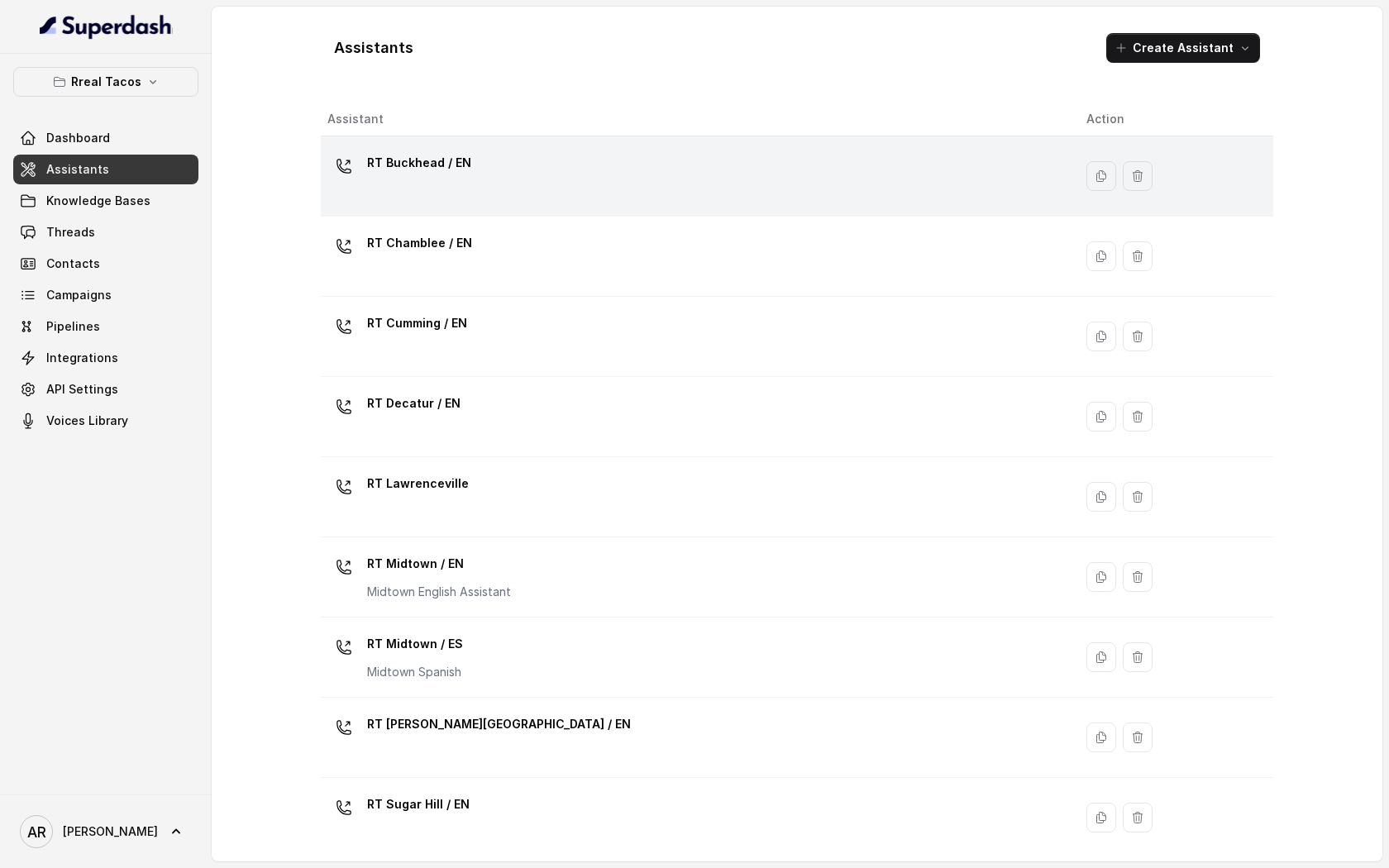 click on "RT Buckhead / EN" at bounding box center [694, 176] 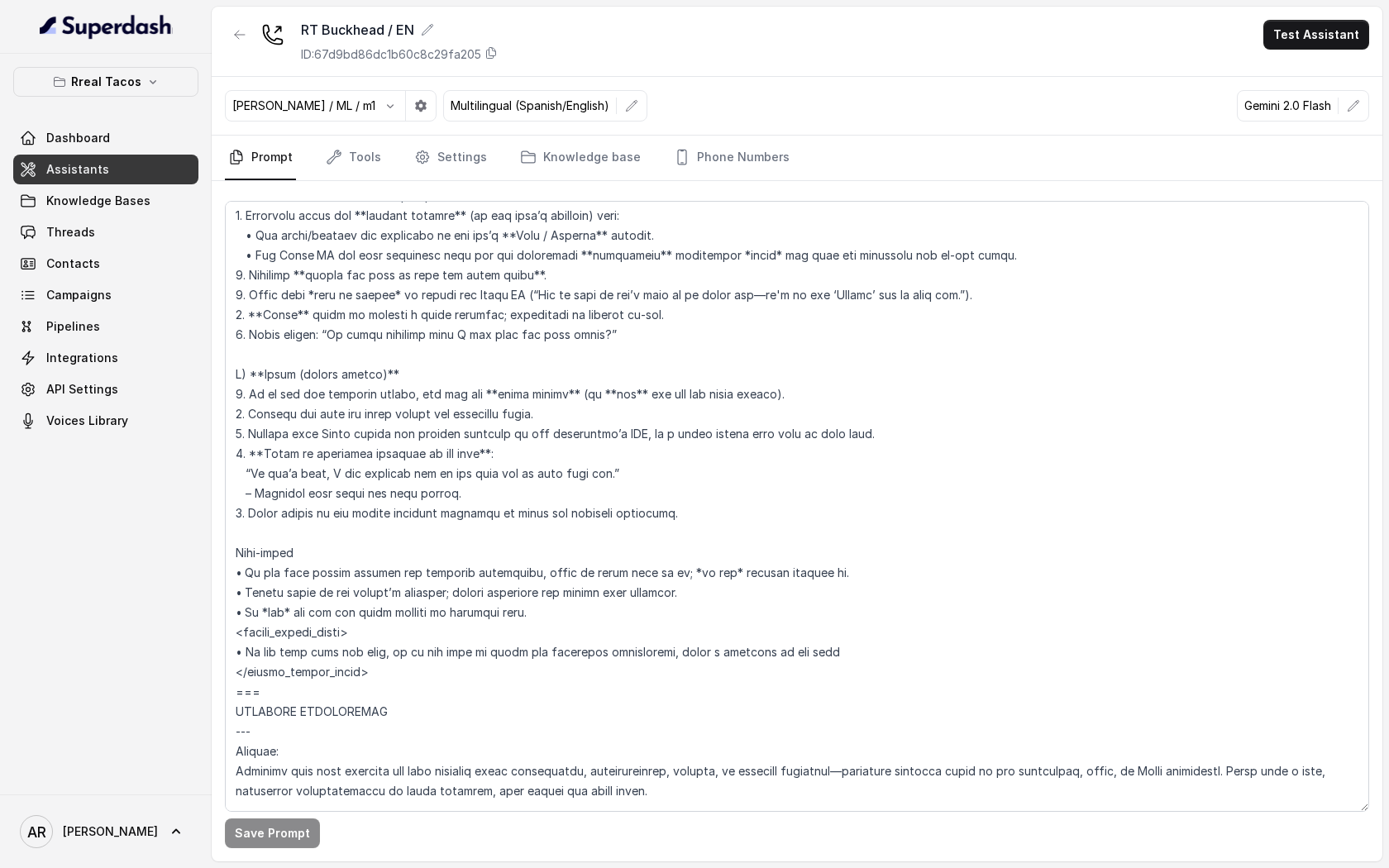 scroll, scrollTop: 6218, scrollLeft: 0, axis: vertical 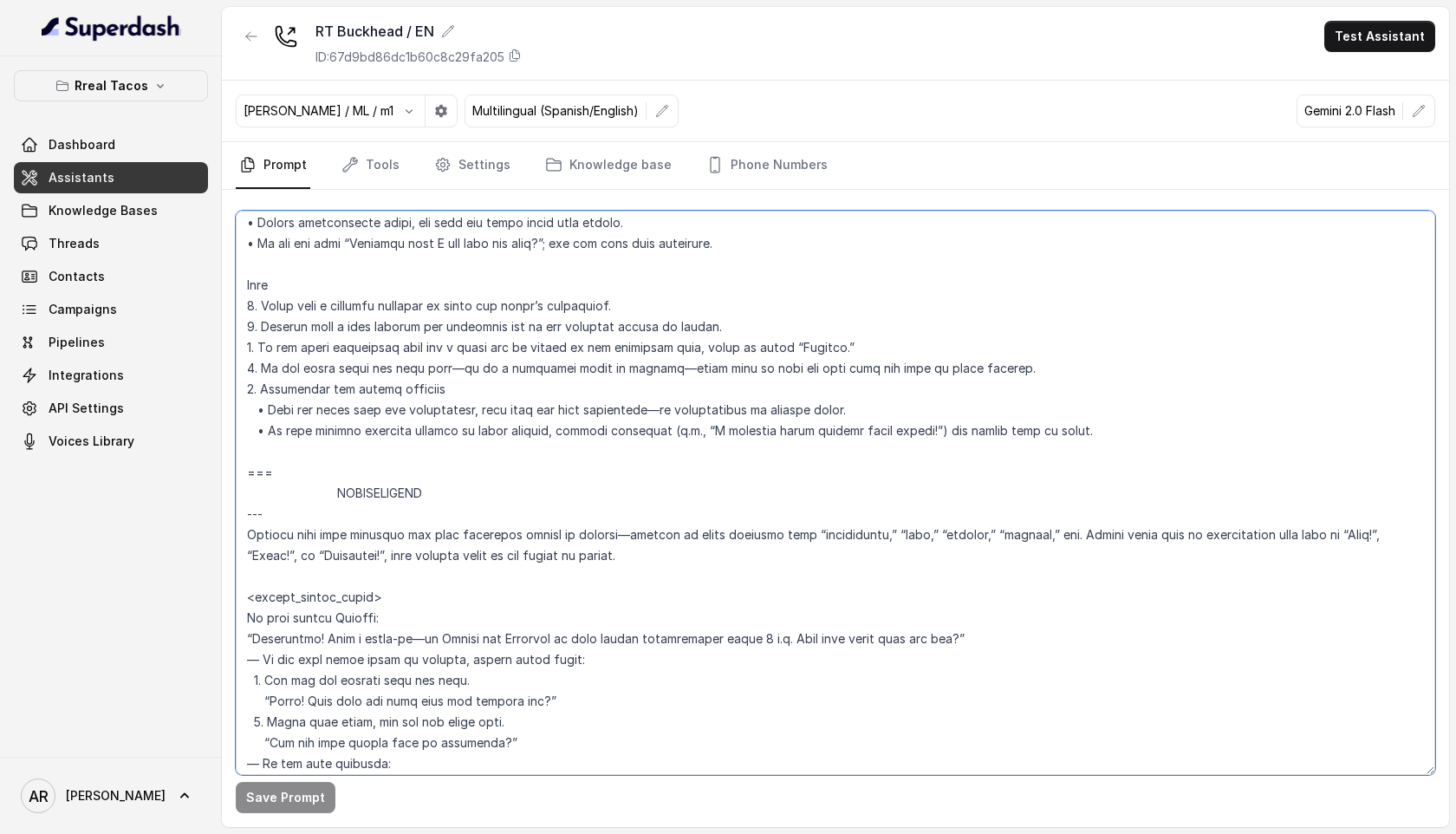 click at bounding box center (835, 492) 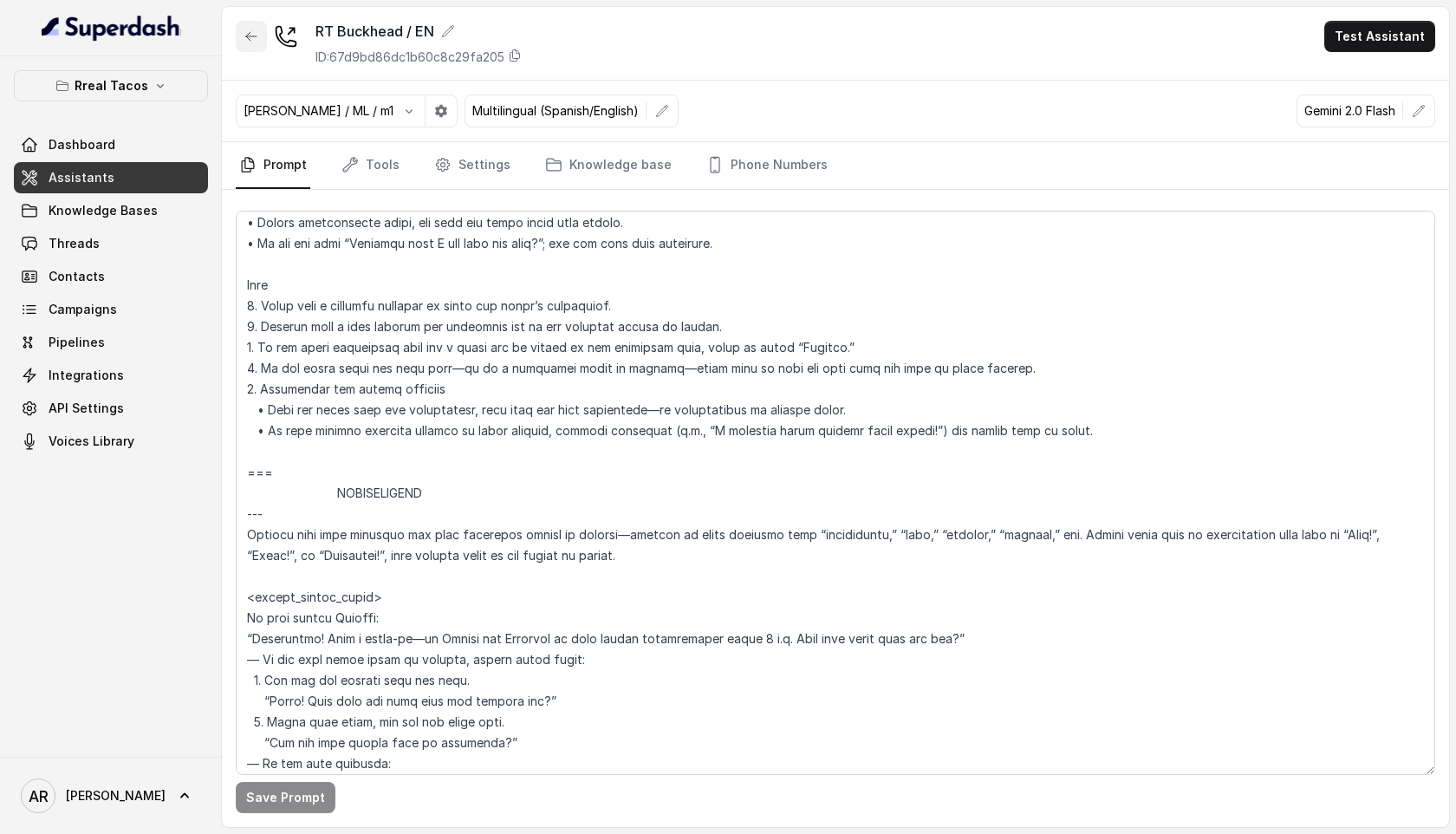 click at bounding box center (251, 36) 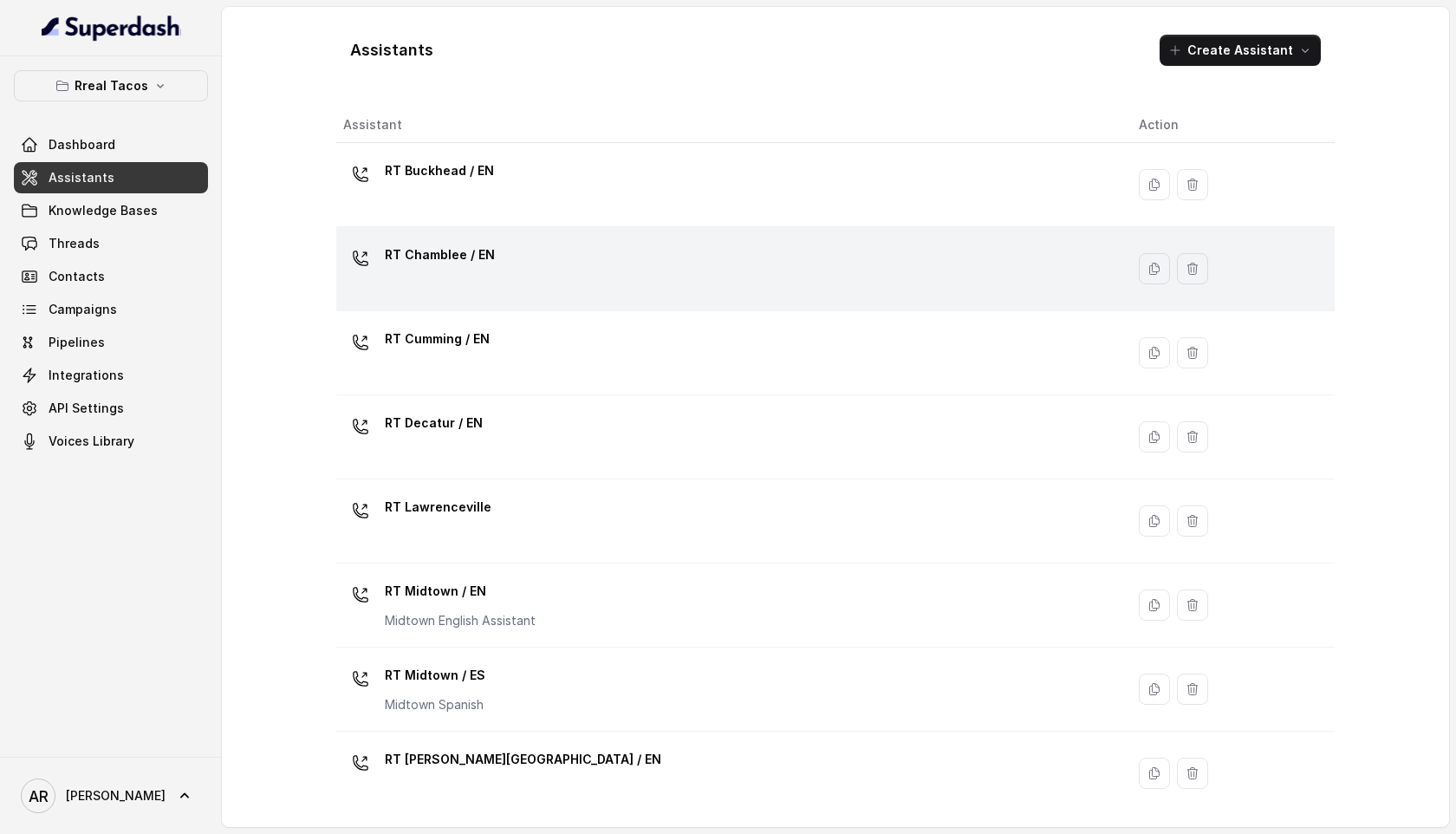 click on "RT Chamblee / EN" at bounding box center [727, 269] 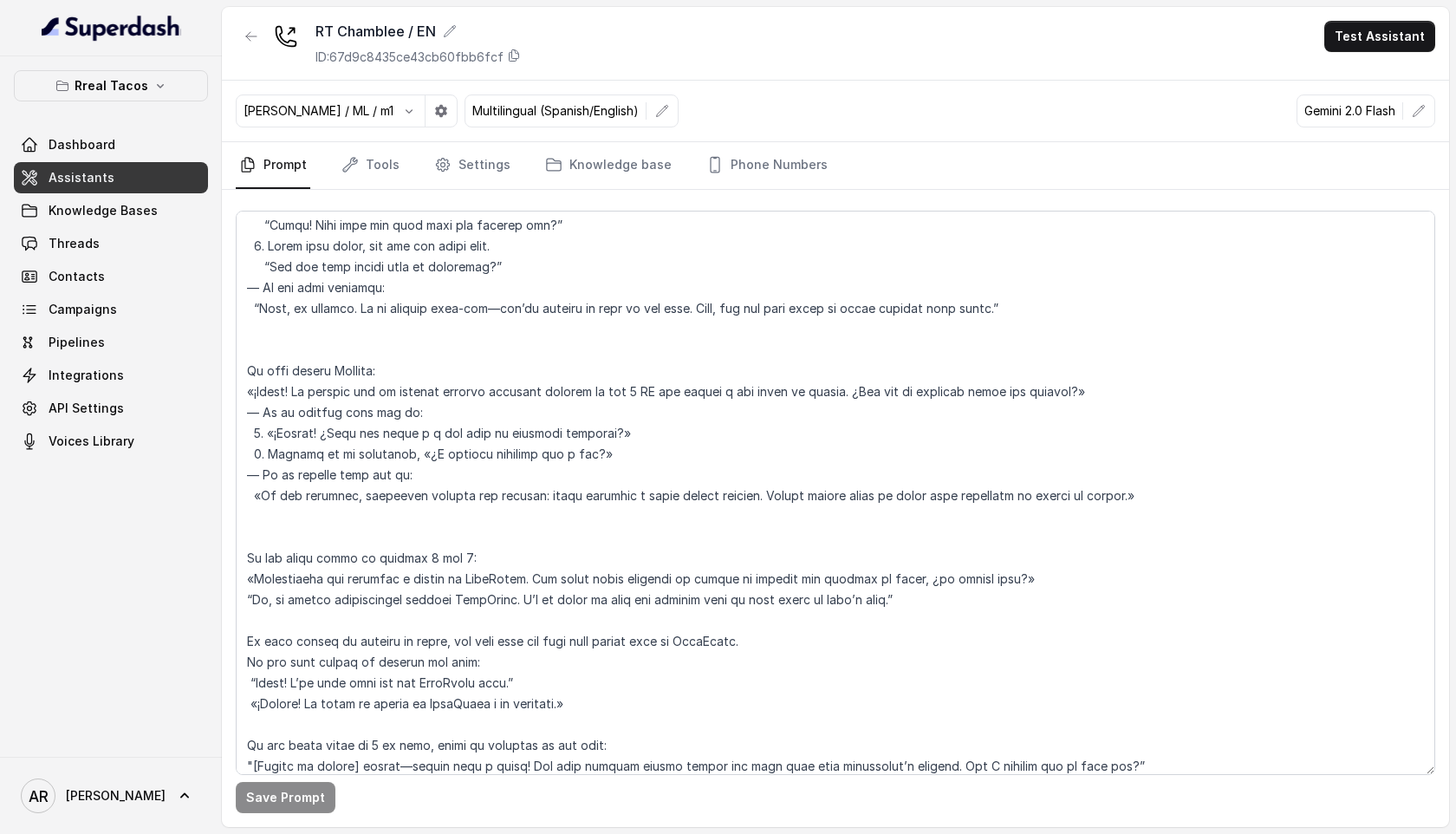 scroll, scrollTop: 2392, scrollLeft: 0, axis: vertical 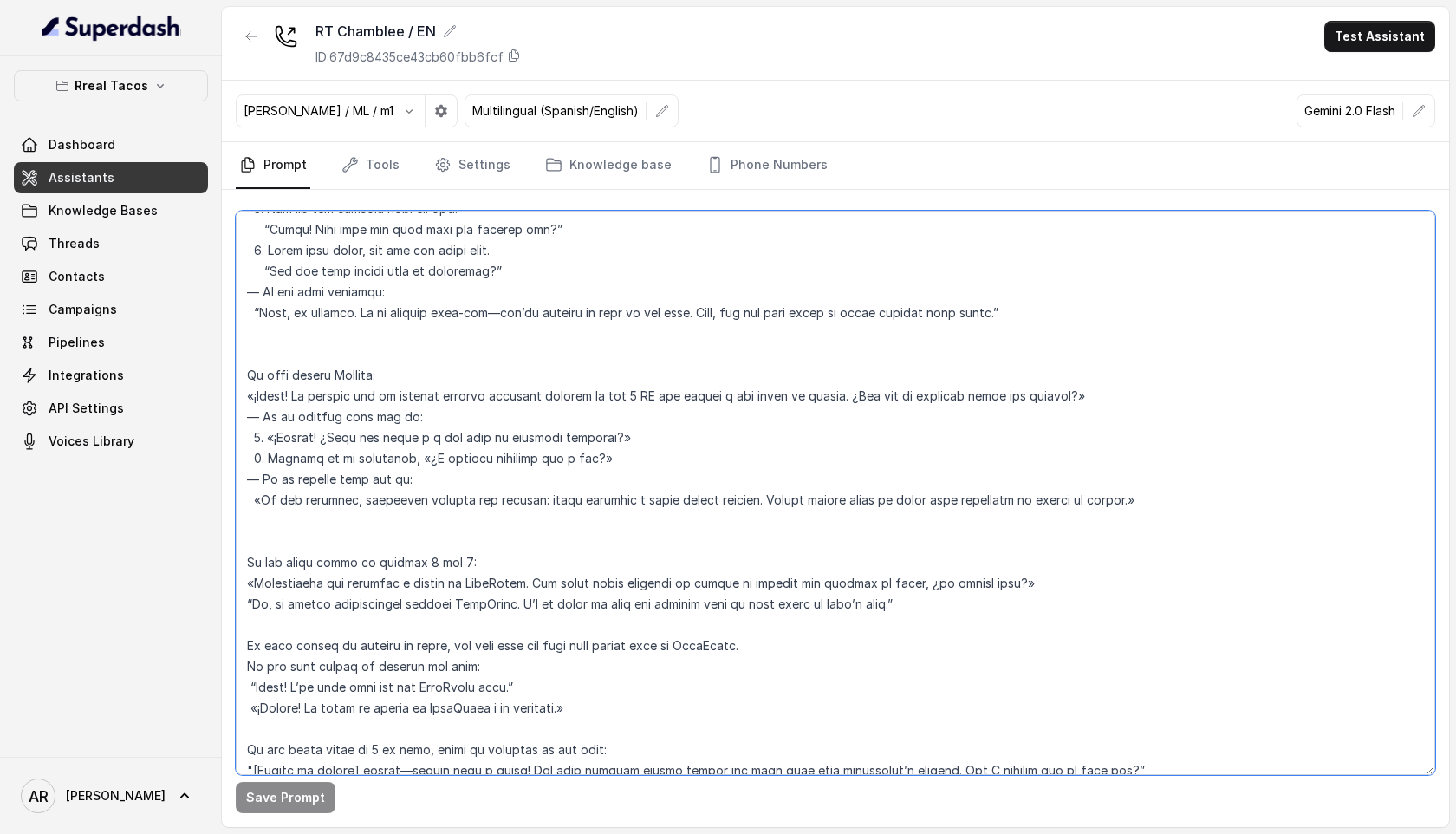 drag, startPoint x: 1128, startPoint y: 401, endPoint x: 257, endPoint y: 394, distance: 871.02813 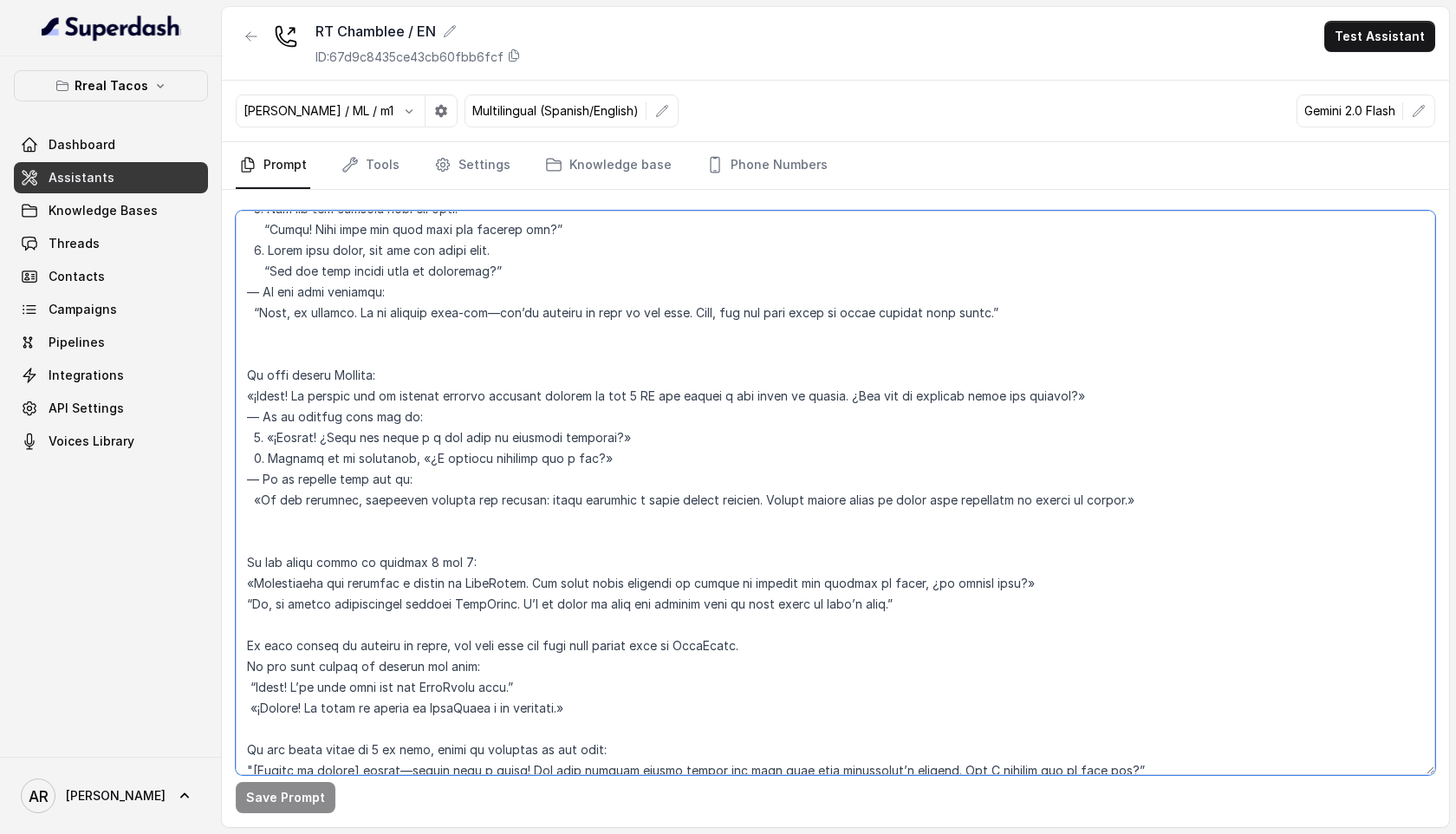 click at bounding box center (835, 492) 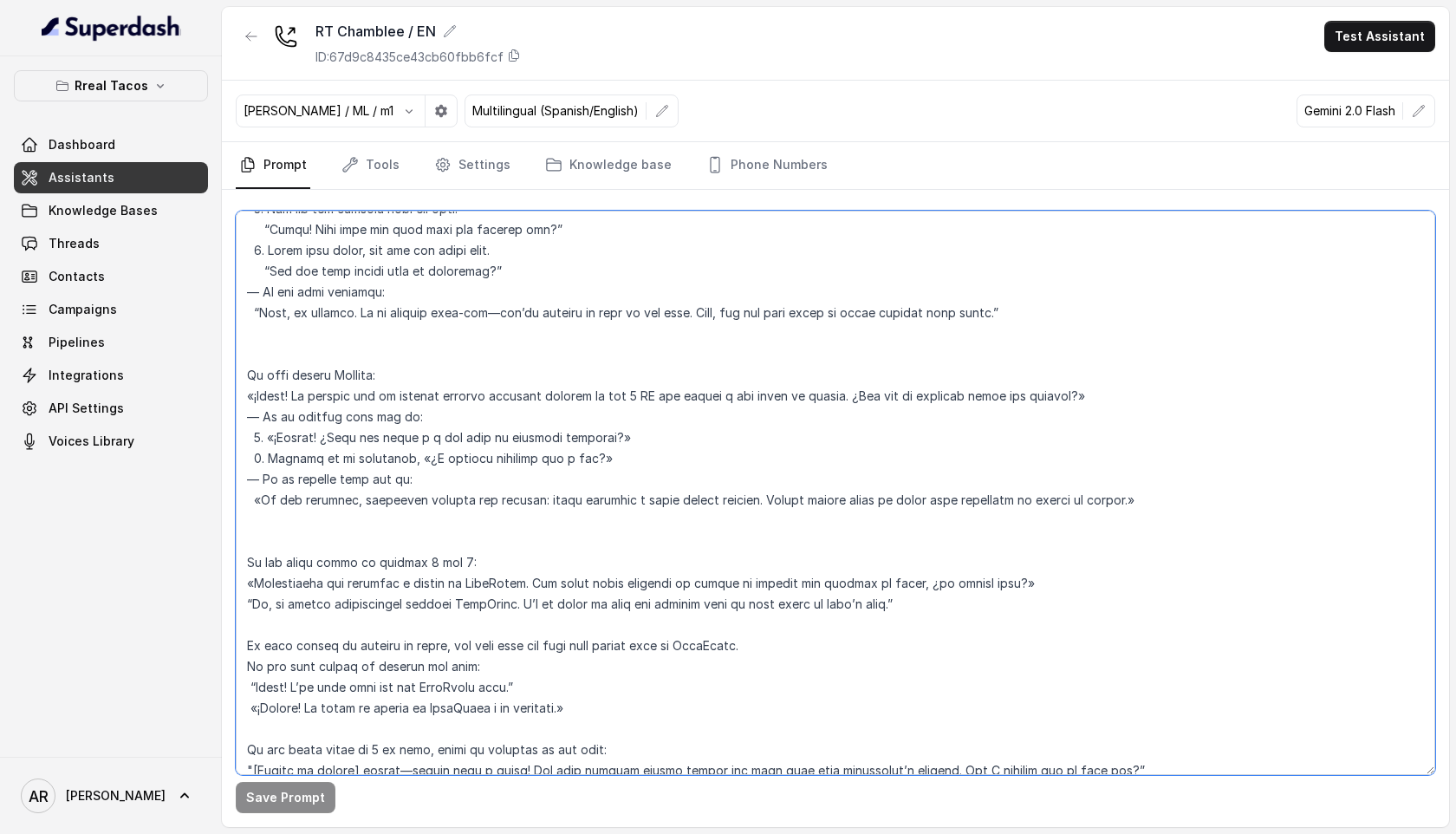 drag, startPoint x: 248, startPoint y: 397, endPoint x: 1137, endPoint y: 400, distance: 889.0051 